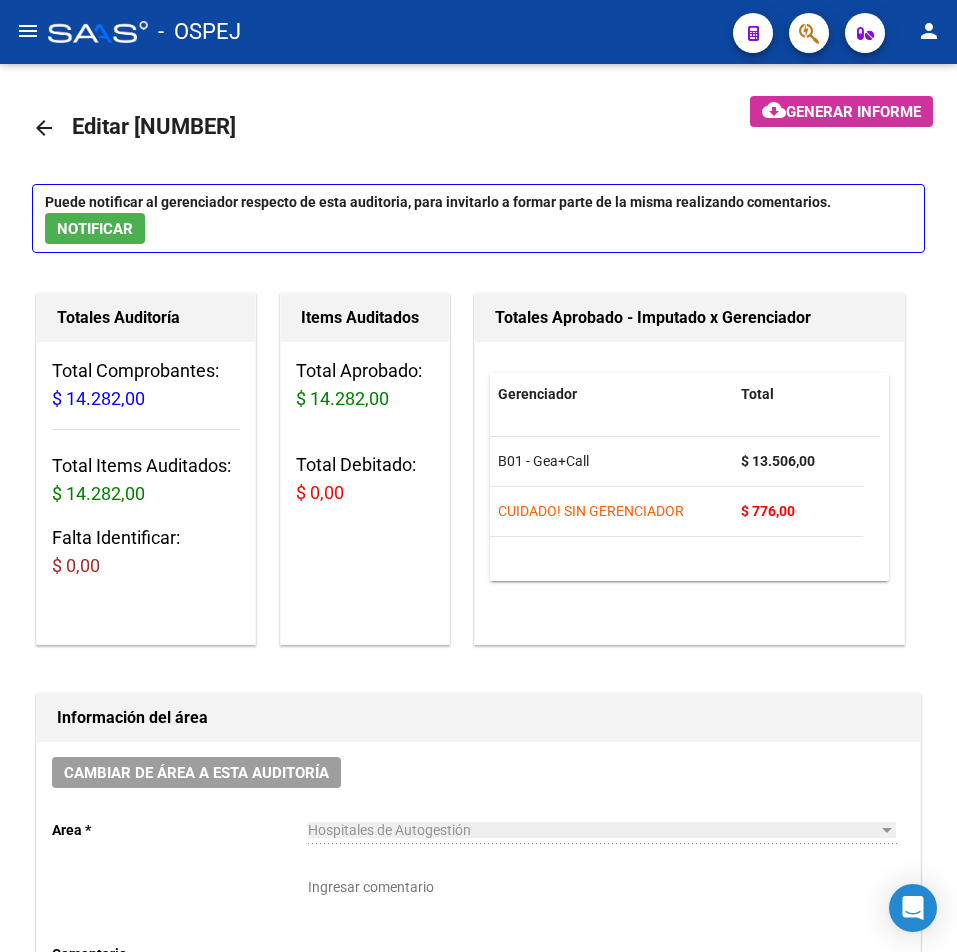 scroll, scrollTop: 0, scrollLeft: 0, axis: both 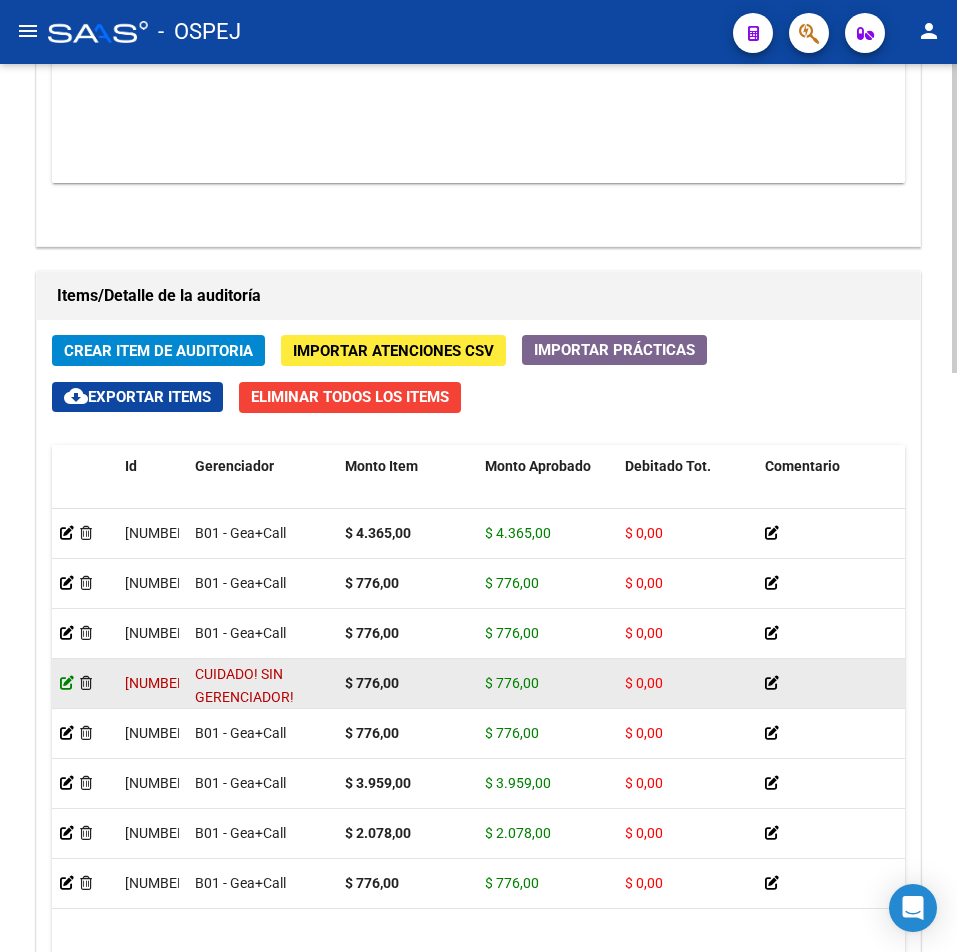 click 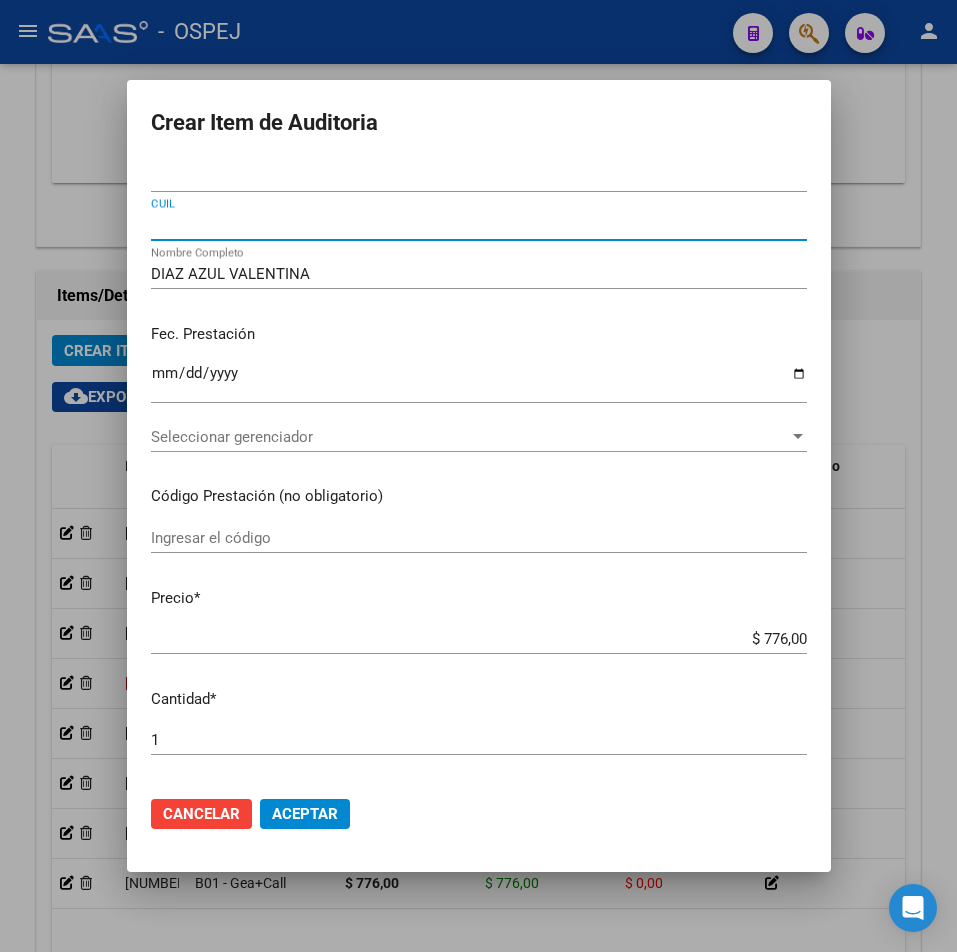 click on "27509955633" at bounding box center [479, 225] 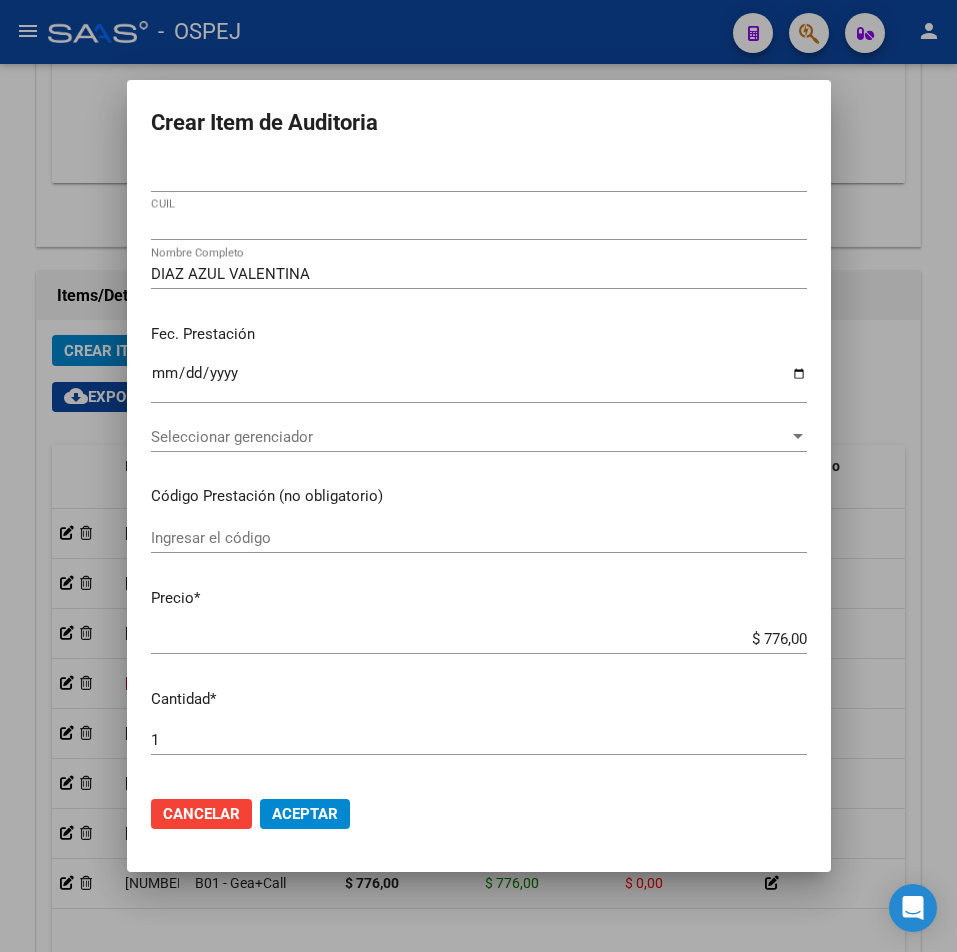 click at bounding box center (478, 476) 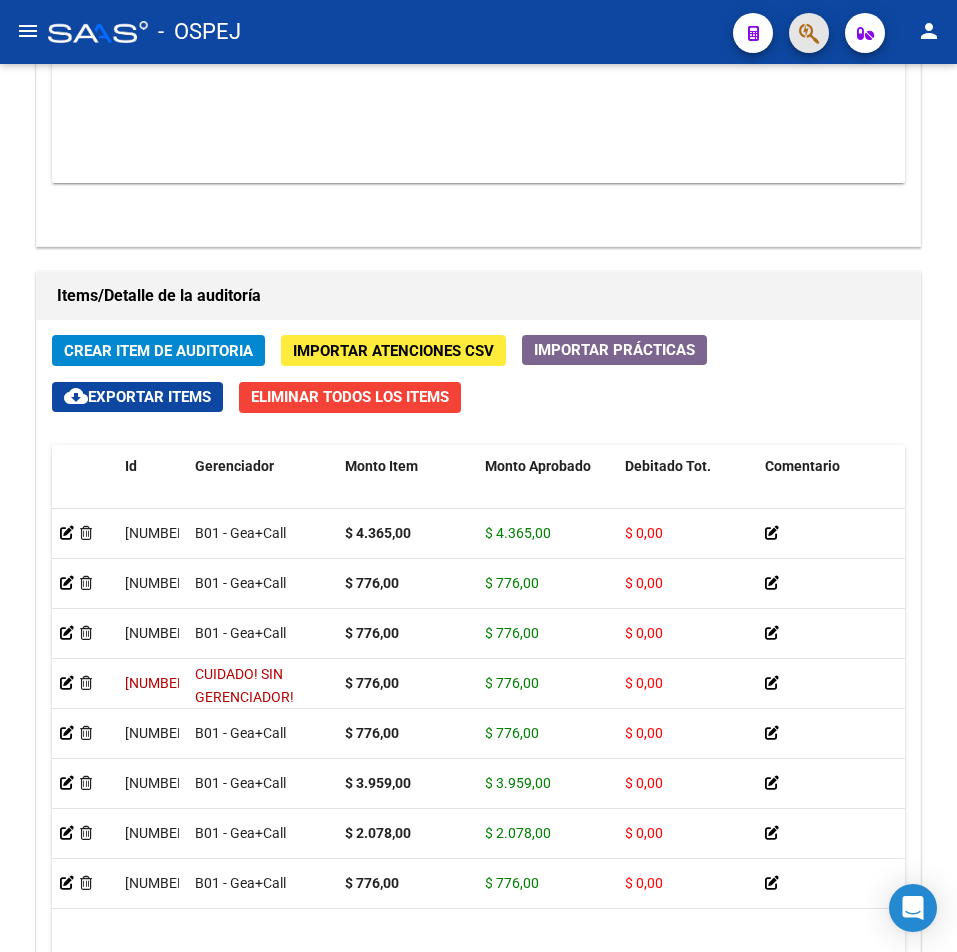 click 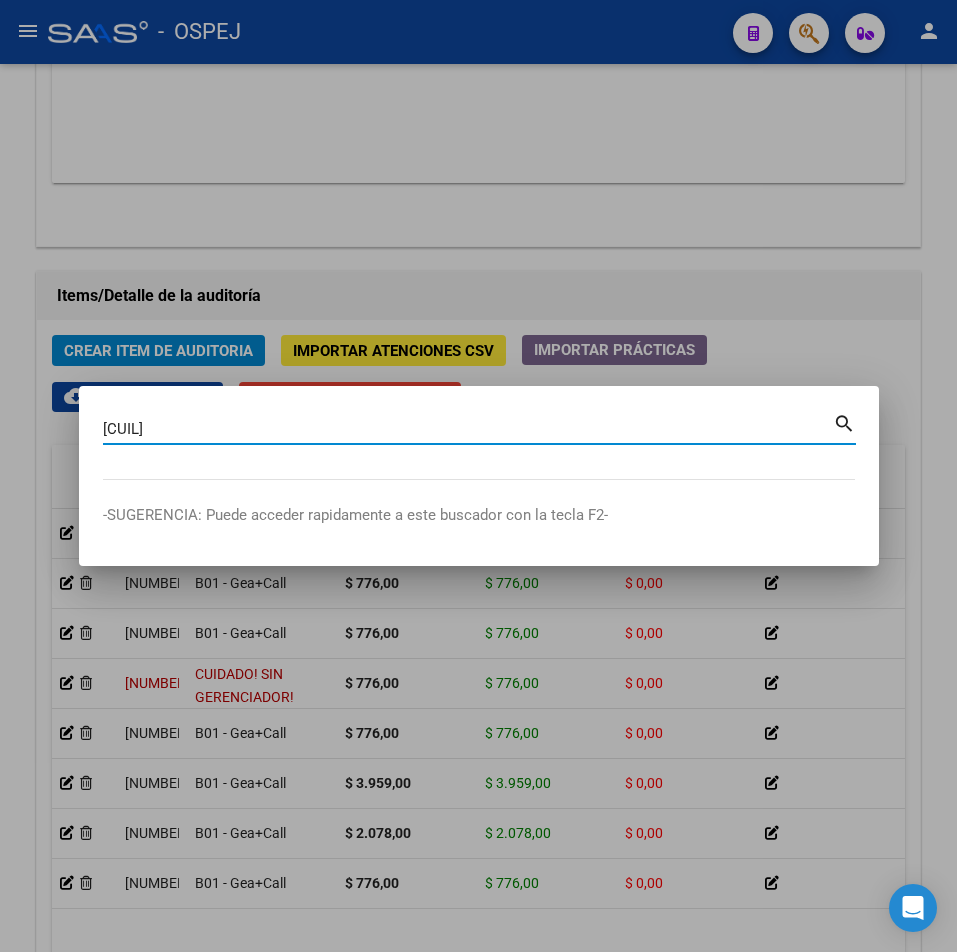 type on "27509955633" 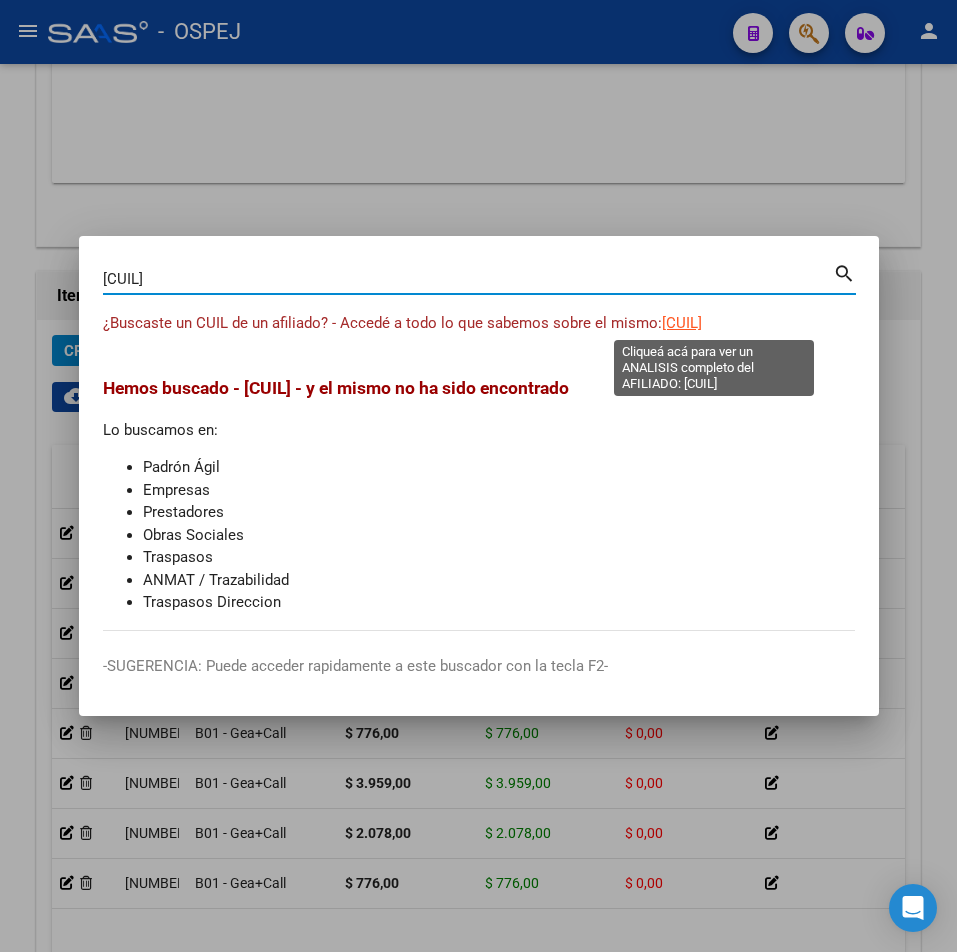 click on "27509955633" at bounding box center (682, 323) 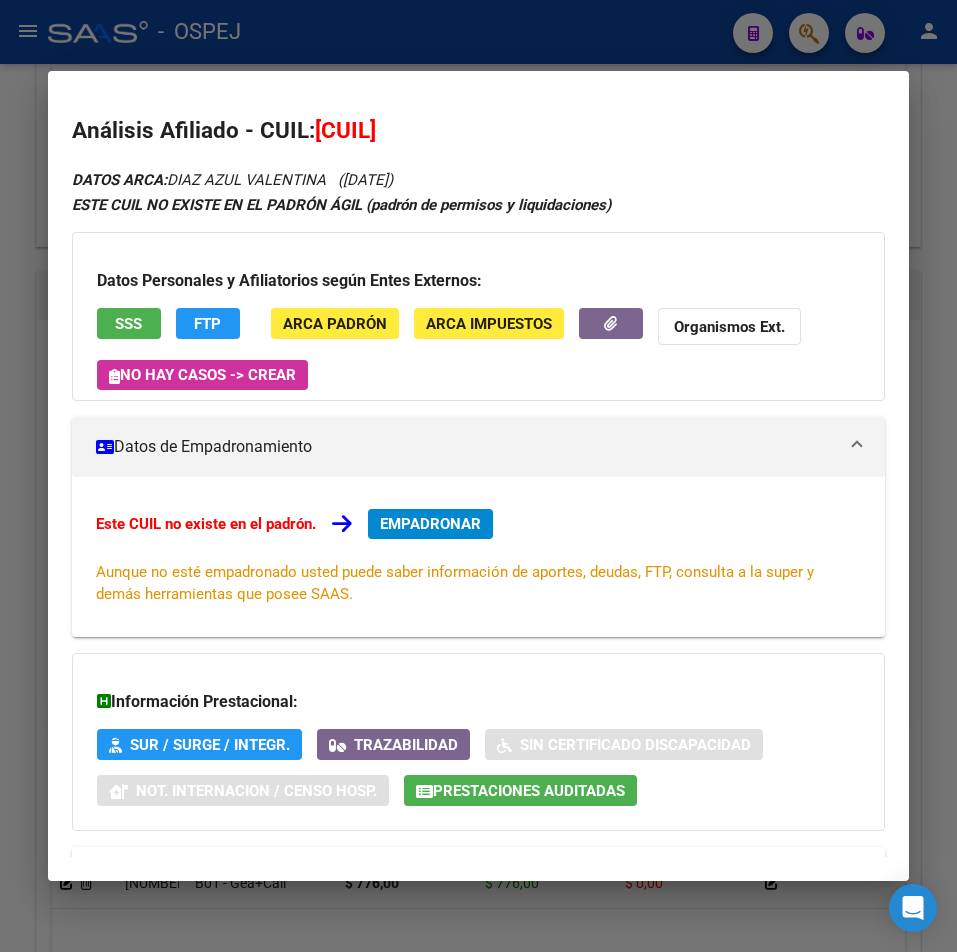 click on "EMPADRONAR" at bounding box center (430, 524) 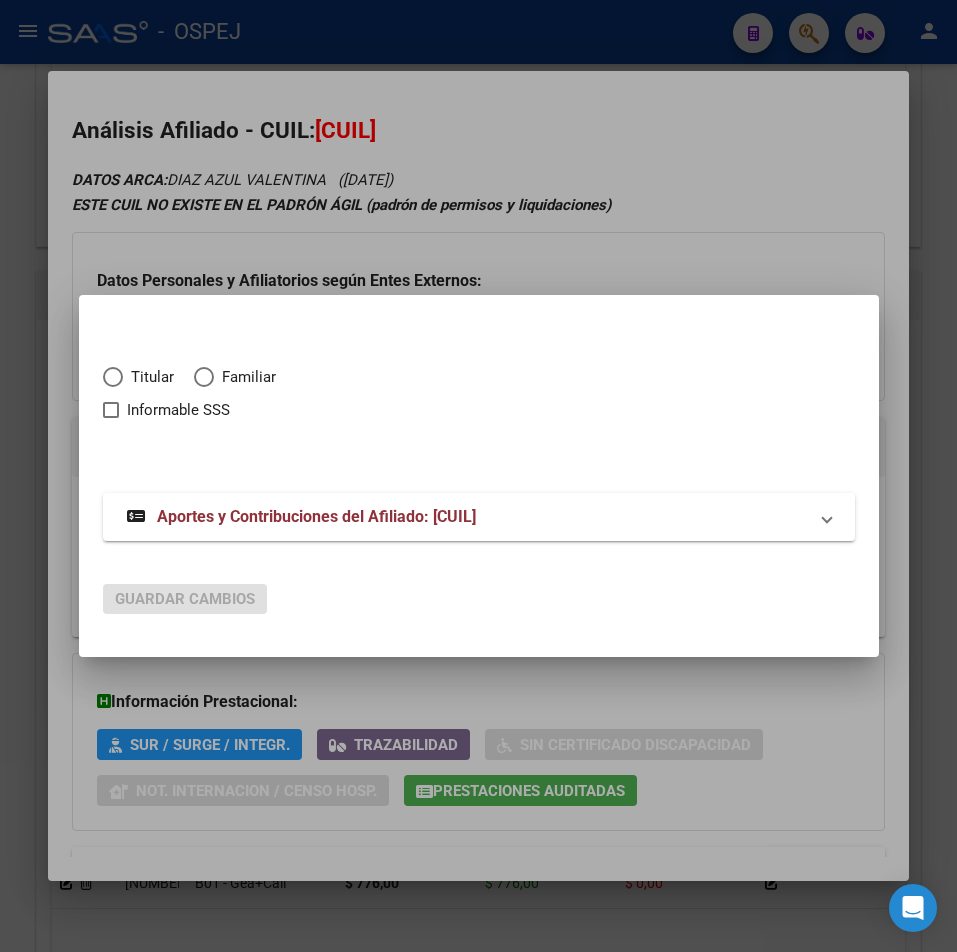 click on "Familiar" at bounding box center (245, 377) 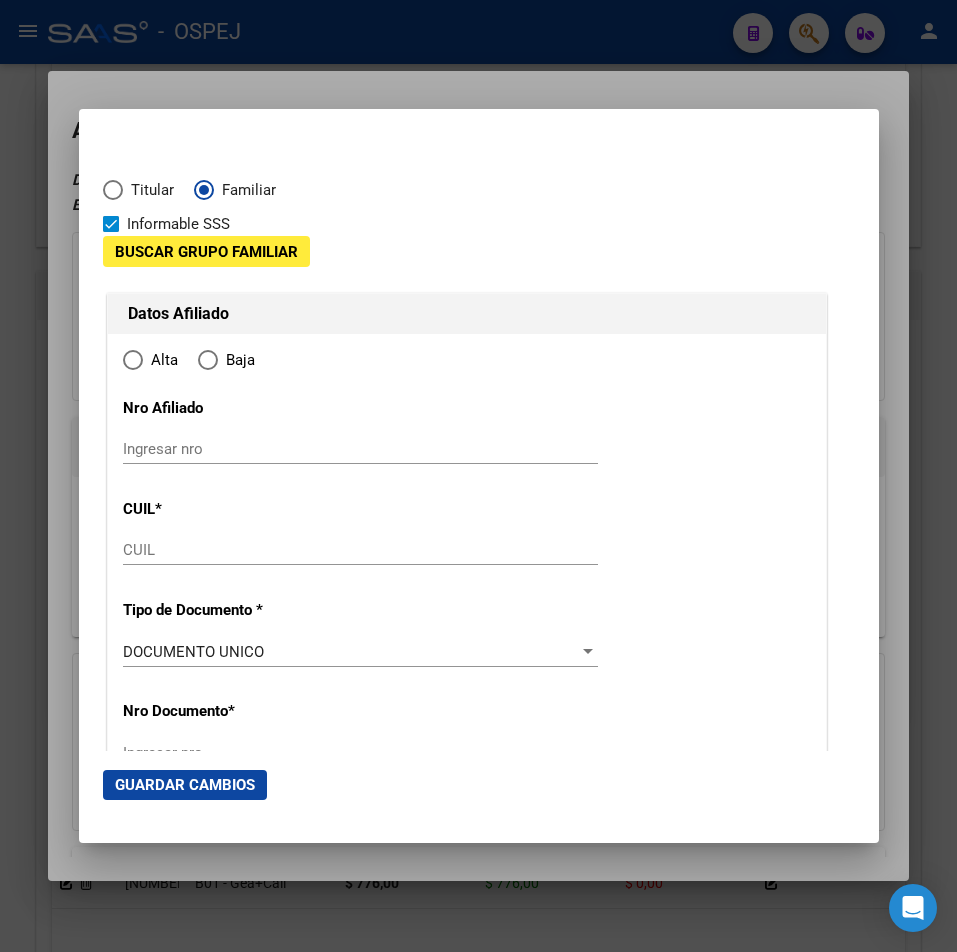 type on "27-50995563-3" 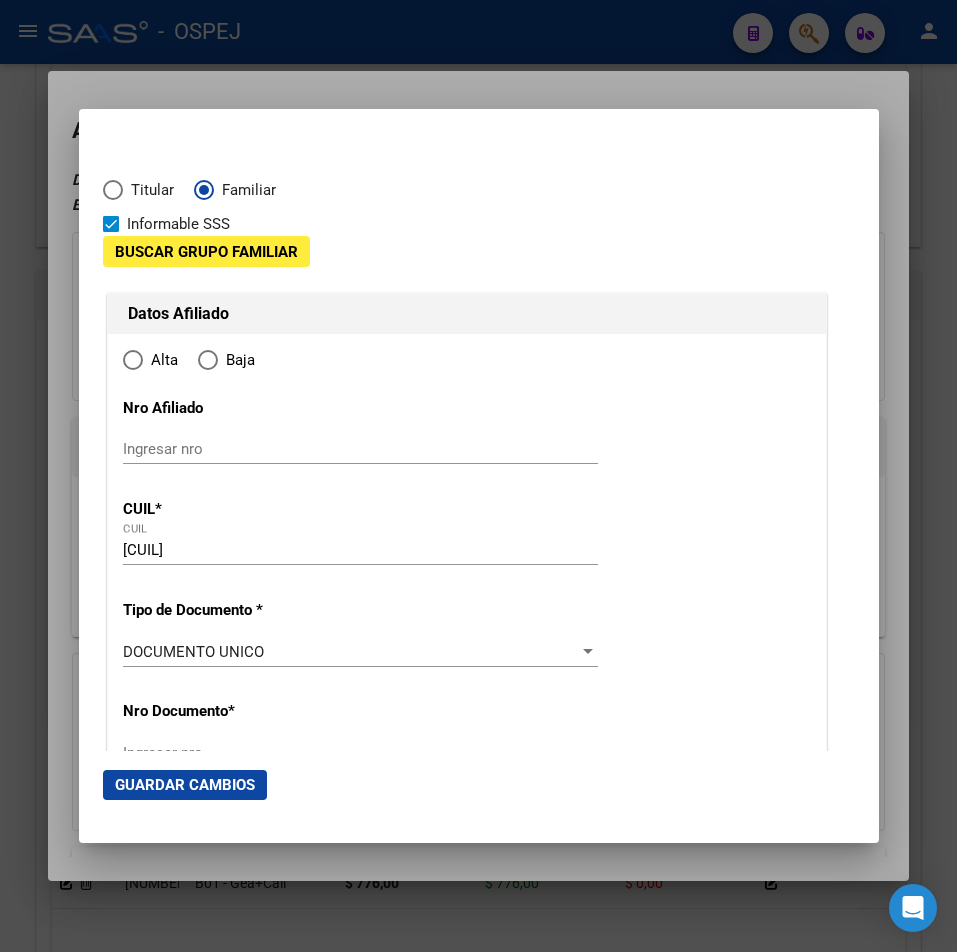 type on "50995563" 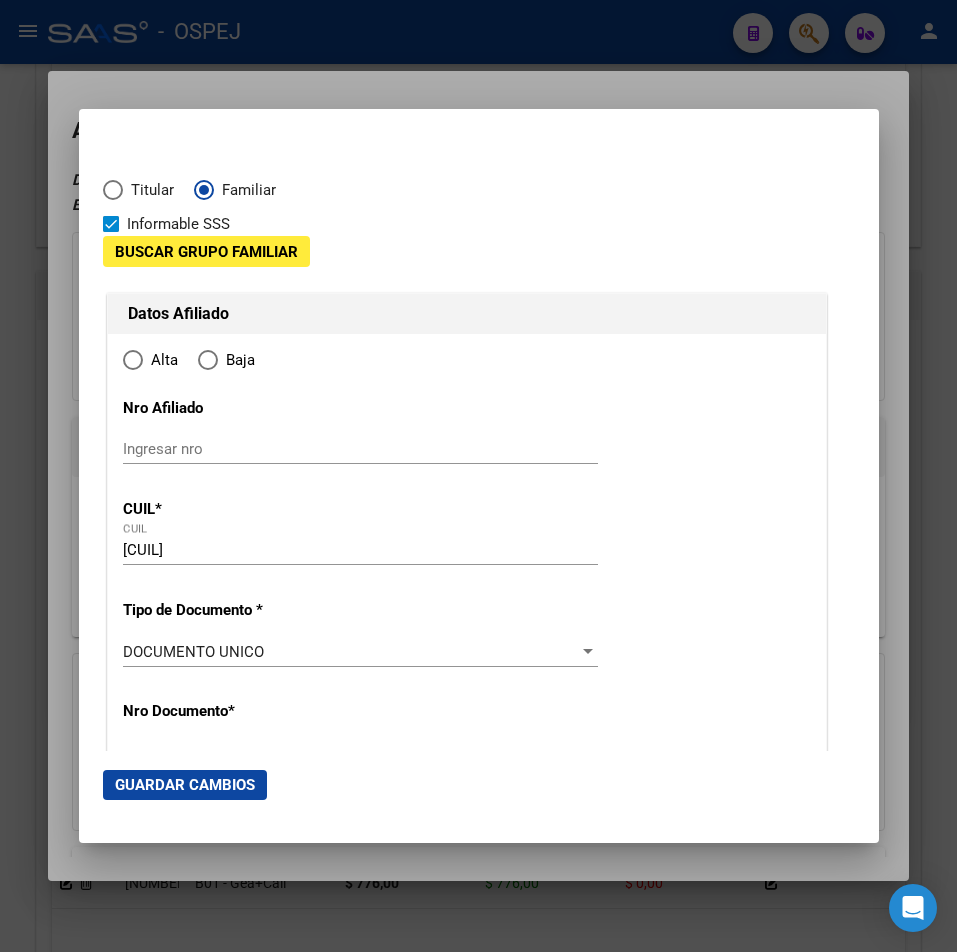 click on "Buscar Grupo Familiar Datos Afiliado   Alta   Baja Nro Afiliado    Ingresar nro  CUIL  *   27-50995563-3 CUIL  ARCA Padrón  Tipo de Documento * DOCUMENTO UNICO Seleccionar tipo Nro Documento  *   50995563 Ingresar nro  Apellido  *   DIAZ Ingresar apellido  Nombre  *   AZUL VALENTINA Ingresar nombre  Fecha de nacimiento  *   2011-06-22 Ingresar fecha   Parentesco * Seleccionar parentesco Seleccionar parentesco  Estado Civil * Seleccionar tipo Seleccionar tipo  Sexo * Femenino Seleccionar sexo  Nacionalidad * ARGENTINA Seleccionar tipo  Discapacitado * No discapacitado Seleccionar tipo Vencimiento Certificado Estudio    Ingresar fecha   Tipo domicilio * Domicilio Completo Seleccionar tipo domicilio  Provincia * Cordoba Seleccionar provincia Localidad  *   CORDOBA CAPITAL Ingresar el nombre  Codigo Postal  *   5017 Ingresar el codigo  Calle  *   PILCOMAYO MZA B LOTE Ingresar calle  Numero  *   9 Ingresar nro  Piso    Ingresar piso  Departamento    Ingresar depto  Teléfono celular    Ingresar tel      E-mail" at bounding box center (467, 1606) 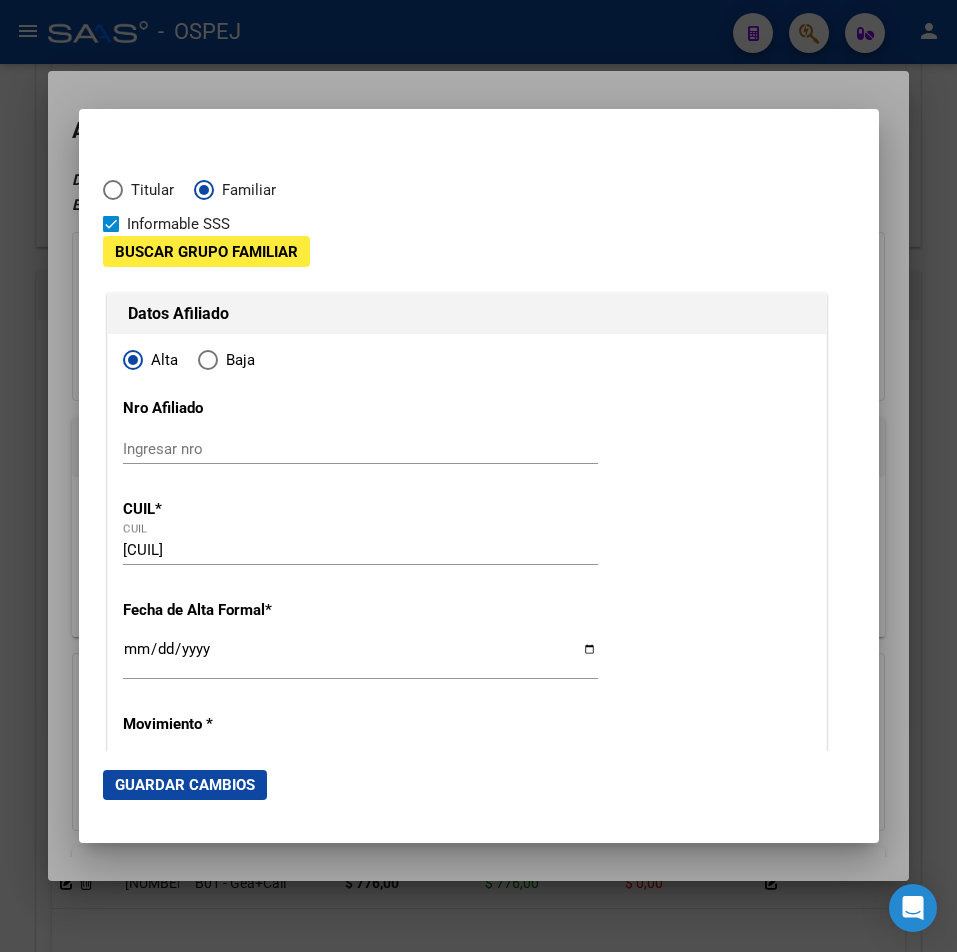 click on "Buscar Grupo Familiar" at bounding box center (206, 252) 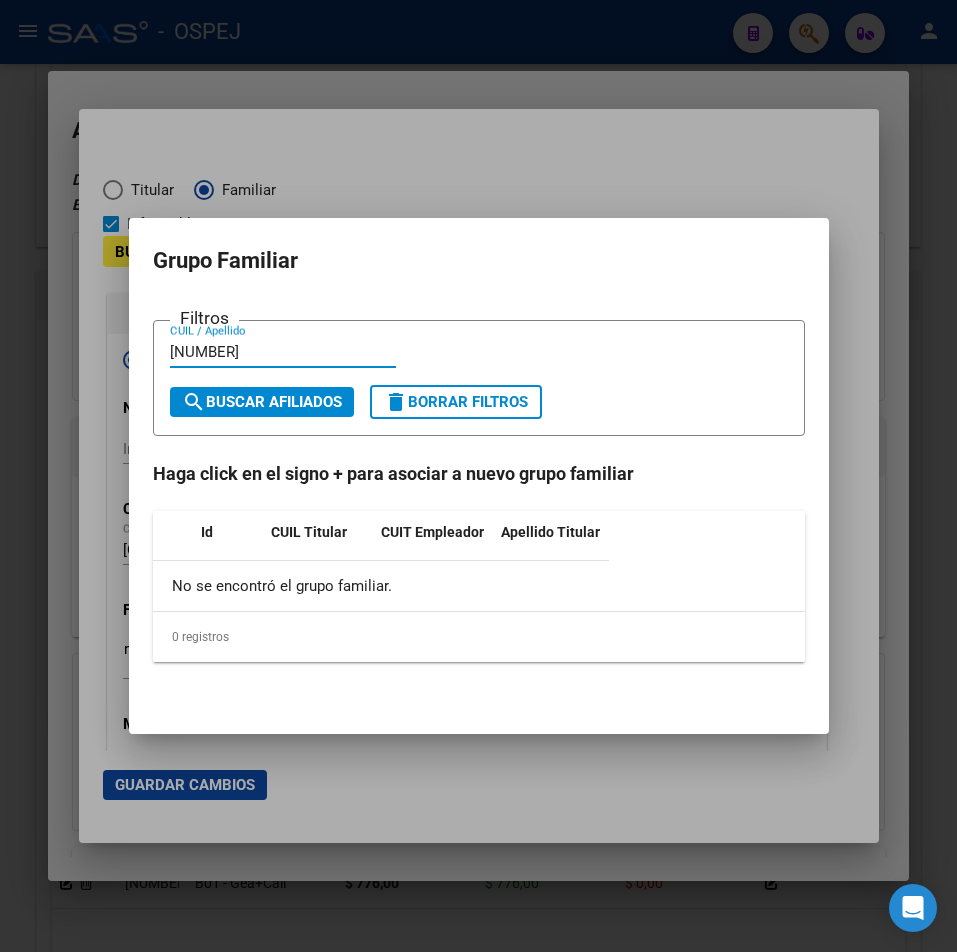 type on "[NUMBER]" 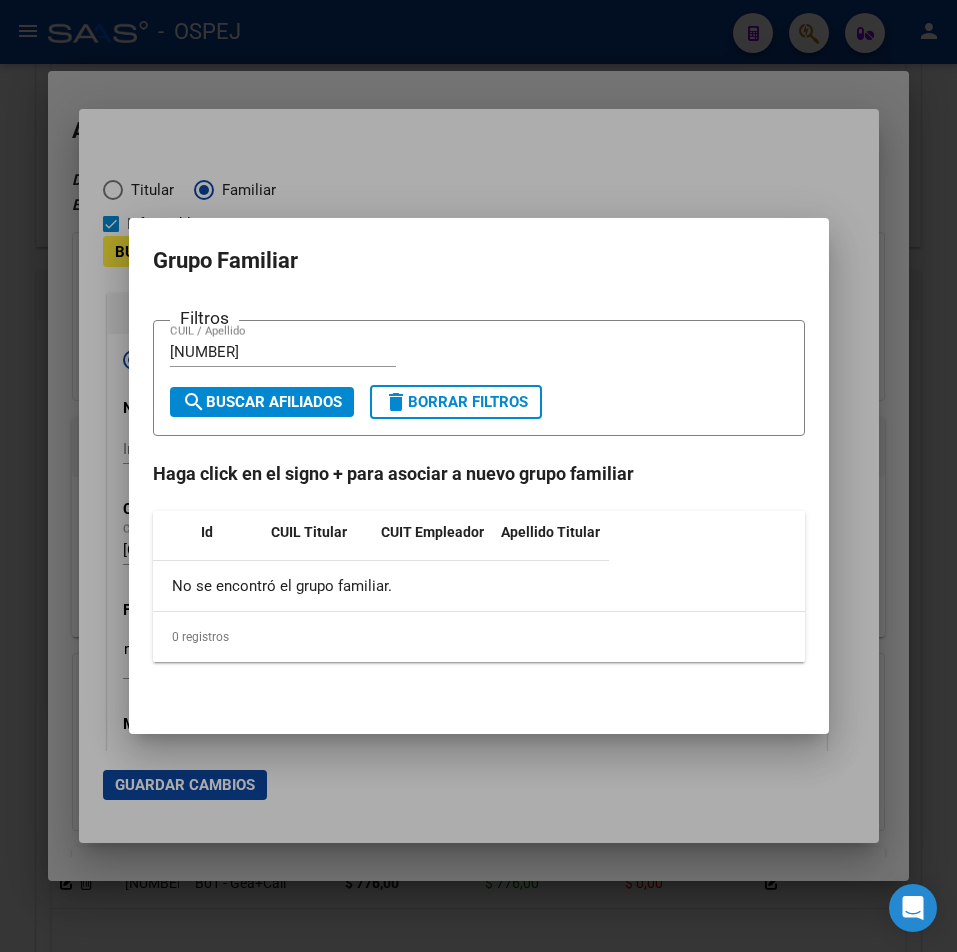 click on "search  Buscar Afiliados" at bounding box center (262, 402) 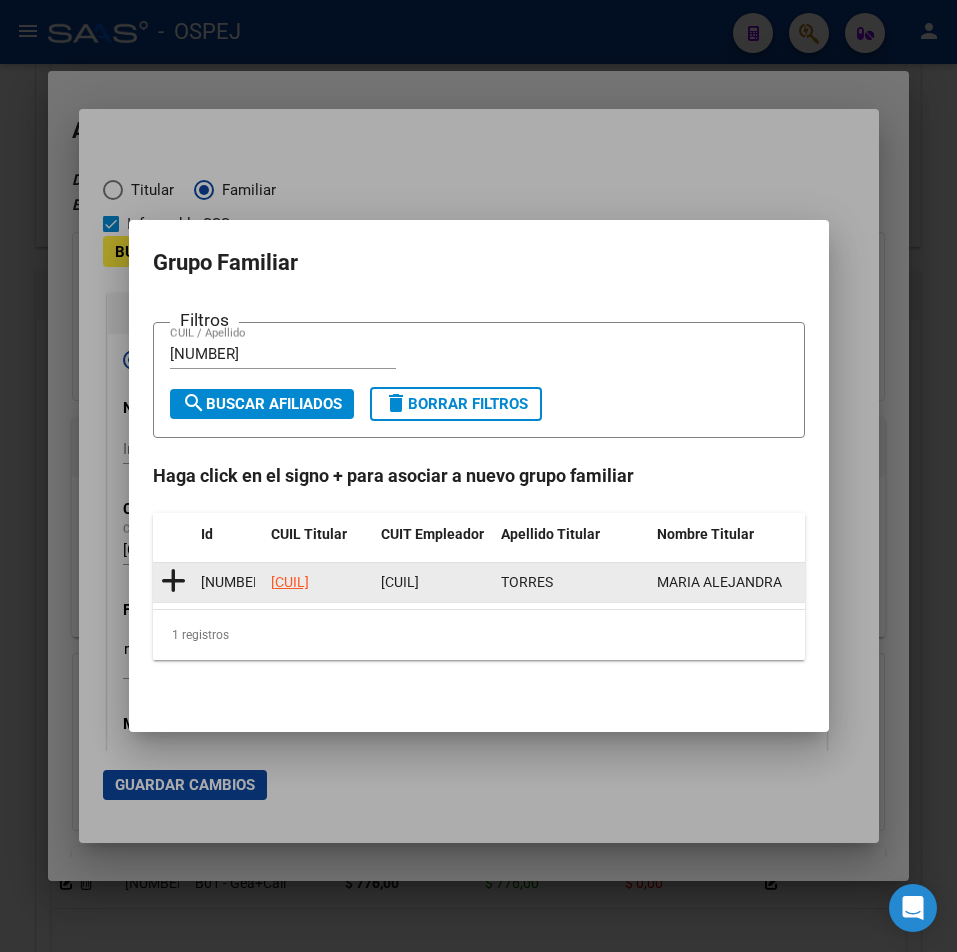 click 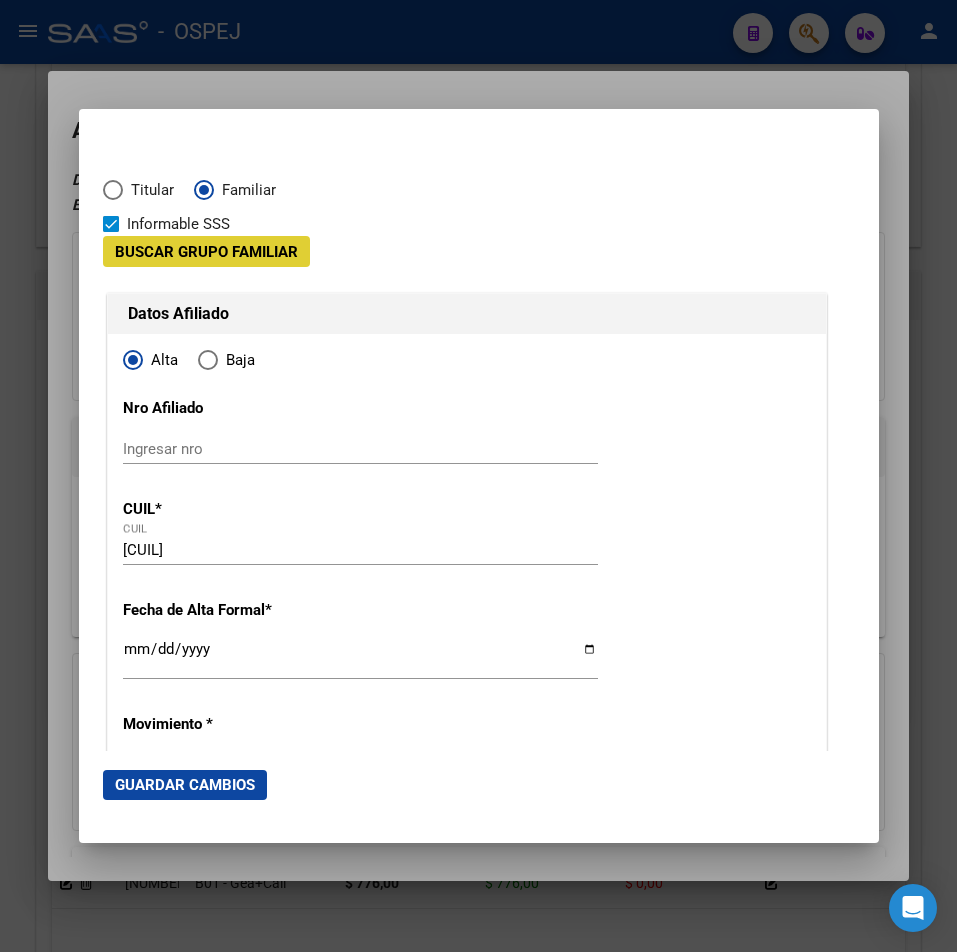 type on "30-59036076-3" 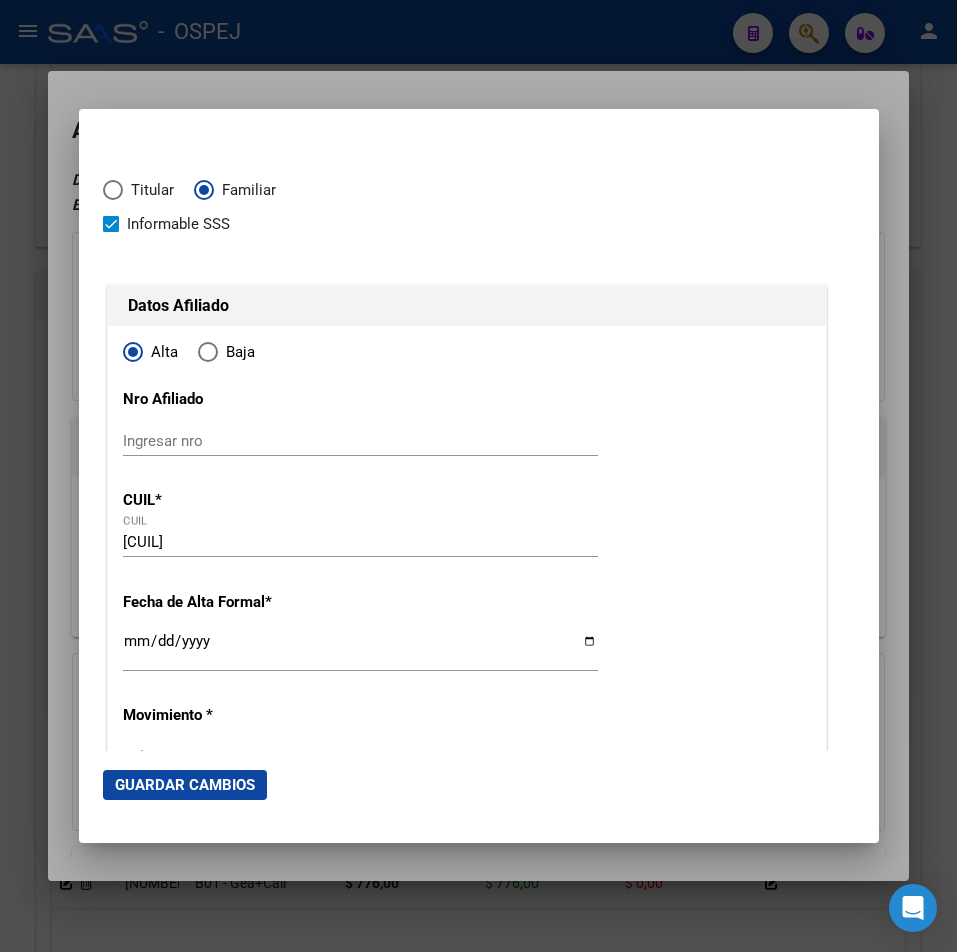 scroll, scrollTop: 200, scrollLeft: 0, axis: vertical 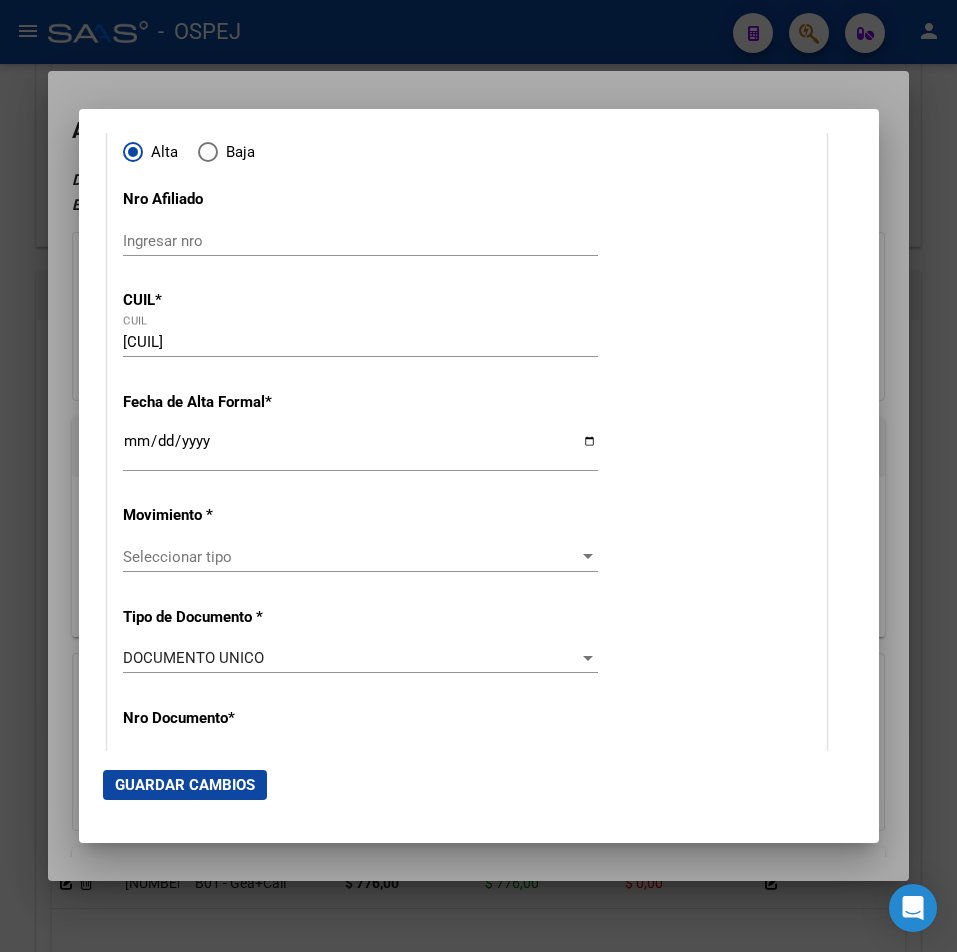 click on "Seleccionar tipo" at bounding box center (351, 557) 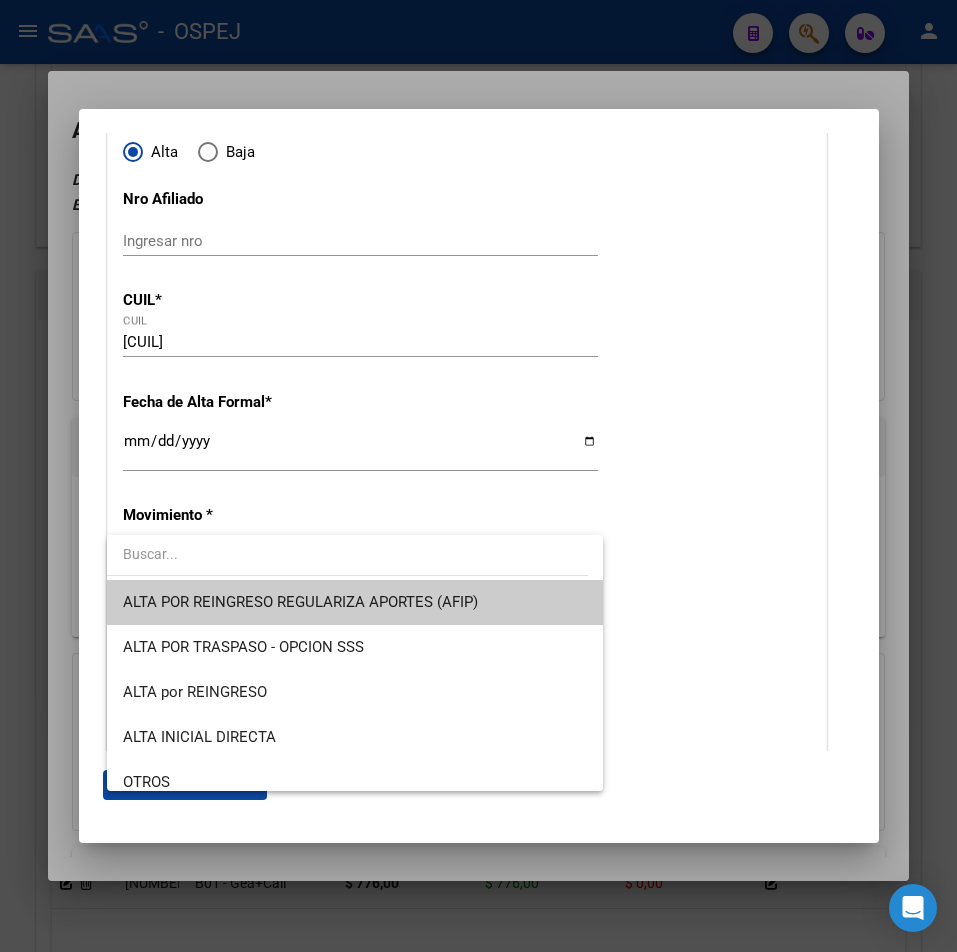 scroll, scrollTop: 100, scrollLeft: 0, axis: vertical 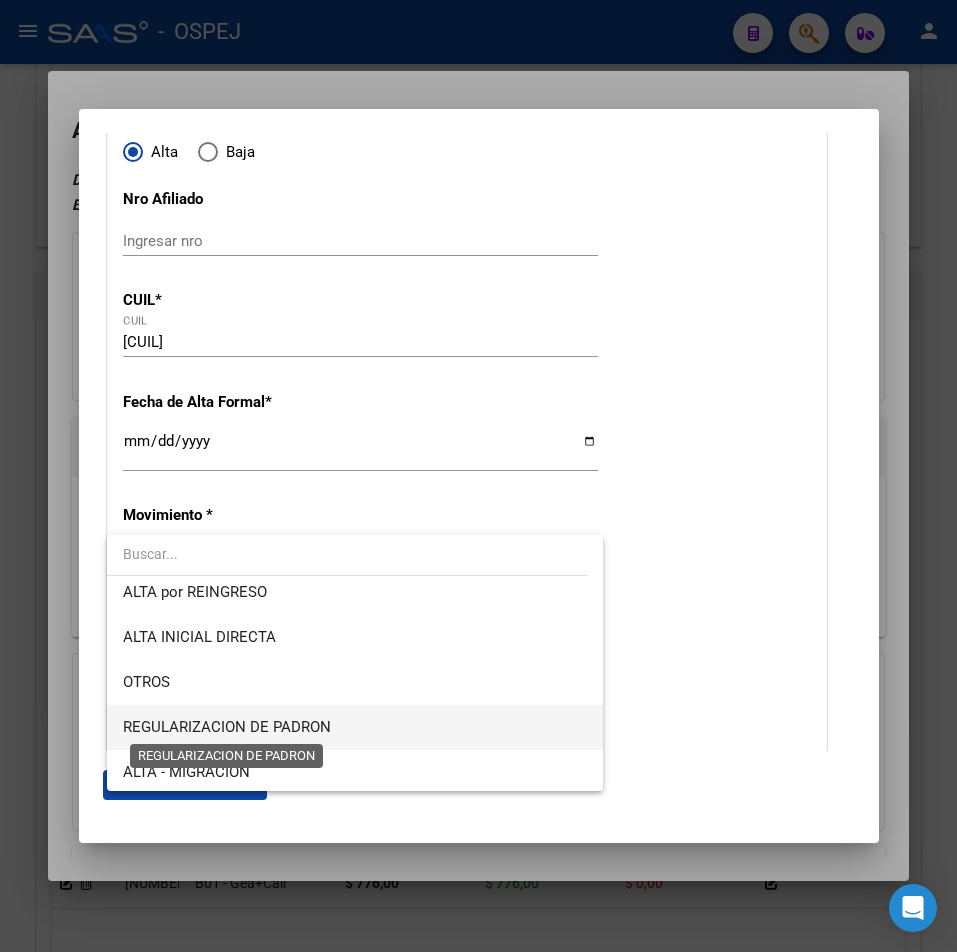 click on "REGULARIZACION DE PADRON" at bounding box center (227, 727) 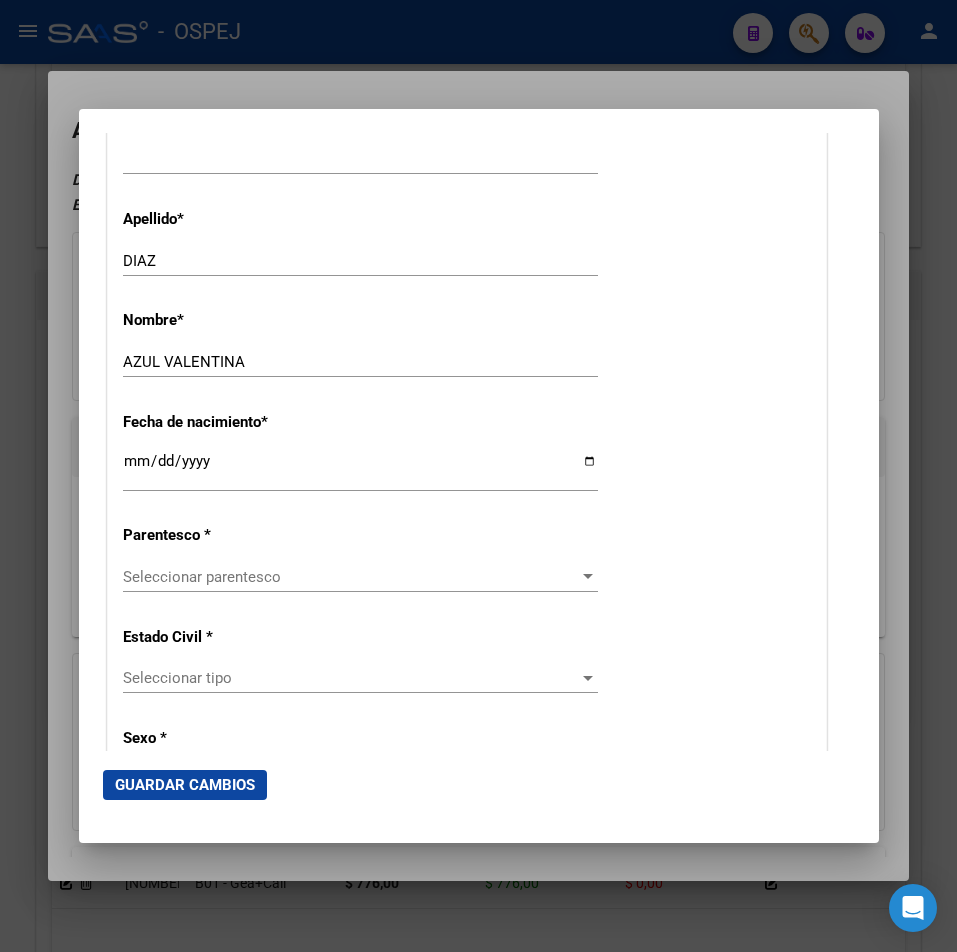 scroll, scrollTop: 900, scrollLeft: 0, axis: vertical 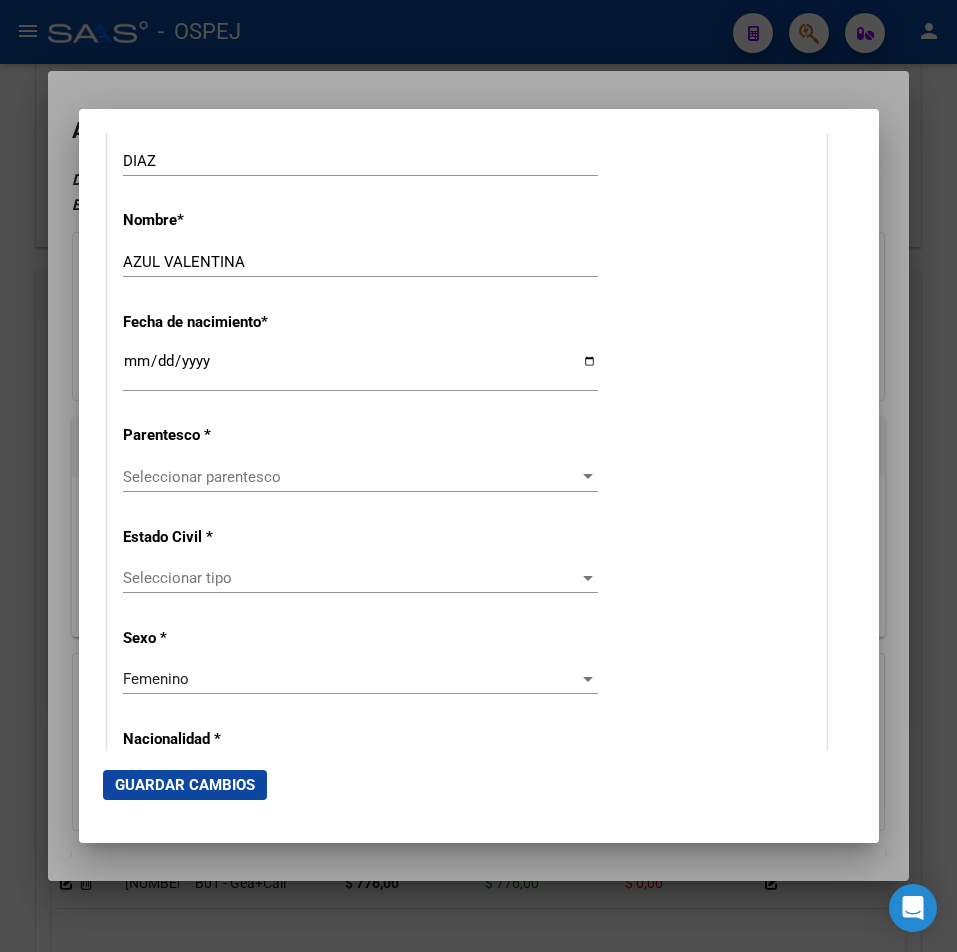 click on "Seleccionar parentesco" at bounding box center (351, 477) 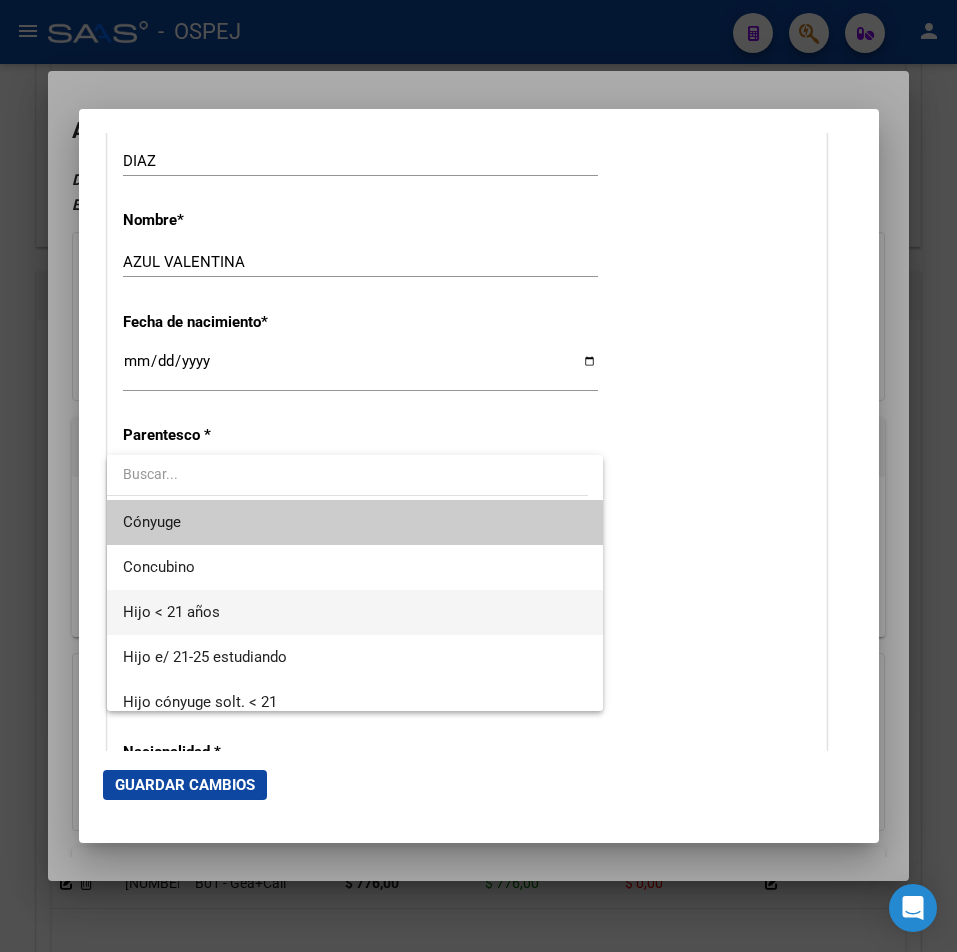 click on "Hijo < 21 años" at bounding box center [355, 612] 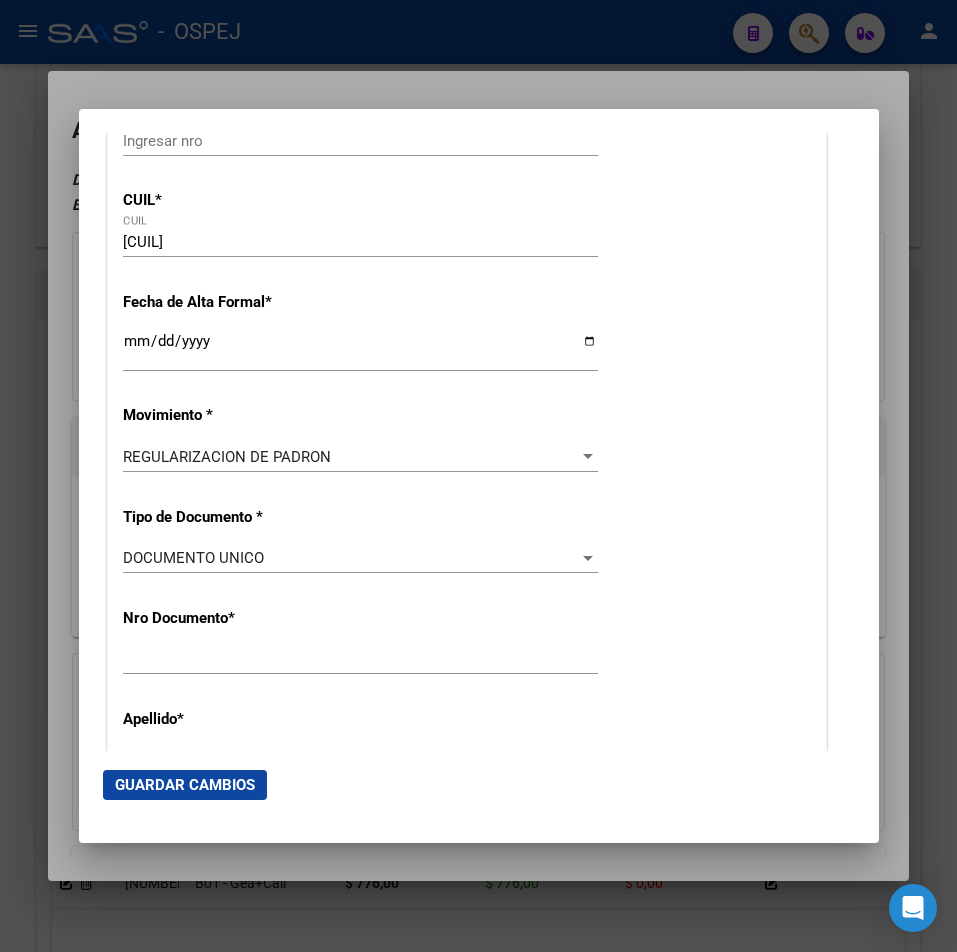scroll, scrollTop: 0, scrollLeft: 0, axis: both 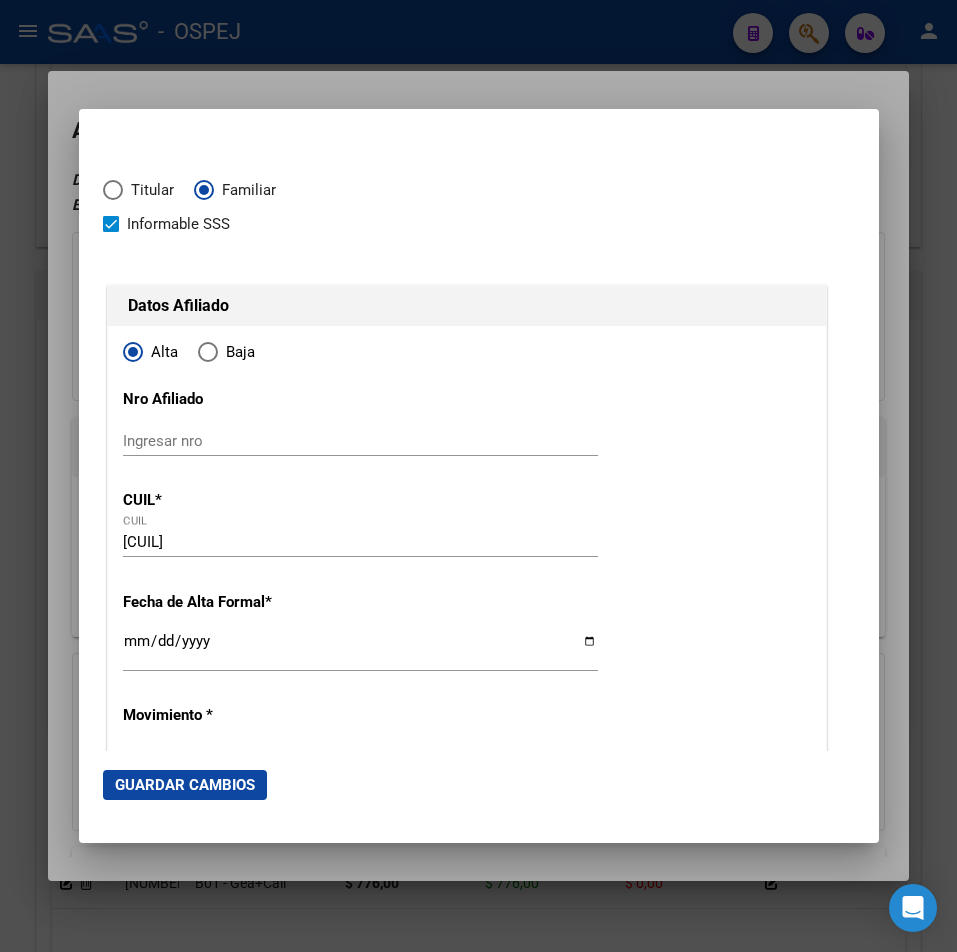 click on "Guardar Cambios" 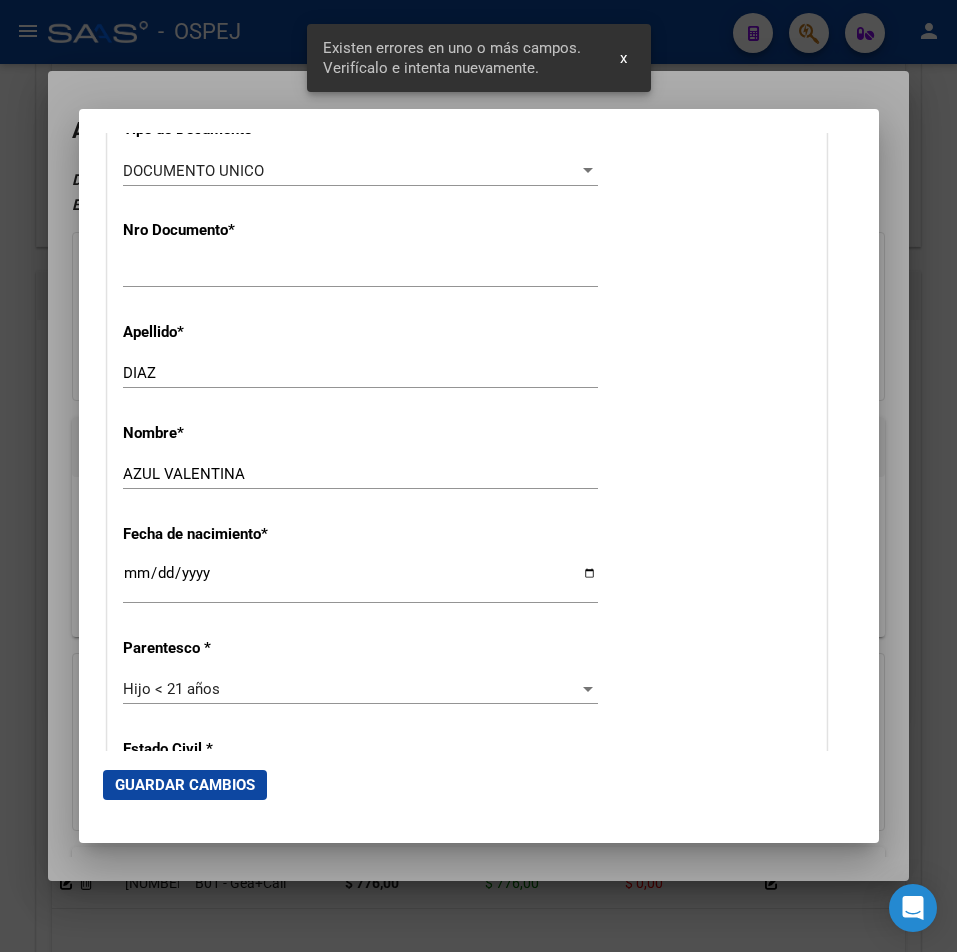 scroll, scrollTop: 0, scrollLeft: 0, axis: both 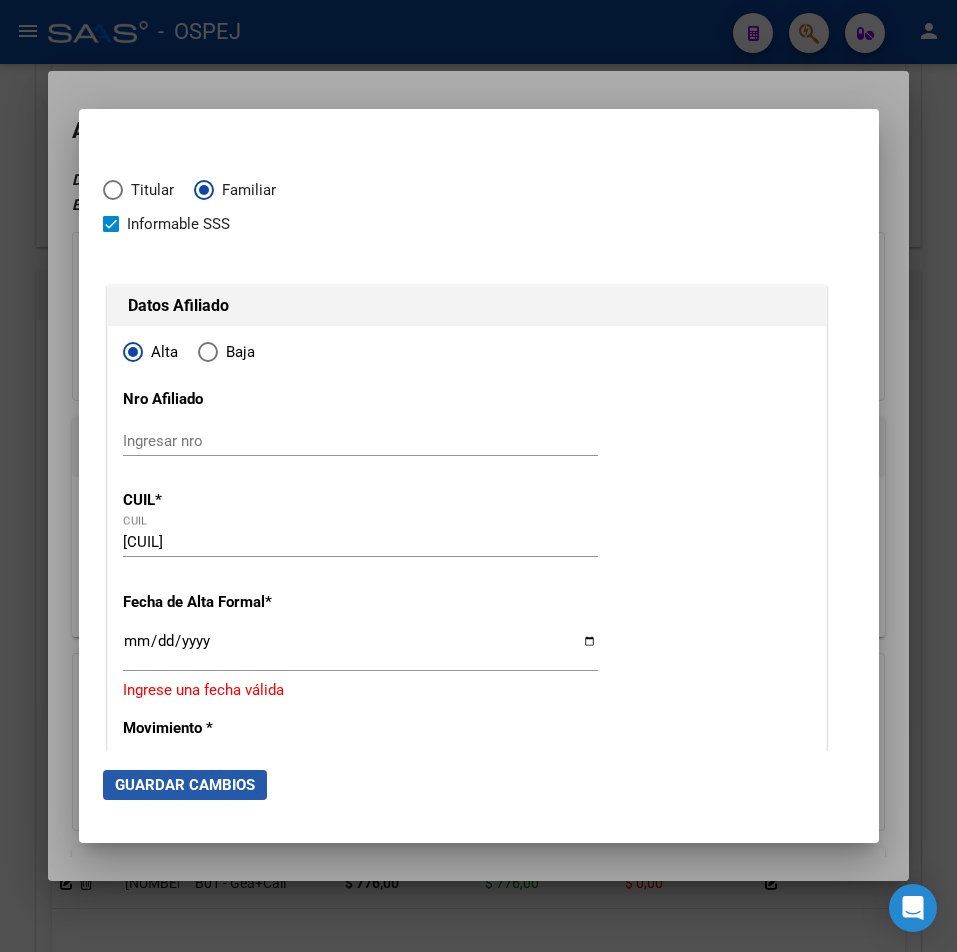 click on "Guardar Cambios" 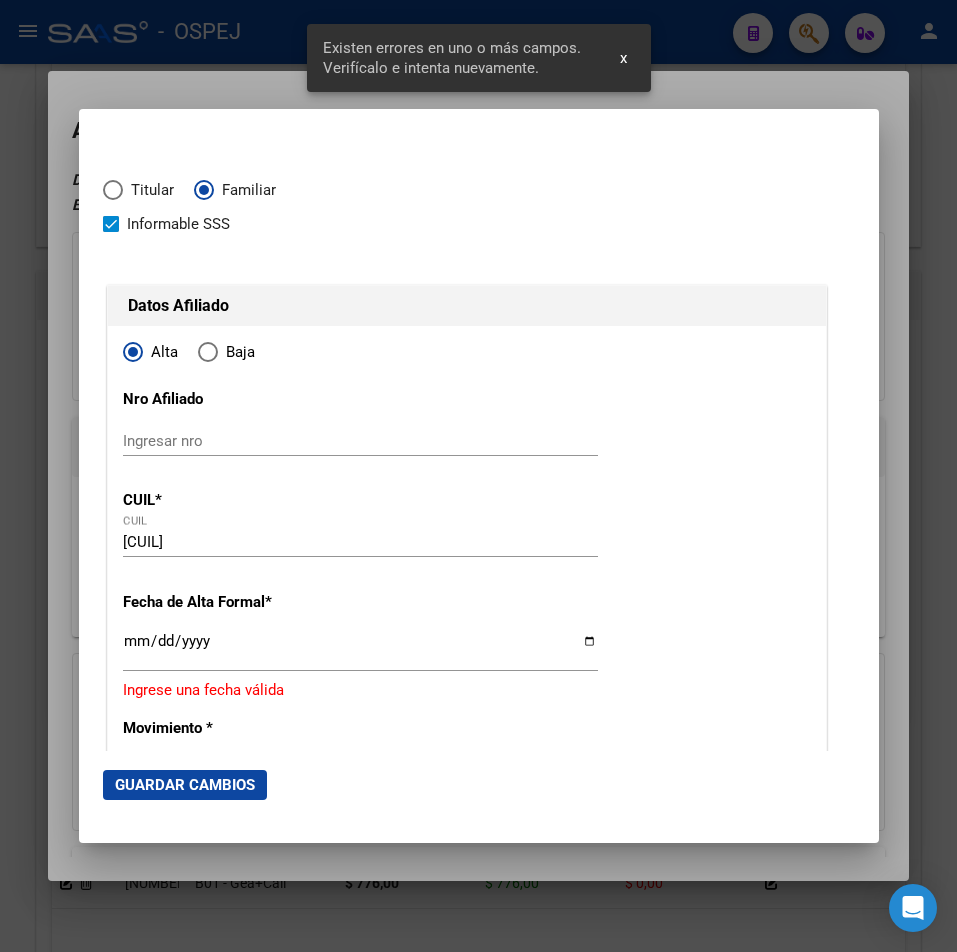 click on "Ingresar fecha" at bounding box center [360, 649] 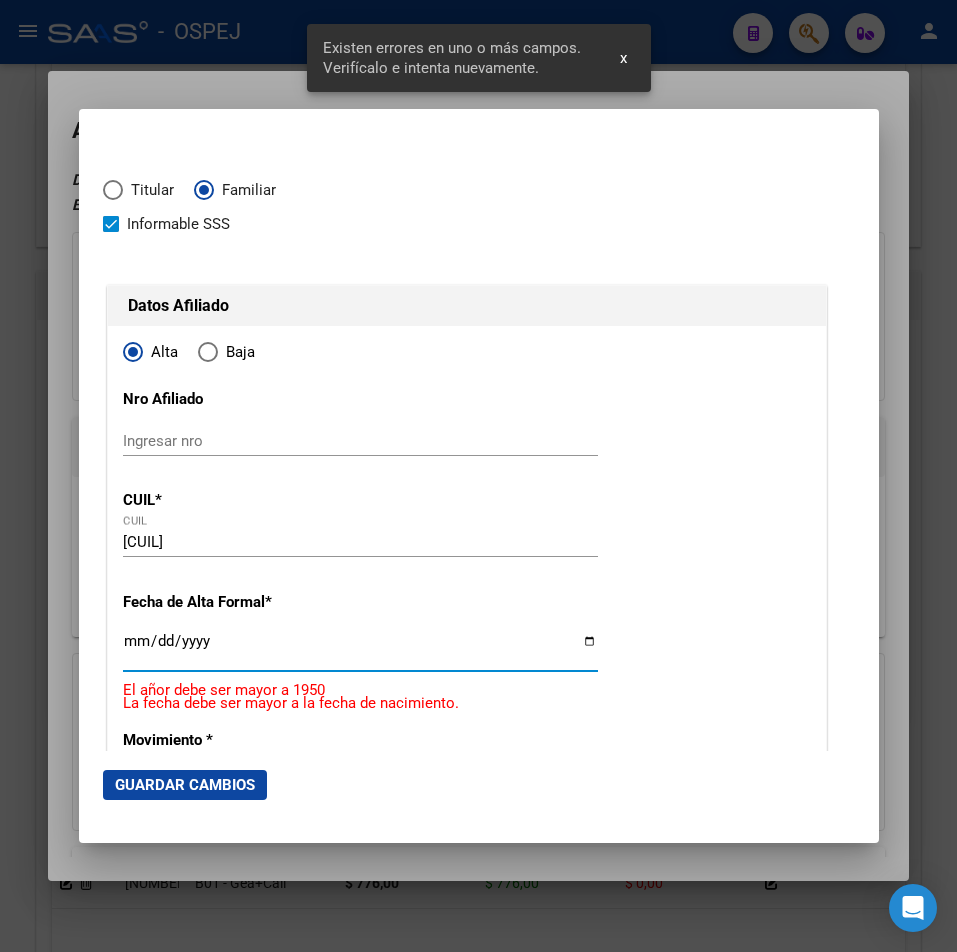 type on "2025-08-06" 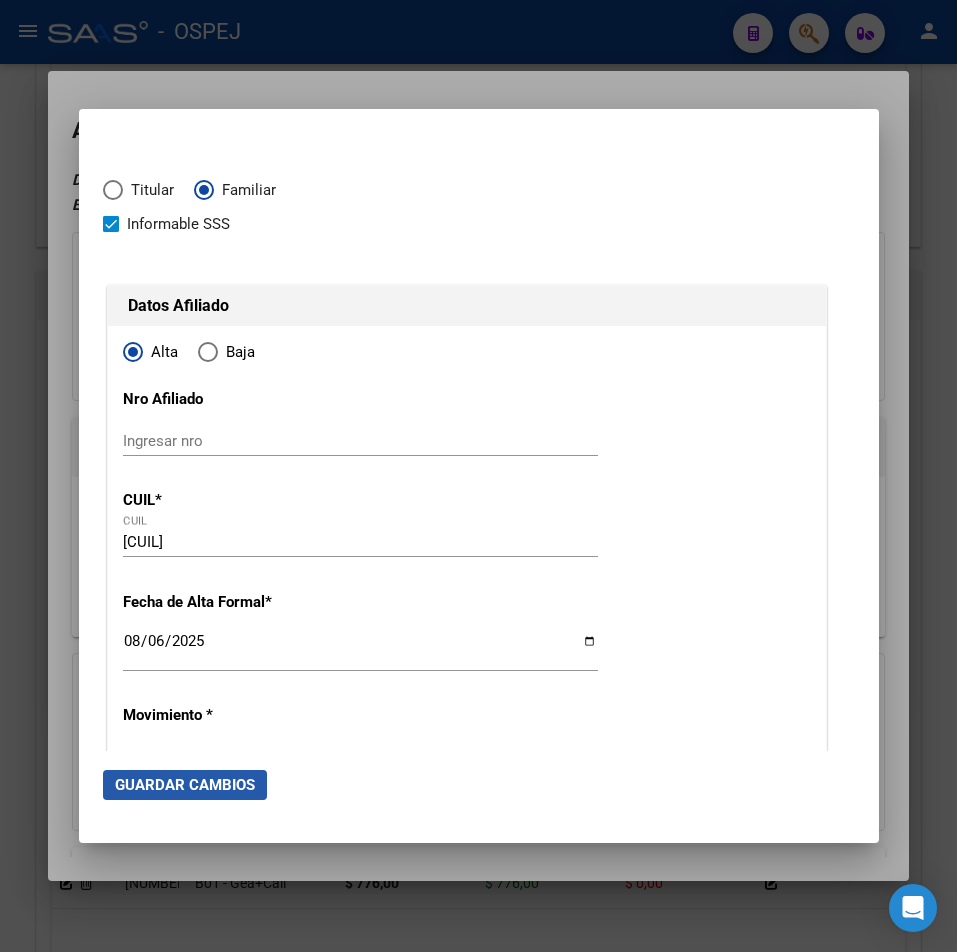 click on "Guardar Cambios" 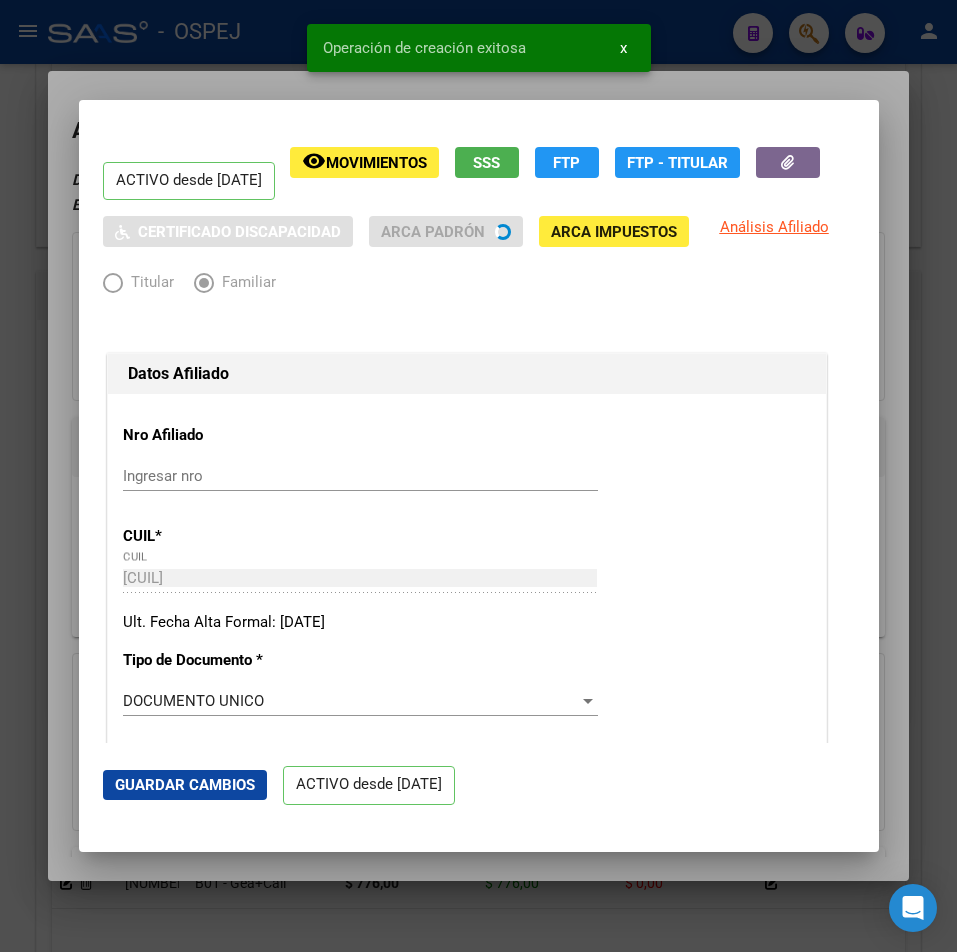 click at bounding box center (478, 476) 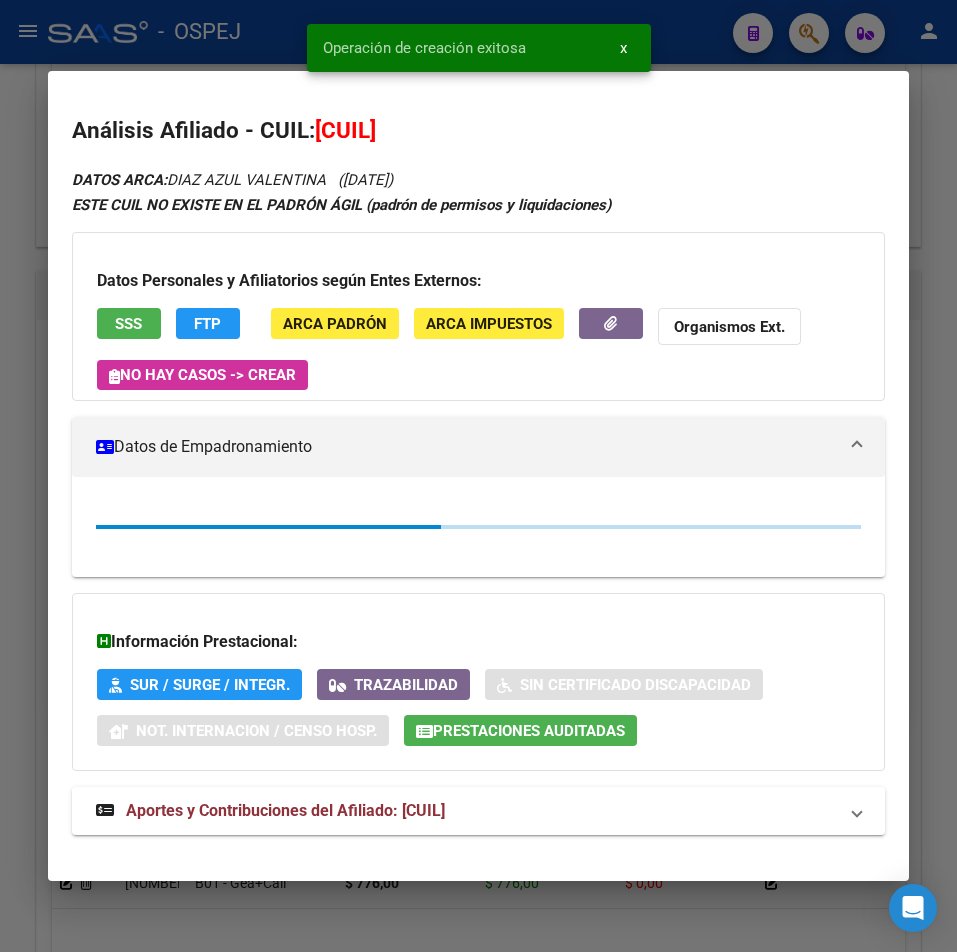 click at bounding box center (478, 476) 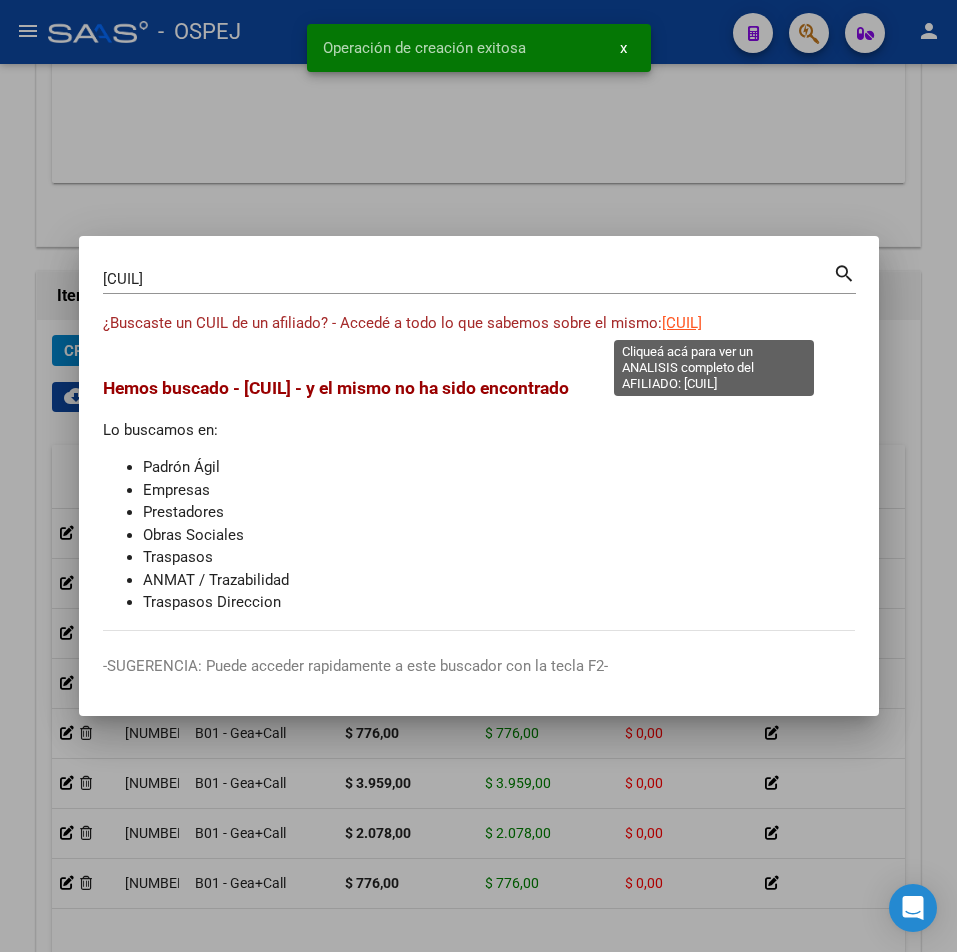 click on "27509955633" at bounding box center [682, 323] 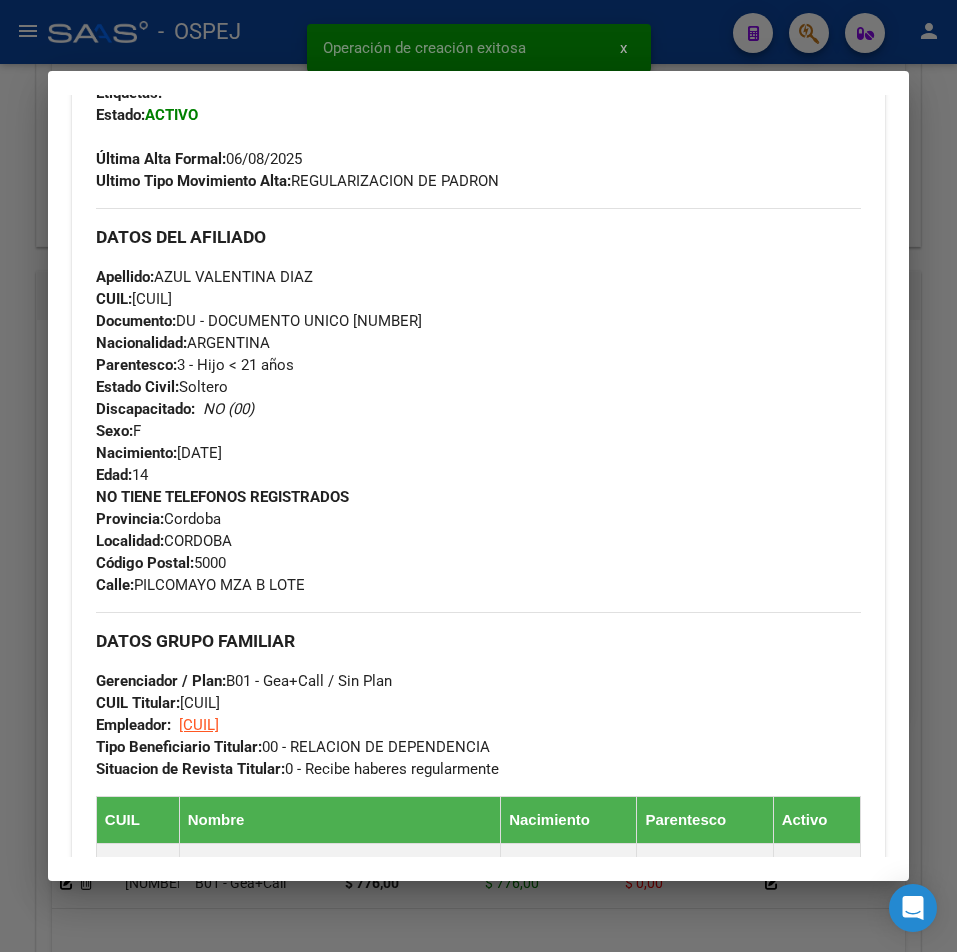 scroll, scrollTop: 1097, scrollLeft: 0, axis: vertical 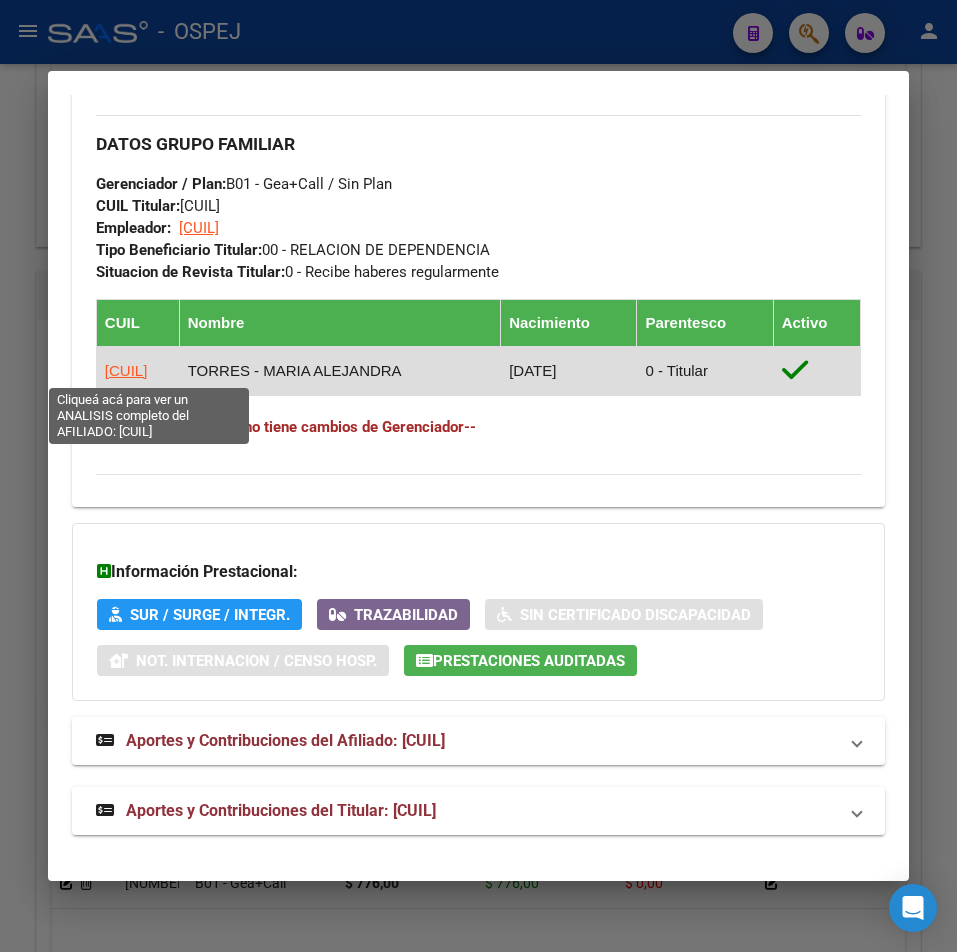 click on "[CUIL]" at bounding box center (126, 370) 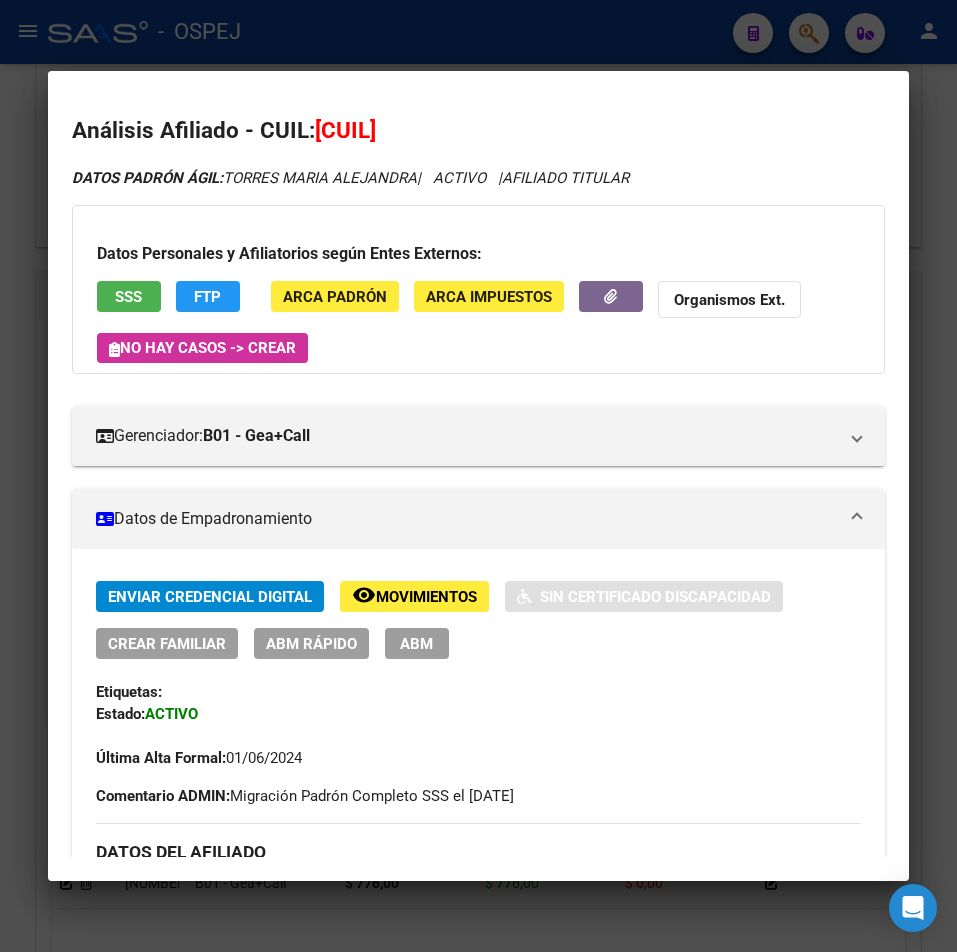 click on "Análisis Afiliado - CUIL:  27312202501 DATOS PADRÓN ÁGIL:  TORRES MARIA ALEJANDRA     |   ACTIVO   |     AFILIADO TITULAR  Datos Personales y Afiliatorios según Entes Externos: SSS FTP ARCA Padrón ARCA Impuestos Organismos Ext.   No hay casos -> Crear
Gerenciador:      B01 - Gea+Call Atención telefónica: Atención emergencias: Otros Datos Útiles:    Datos de Empadronamiento  Enviar Credencial Digital remove_red_eye Movimientos    Sin Certificado Discapacidad Crear Familiar ABM Rápido ABM Etiquetas: Estado: ACTIVO Última Alta Formal:  01/06/2024 Comentario ADMIN:  Migración Padrón Completo SSS el 2021-06-03 12:54:06 DATOS DEL AFILIADO Apellido:  MARIA ALEJANDRA TORRES CUIL:  27312202501 Documento:  DU - DOCUMENTO UNICO 31220250  Nacionalidad:  ARGENTINA Parentesco:  0 - Titular Estado Civil:  Soltero Discapacitado:    NO (00) Sexo:  F Nacimiento:  22/11/1984 Edad:  40  Teléfono Particular:                       Provincia:  Cordoba Localidad:  CORDOBA Código Postal:  5000 Calle:" at bounding box center [478, 475] 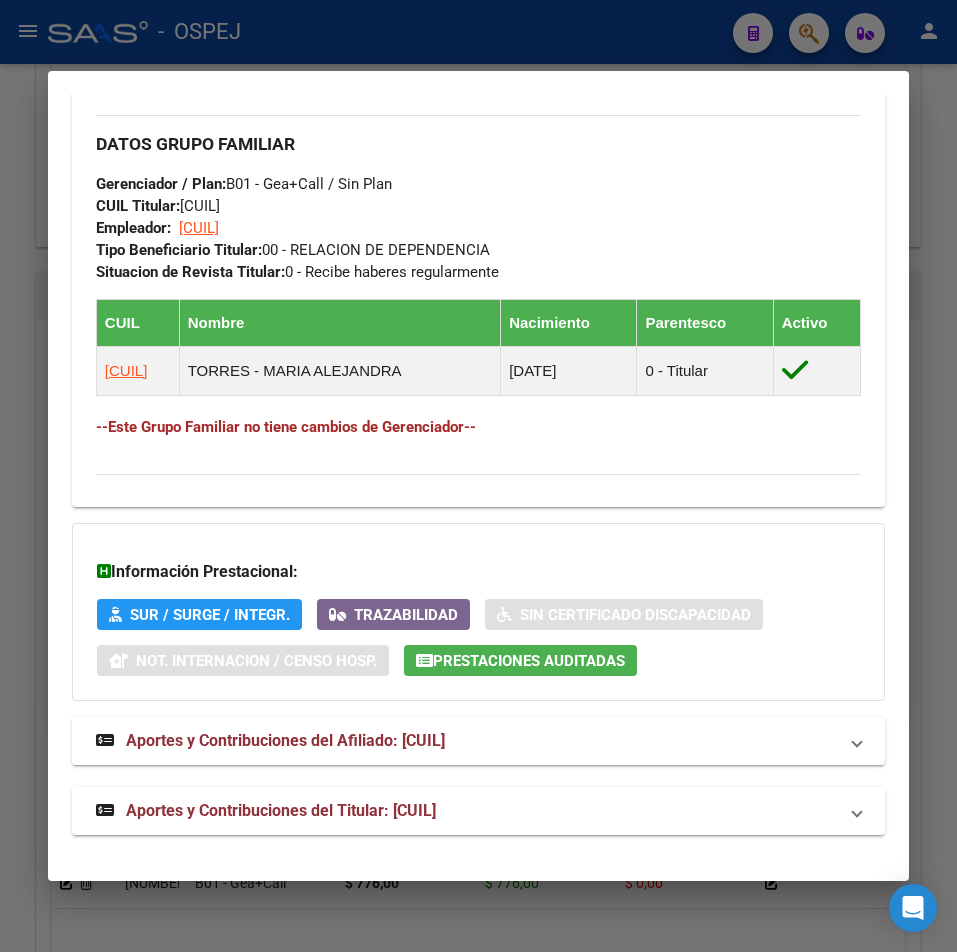 click at bounding box center (478, 476) 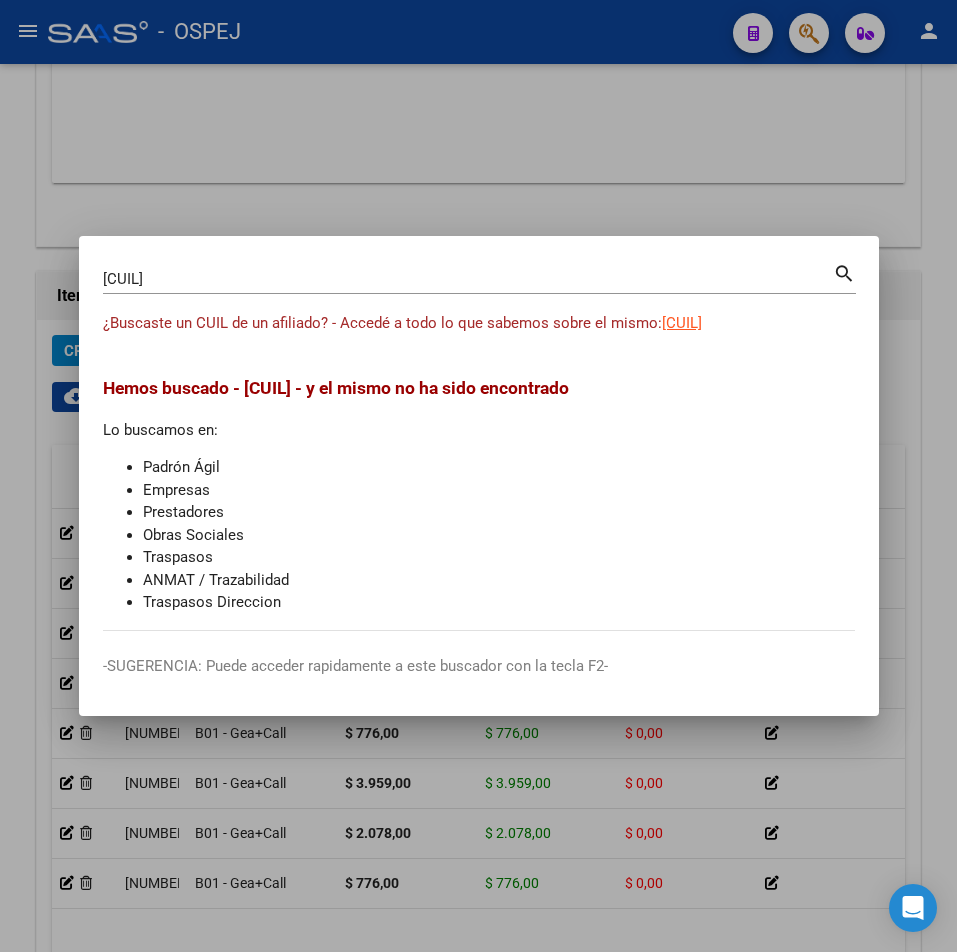 click at bounding box center (478, 476) 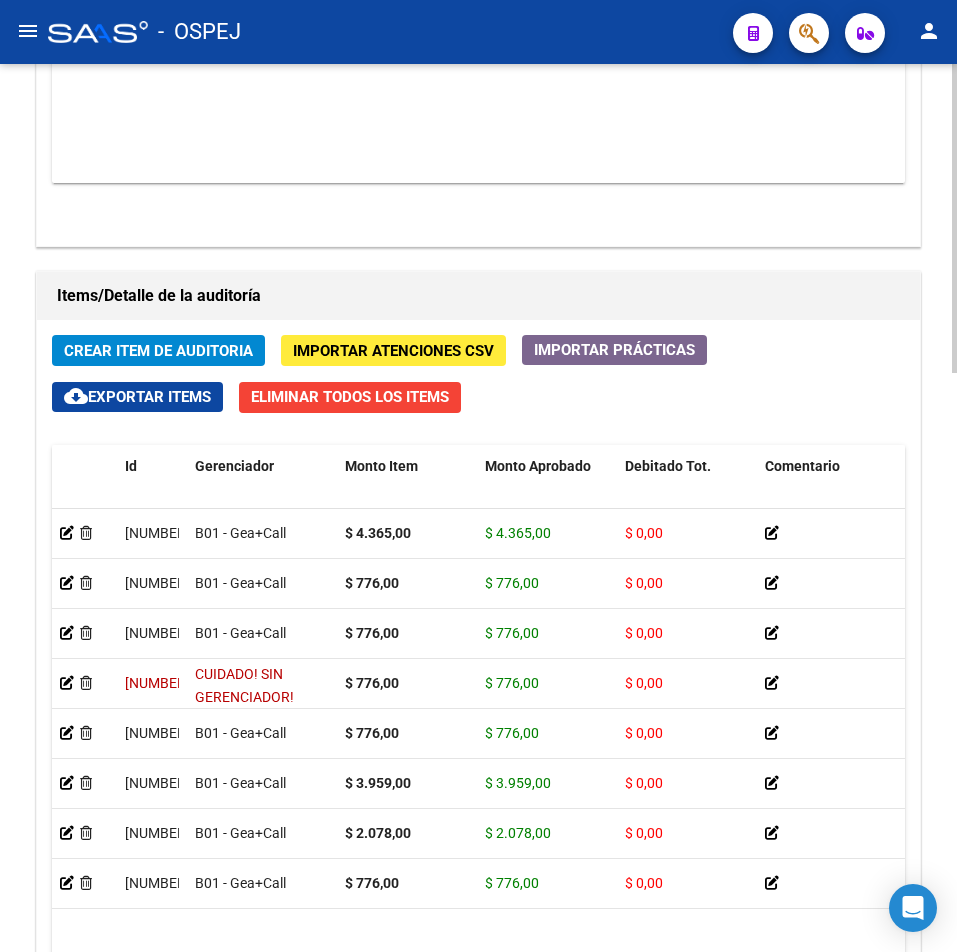 scroll, scrollTop: 1500, scrollLeft: 0, axis: vertical 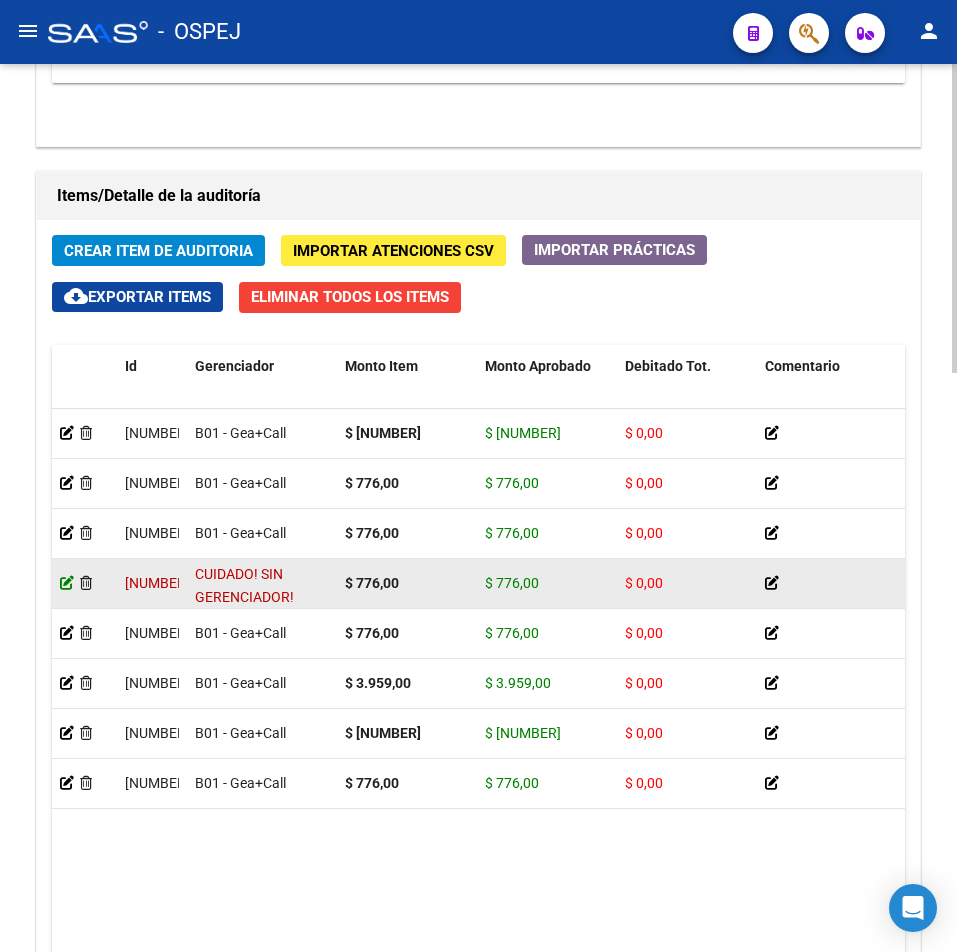 click 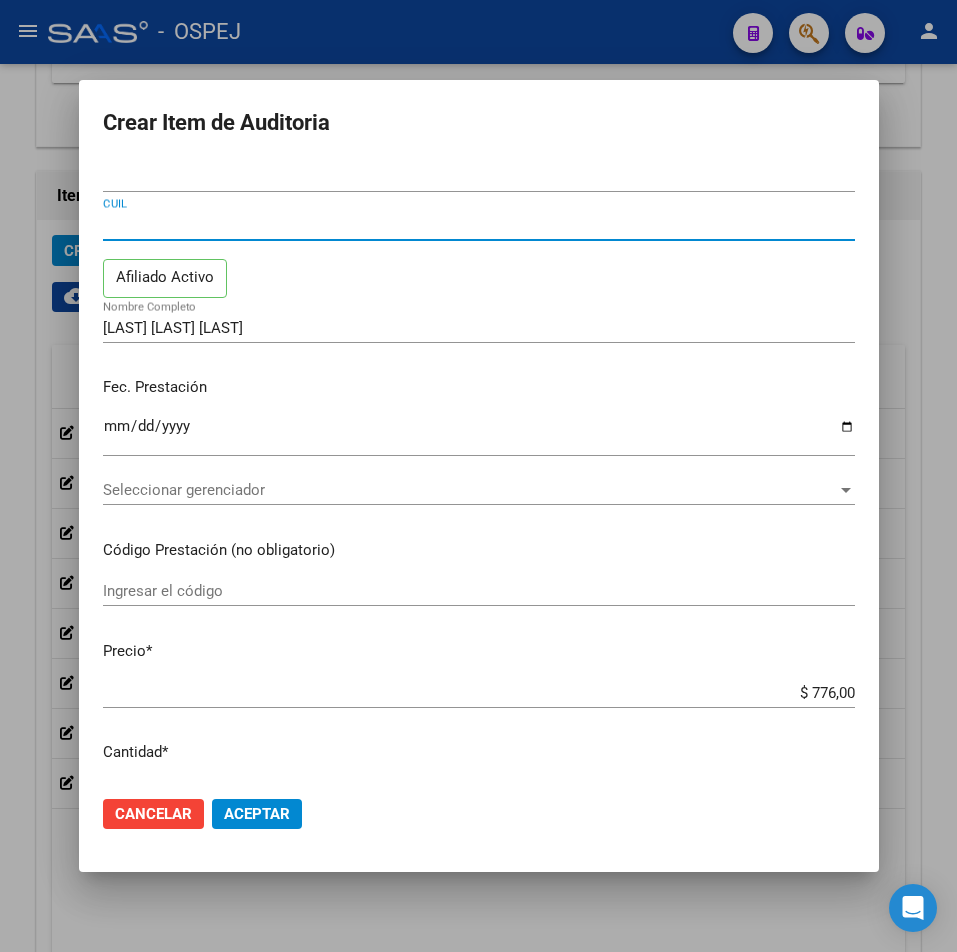 click on "[CUIL]" at bounding box center [479, 225] 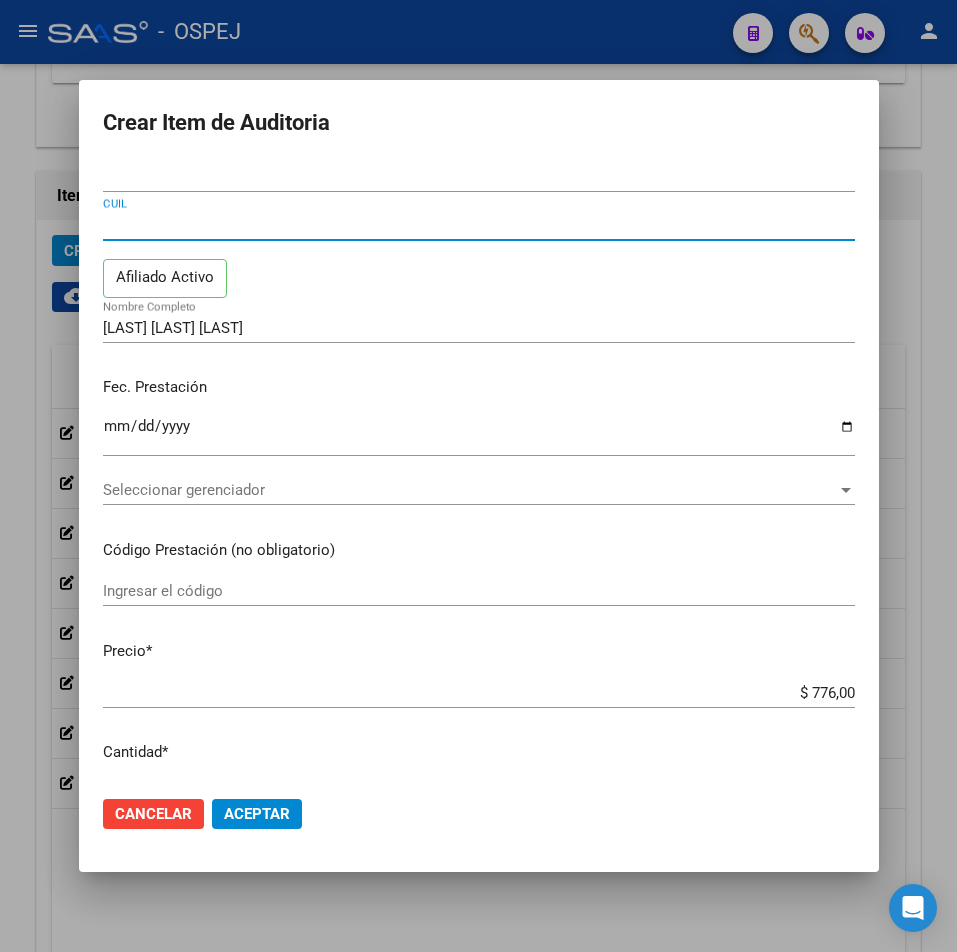 type 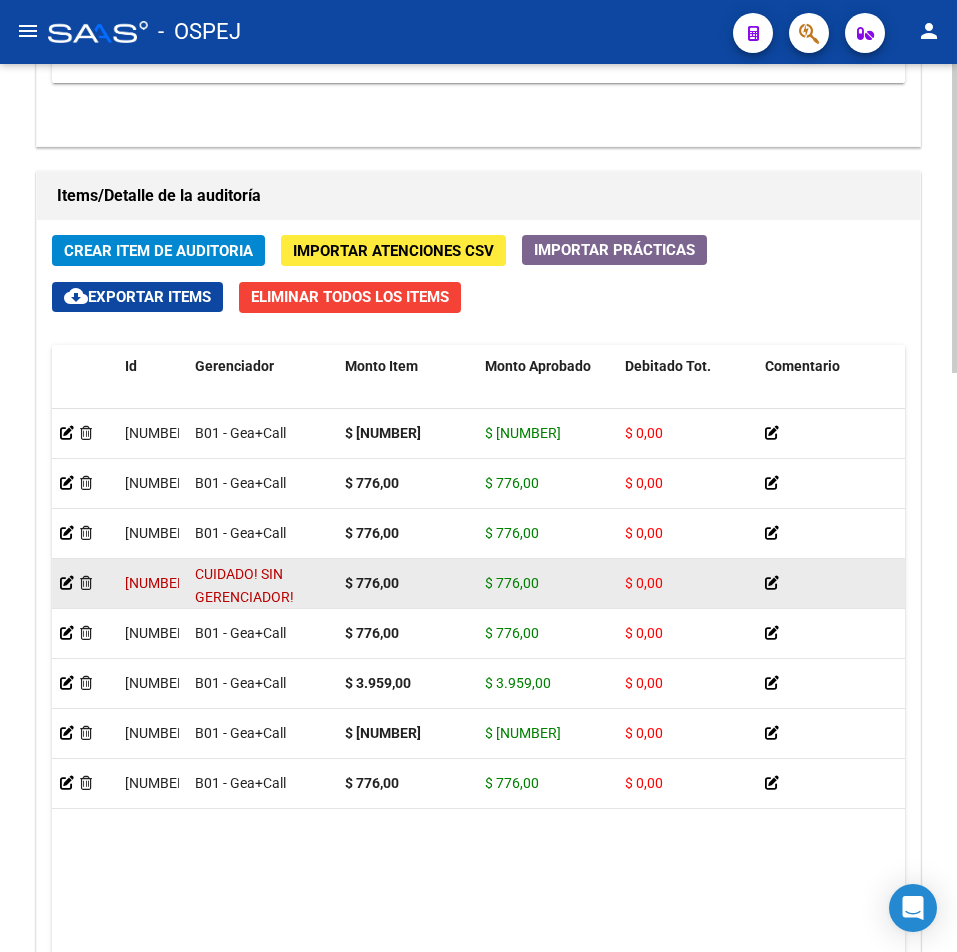 click 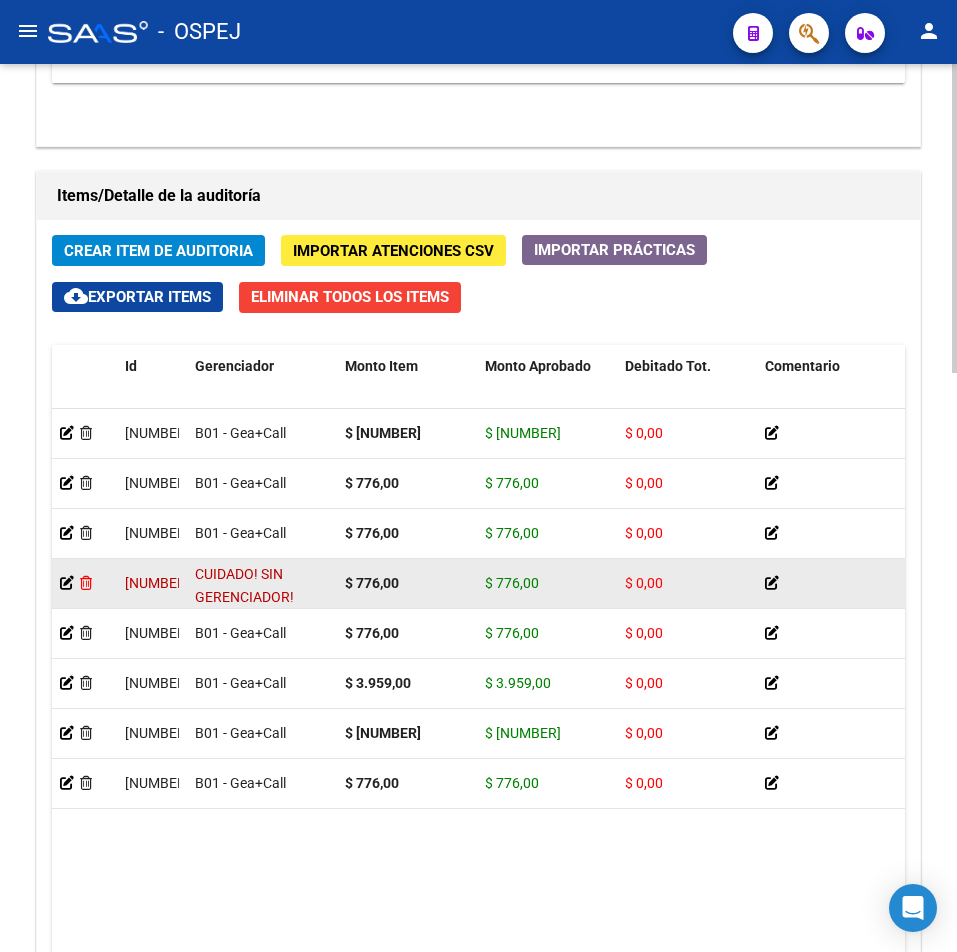 click 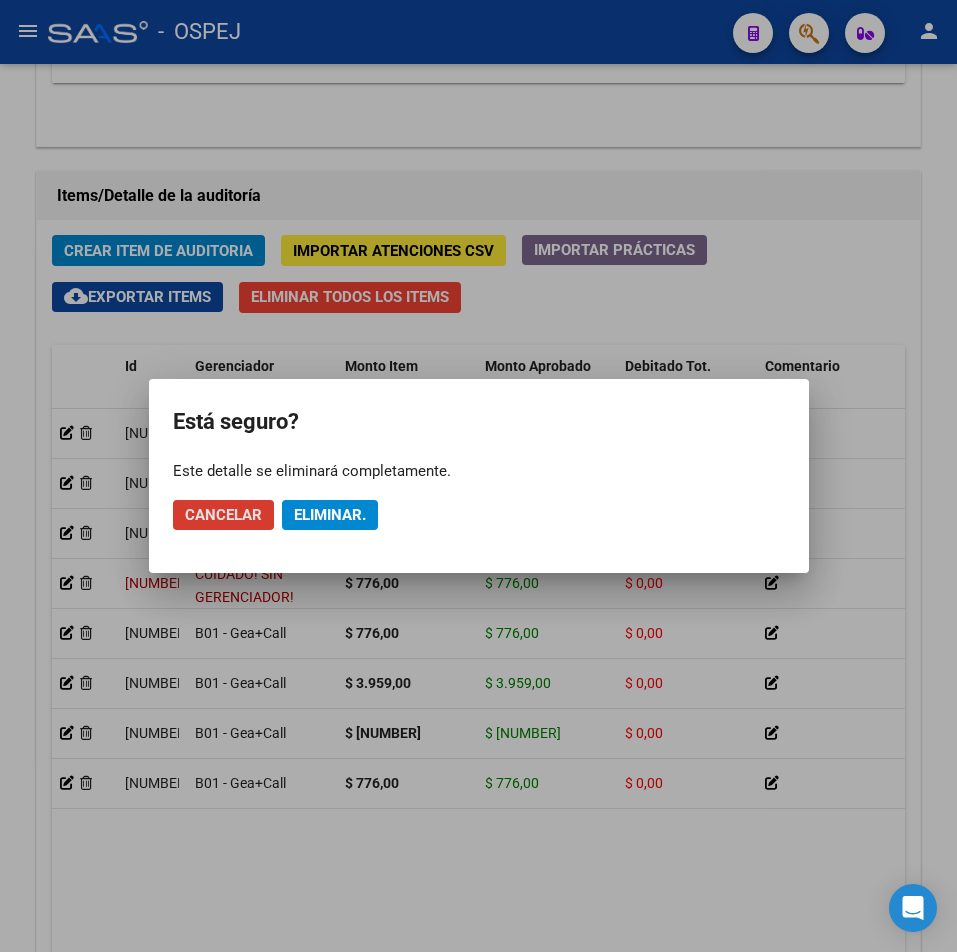 click on "Eliminar." 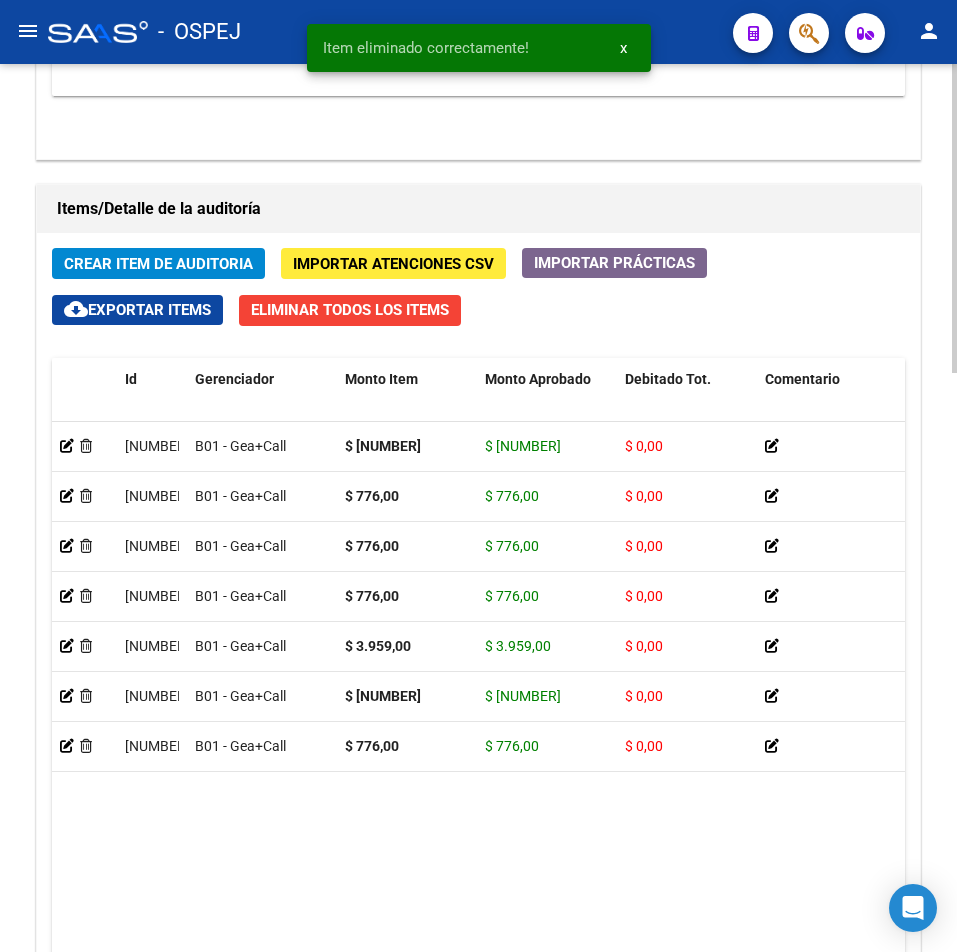 scroll, scrollTop: 1400, scrollLeft: 0, axis: vertical 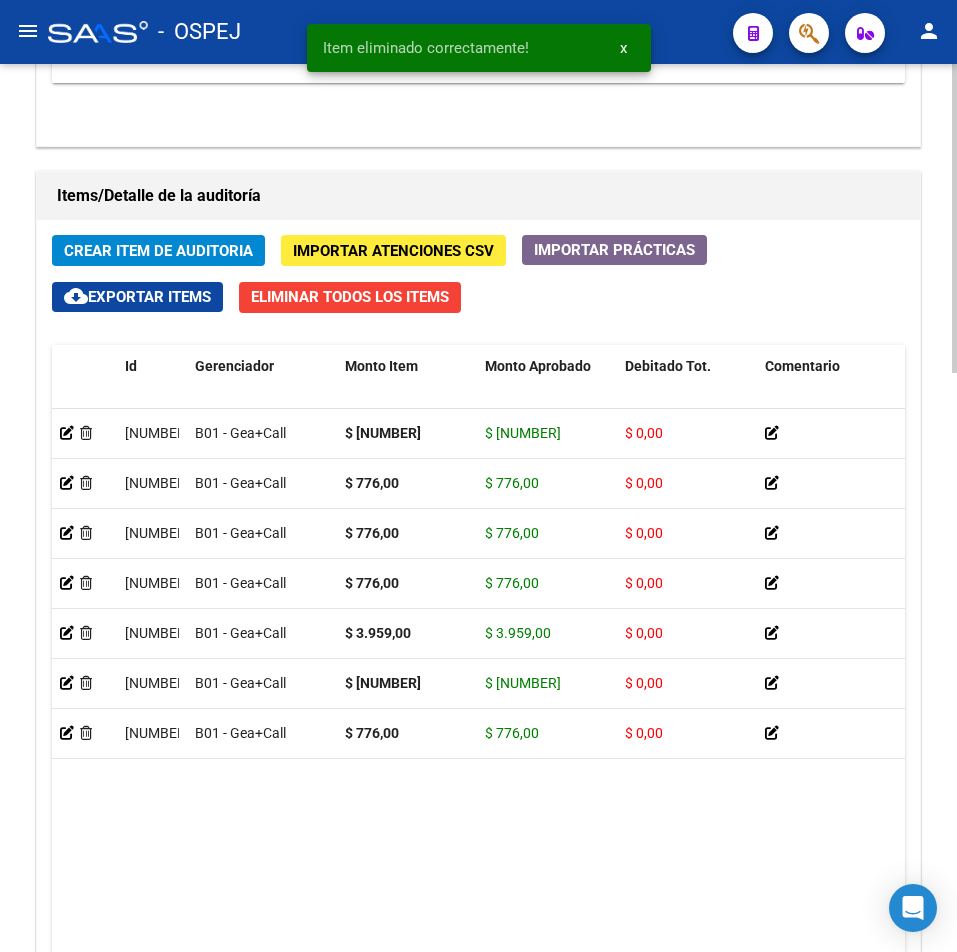 click on "Crear Item de Auditoria" 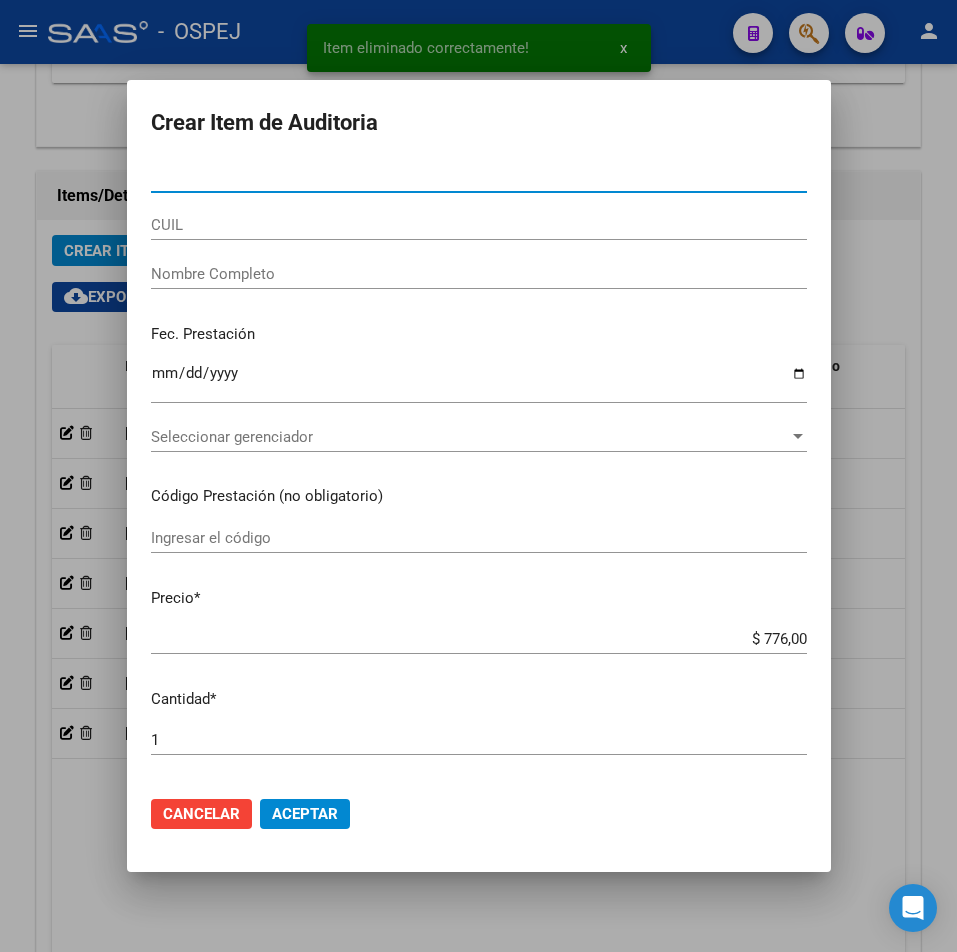 click on "CUIL" at bounding box center (479, 225) 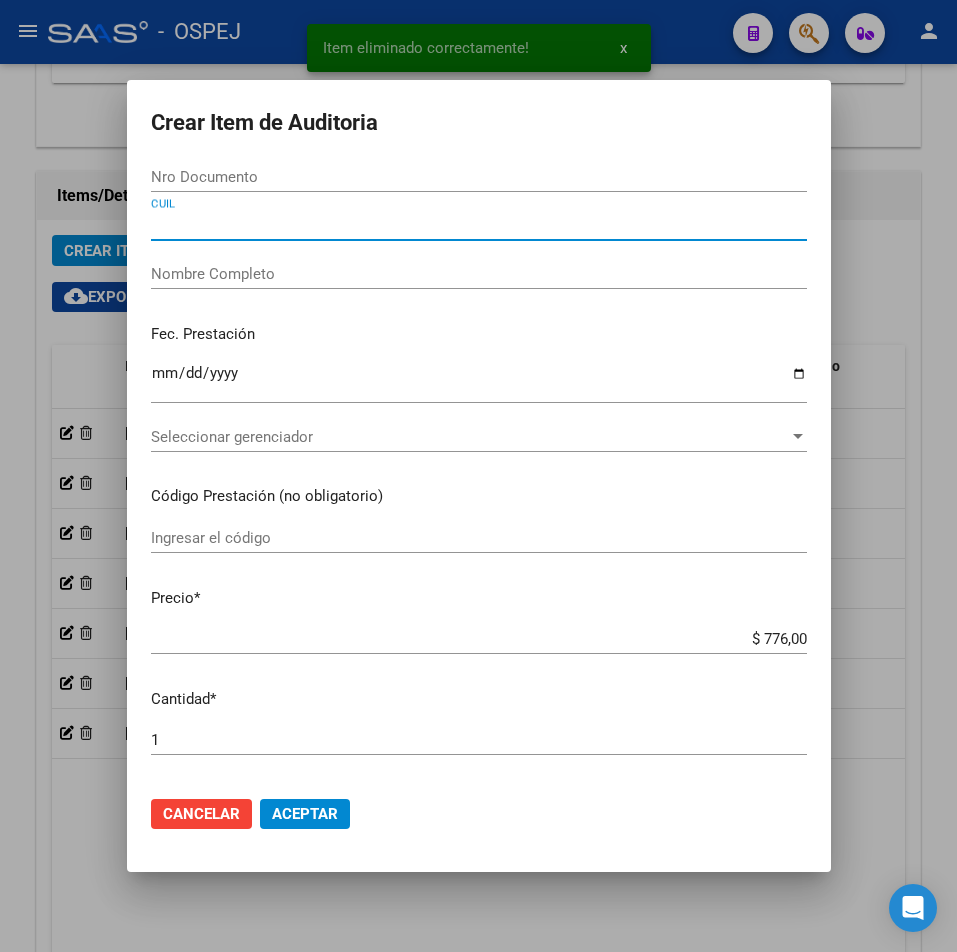 click on "CUIL" at bounding box center [479, 225] 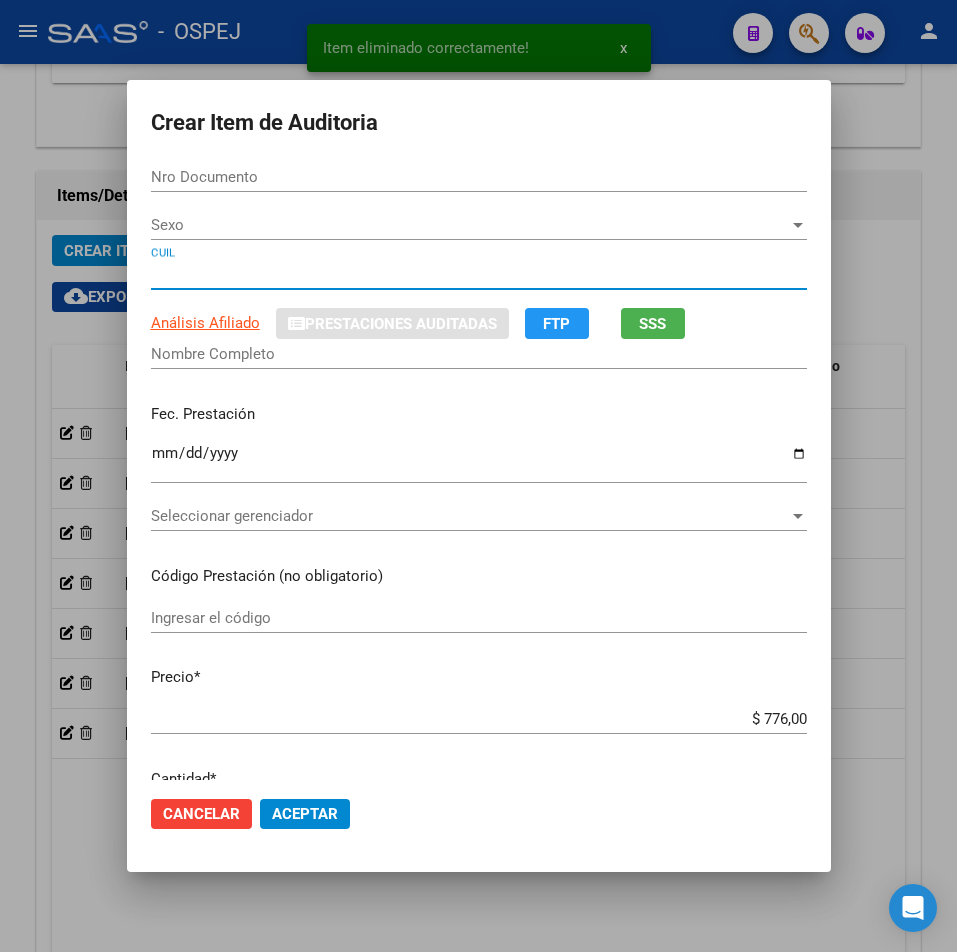 type on "50995563" 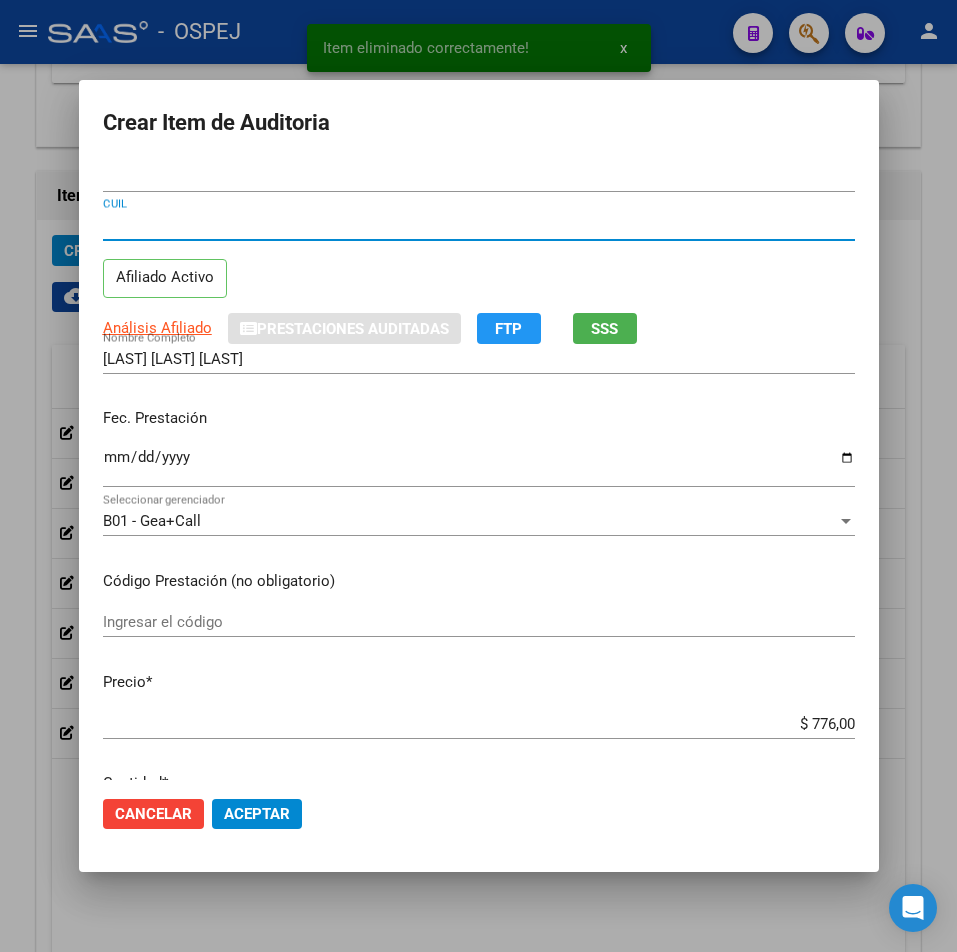 type on "27509955633" 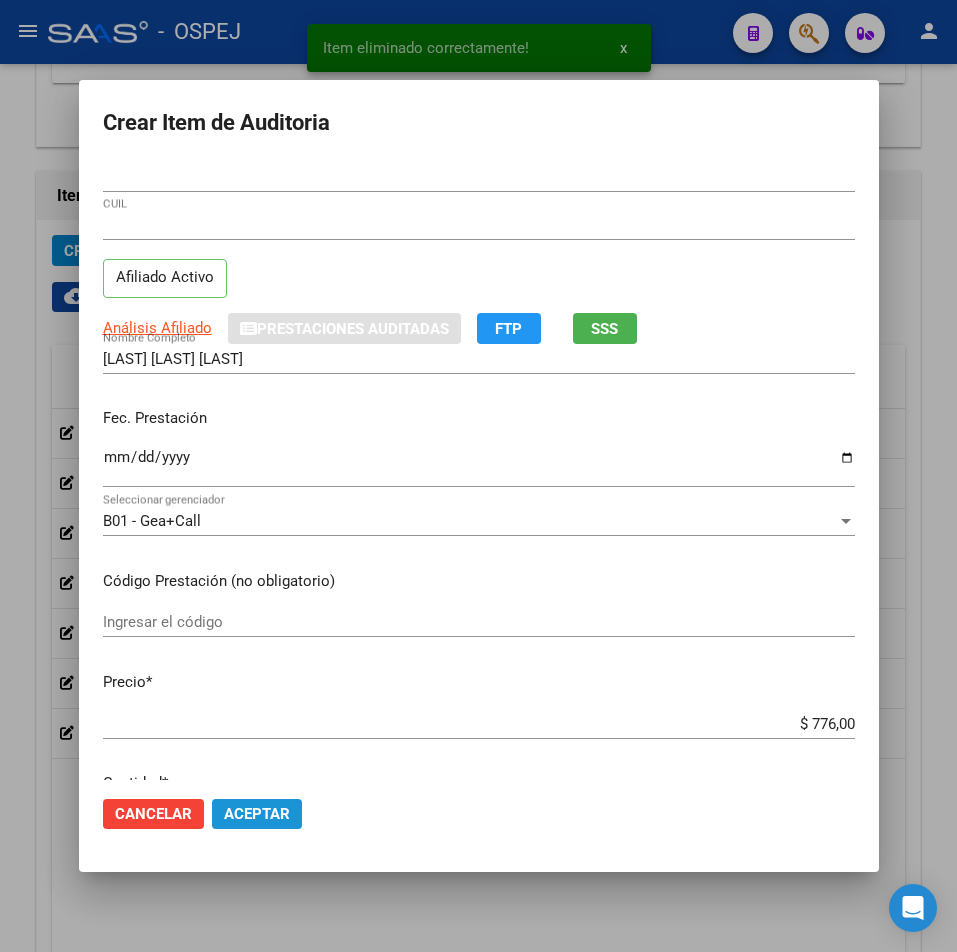 click on "Aceptar" 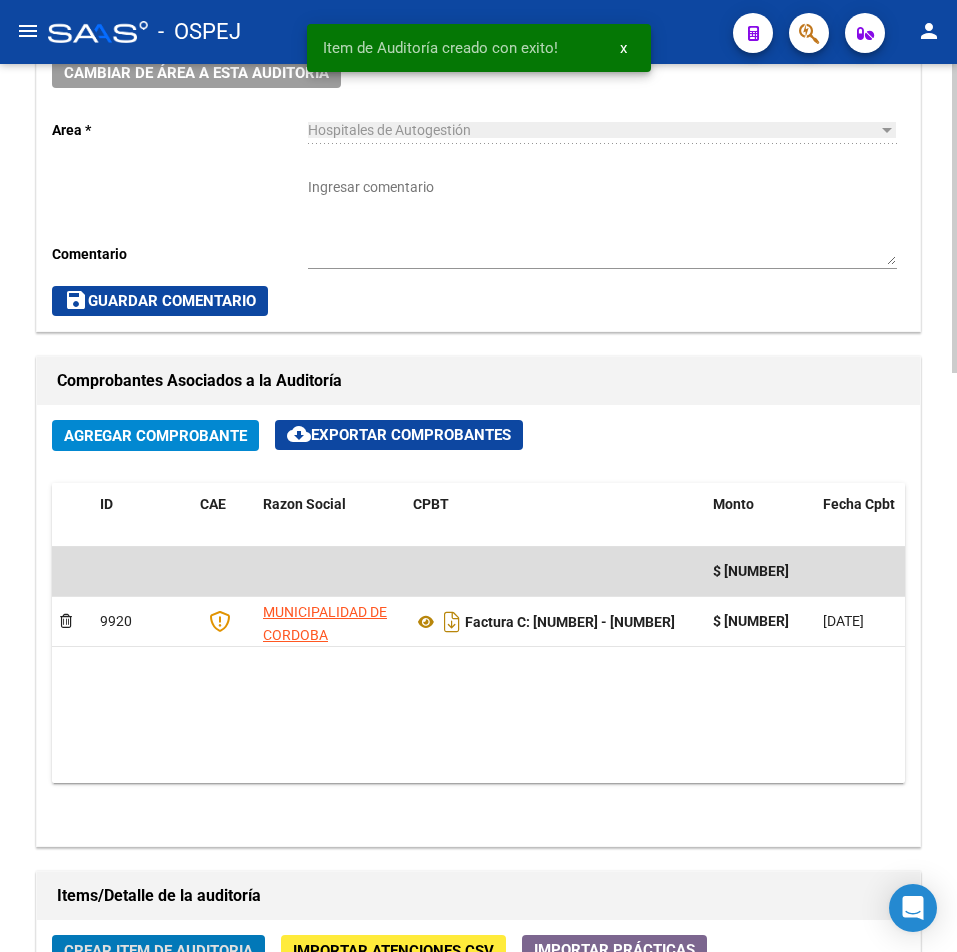 scroll, scrollTop: 0, scrollLeft: 0, axis: both 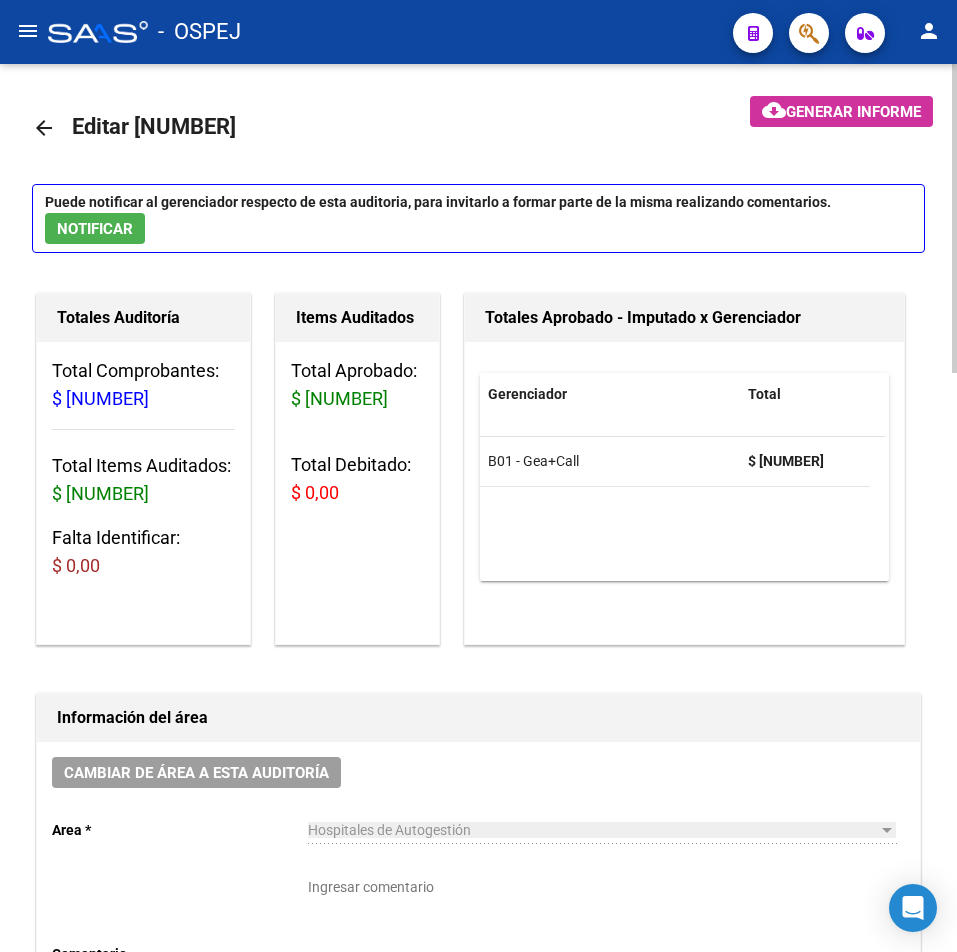 click on "arrow_back" 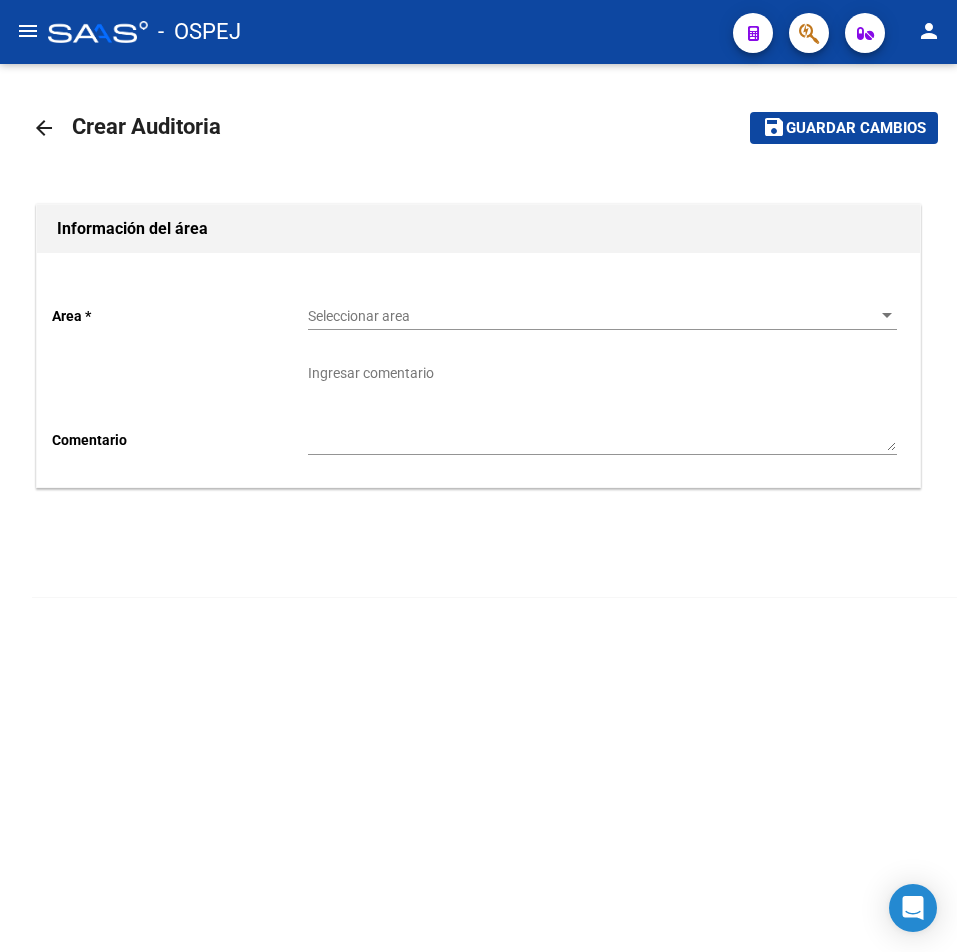 click on "arrow_back" 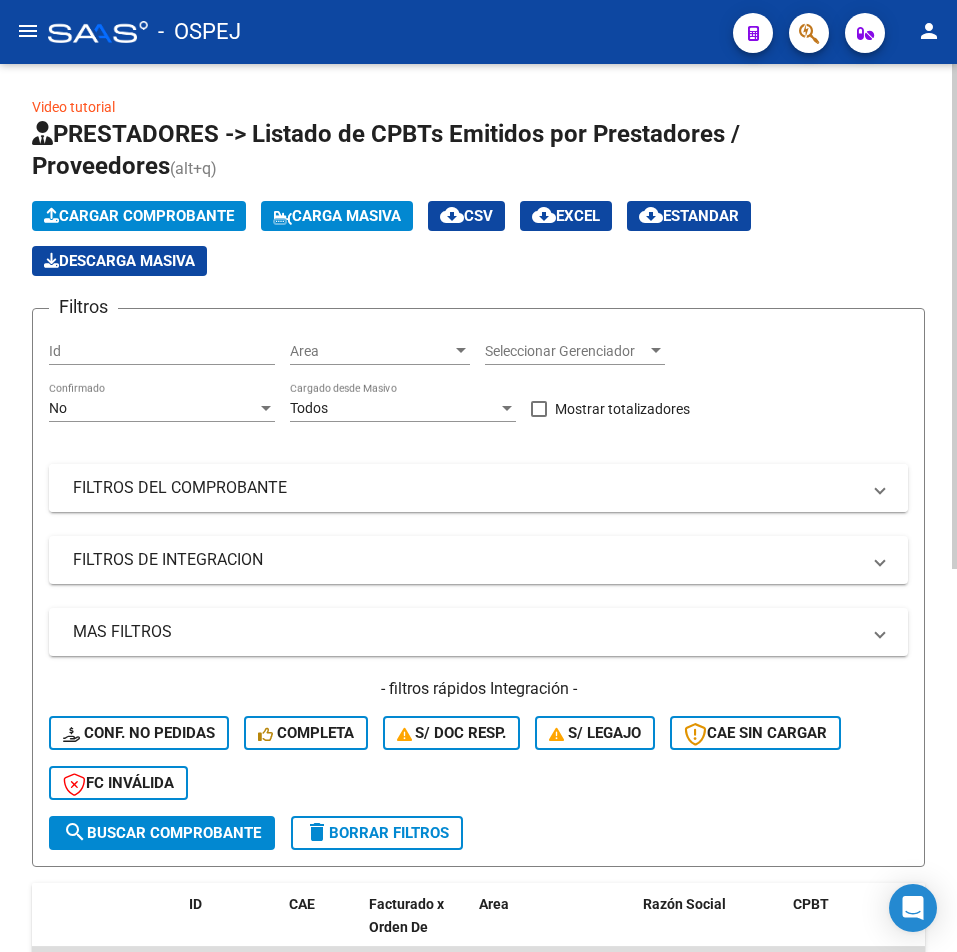 click on "FILTROS DEL COMPROBANTE" at bounding box center [466, 488] 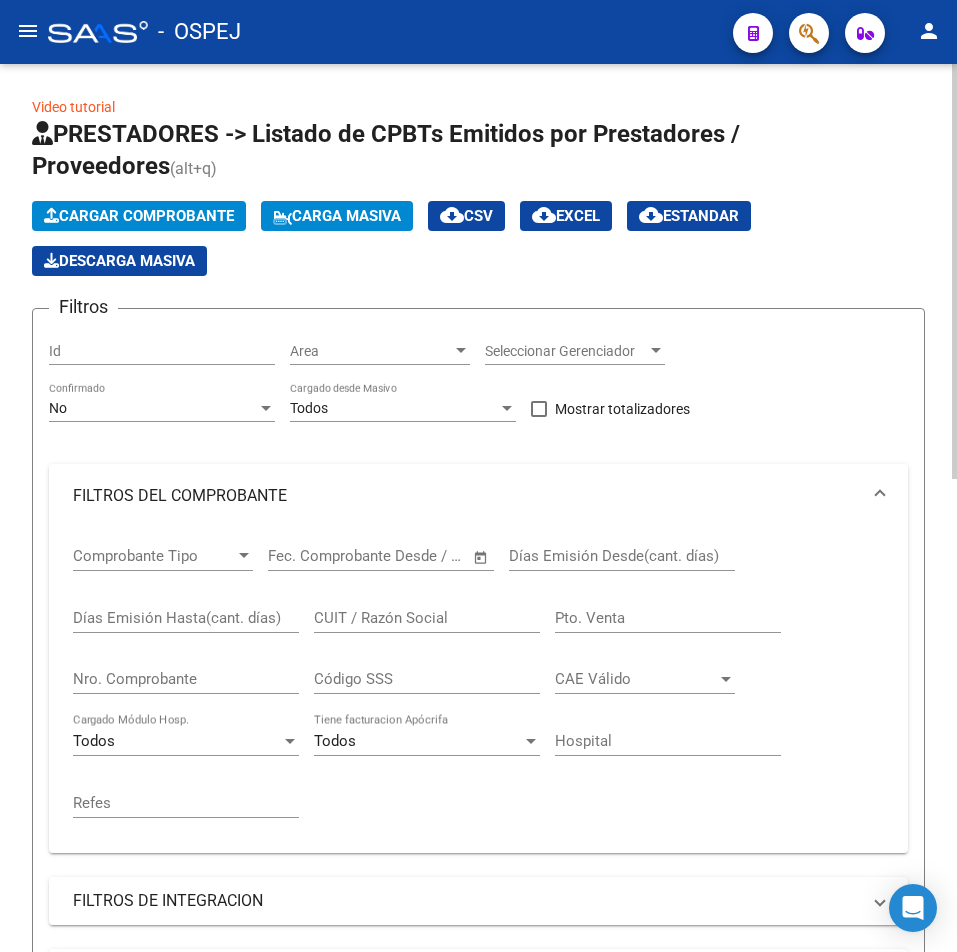 click on "No" at bounding box center (153, 408) 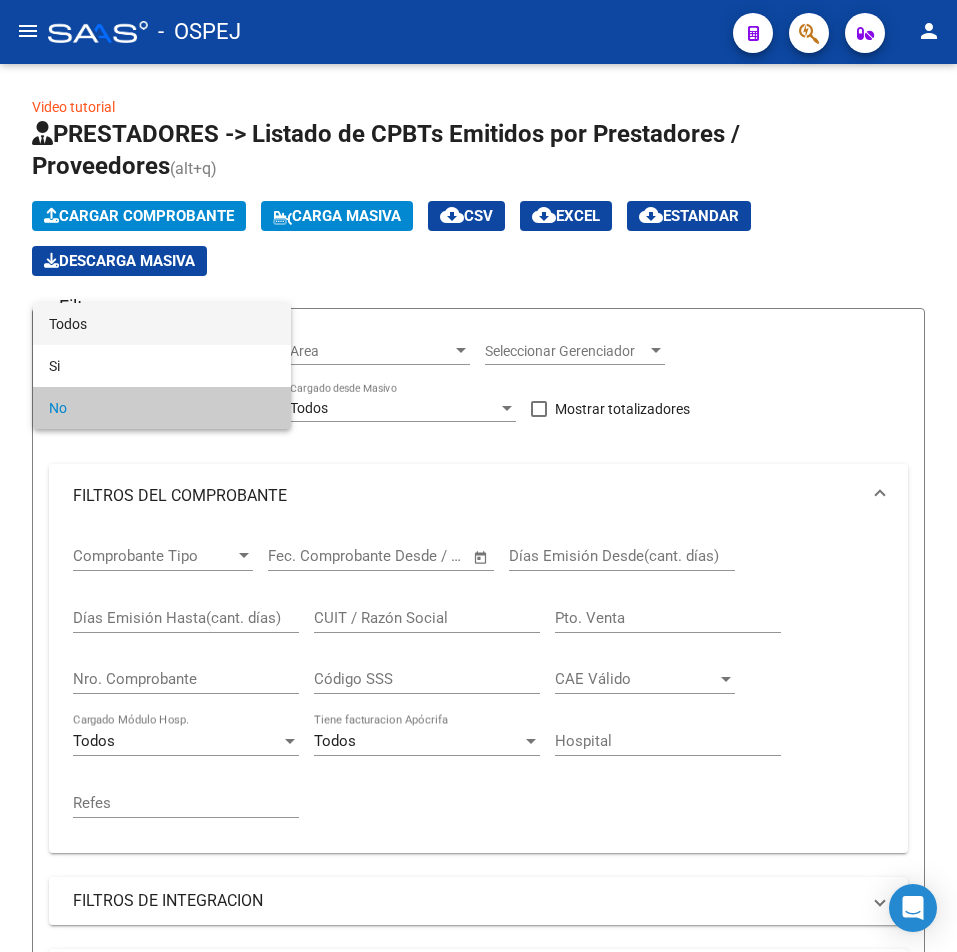 click on "Todos" at bounding box center [162, 324] 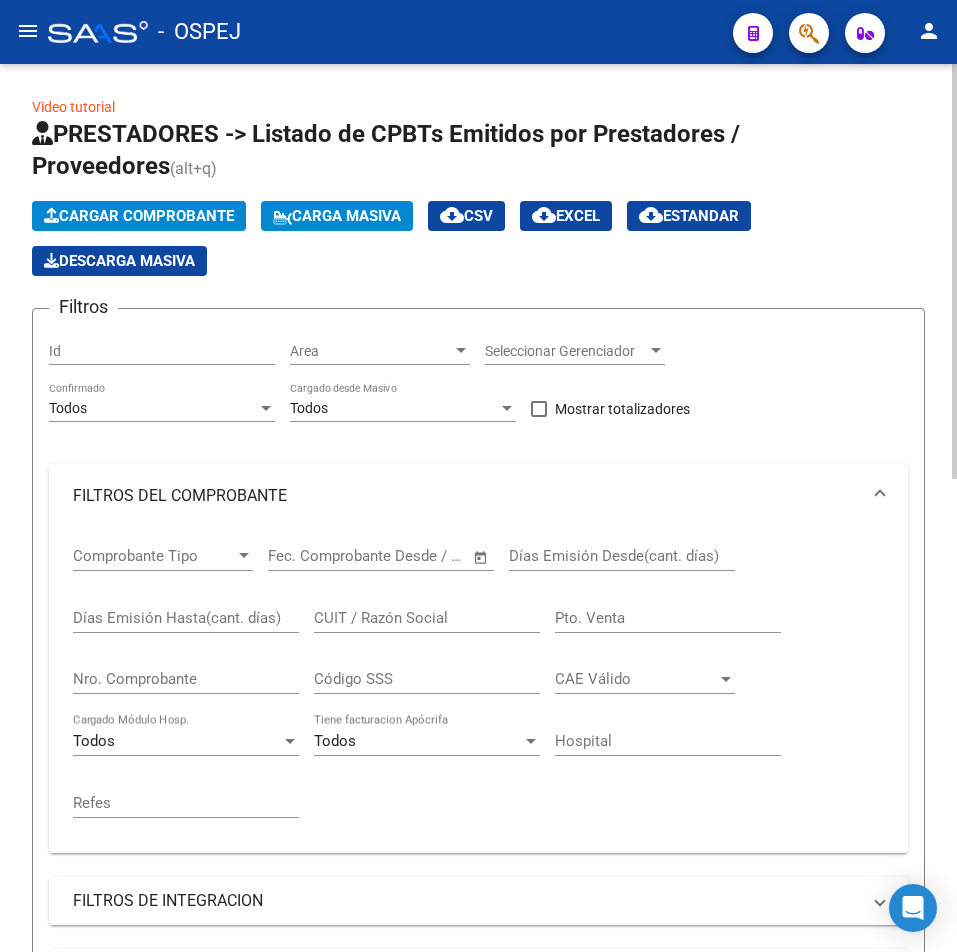 drag, startPoint x: 232, startPoint y: 659, endPoint x: 239, endPoint y: 671, distance: 13.892444 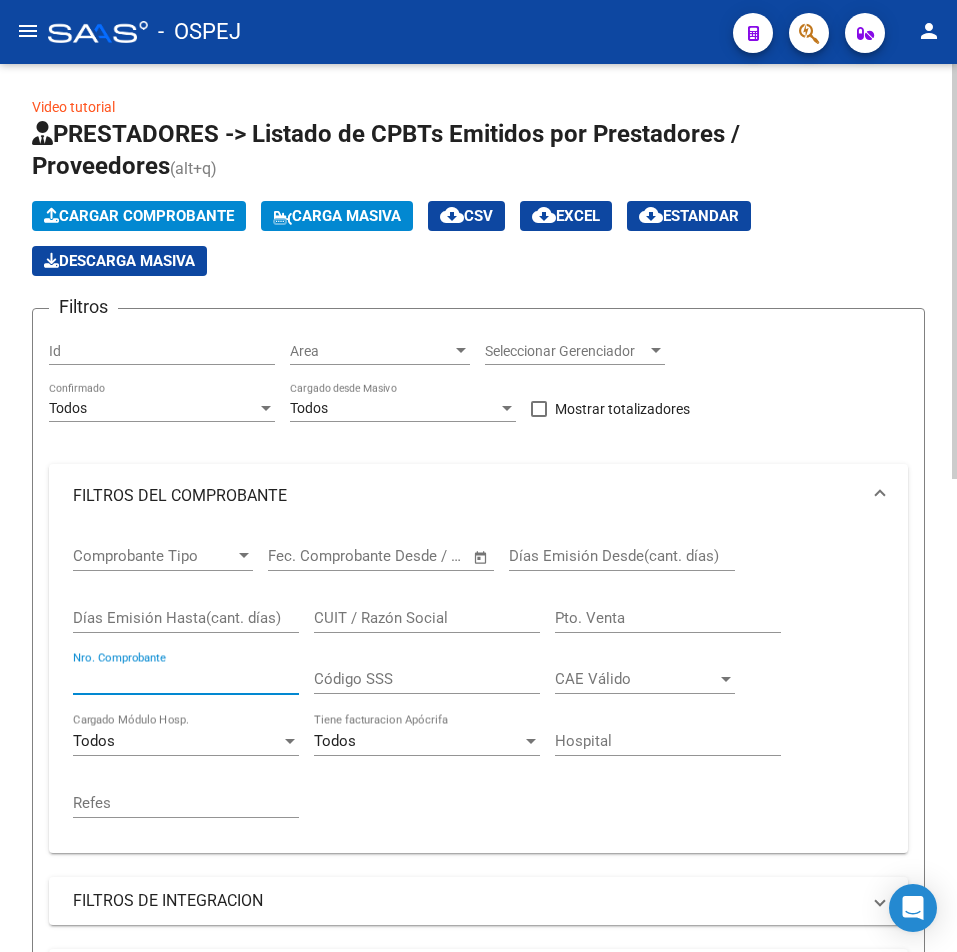click on "Nro. Comprobante" at bounding box center [186, 679] 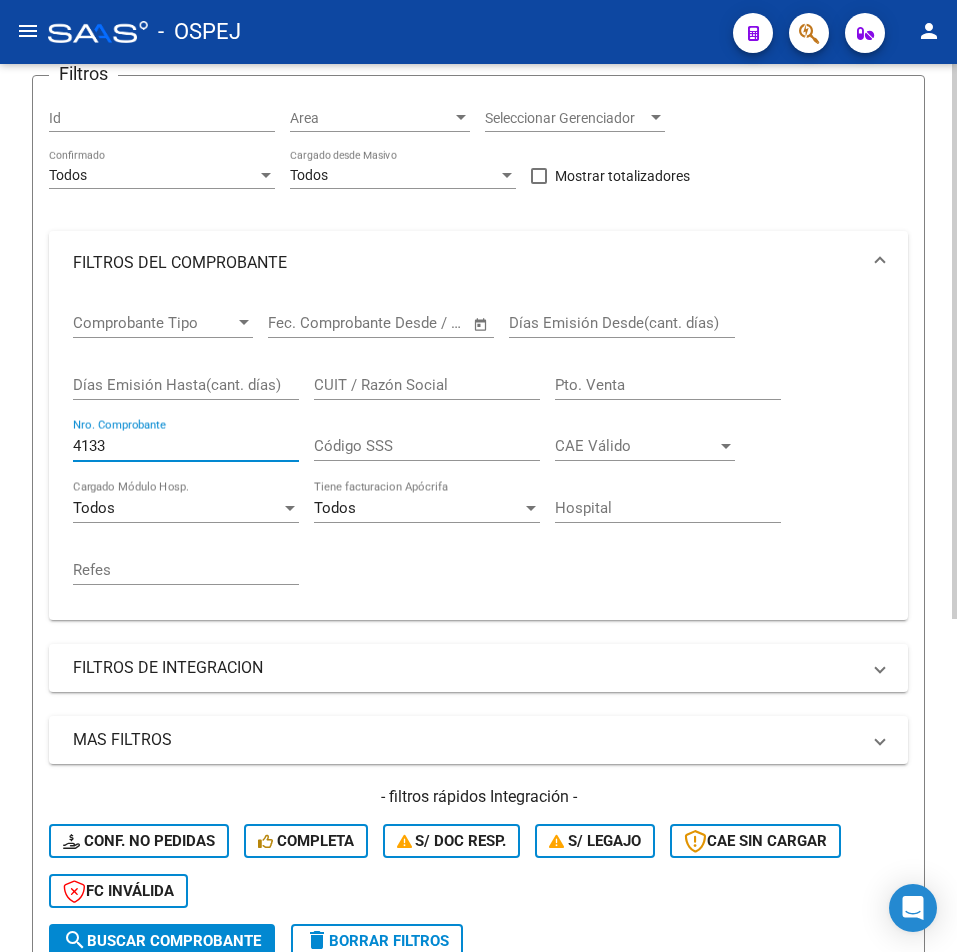 scroll, scrollTop: 0, scrollLeft: 0, axis: both 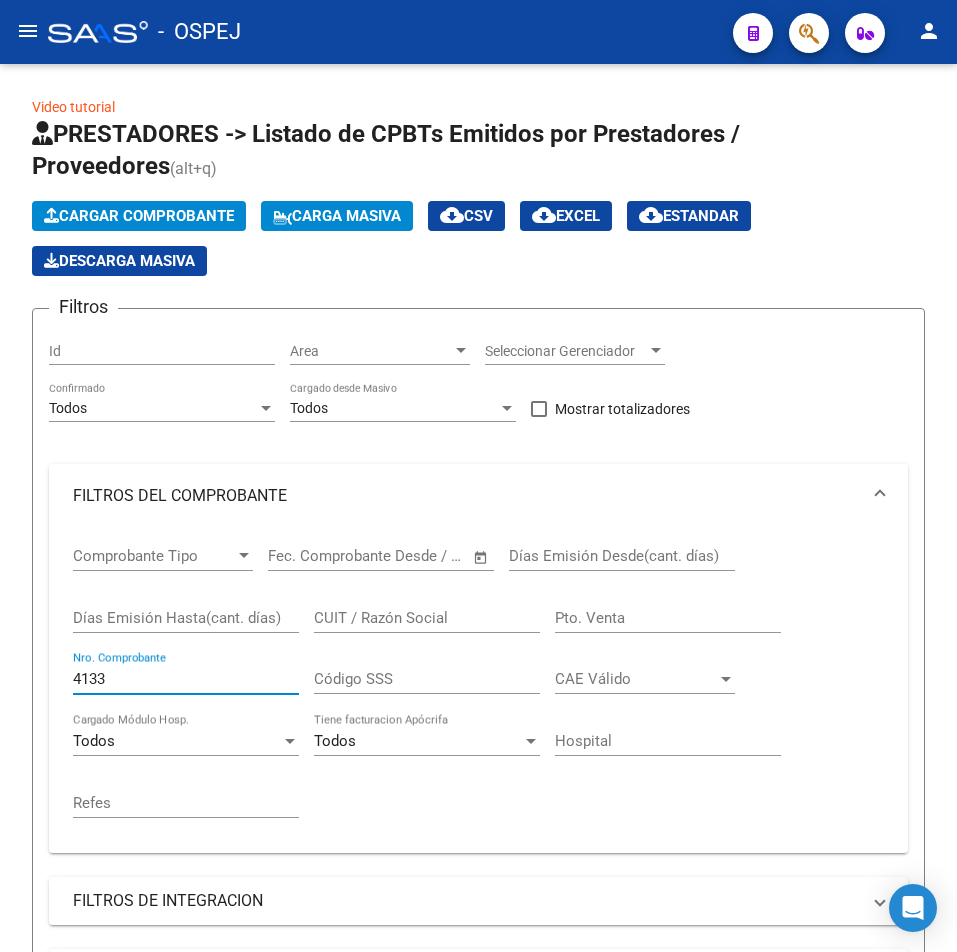 type on "4133" 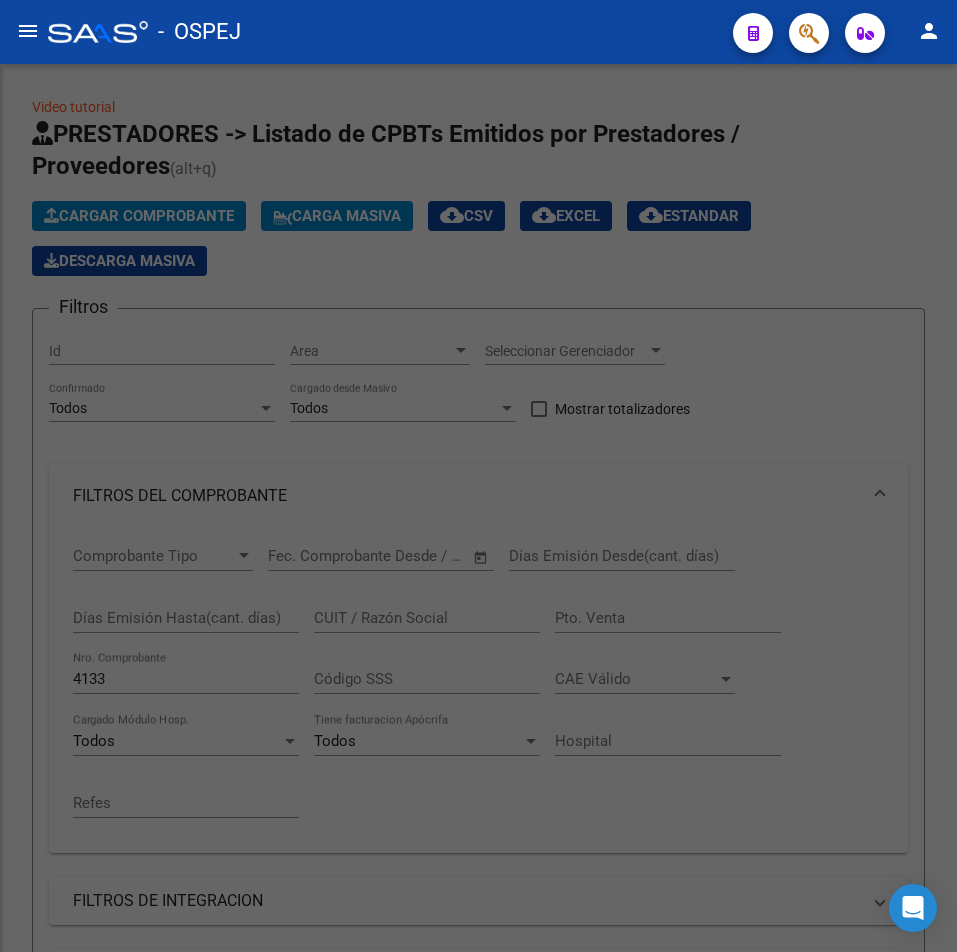 click 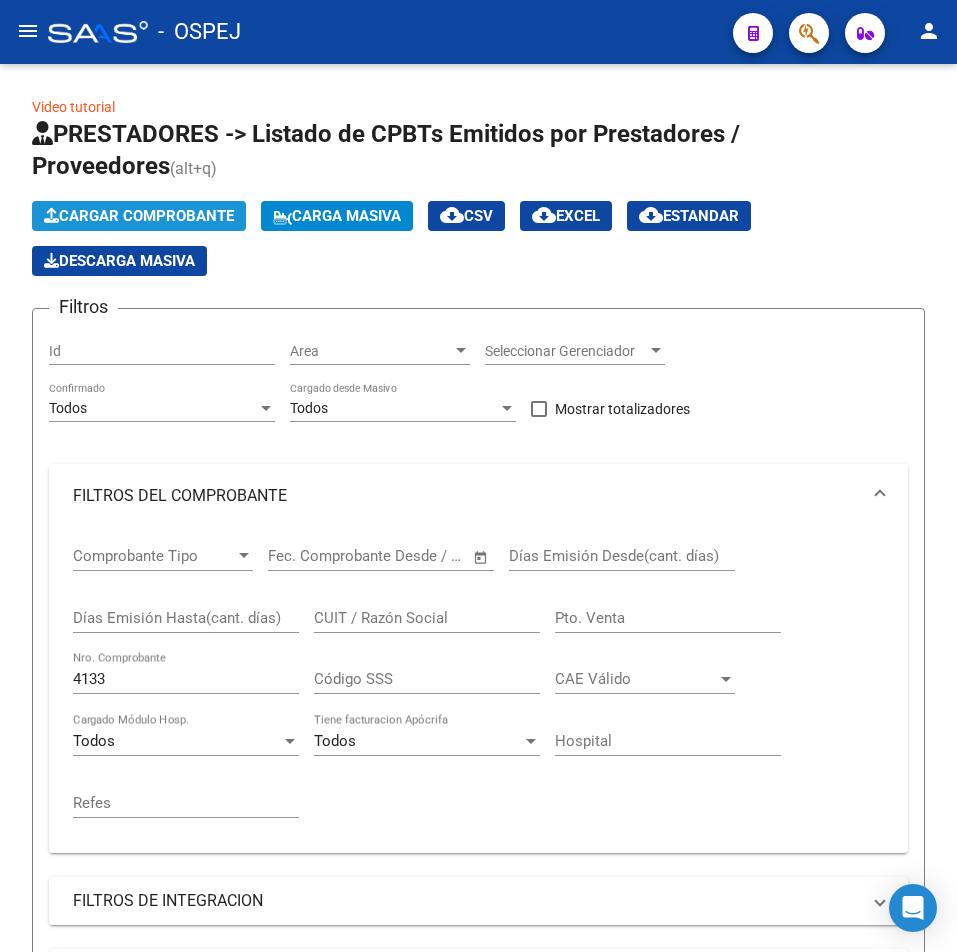 click on "Cargar Comprobante" 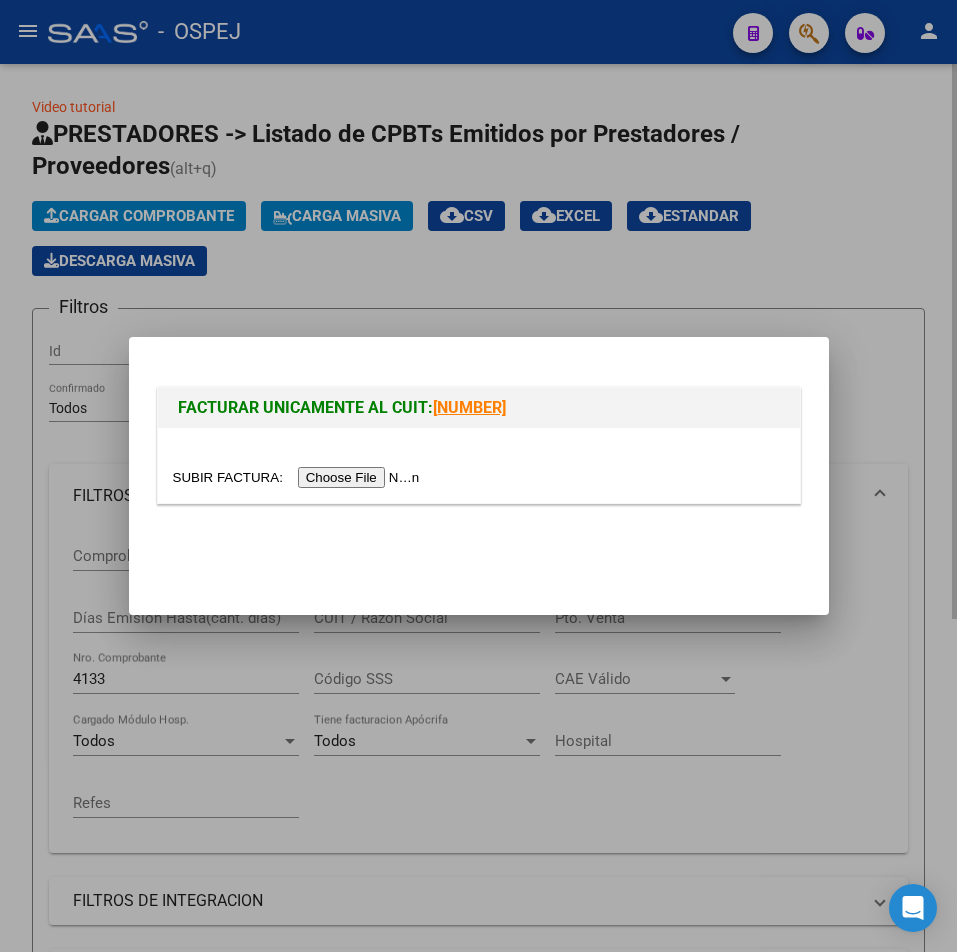 drag, startPoint x: 215, startPoint y: 277, endPoint x: 67, endPoint y: 106, distance: 226.1526 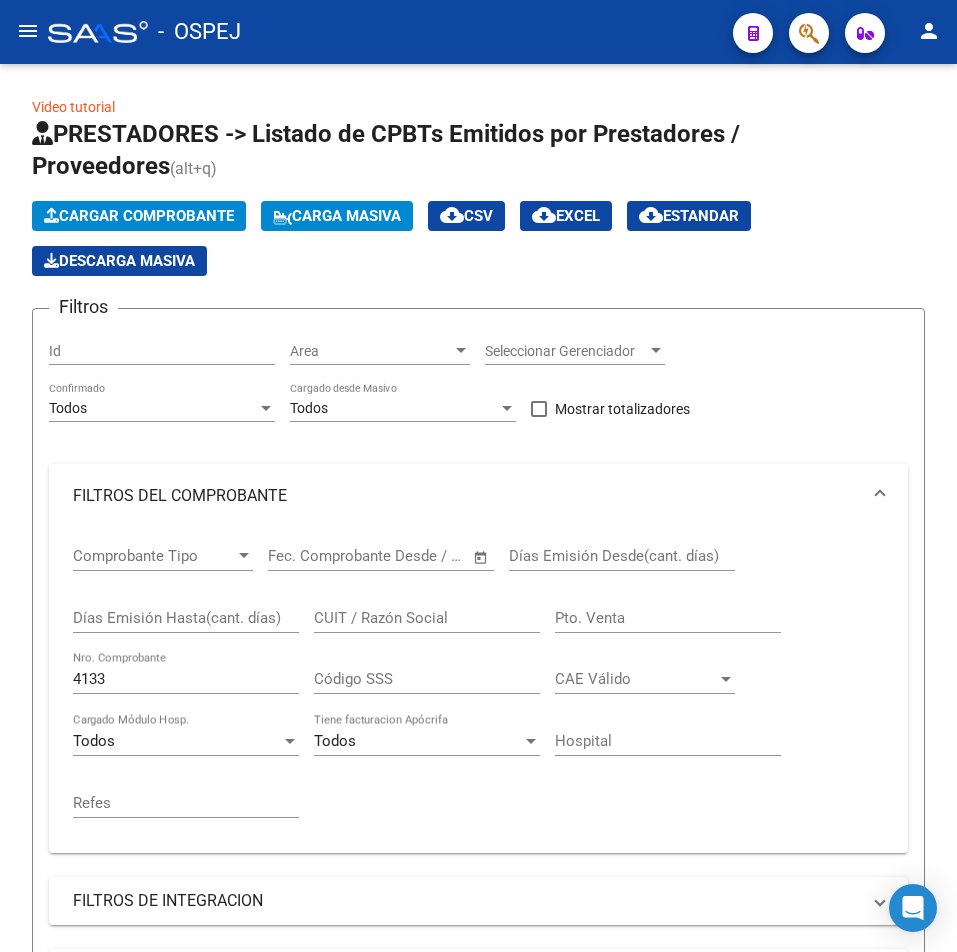 click on "menu" 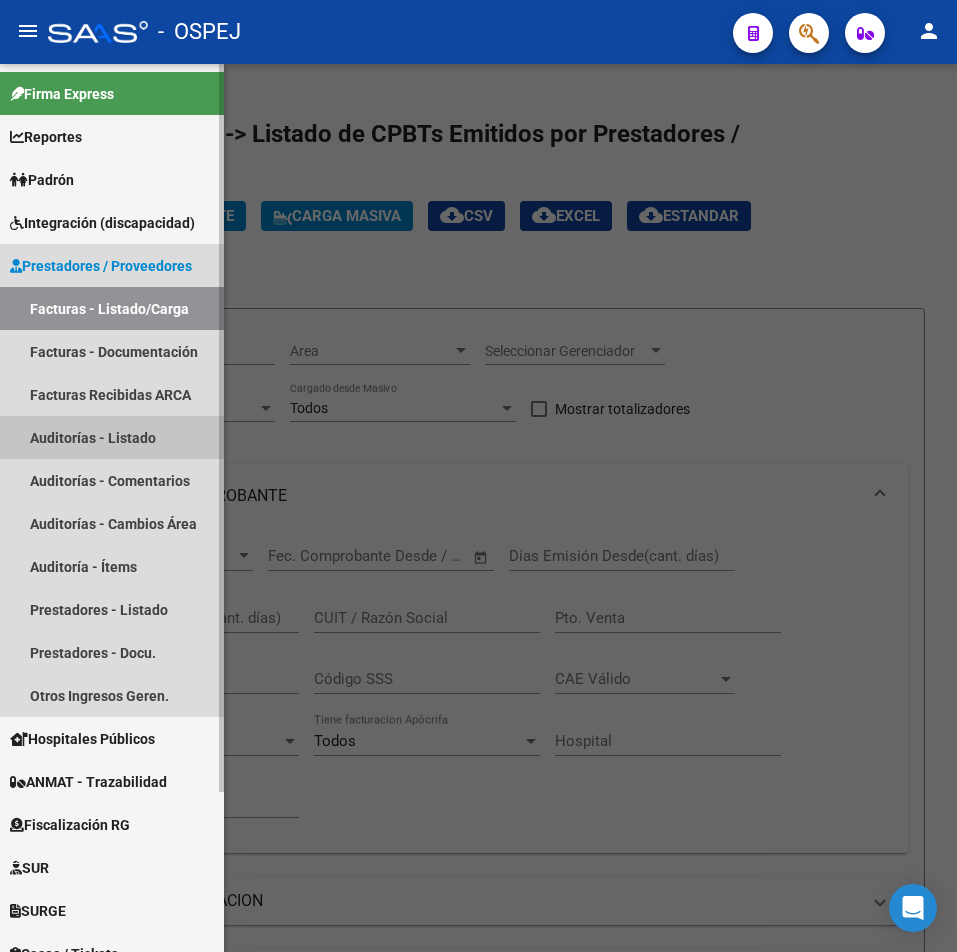 click on "Auditorías - Listado" at bounding box center (112, 437) 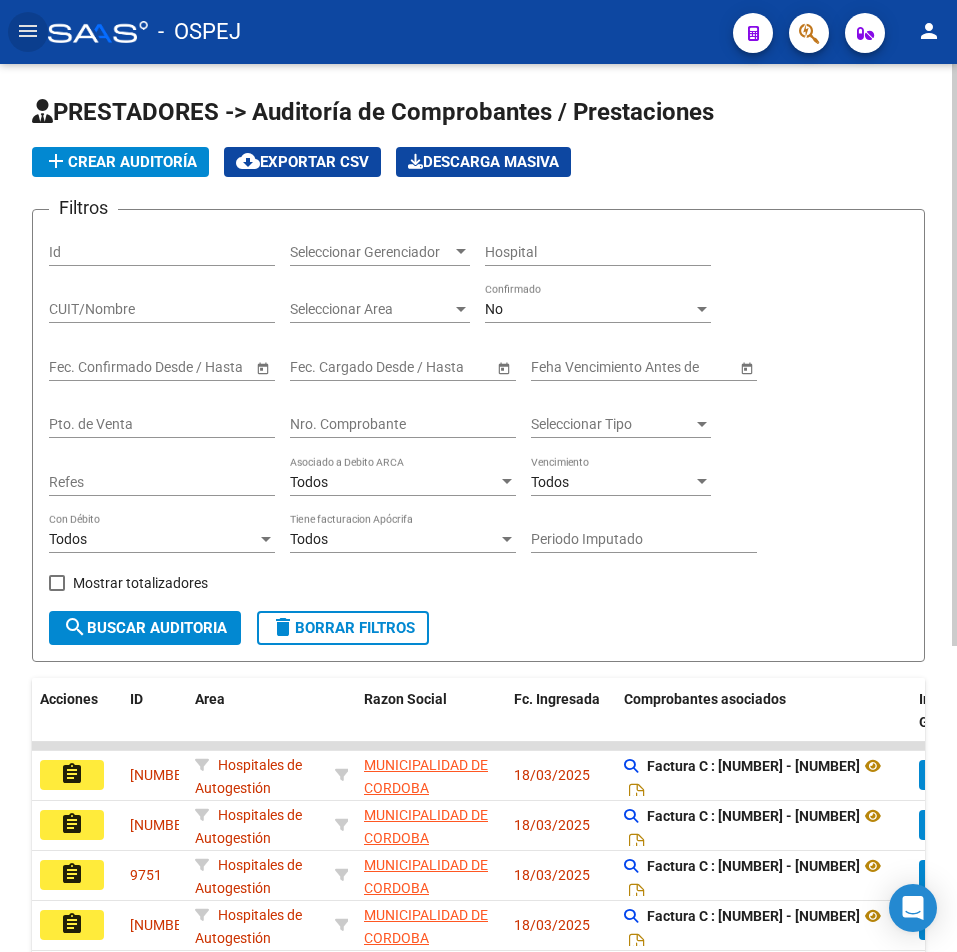 click on "add  Crear Auditoría" 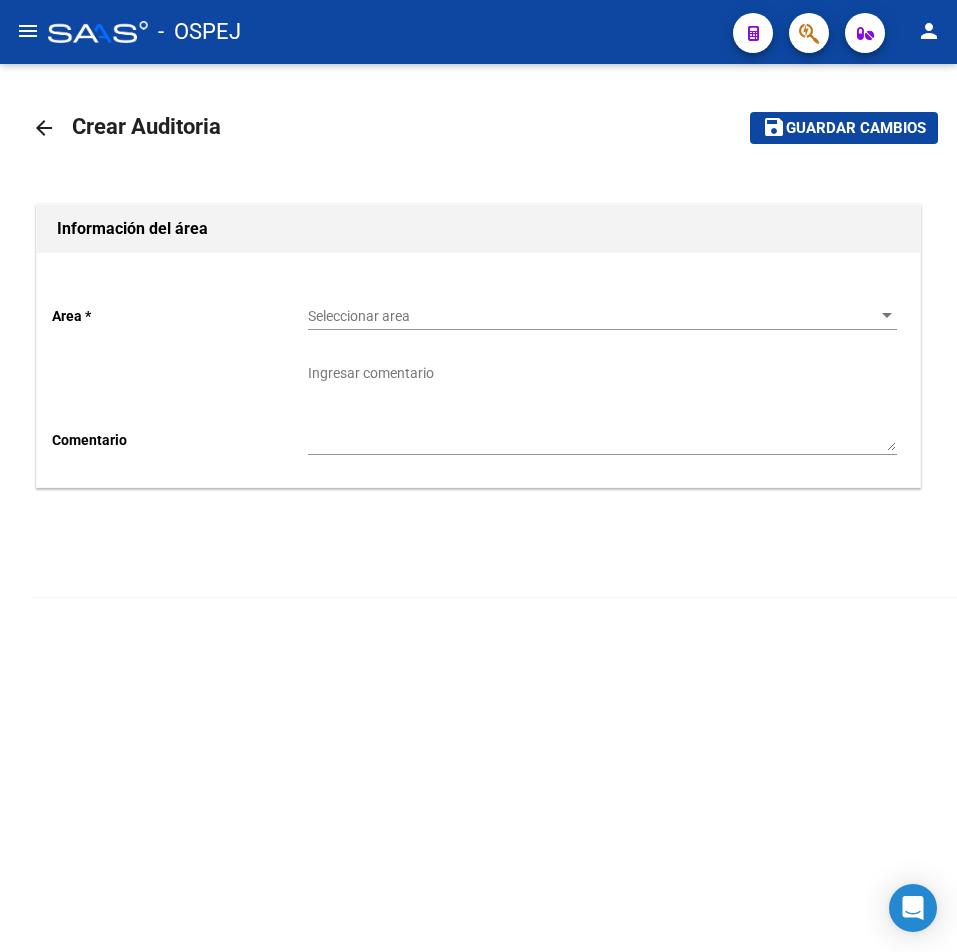 click on "Seleccionar area" at bounding box center (593, 316) 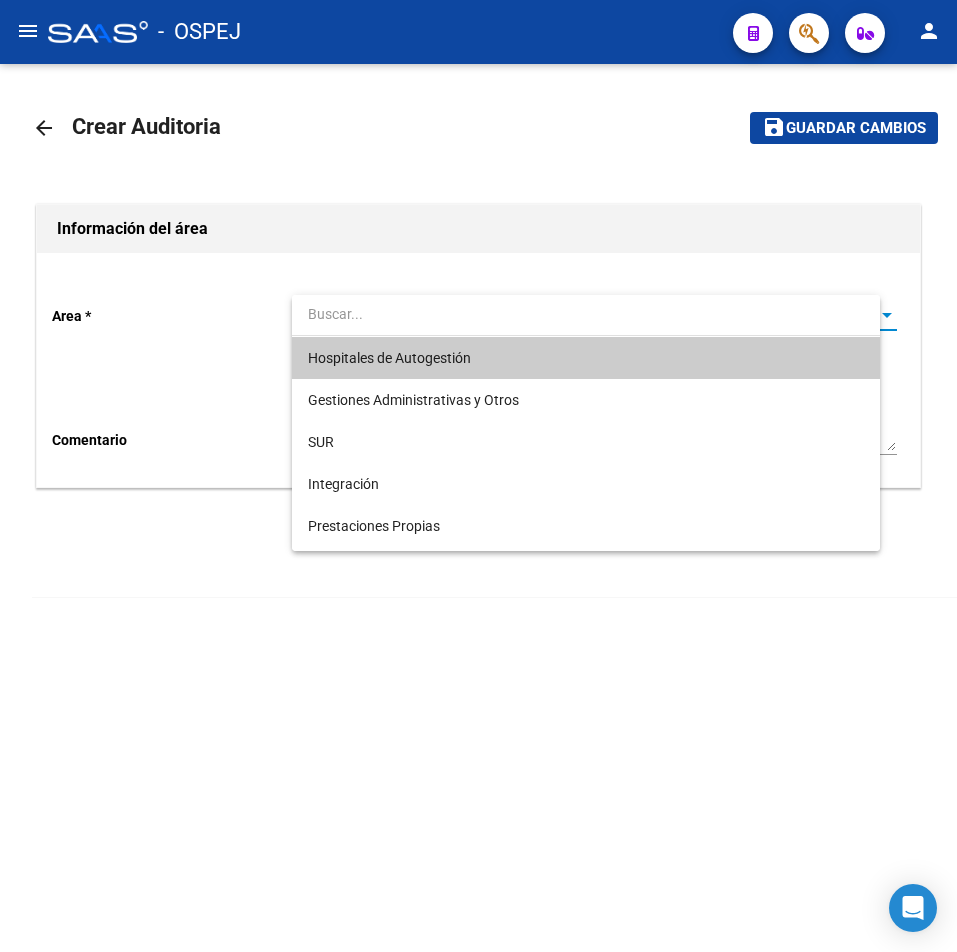 click on "Hospitales de Autogestión" at bounding box center [389, 358] 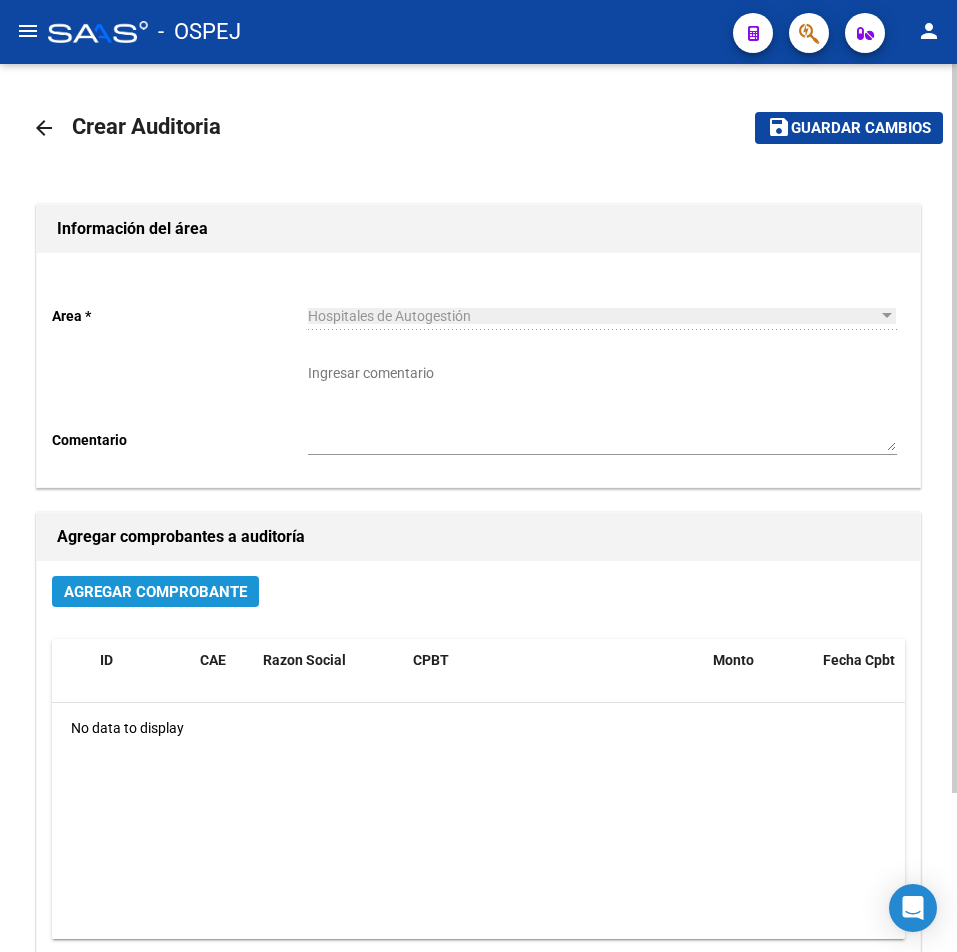 click on "Agregar Comprobante" 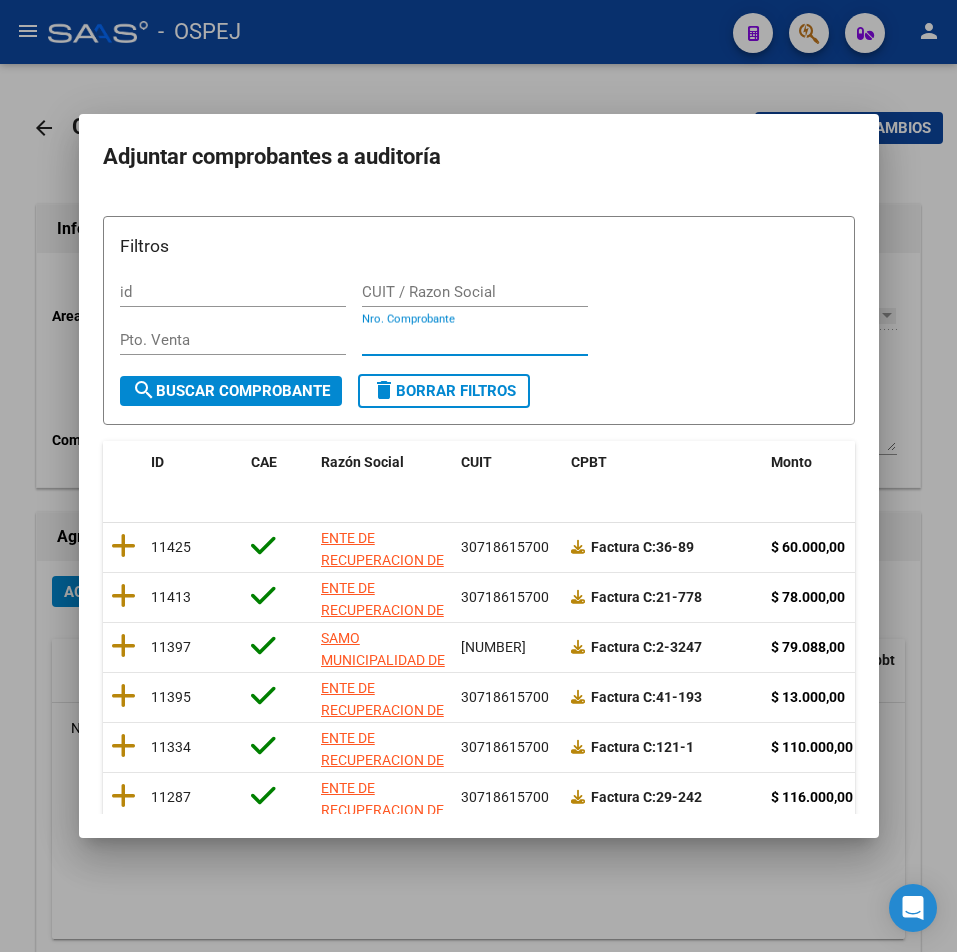 click on "Nro. Comprobante" at bounding box center (475, 340) 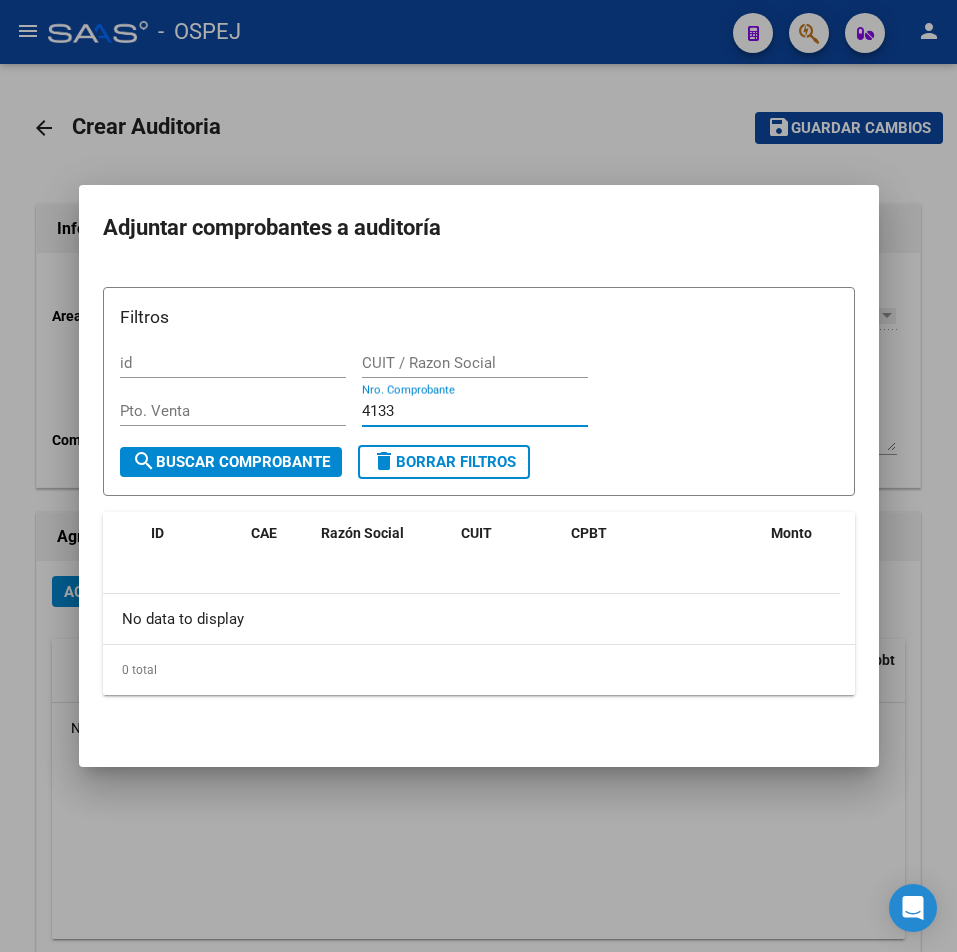 type on "4133" 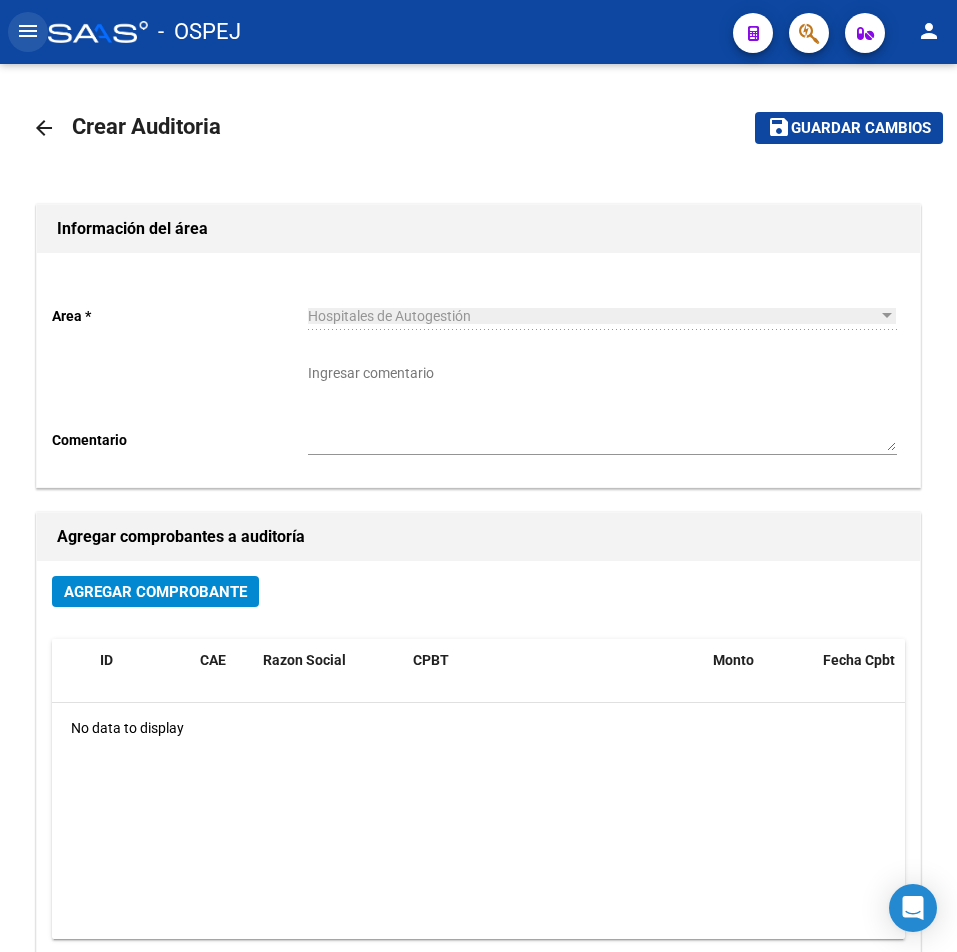 click on "menu" 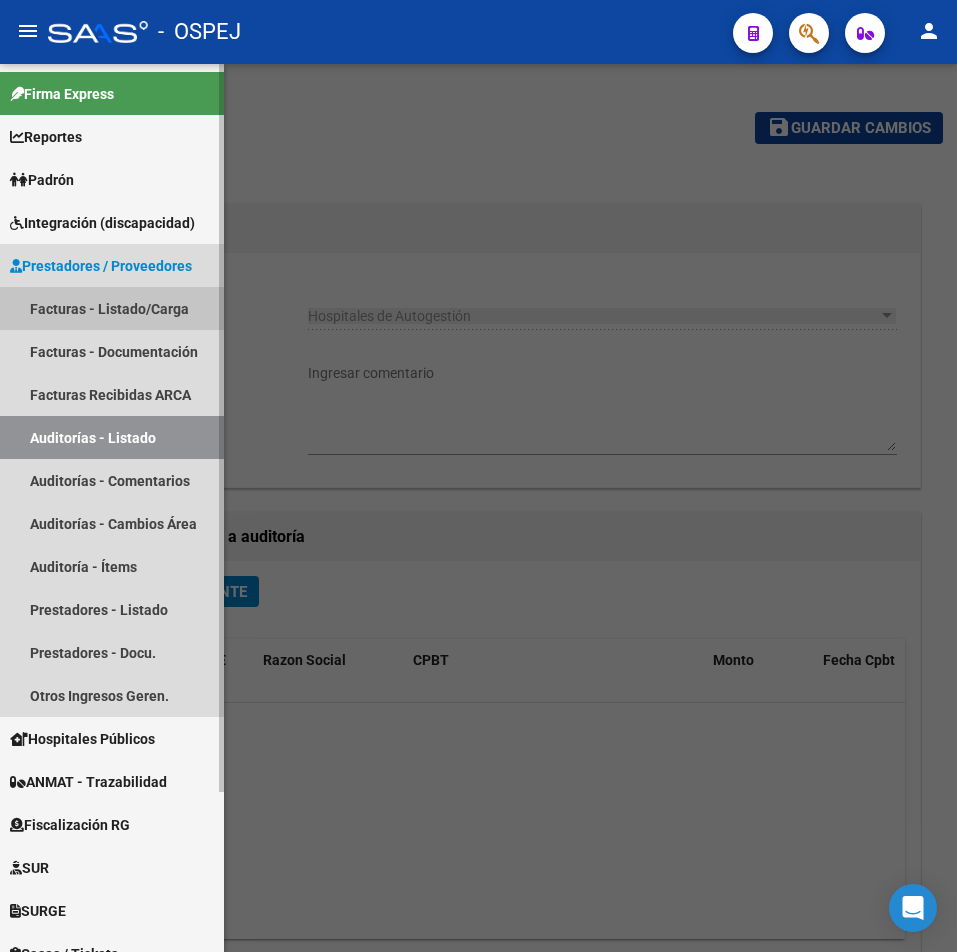 click on "Facturas - Listado/Carga" at bounding box center [112, 308] 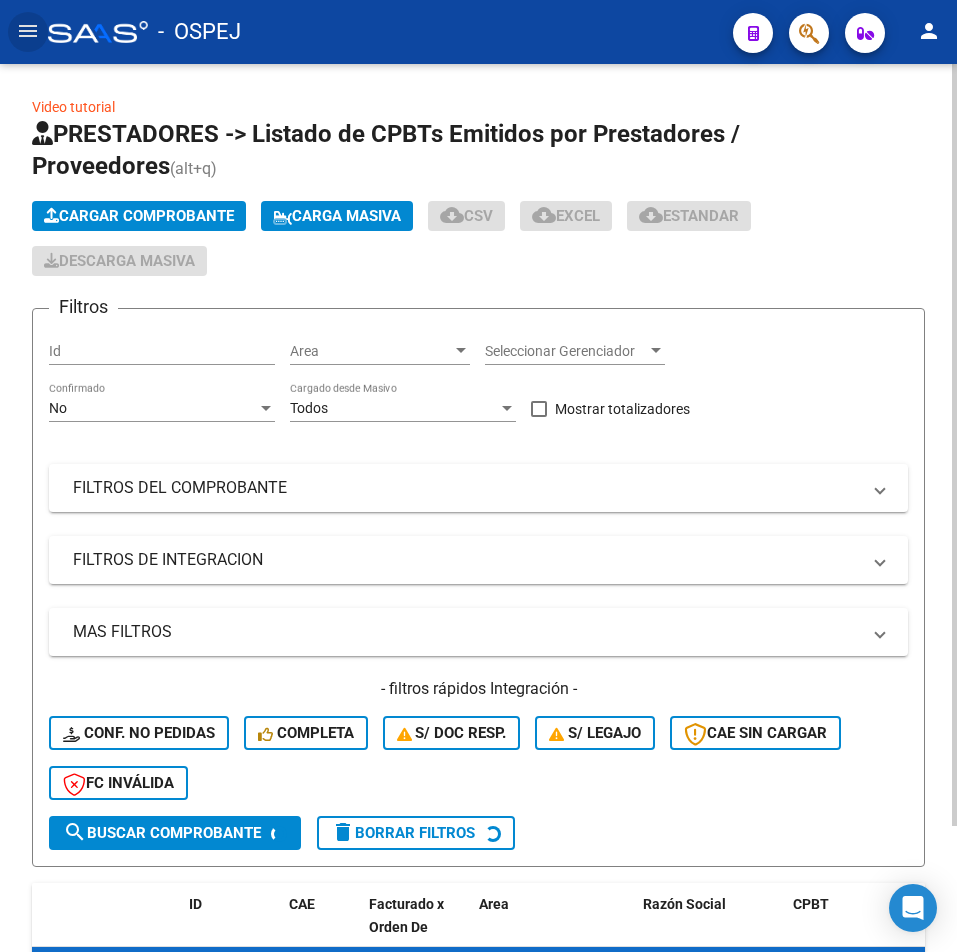 click on "Cargar Comprobante" 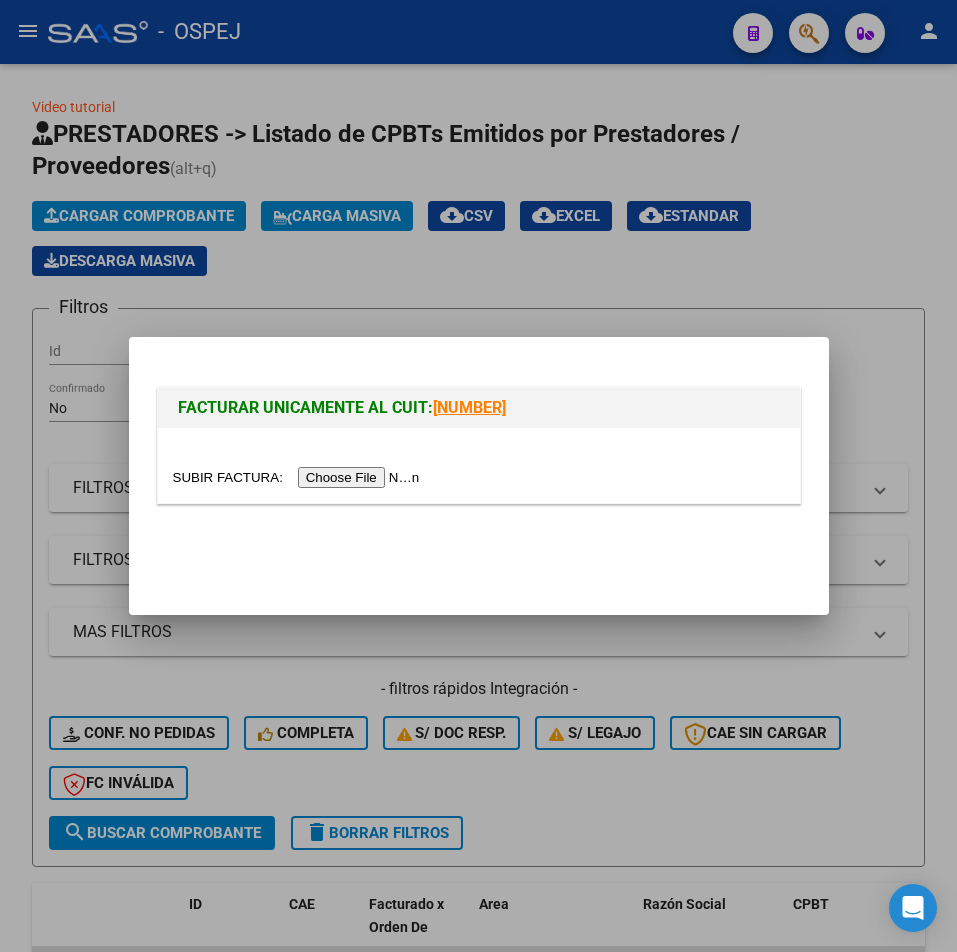 click at bounding box center (299, 477) 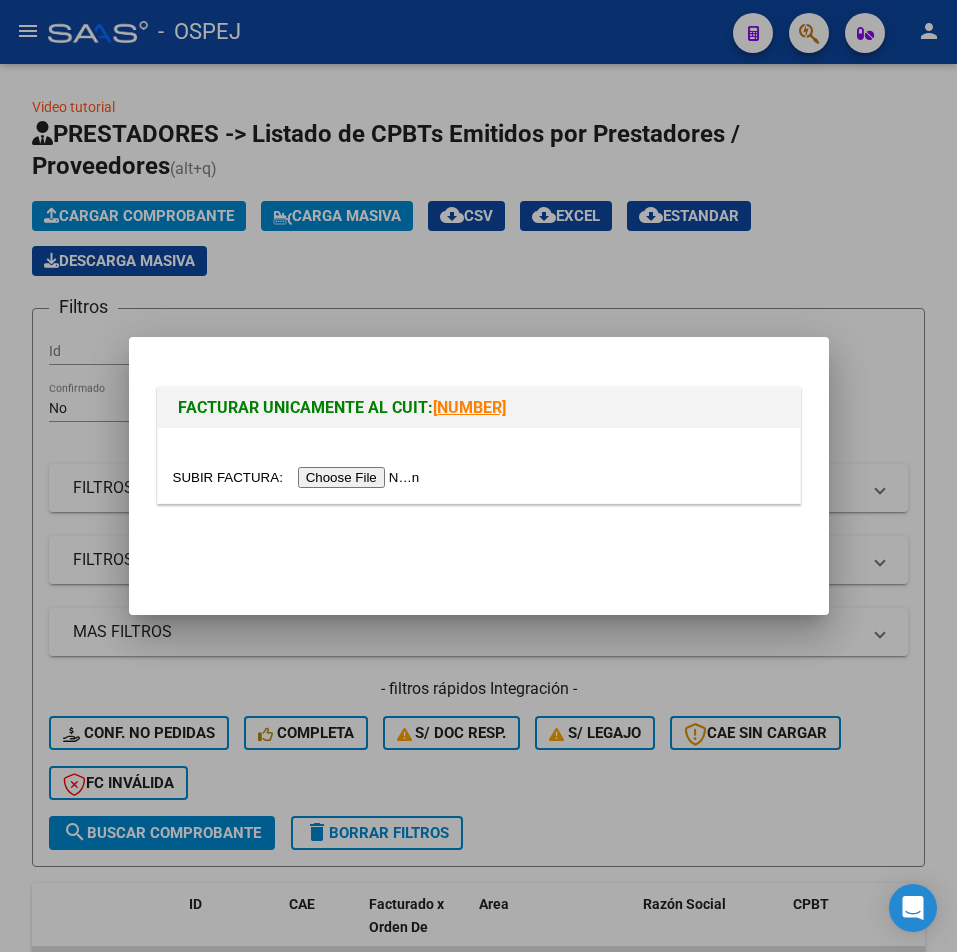click at bounding box center [299, 477] 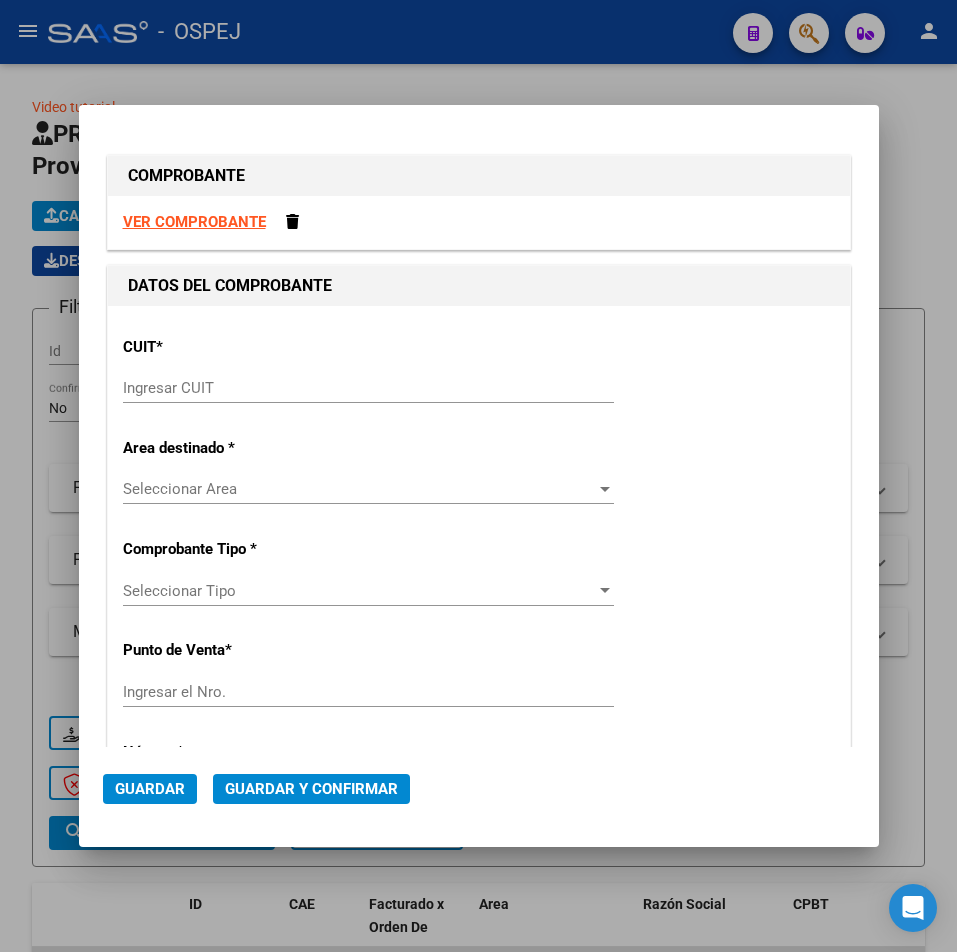drag, startPoint x: 519, startPoint y: 387, endPoint x: 512, endPoint y: 352, distance: 35.69314 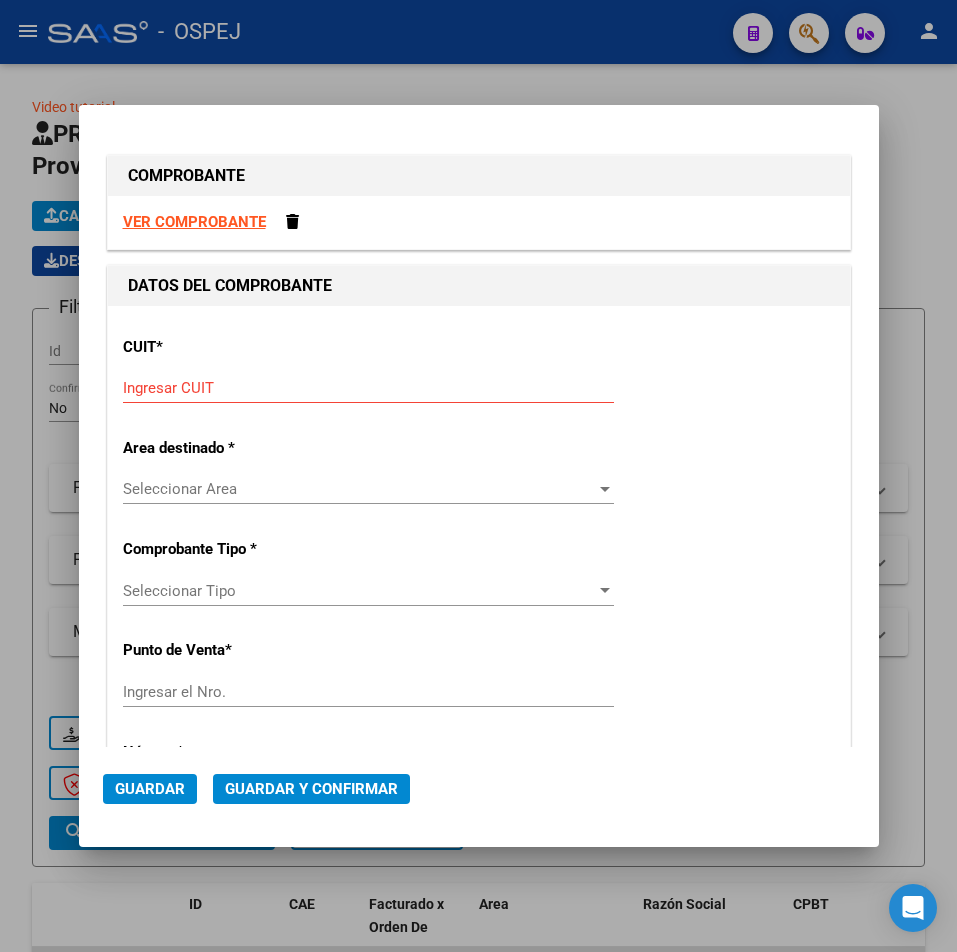 click on "VER COMPROBANTE" at bounding box center (194, 222) 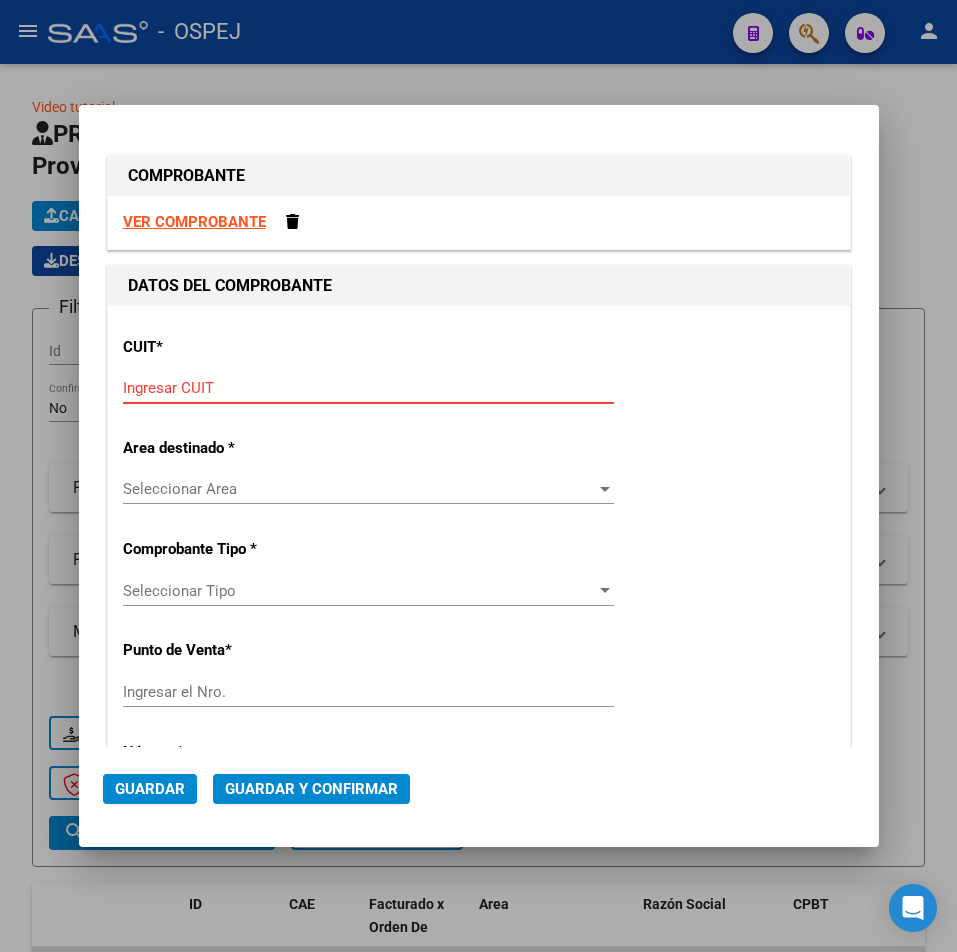 drag, startPoint x: 178, startPoint y: 395, endPoint x: 339, endPoint y: 121, distance: 317.80026 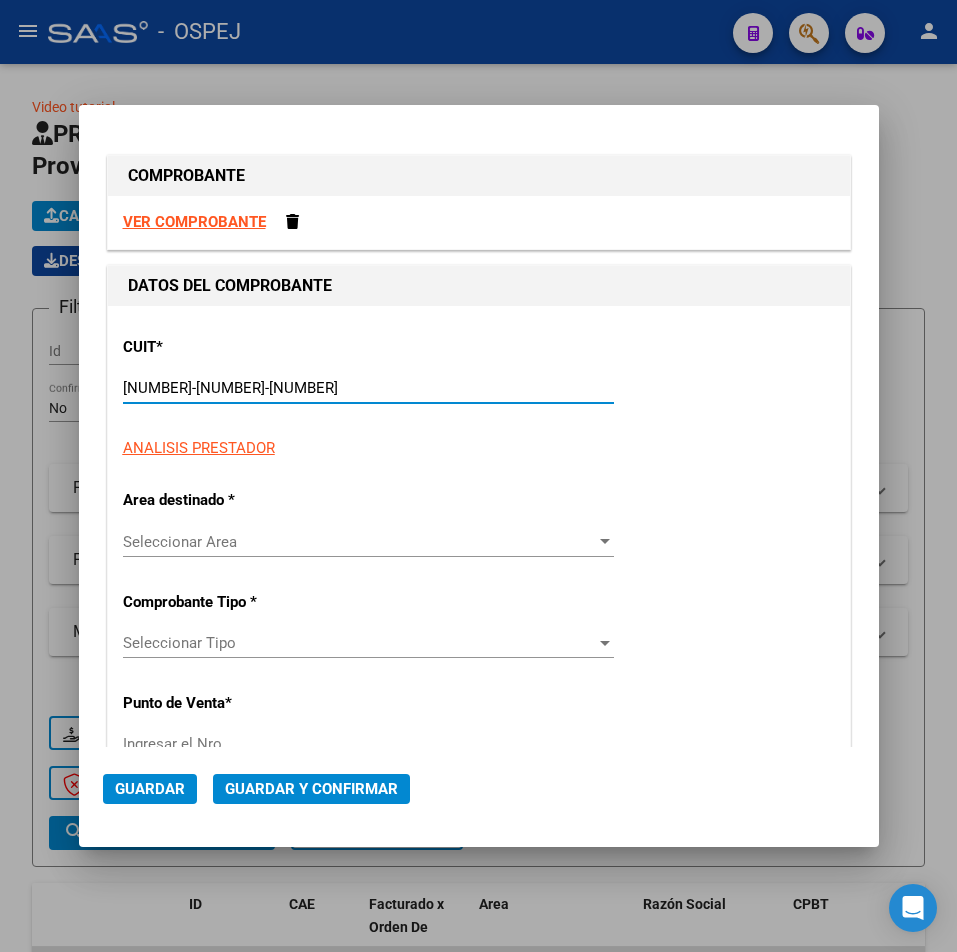 type on "30-99907484-3" 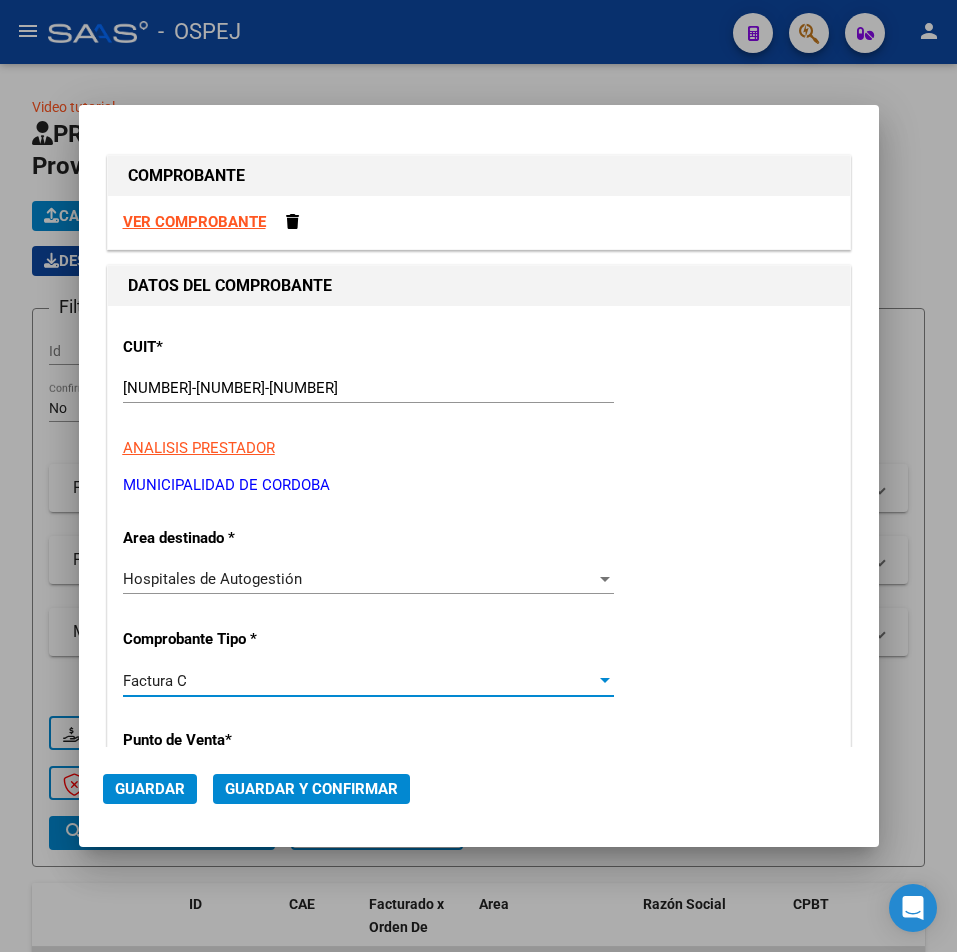 scroll, scrollTop: 344, scrollLeft: 0, axis: vertical 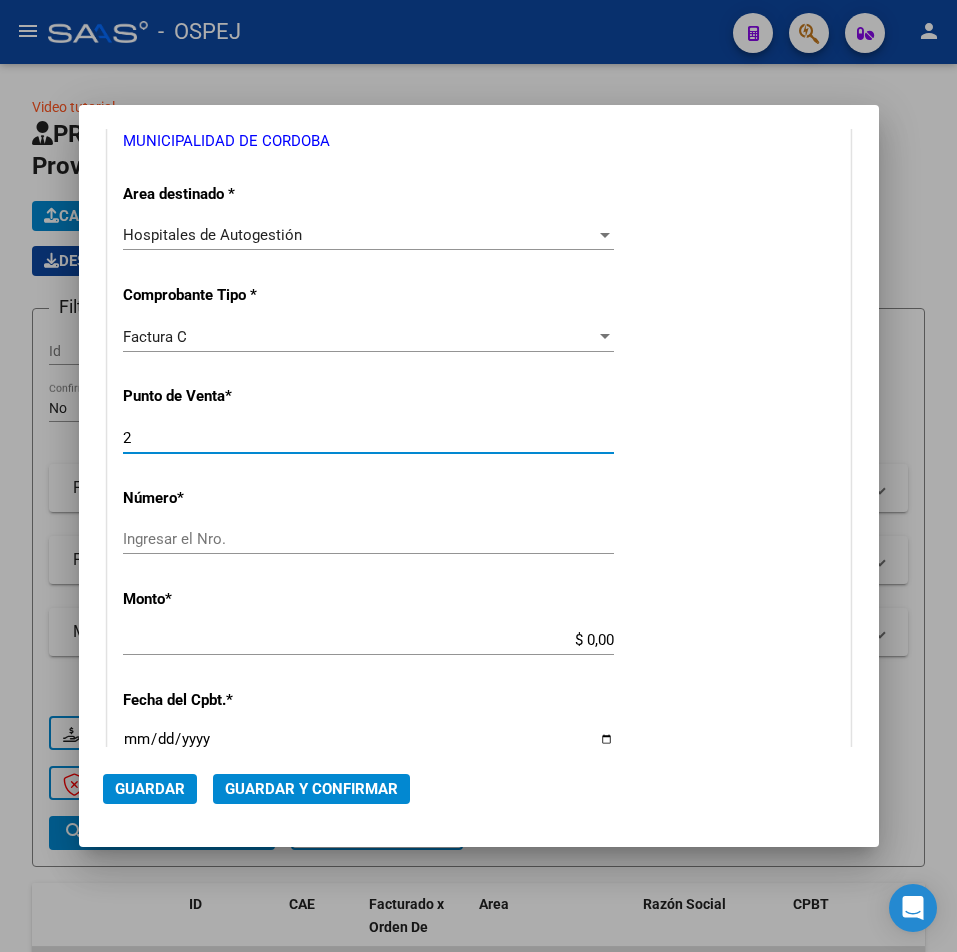 type on "2" 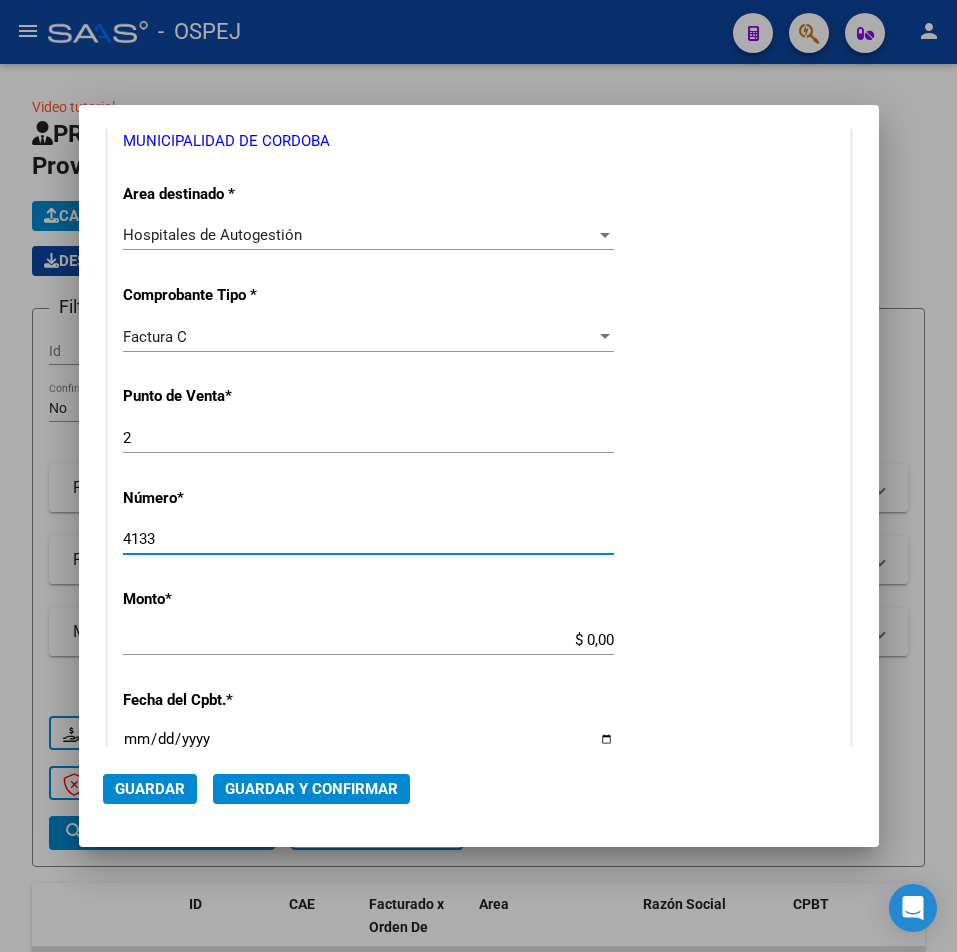 type on "4133" 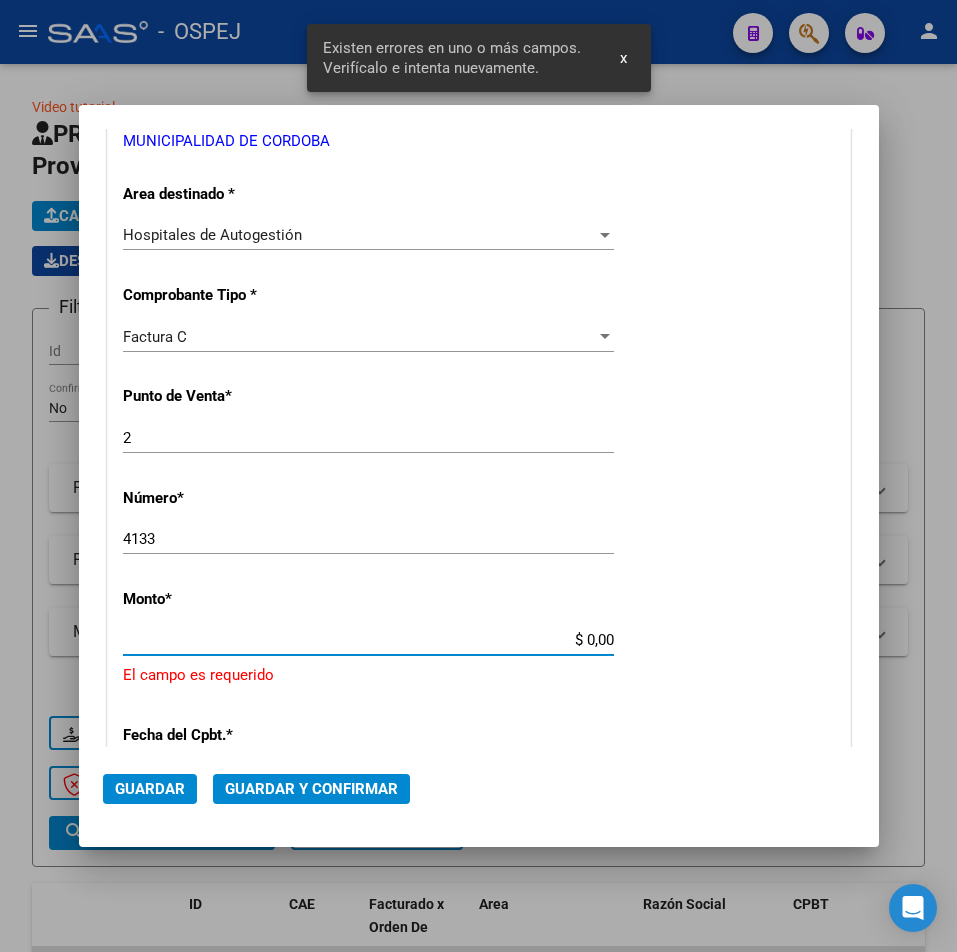 scroll, scrollTop: 537, scrollLeft: 0, axis: vertical 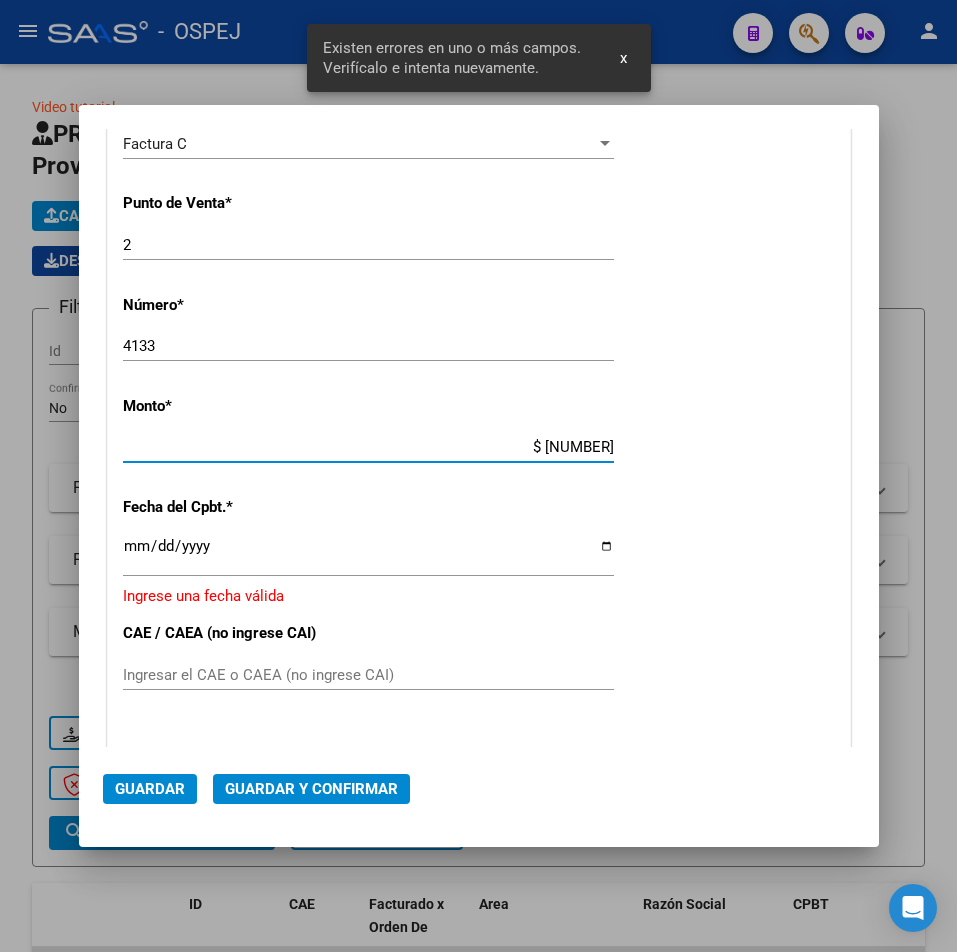 type on "$ 5.663,00" 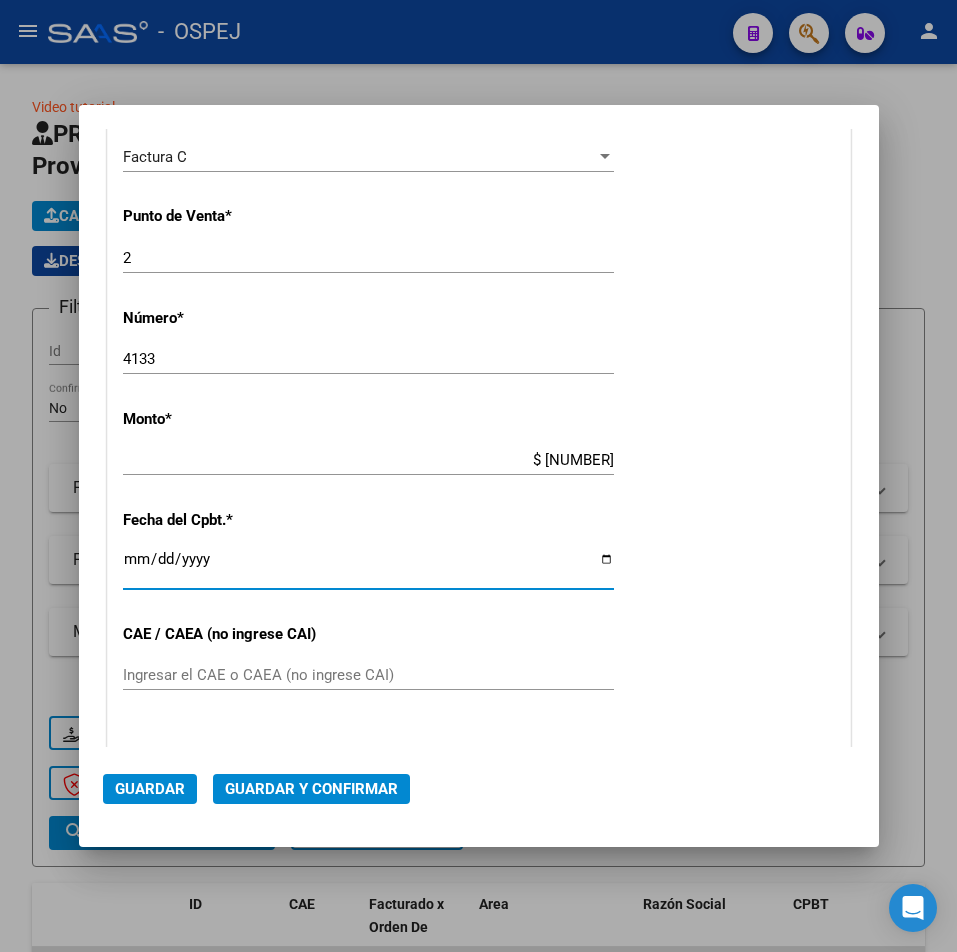 scroll, scrollTop: 537, scrollLeft: 0, axis: vertical 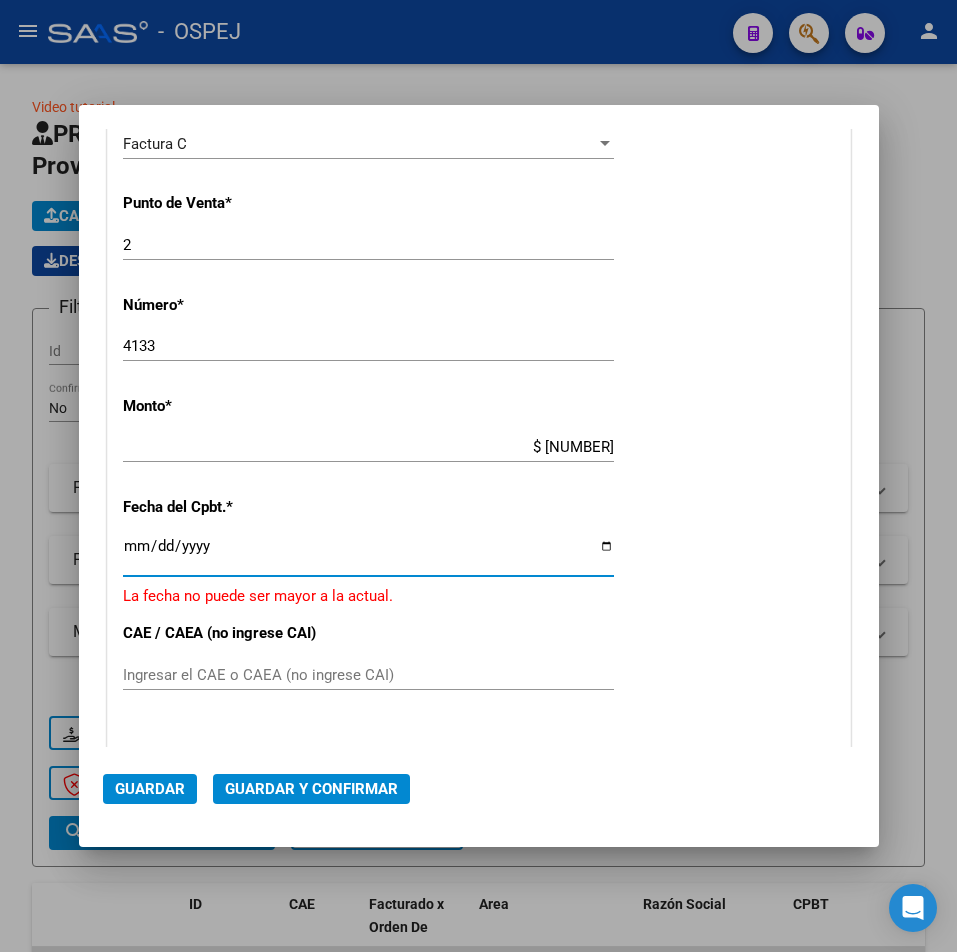 type on "2022-03-30" 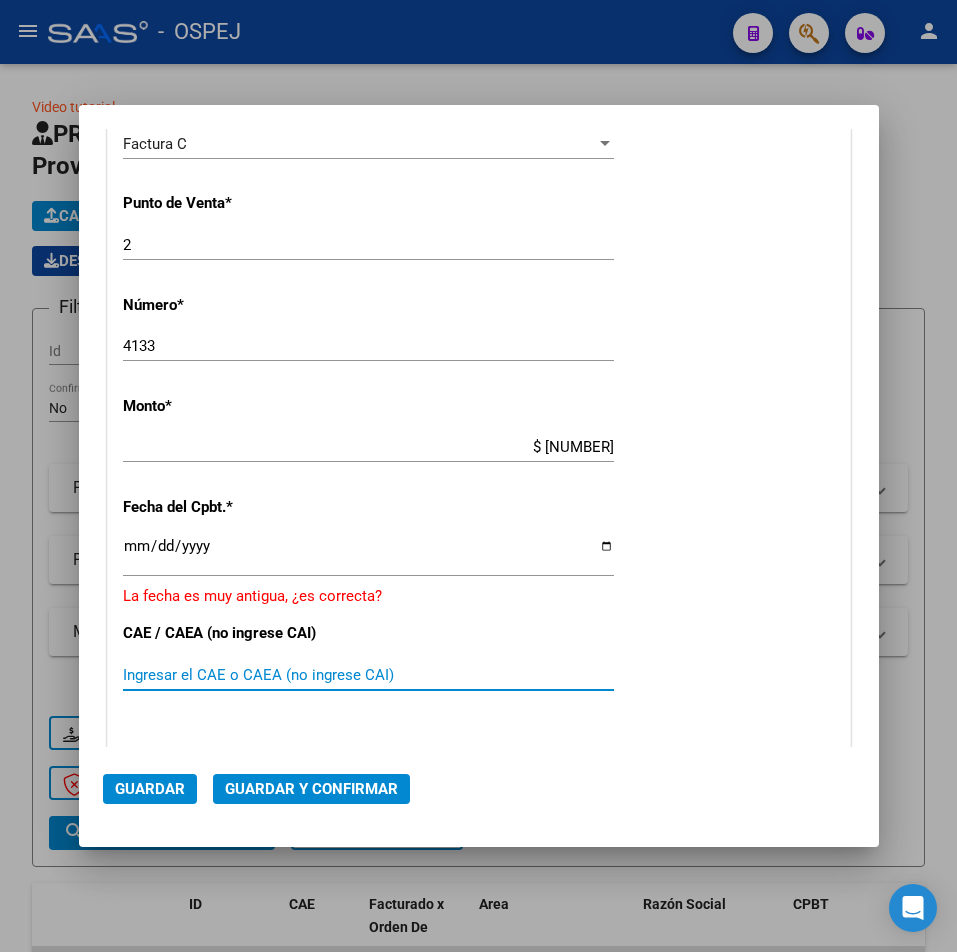scroll, scrollTop: 837, scrollLeft: 0, axis: vertical 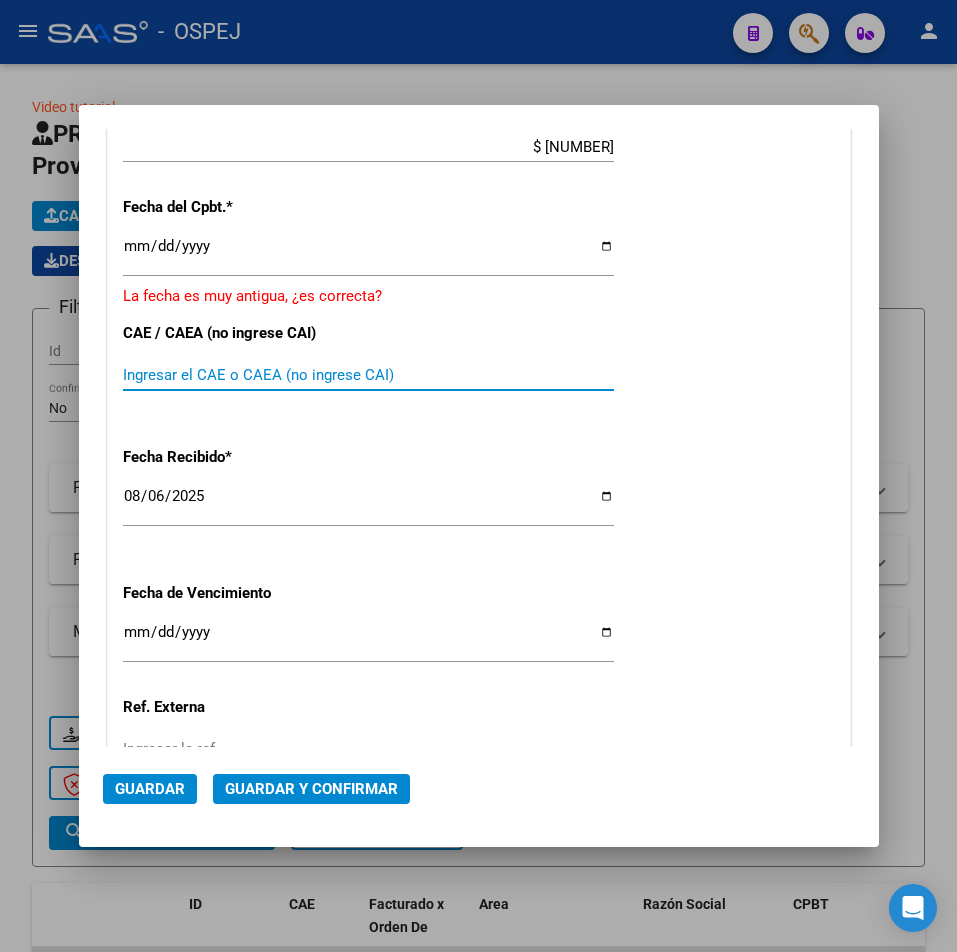 click on "Guardar y Confirmar" 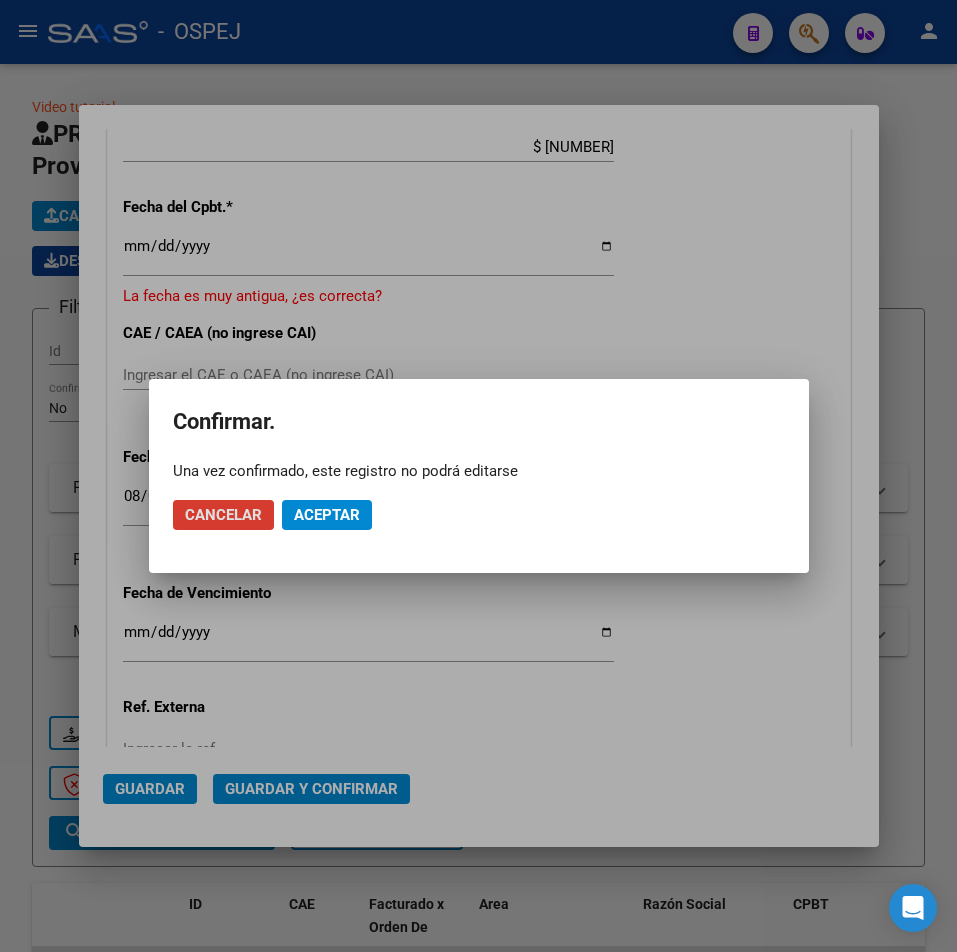 click on "Aceptar" 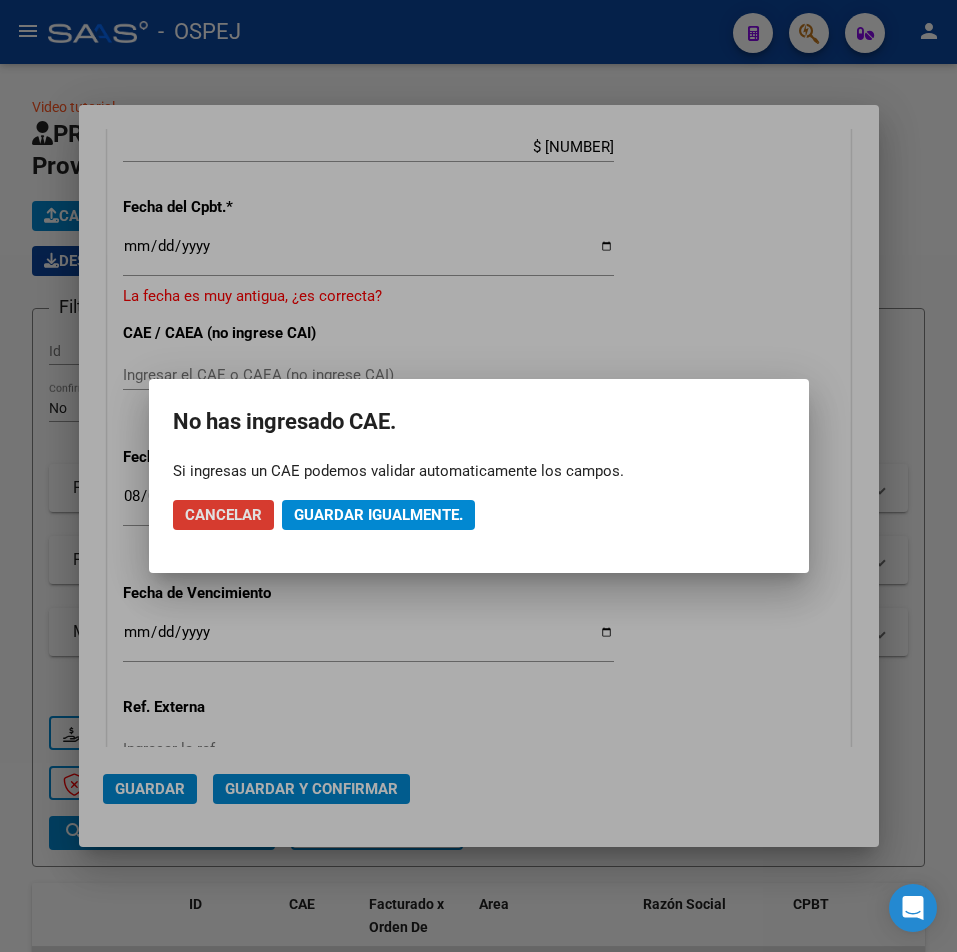 click on "Guardar igualmente." 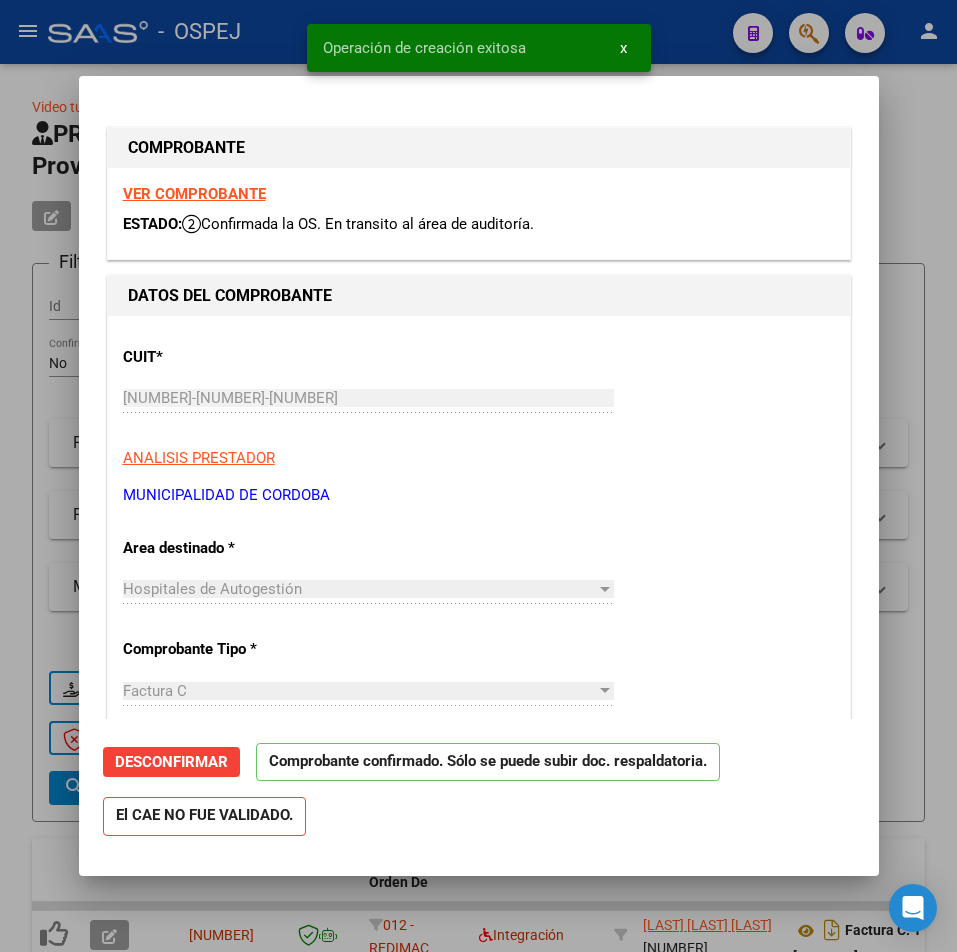 scroll, scrollTop: 300, scrollLeft: 0, axis: vertical 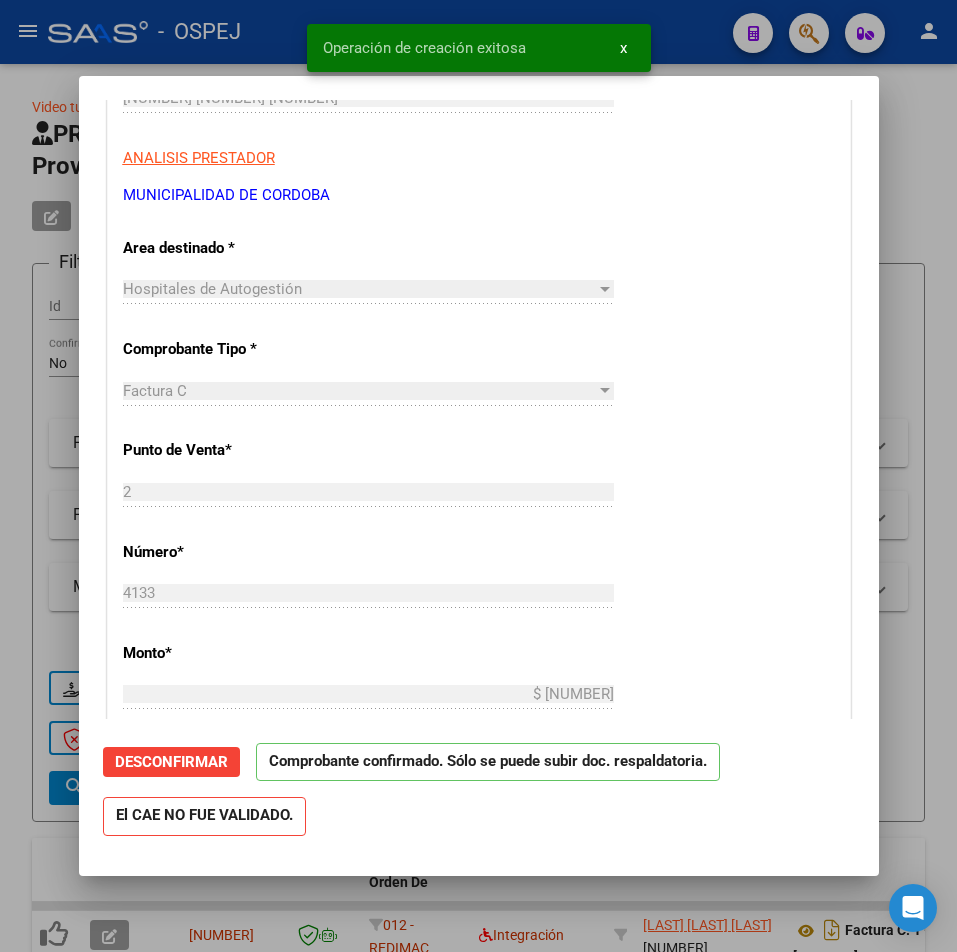 click at bounding box center [478, 476] 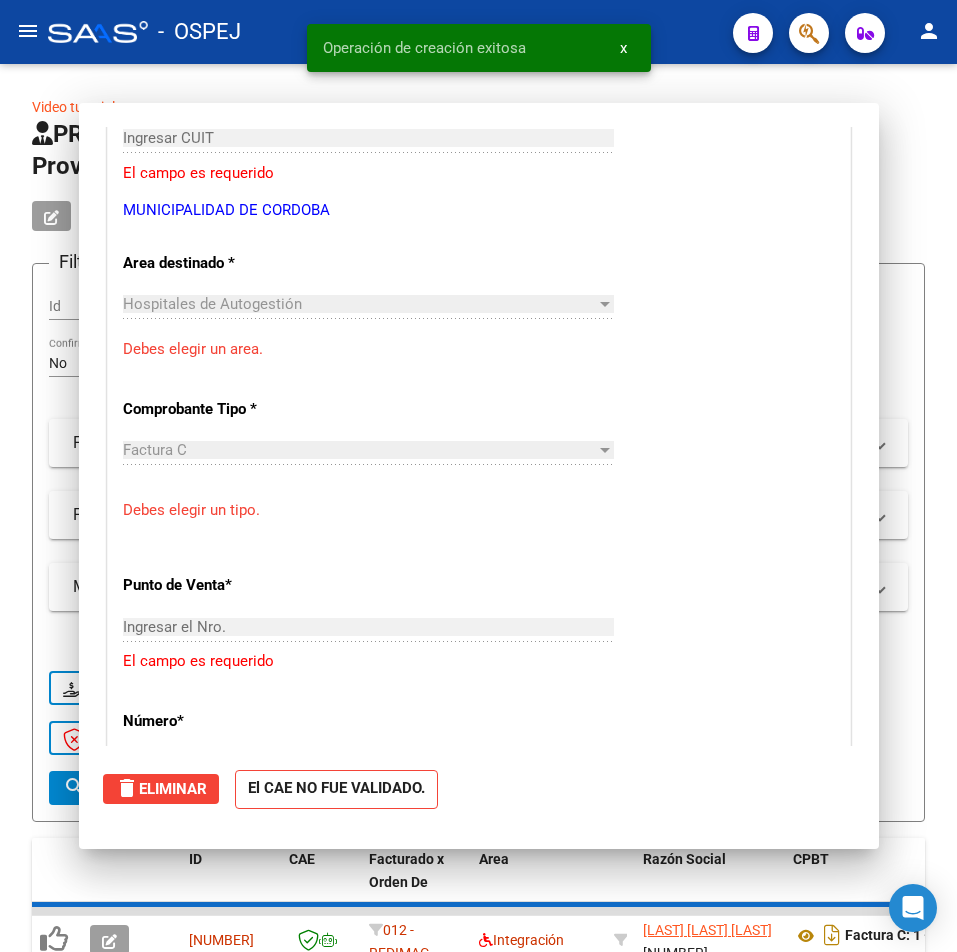 scroll, scrollTop: 0, scrollLeft: 0, axis: both 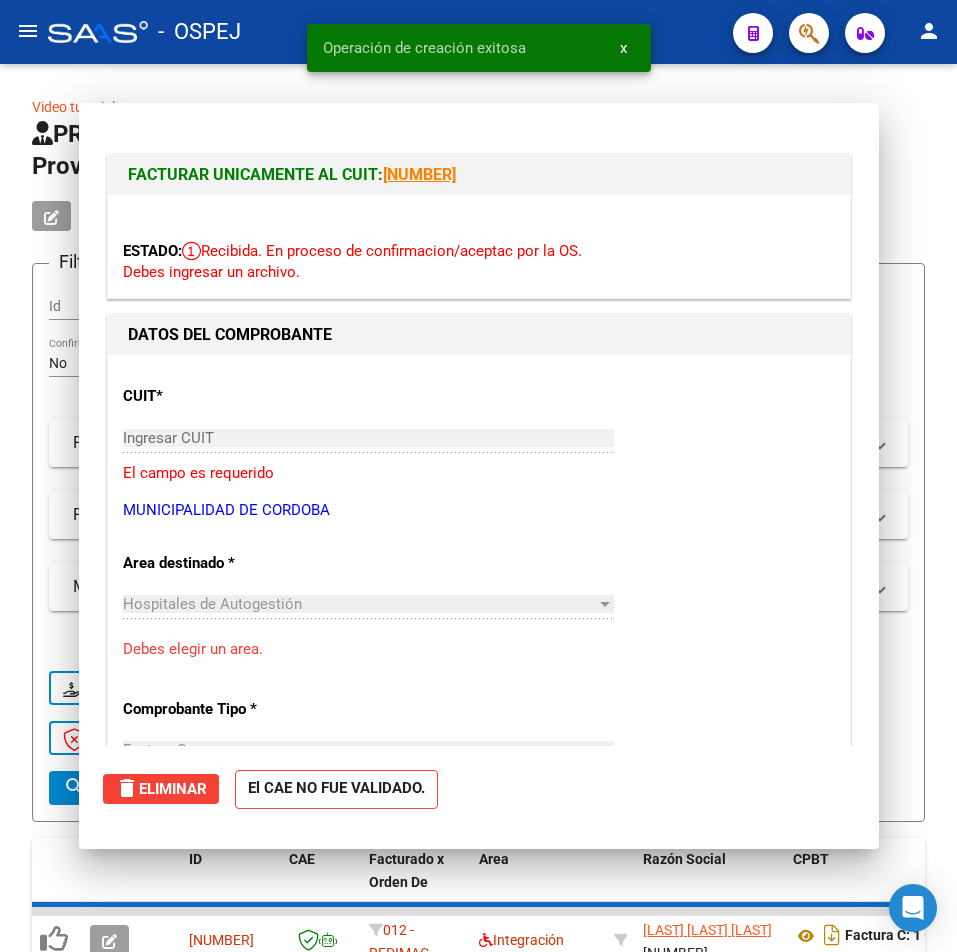 click on "menu" 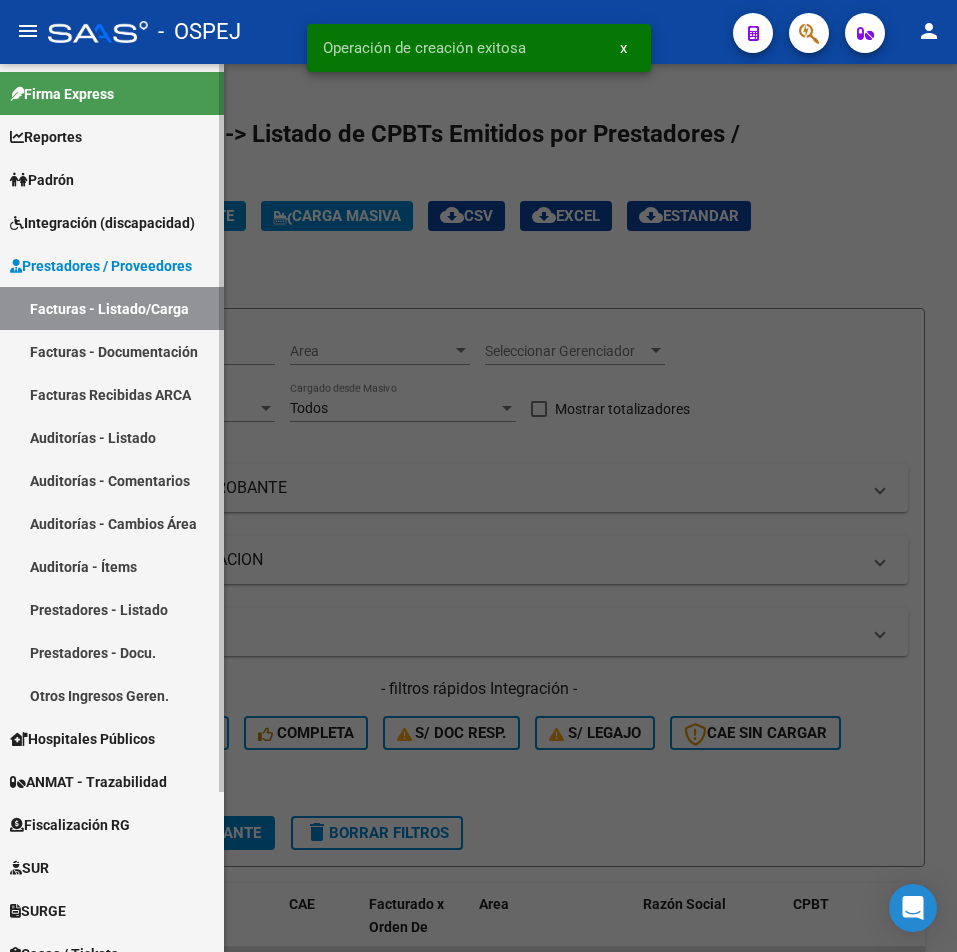 click on "Auditorías - Listado" at bounding box center (112, 437) 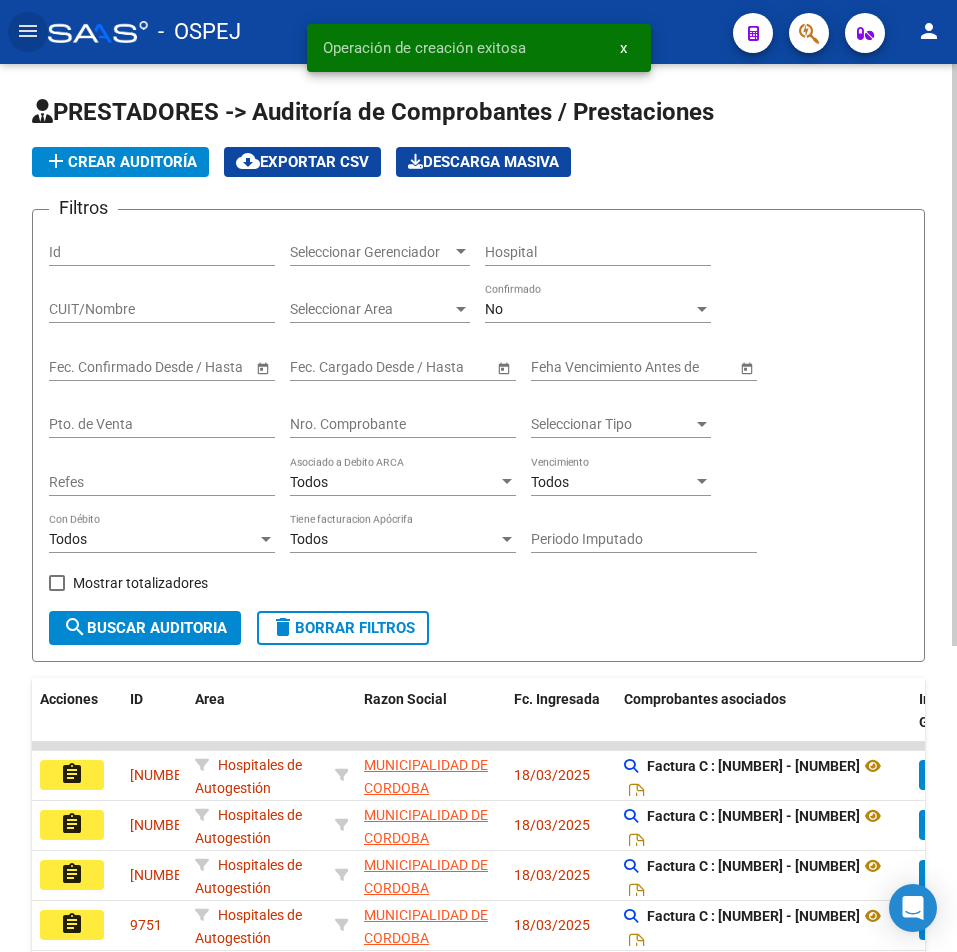 click on "add  Crear Auditoría" 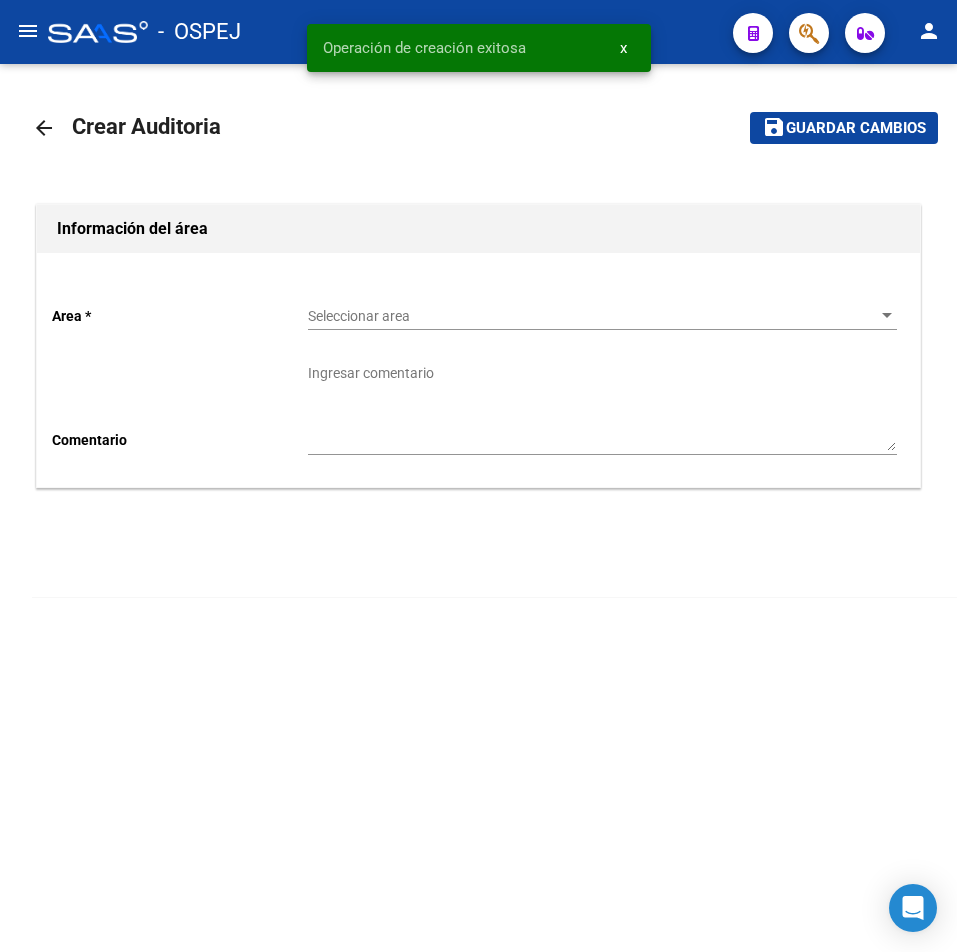 click on "Ingresar comentario" 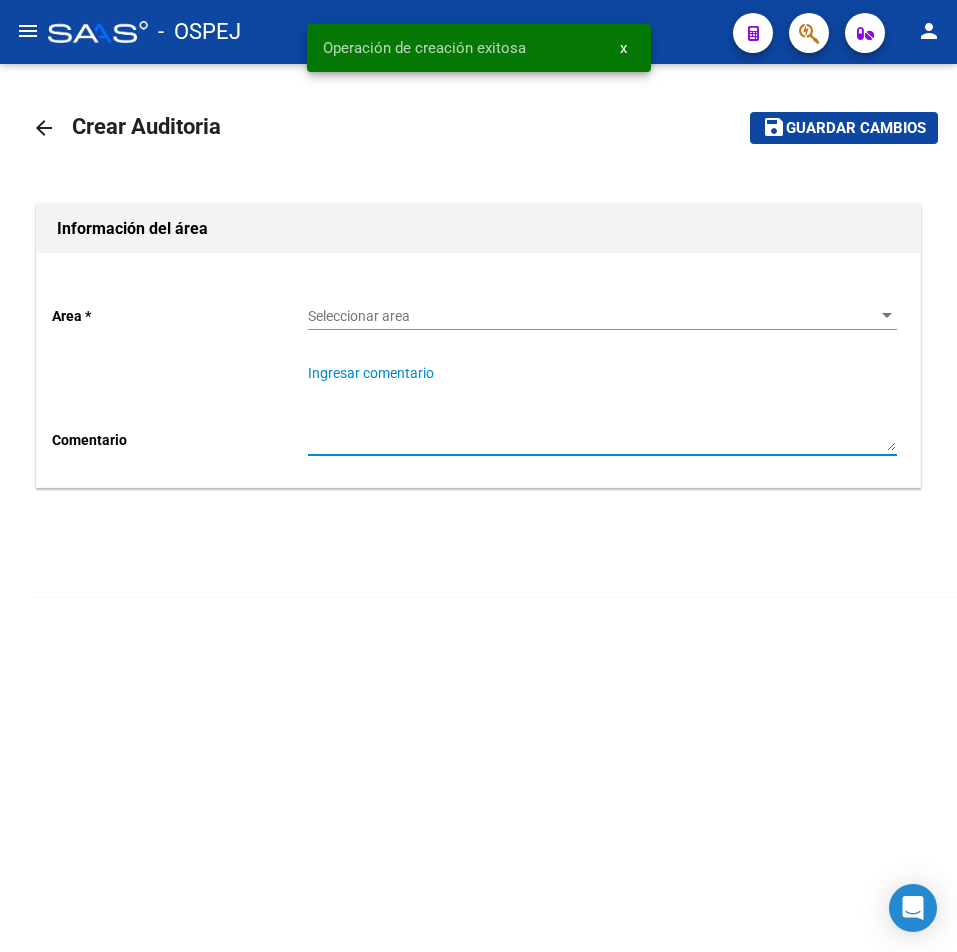 click on "Seleccionar area" at bounding box center (593, 316) 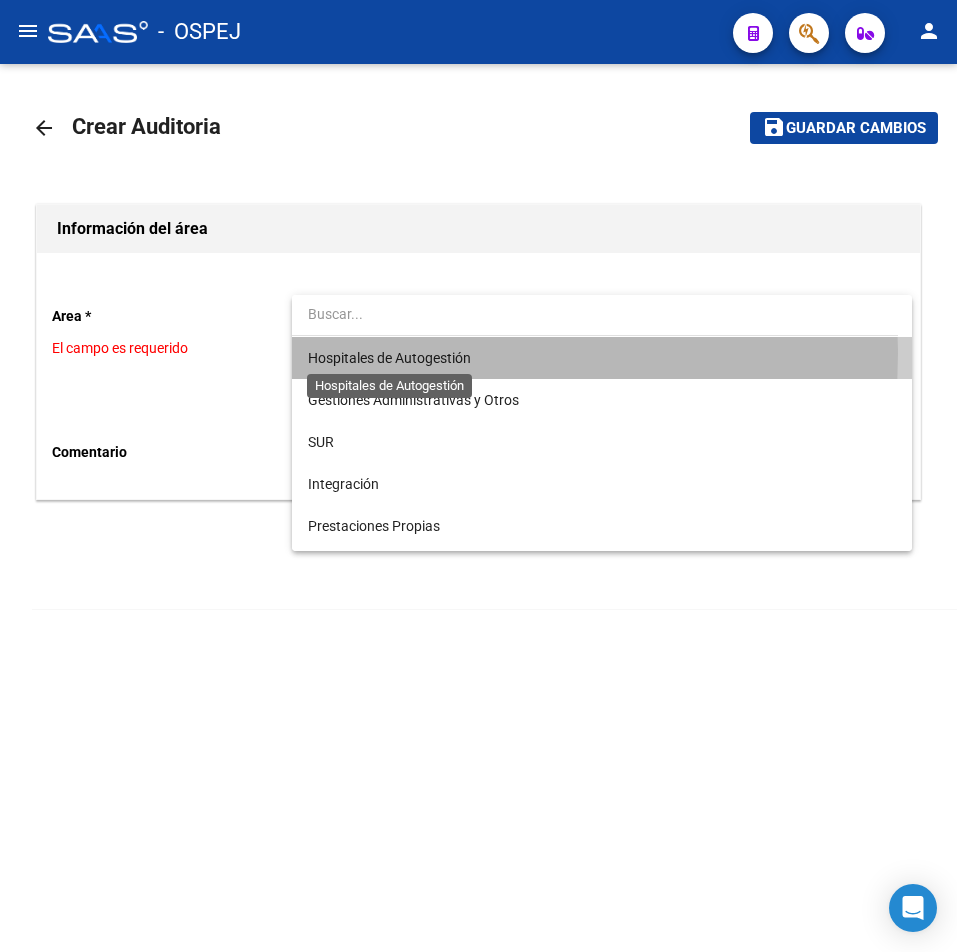 click on "Hospitales de Autogestión" at bounding box center [389, 358] 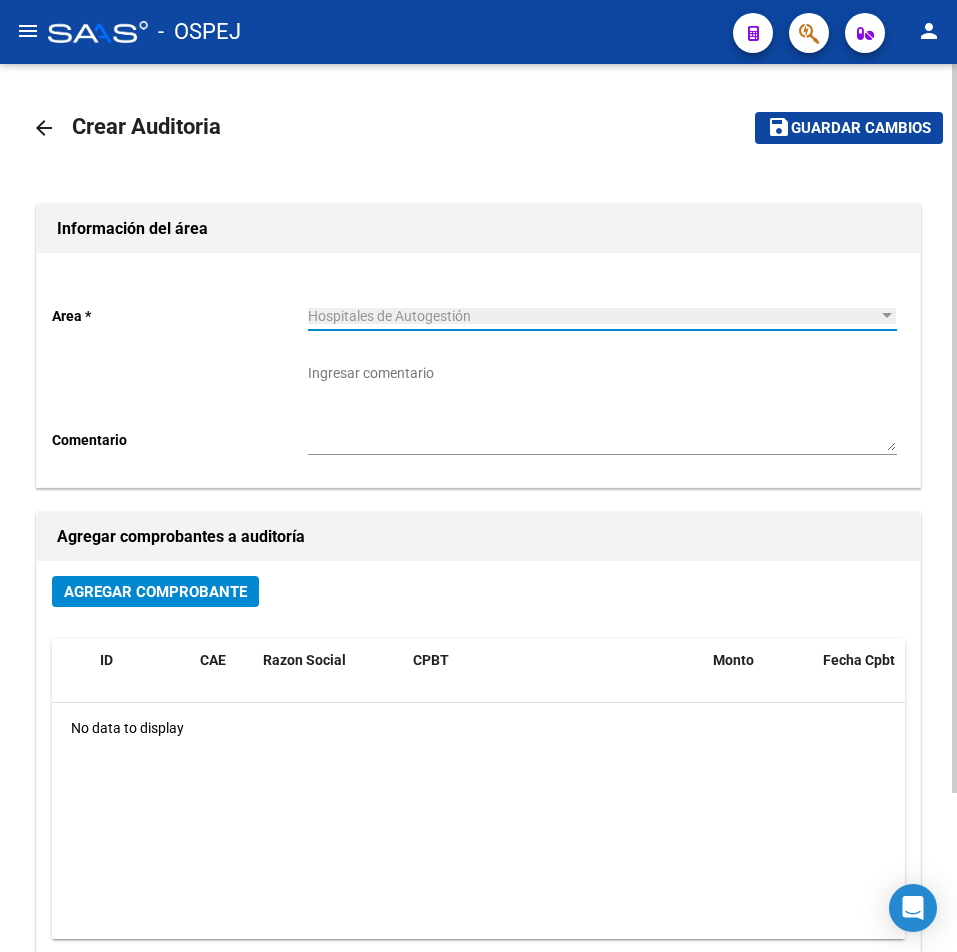 click on "Agregar Comprobante" 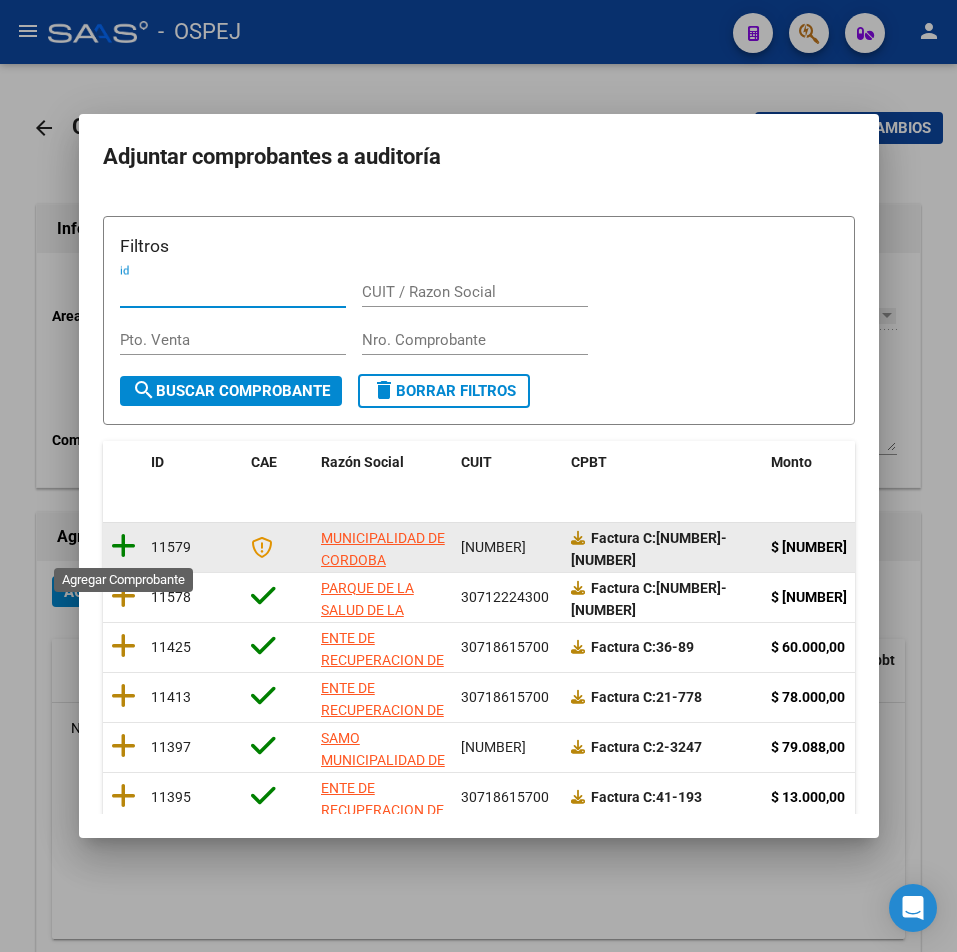click 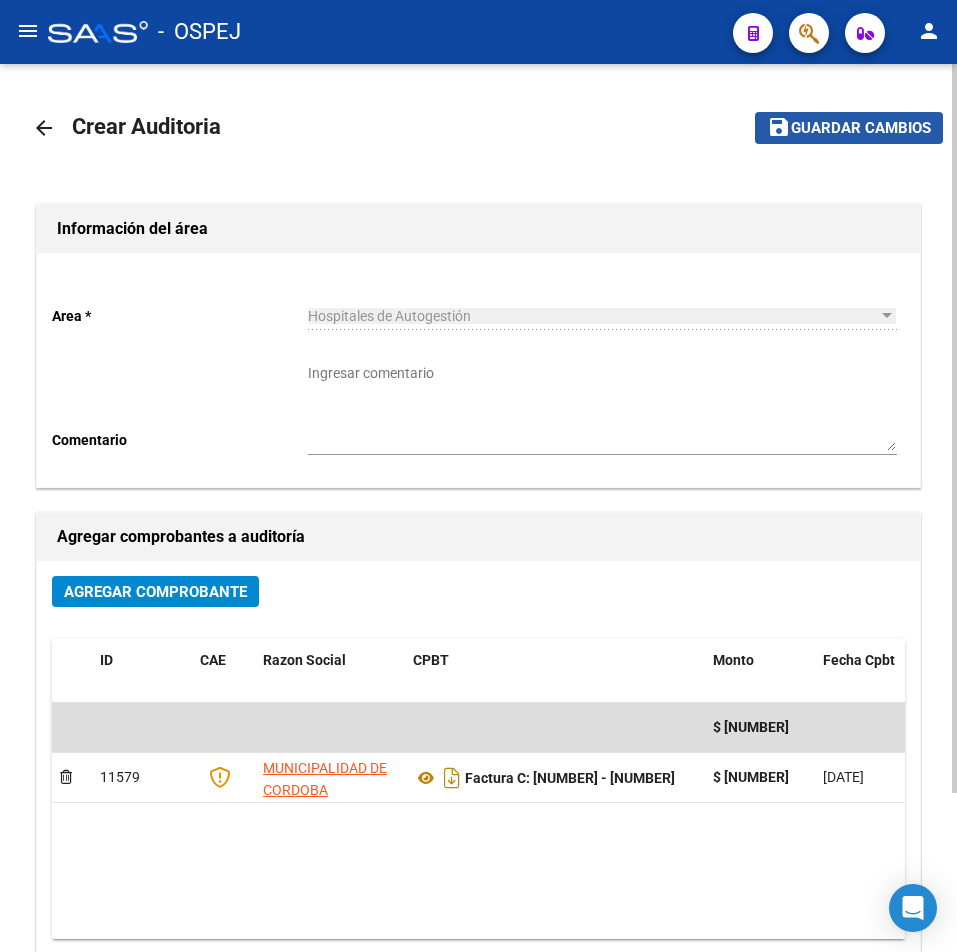 click on "save Guardar cambios" 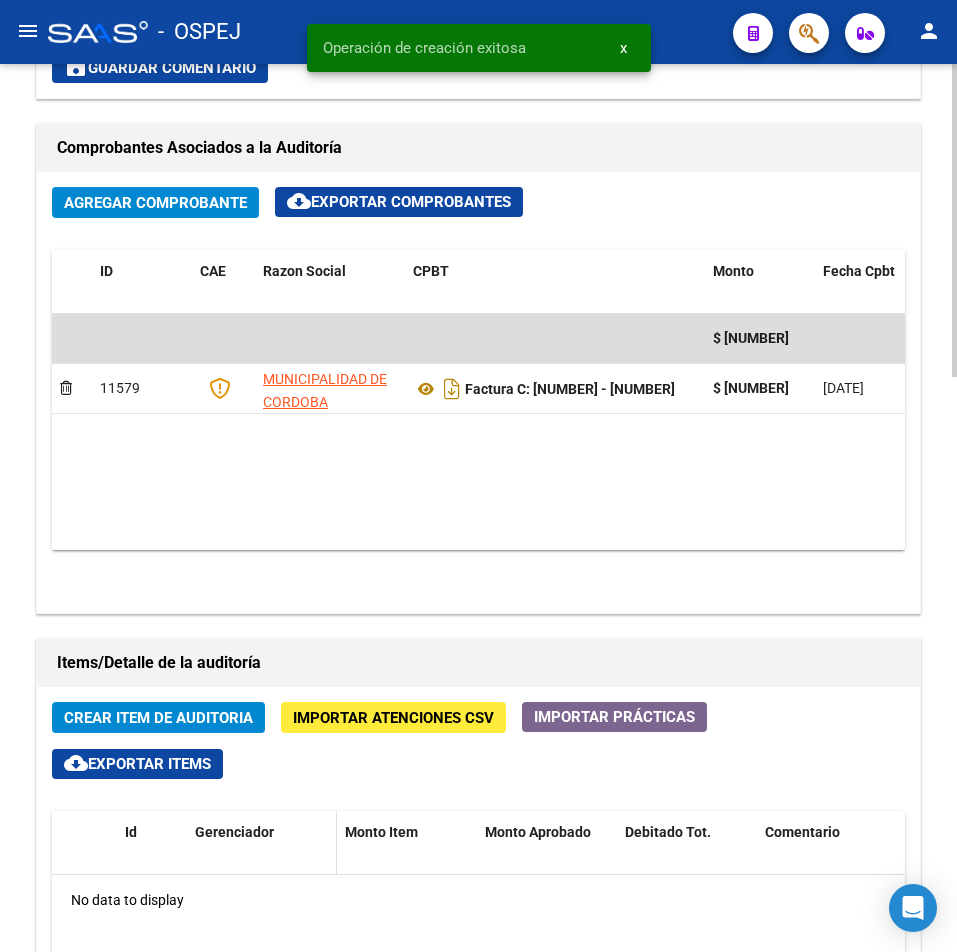 scroll, scrollTop: 1200, scrollLeft: 0, axis: vertical 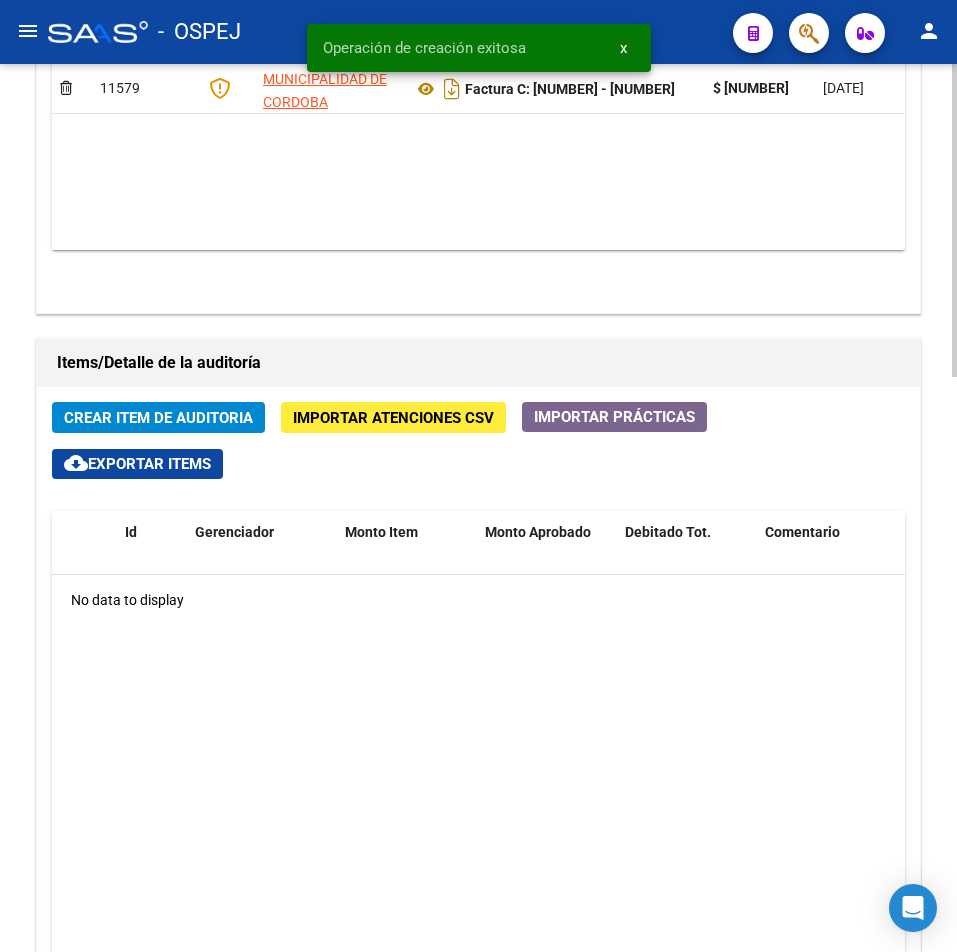 click on "Crear Item de Auditoria" 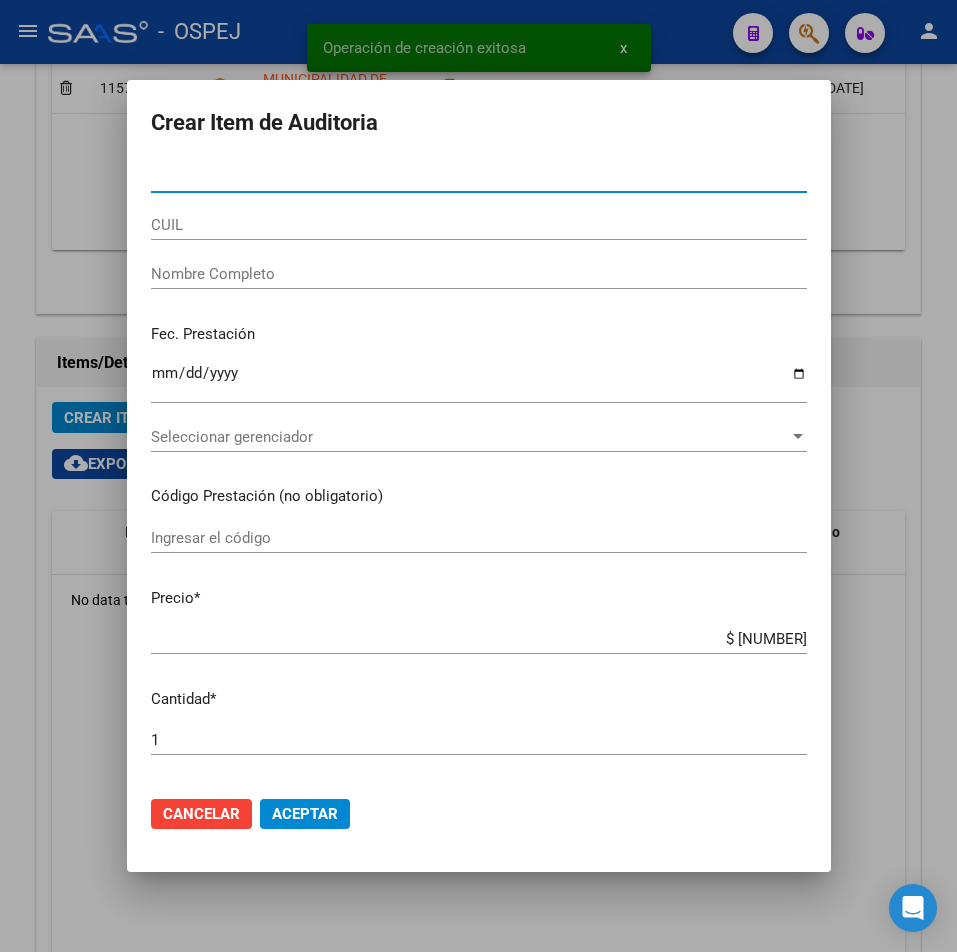 type on "[NUMBER]" 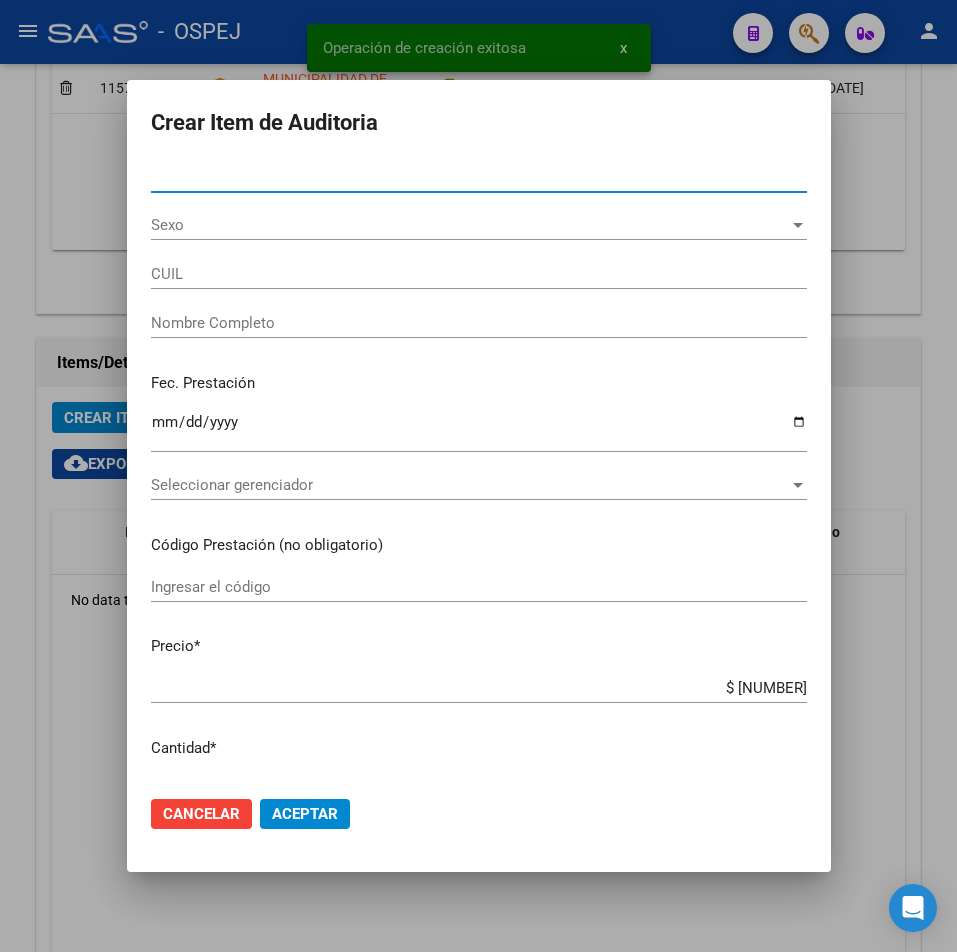 type on "[CUIL]" 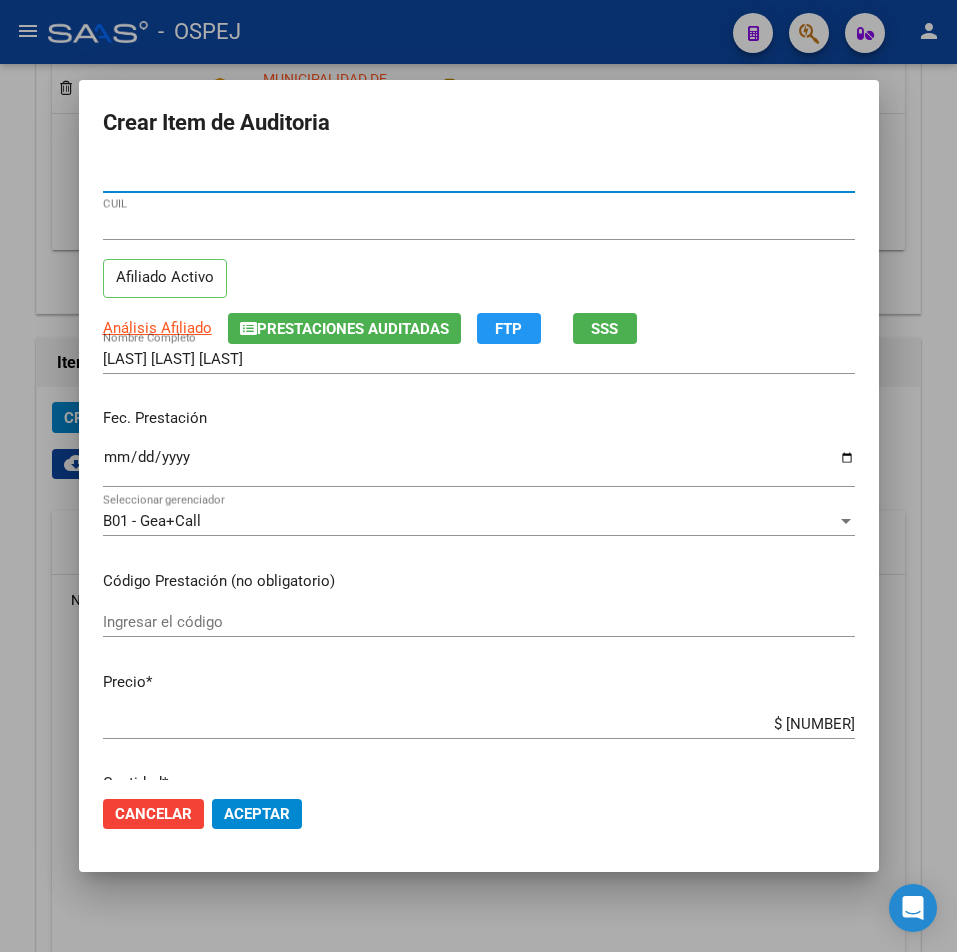 type on "[NUMBER]" 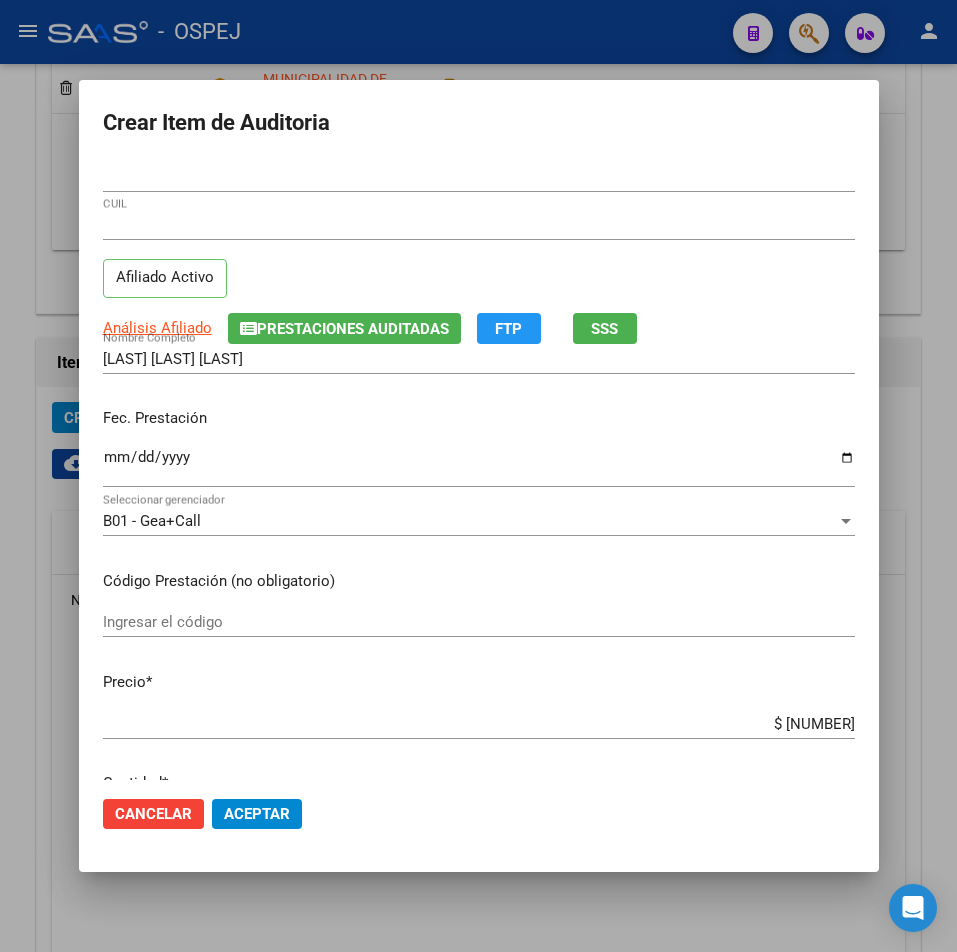 click on "$ 5.663,00" at bounding box center (479, 724) 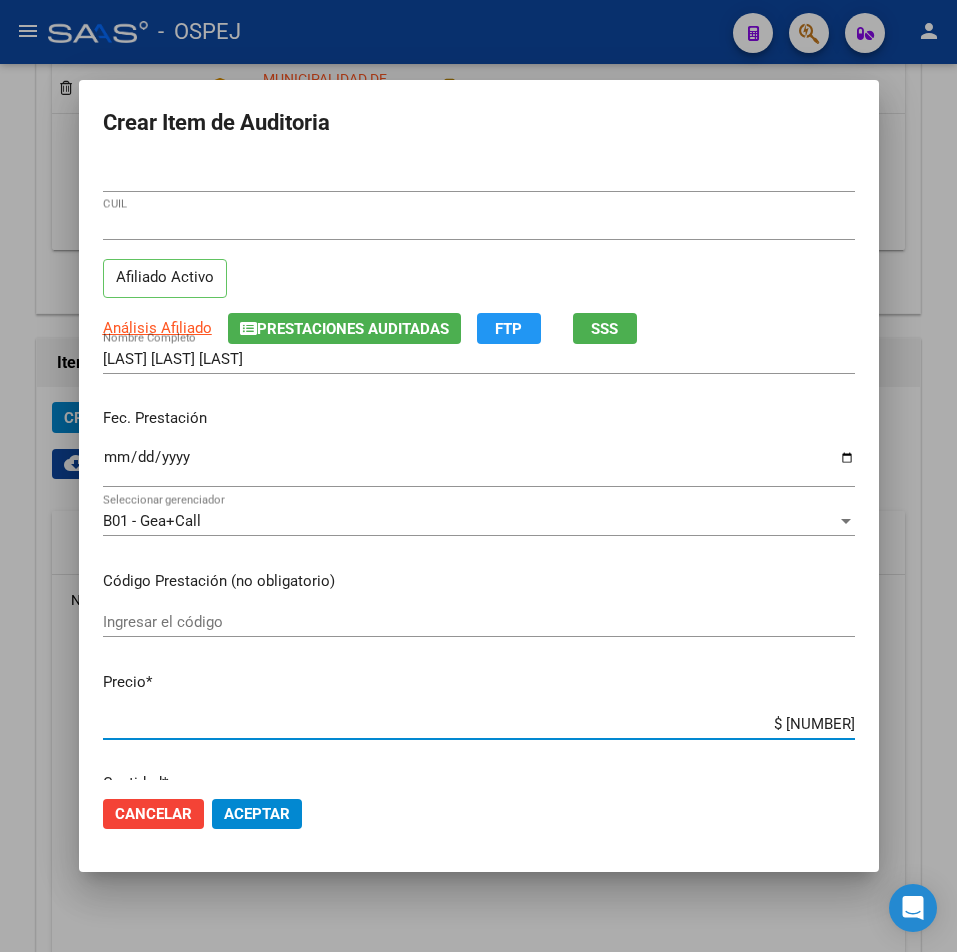 click on "$ 5.663,00" at bounding box center [479, 724] 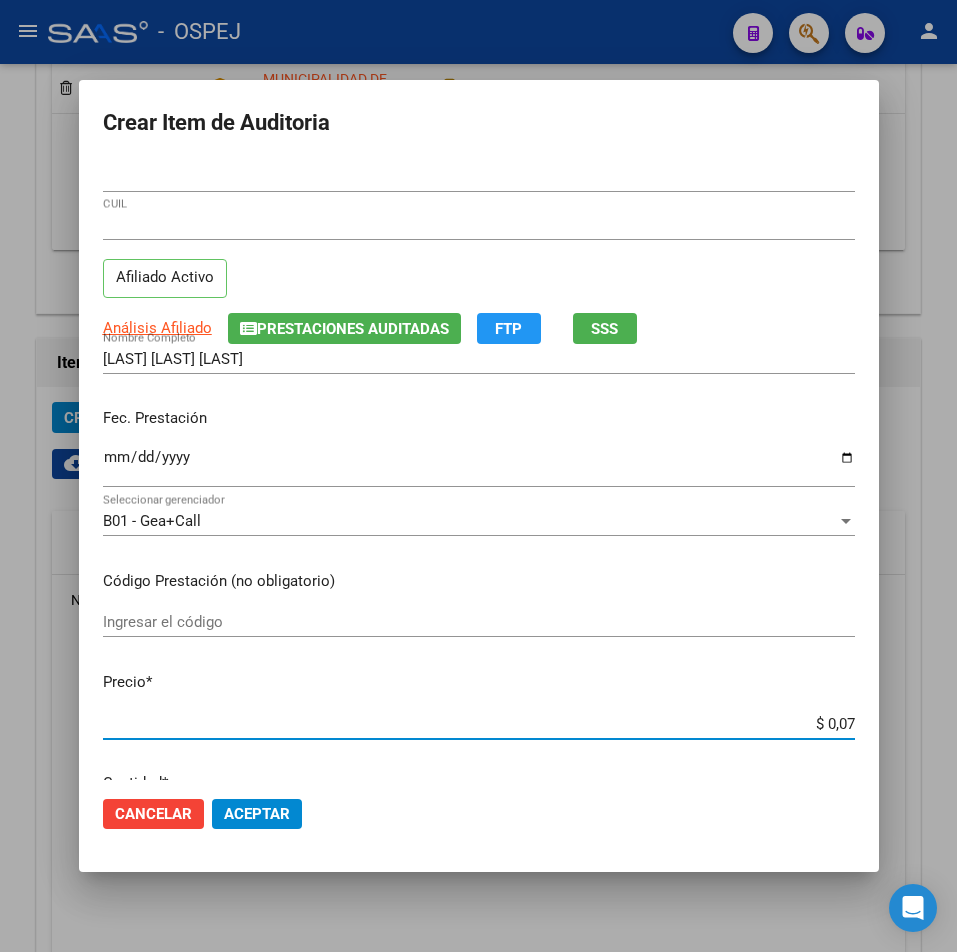 type on "$ 0,77" 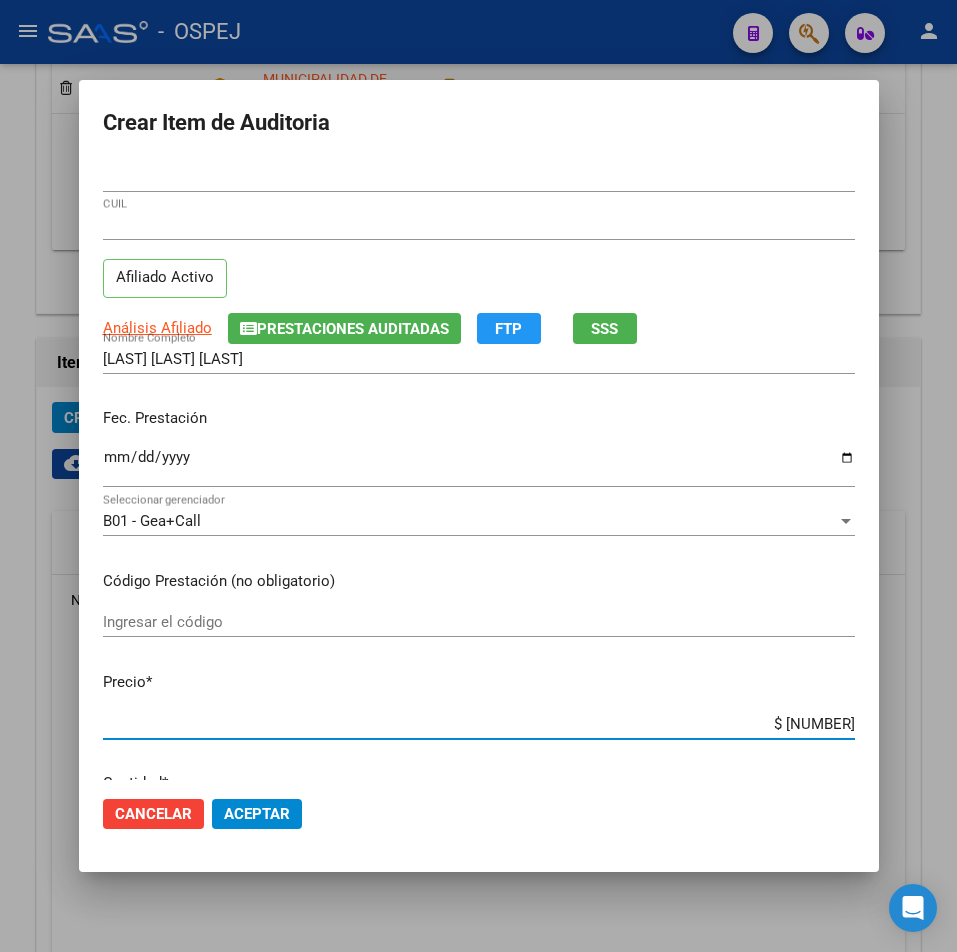 type on "$ 7,76" 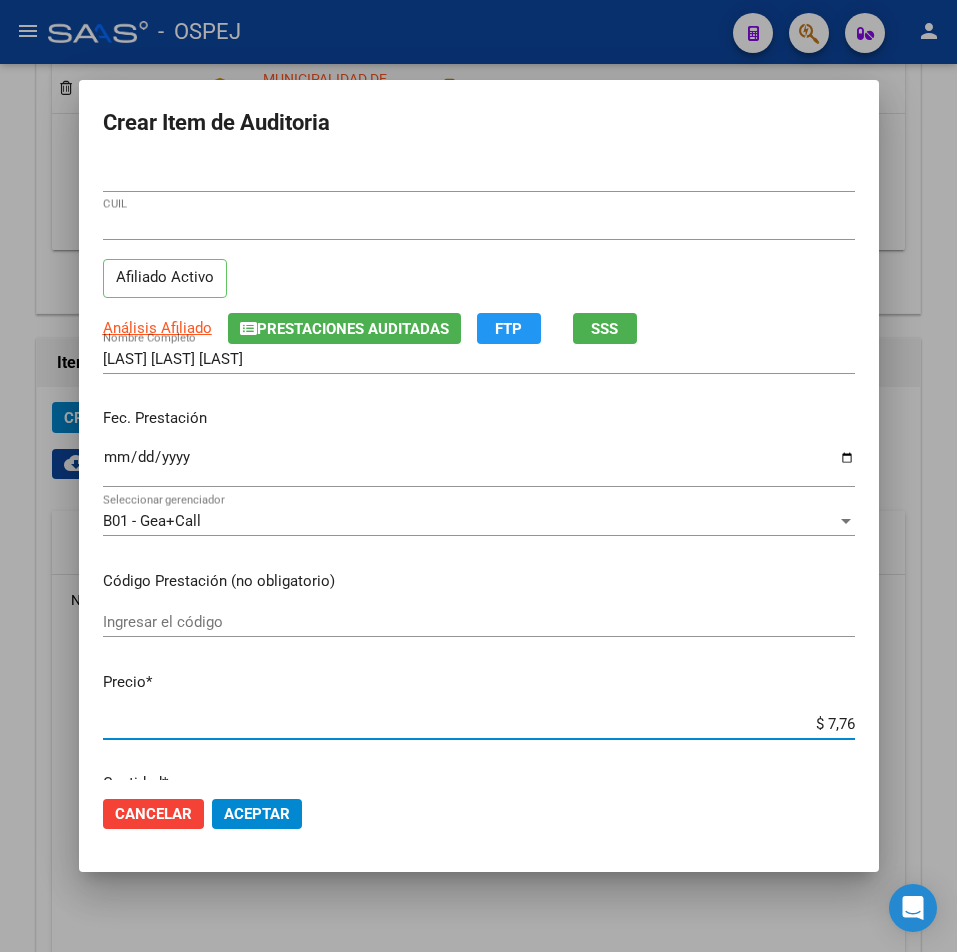 type on "$ 77,60" 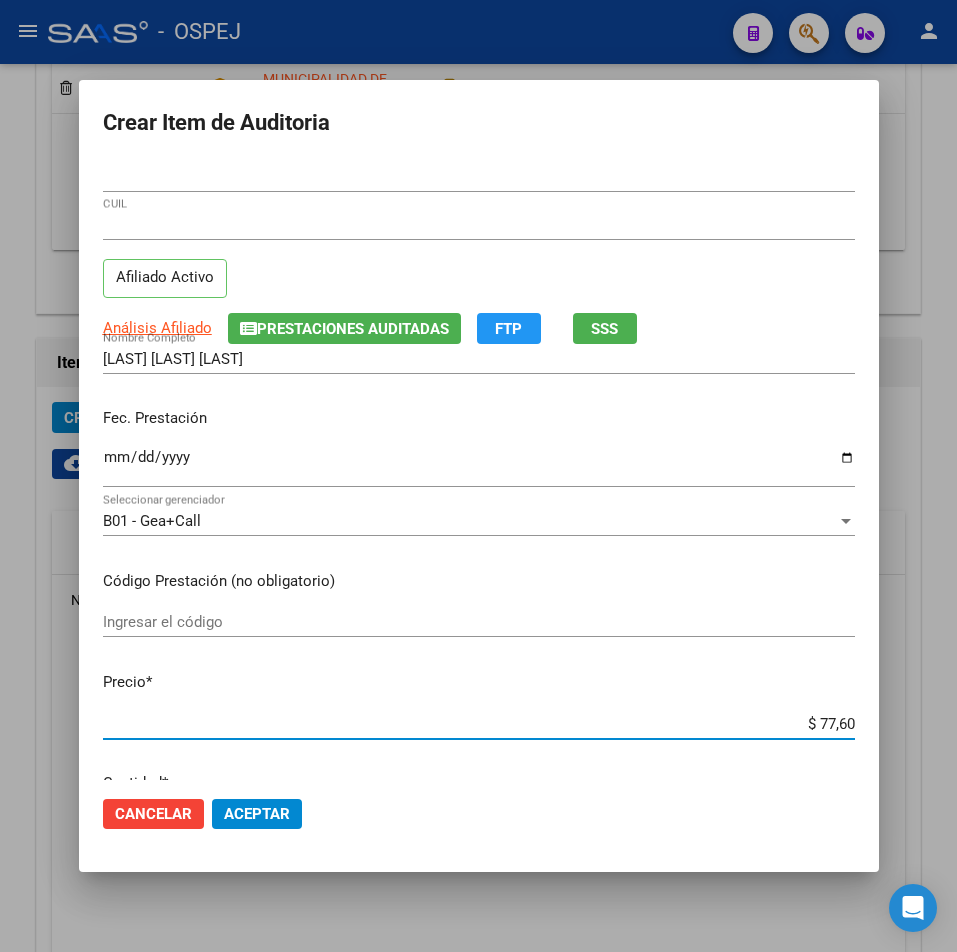 type on "$ 776,00" 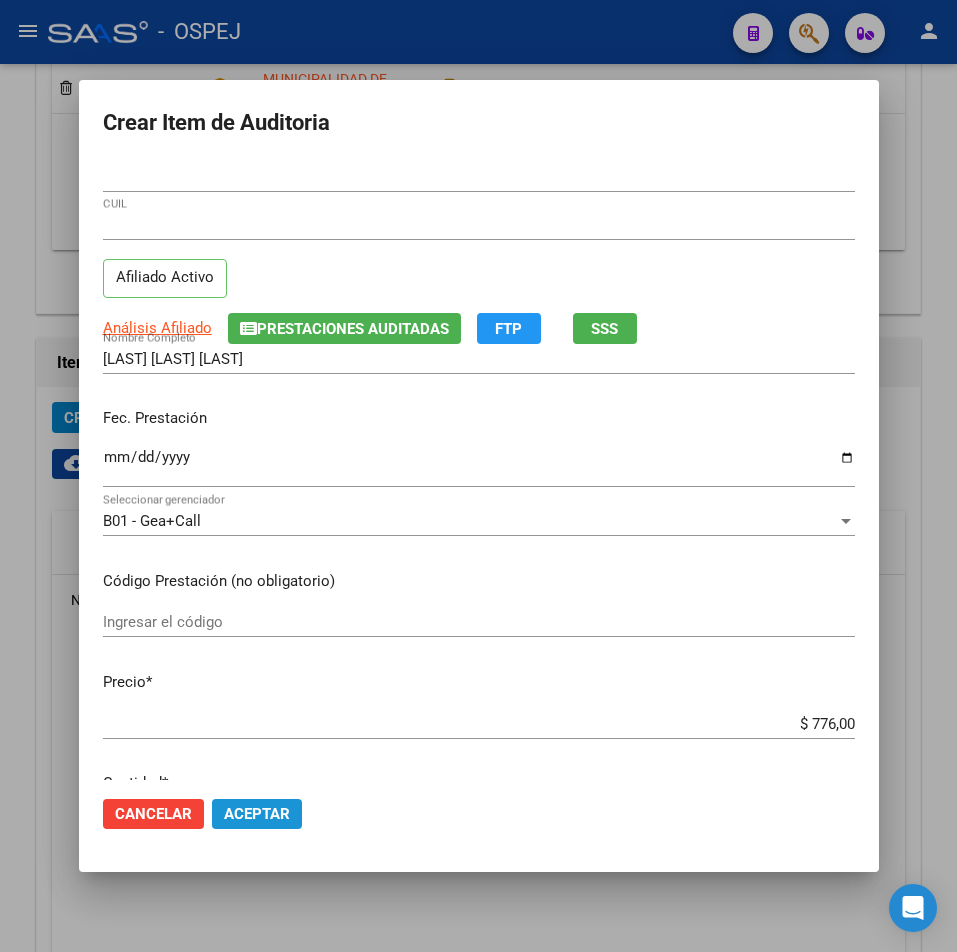 click on "Aceptar" 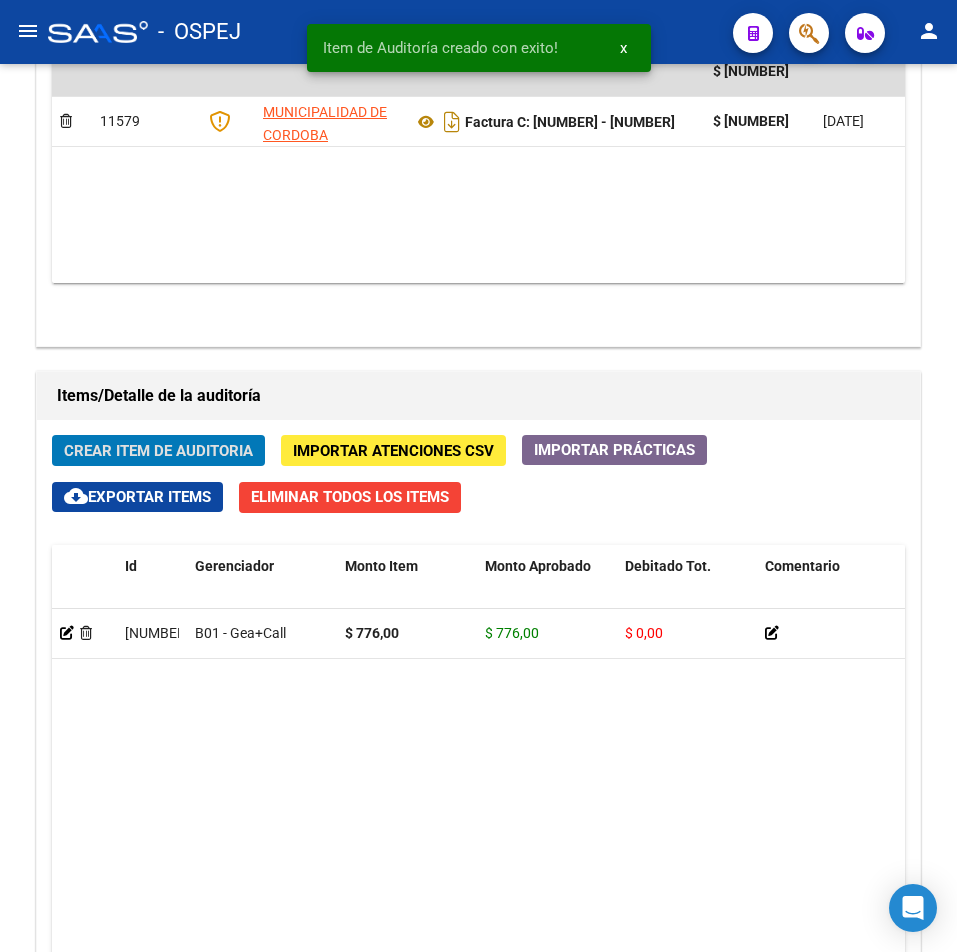 scroll, scrollTop: 1233, scrollLeft: 0, axis: vertical 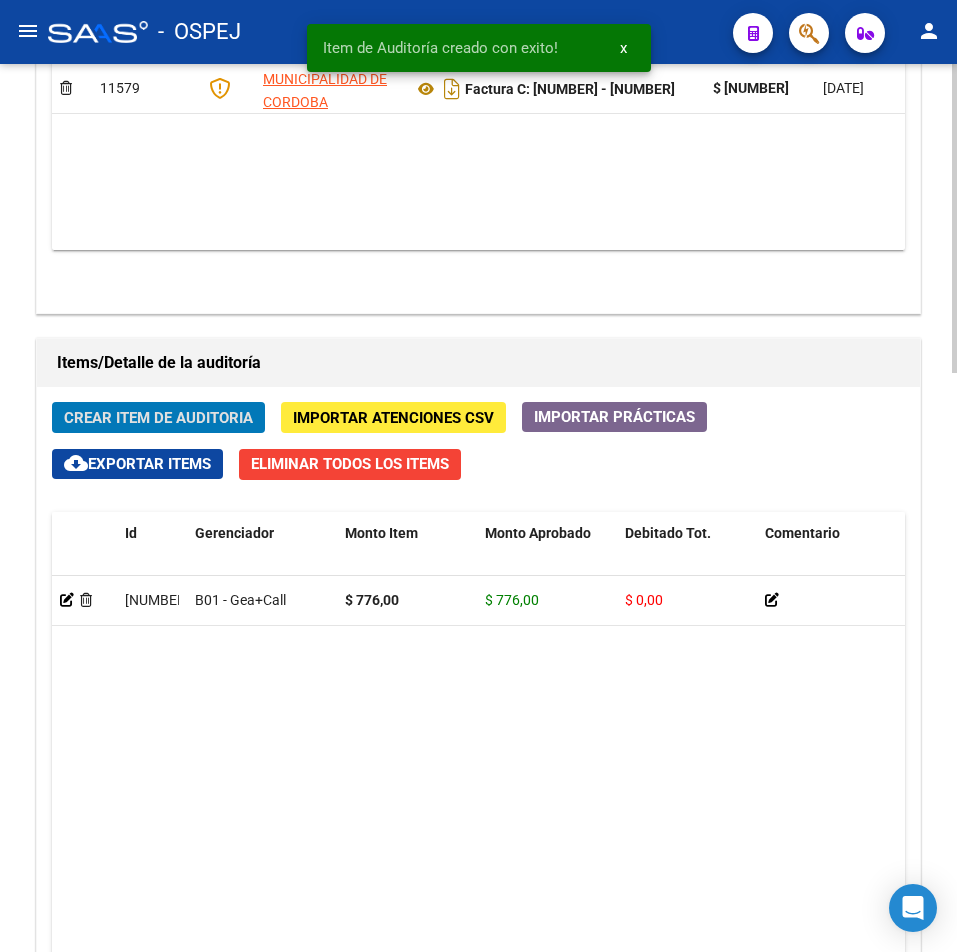 click on "Crear Item de Auditoria" 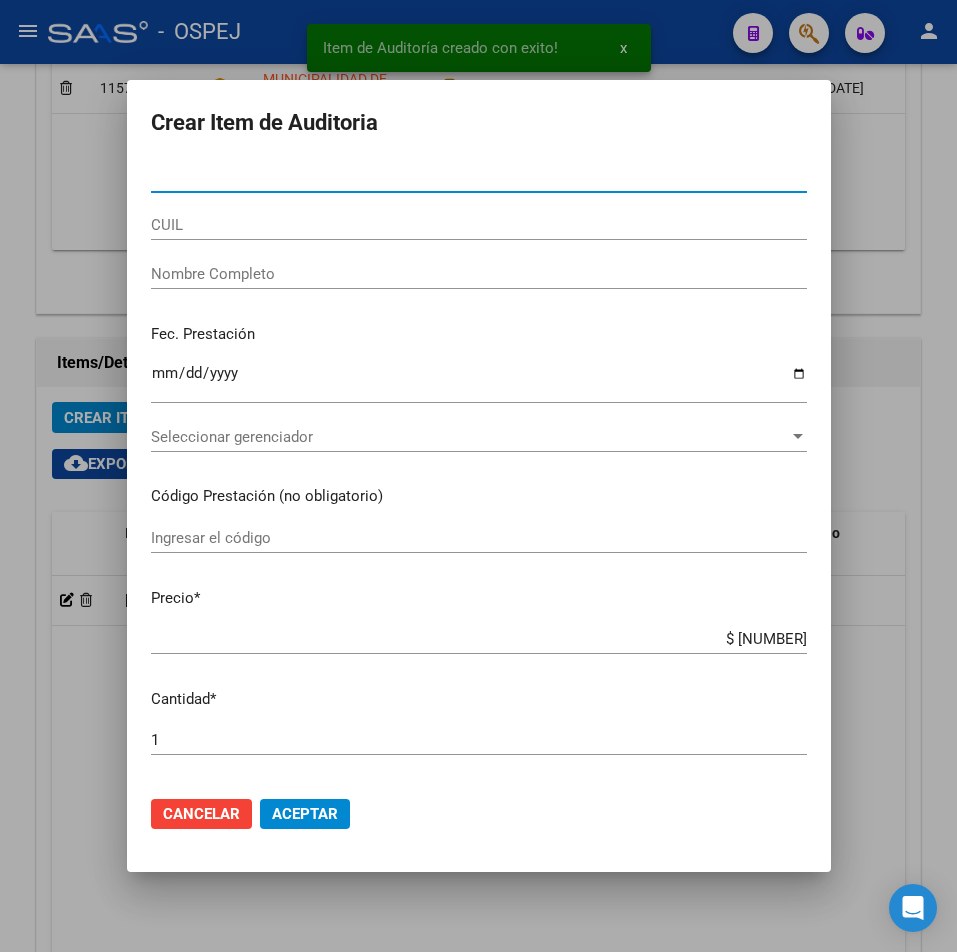 type on "[NUMBER]" 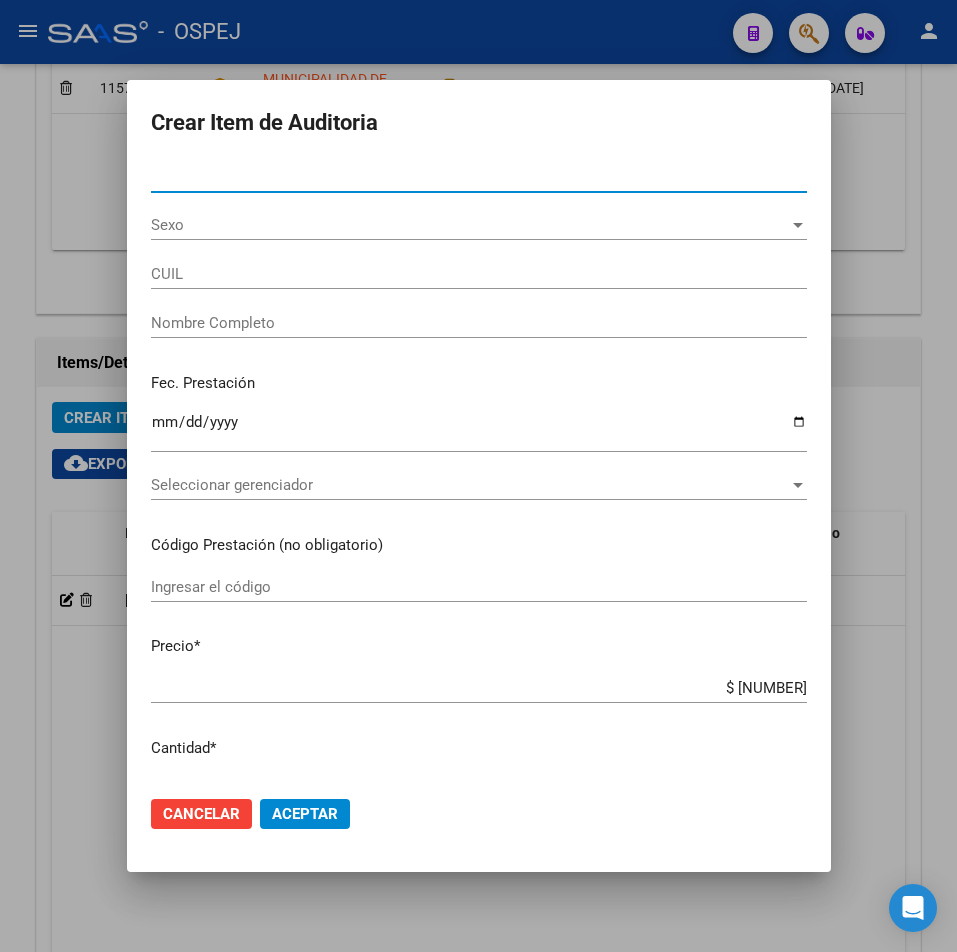 type on "[CUIL]" 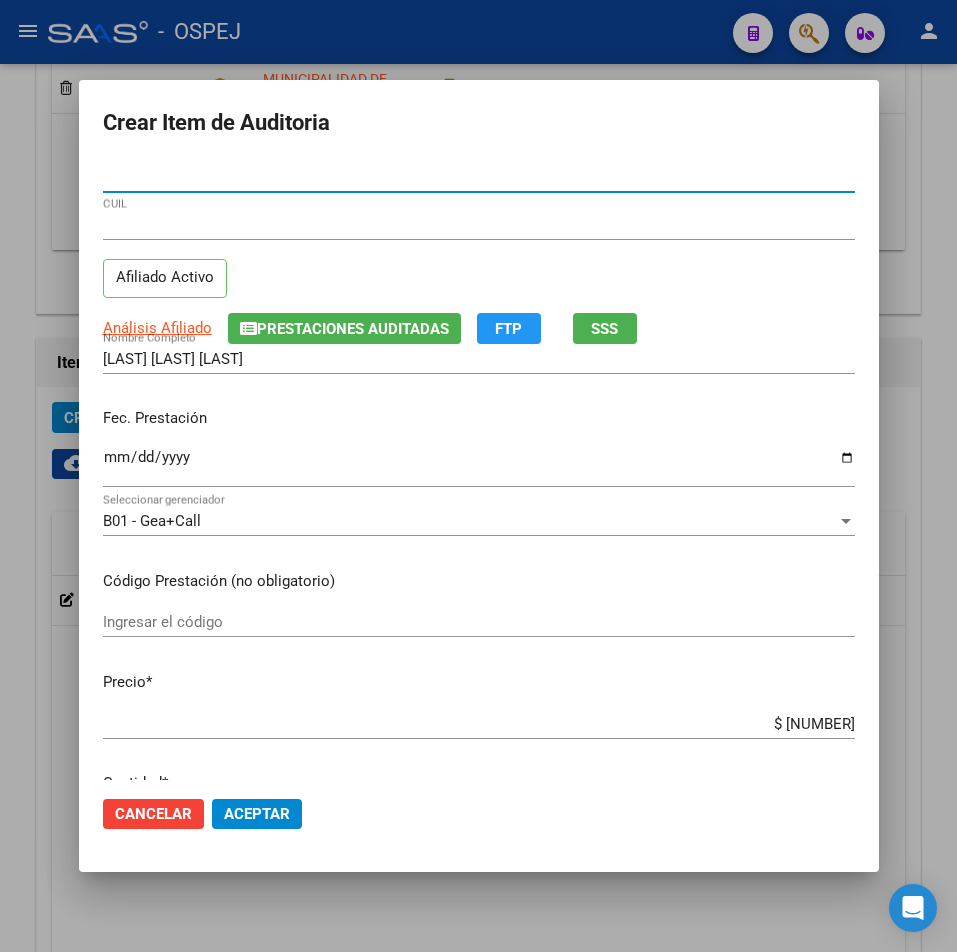 type on "[NUMBER]" 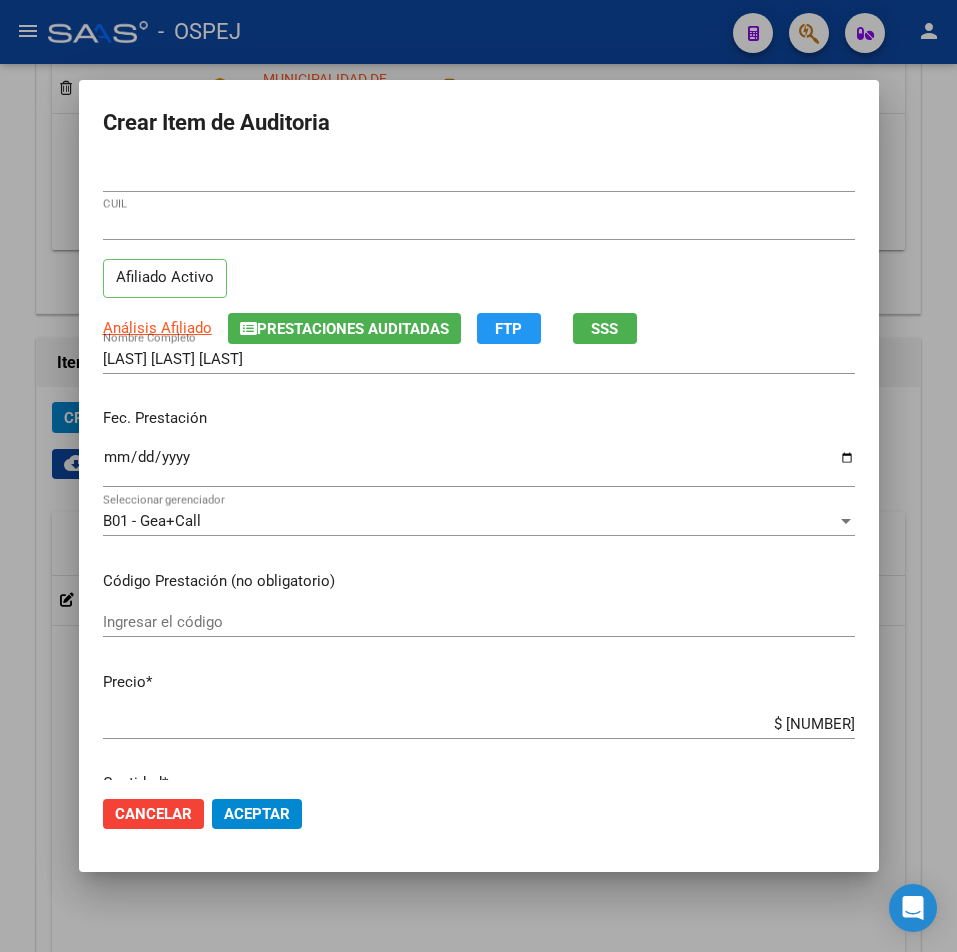 click on "$ 4.887,00" at bounding box center [479, 724] 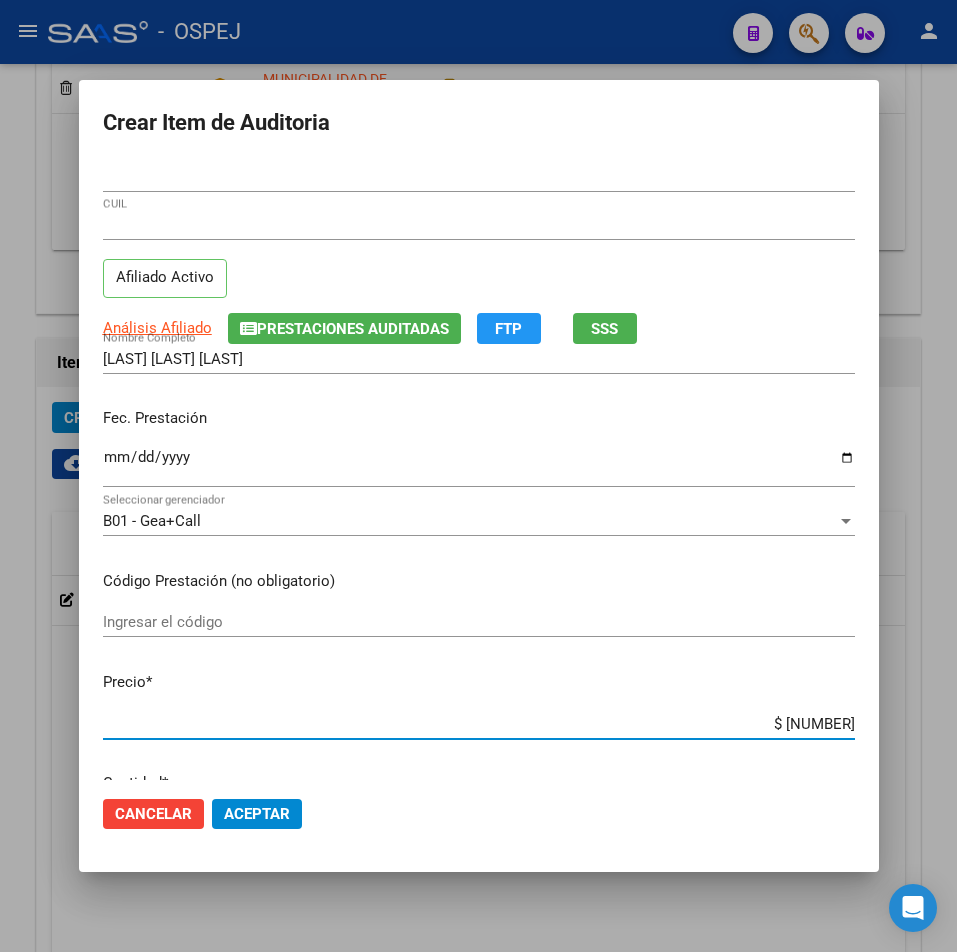click on "$ 4.887,00" at bounding box center [479, 724] 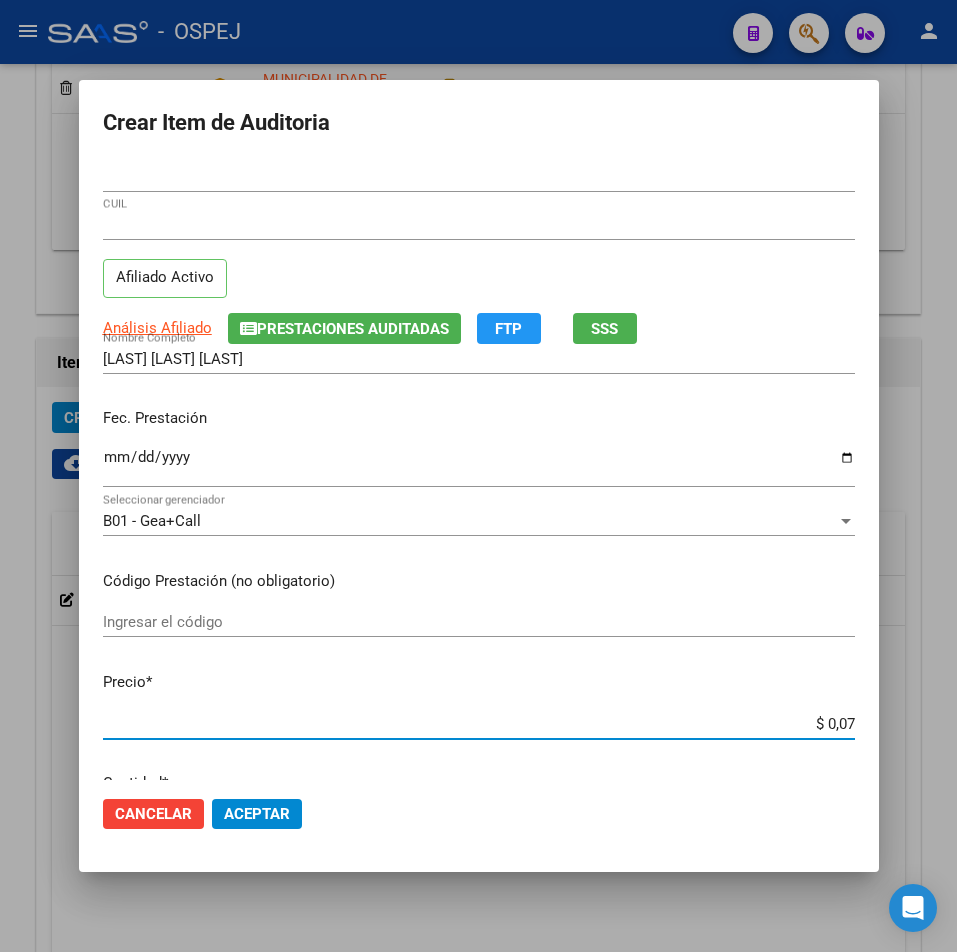 type on "$ 0,77" 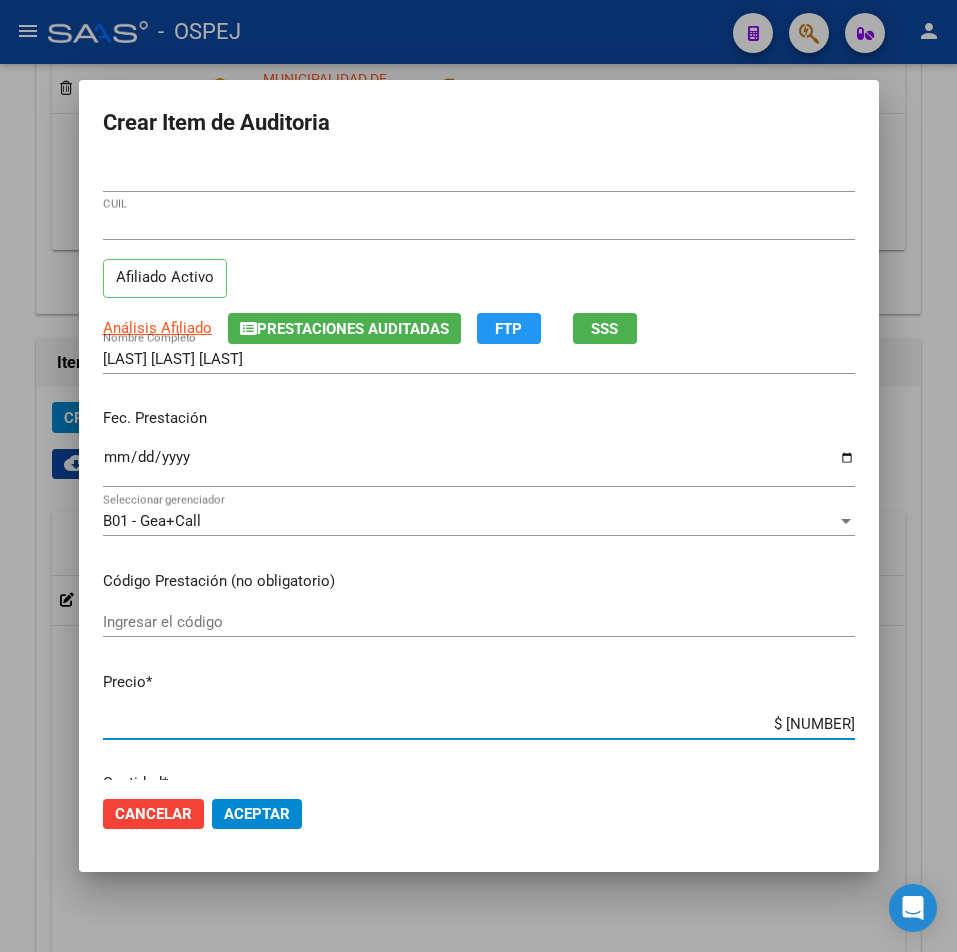 type on "$ 7,76" 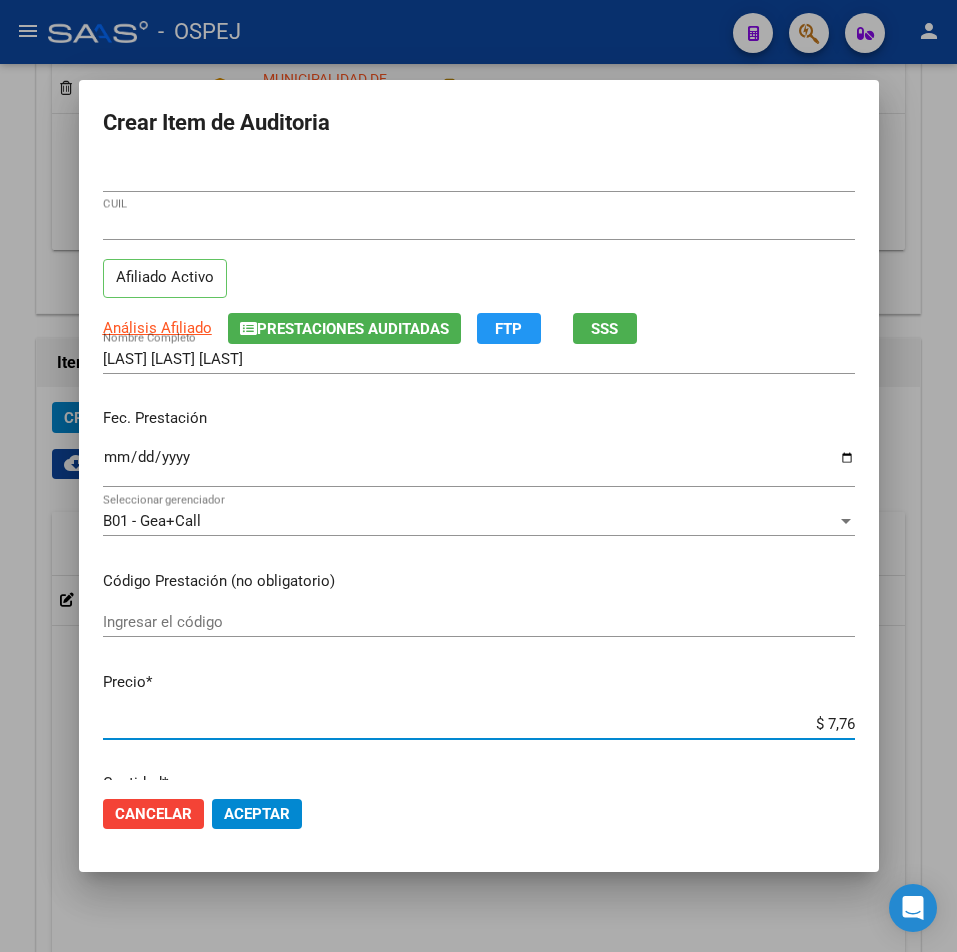 type on "$ 77,60" 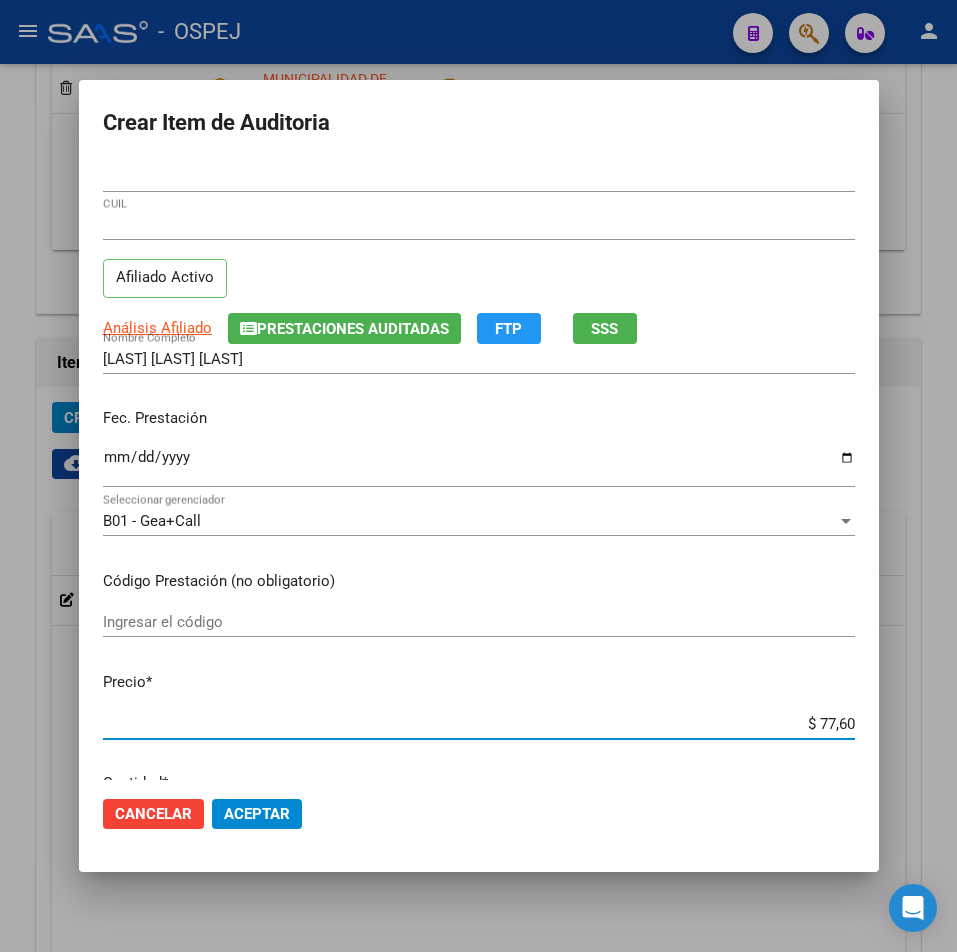 type on "$ 776,00" 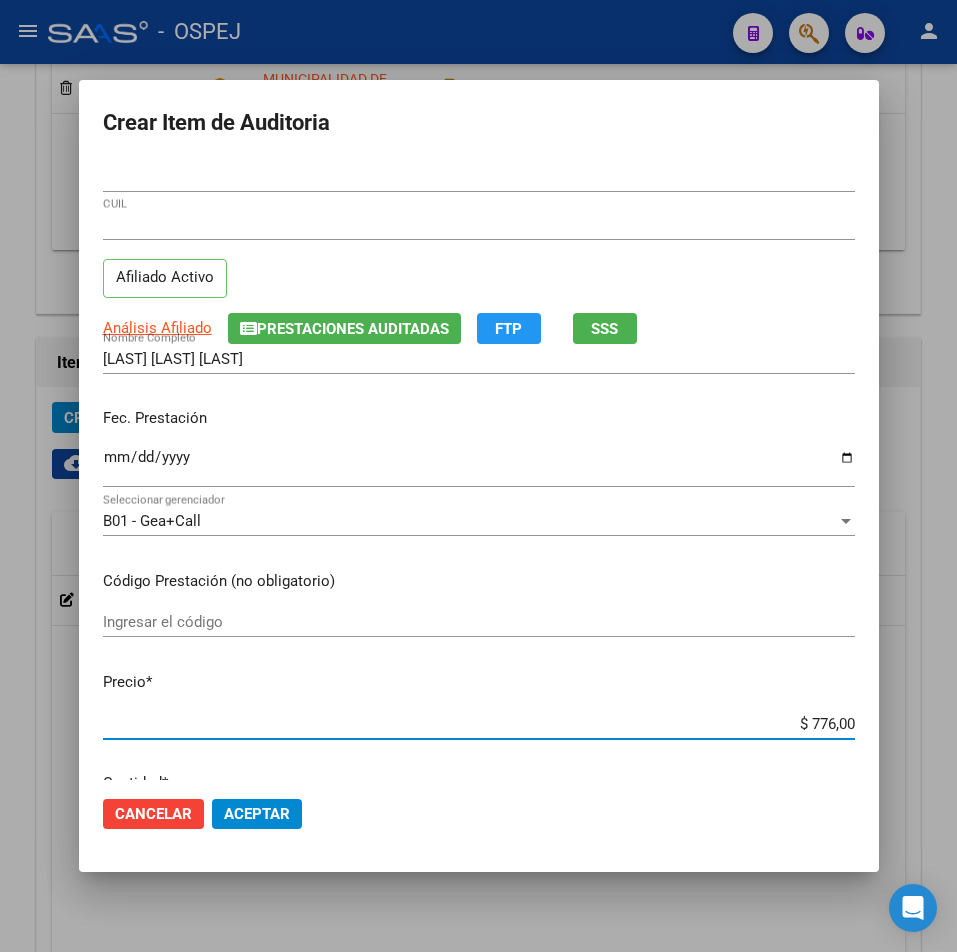 click on "Aceptar" 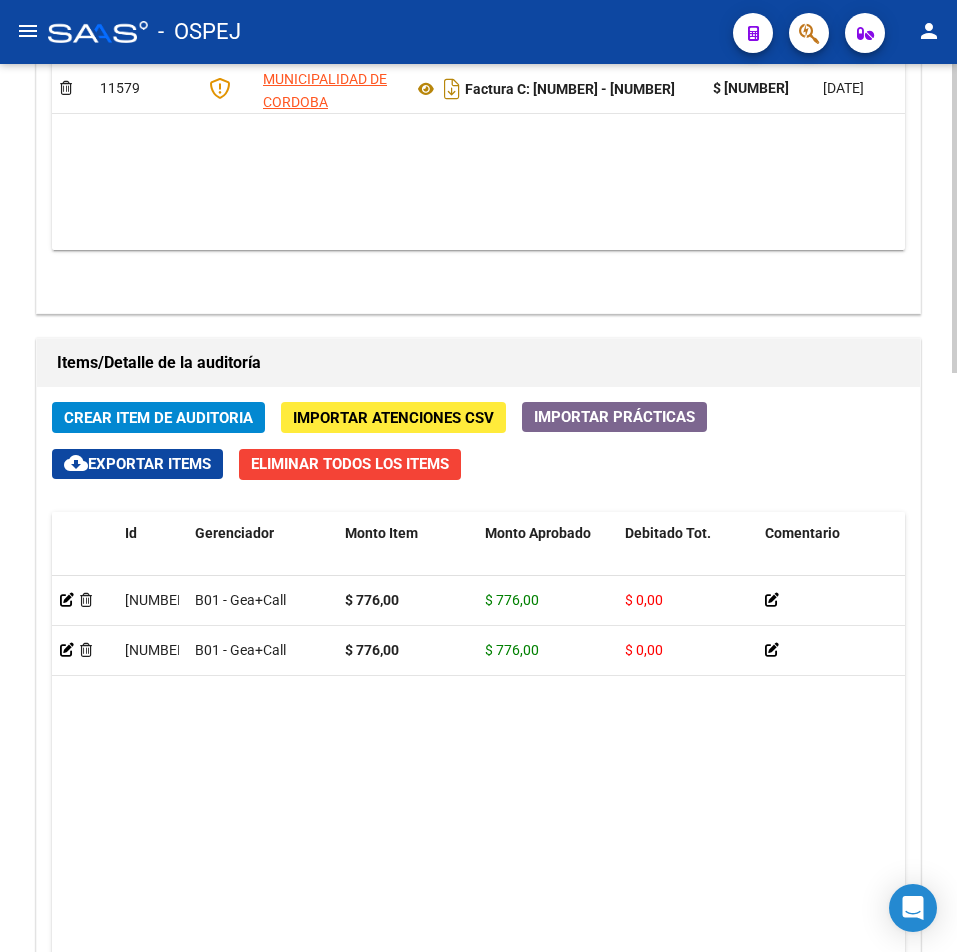 click on "Crear Item de Auditoria" 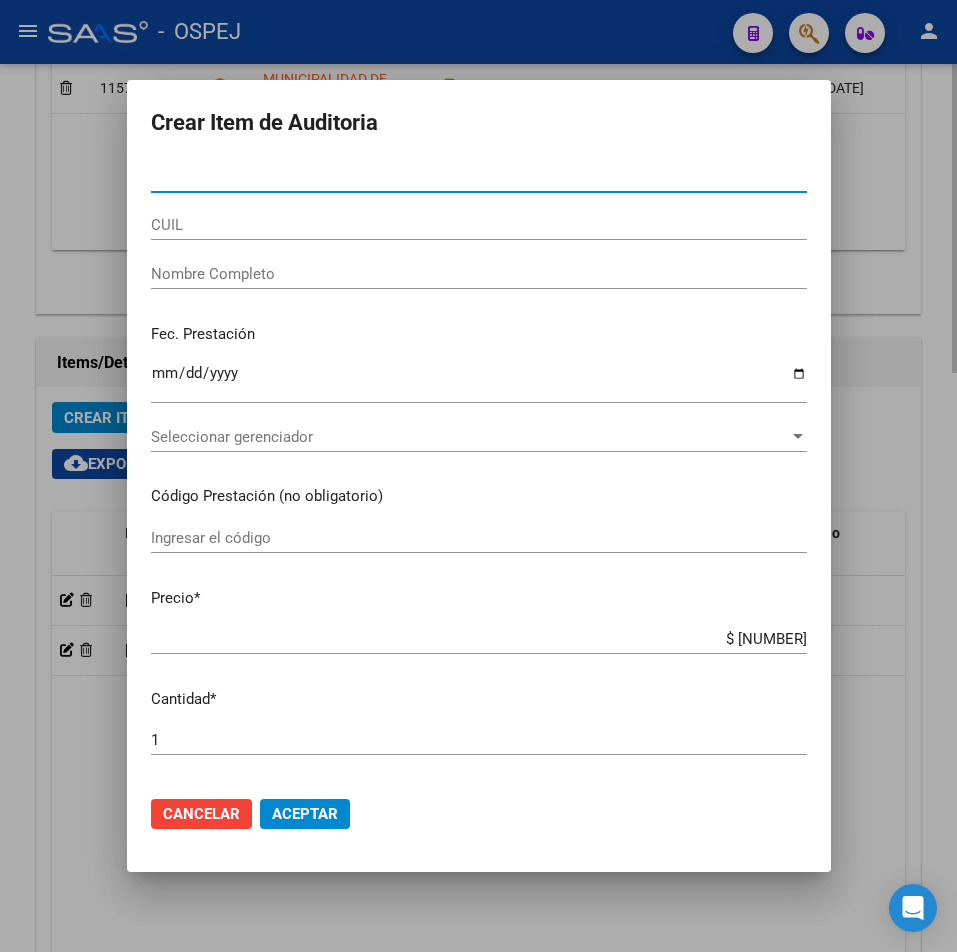 type on "[NUMBER]" 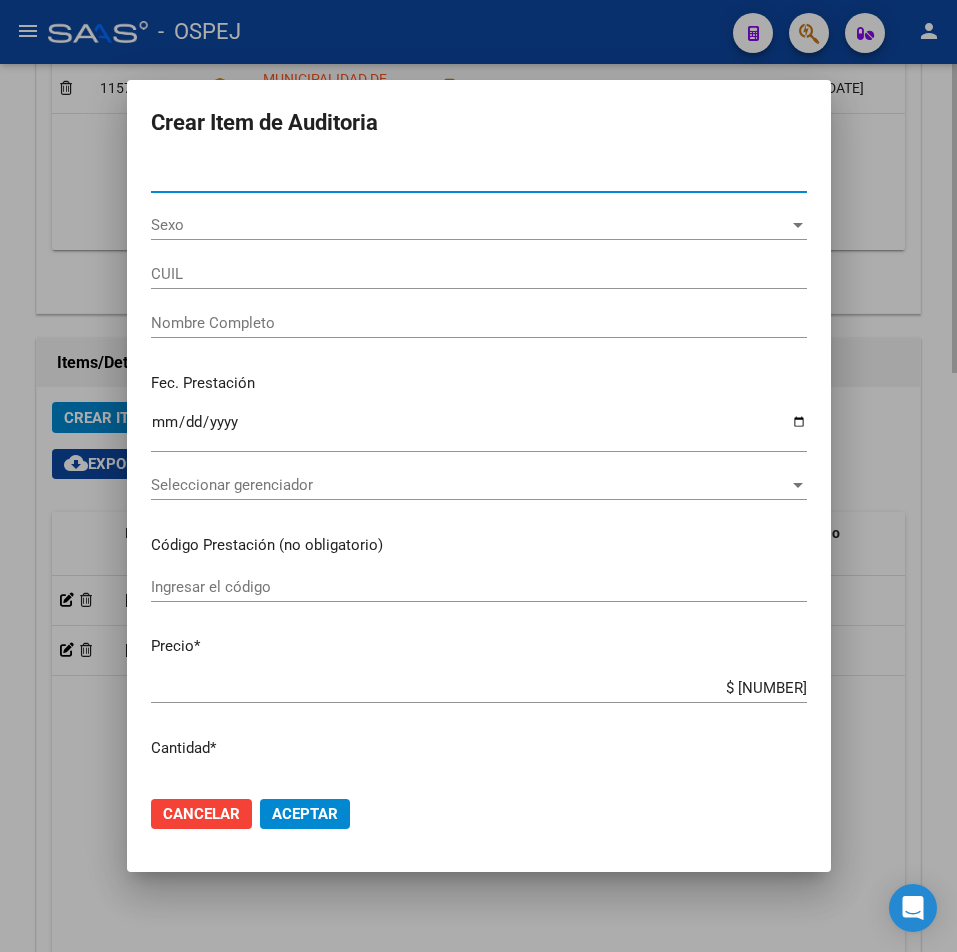 type on "[CUIL]" 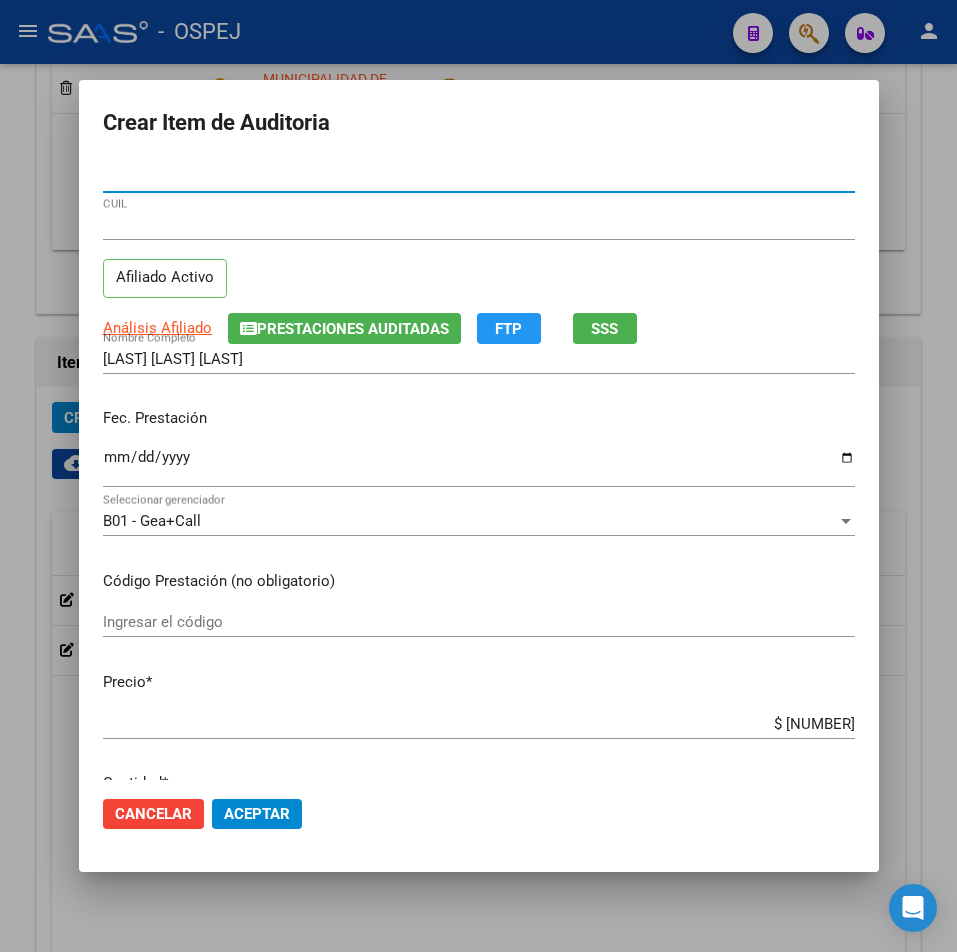 type on "[NUMBER]" 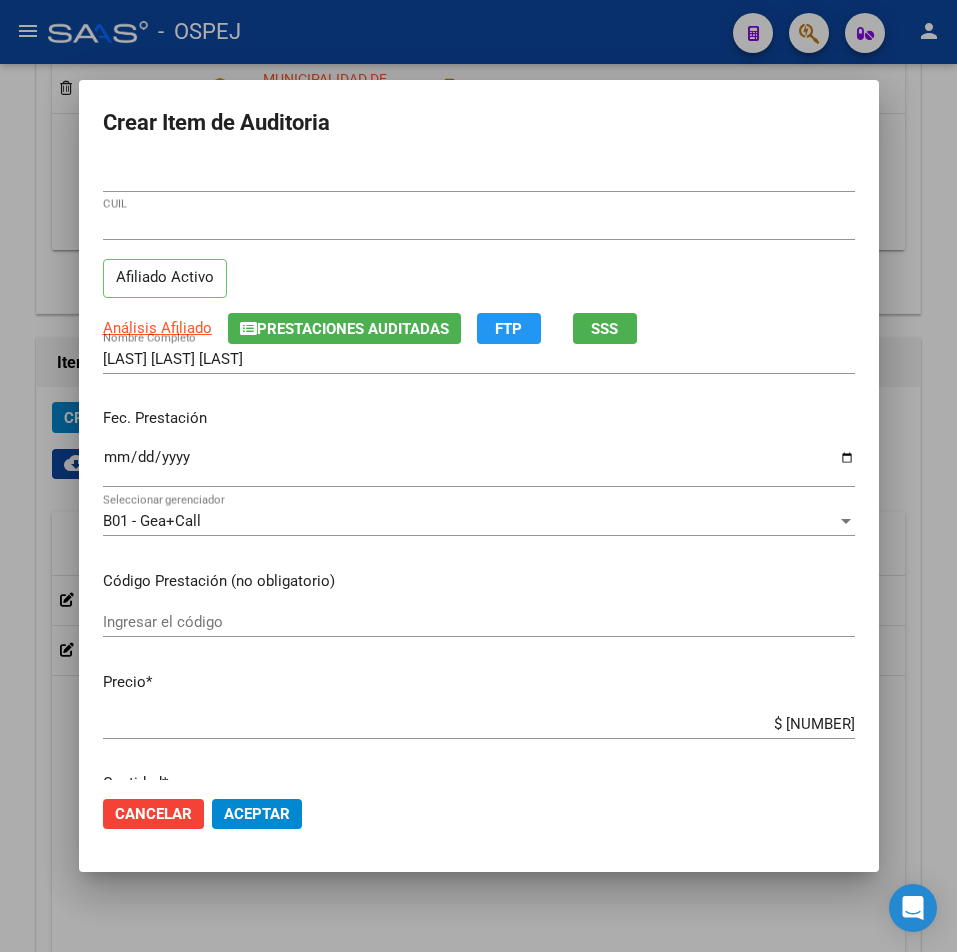 click on "$ 4.111,00 Ingresar el precio" at bounding box center [479, 724] 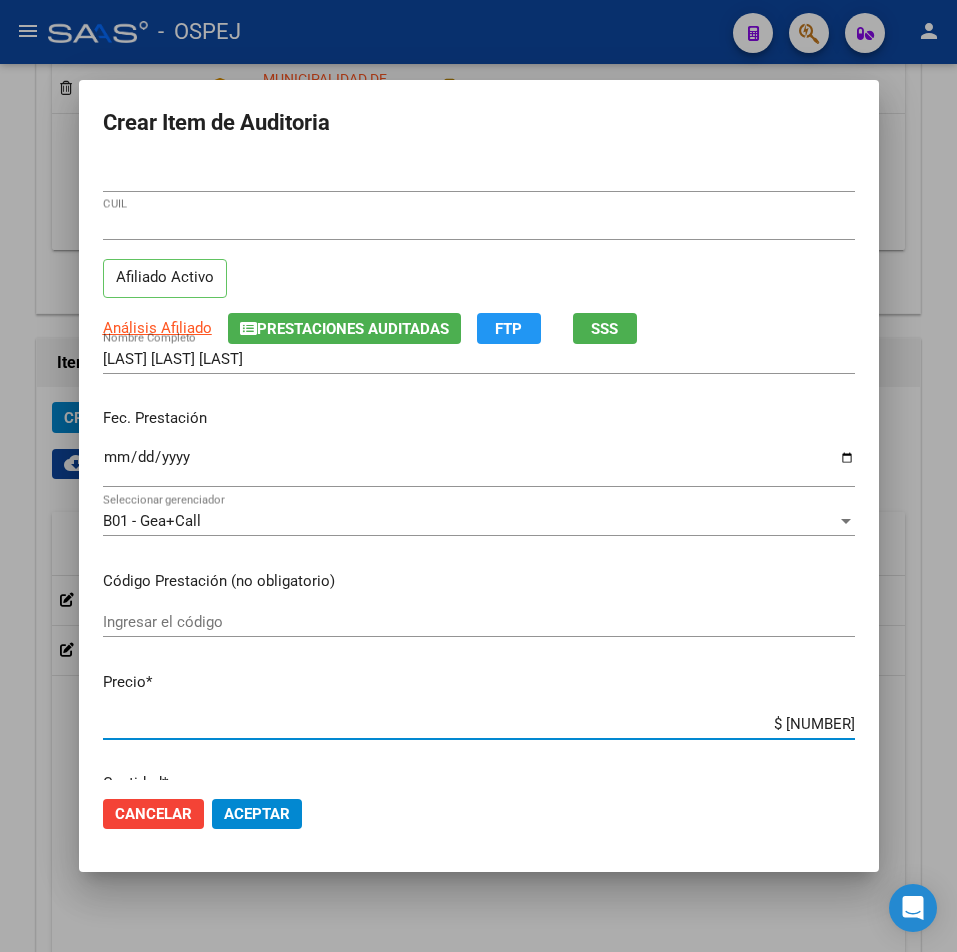 click on "$ 4.111,00" at bounding box center [479, 724] 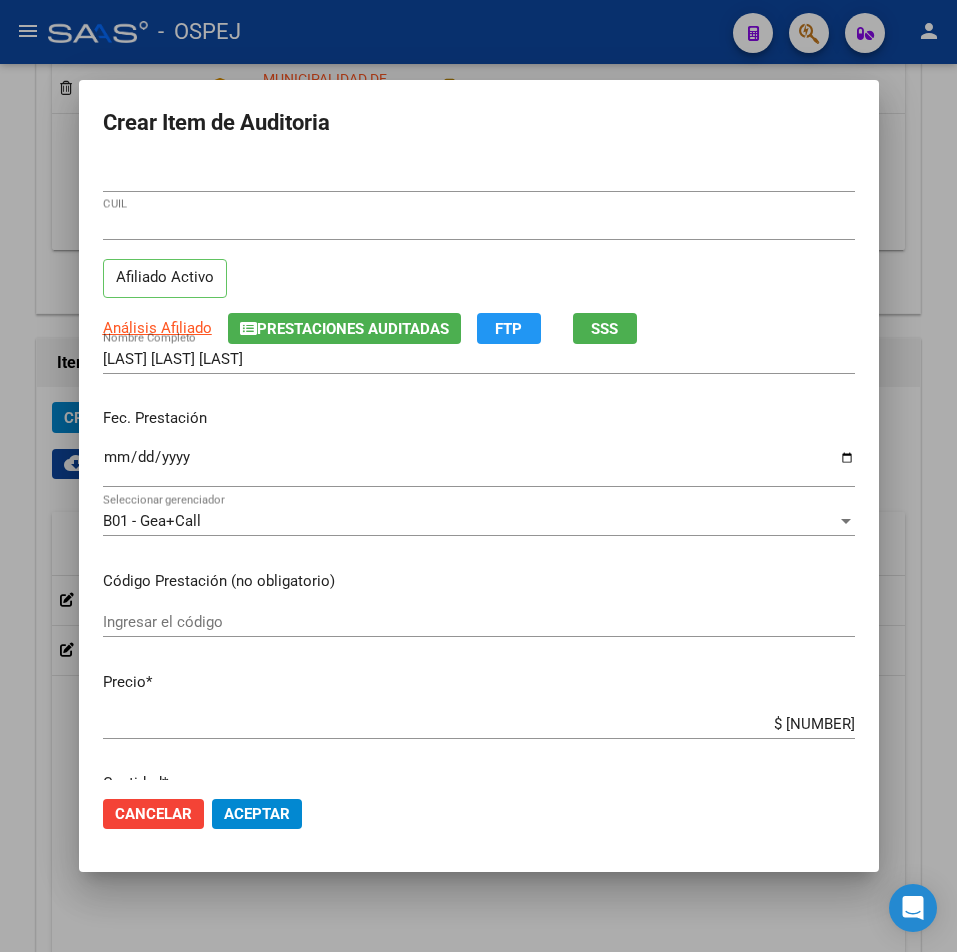 click on "$ 4.111,00 Ingresar el precio" at bounding box center [479, 724] 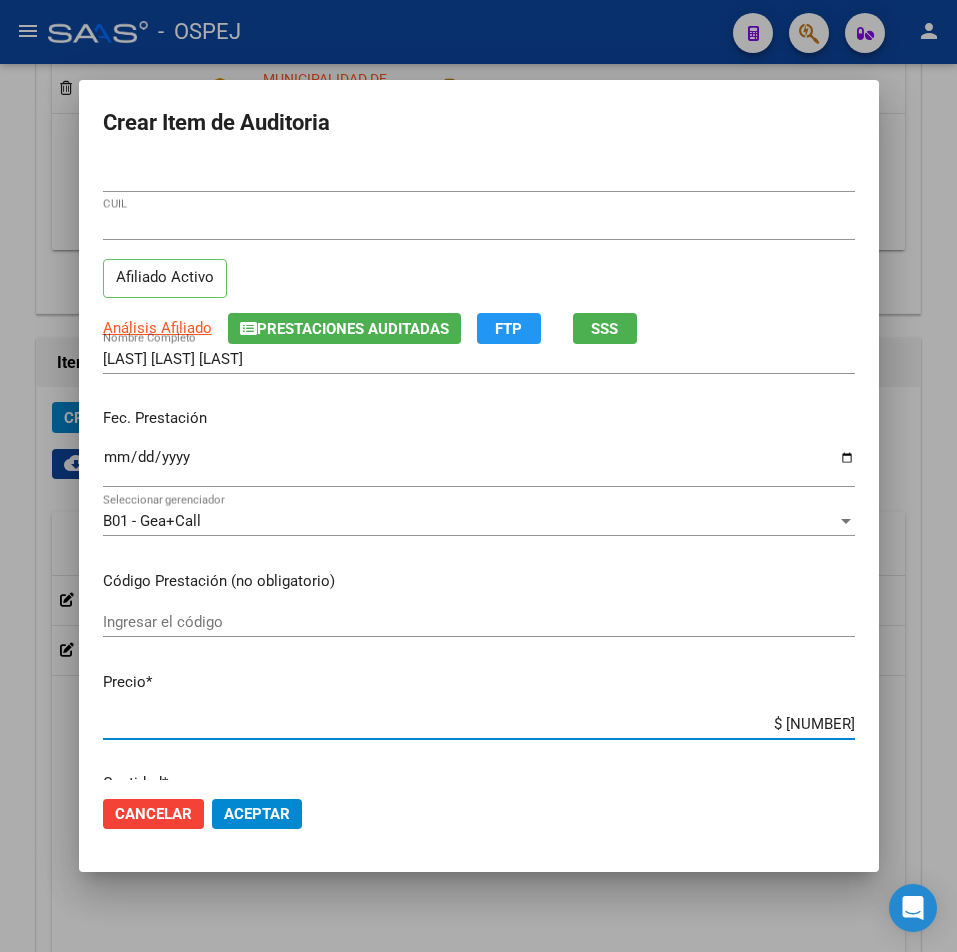 click on "$ 4.111,00" at bounding box center (479, 724) 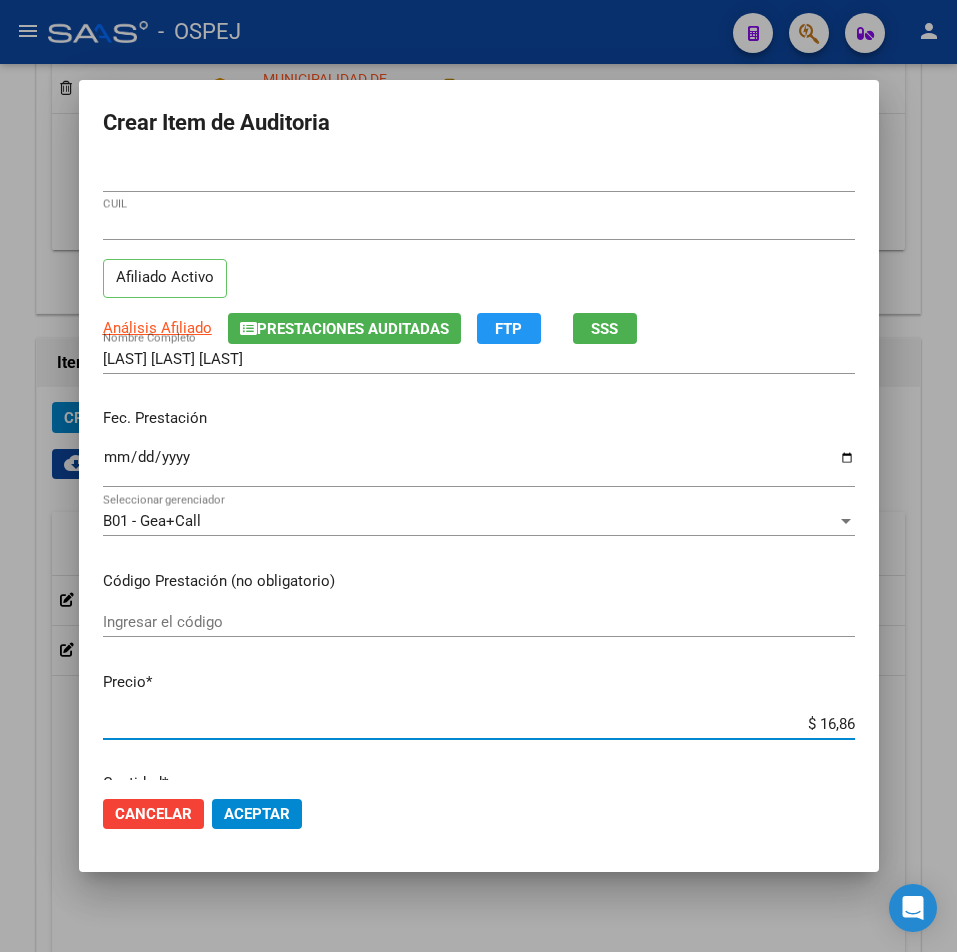 type on "$ 168,60" 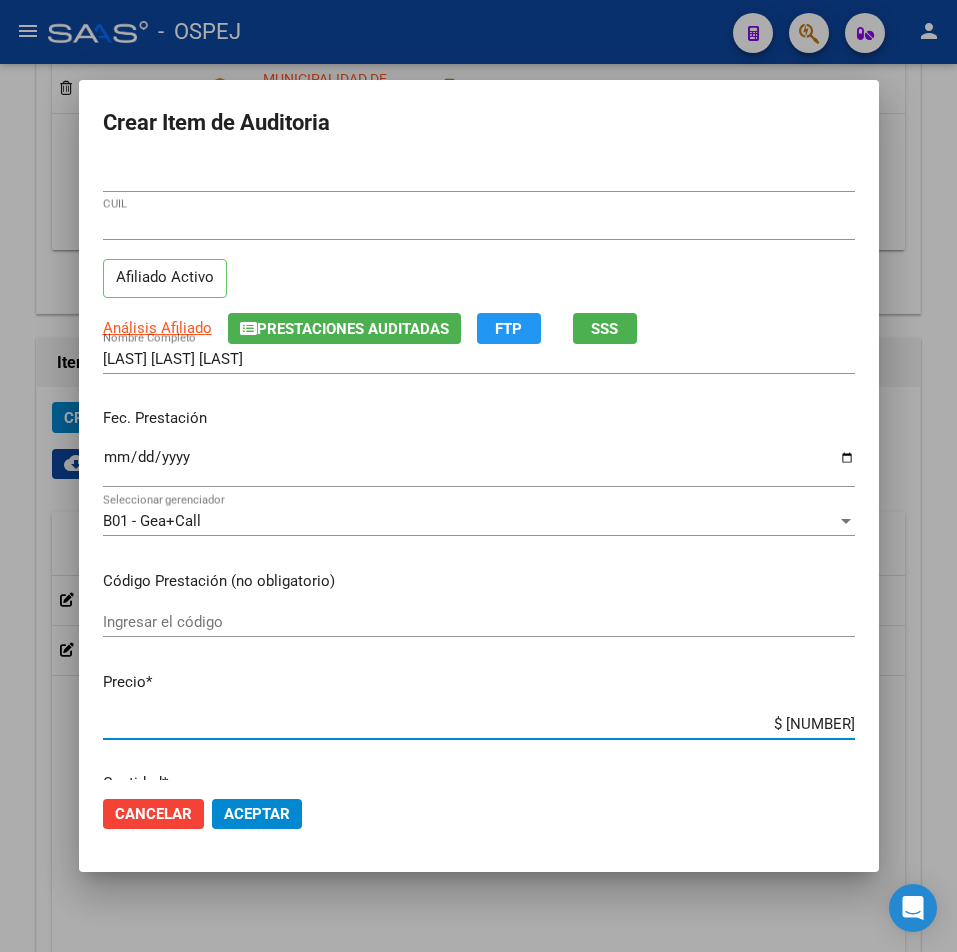 type on "$ 1.686,00" 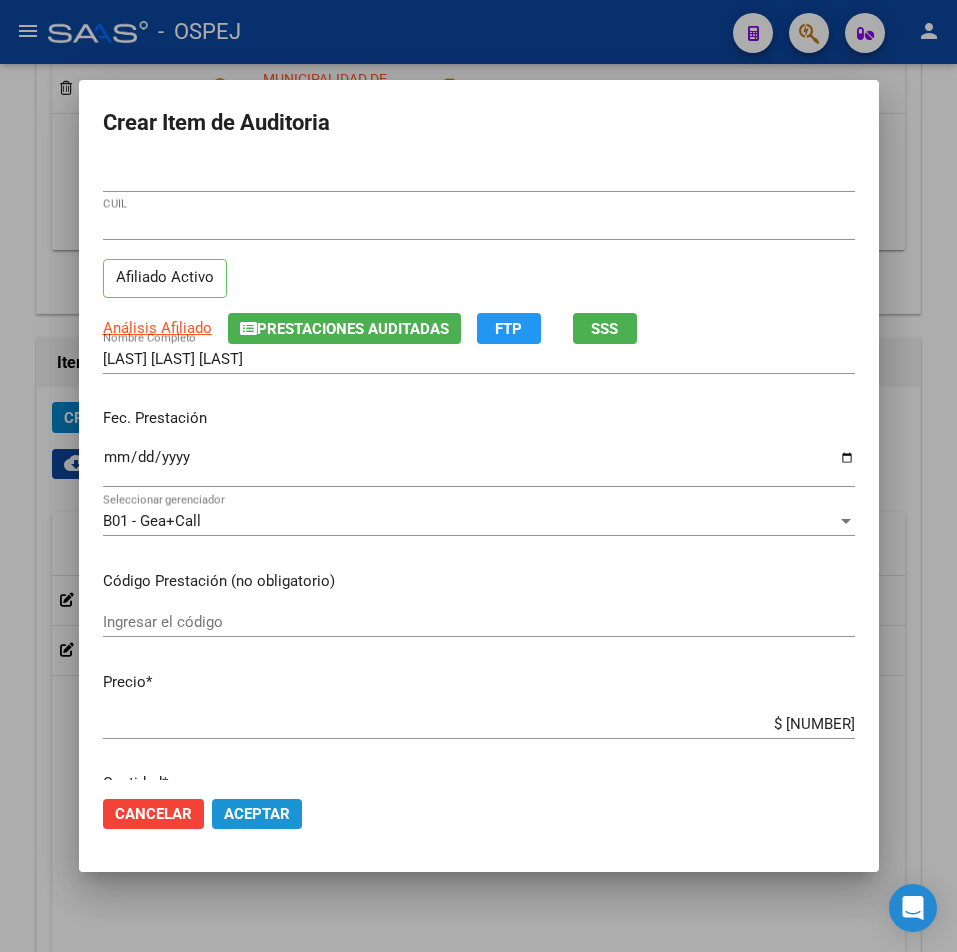 click on "Aceptar" 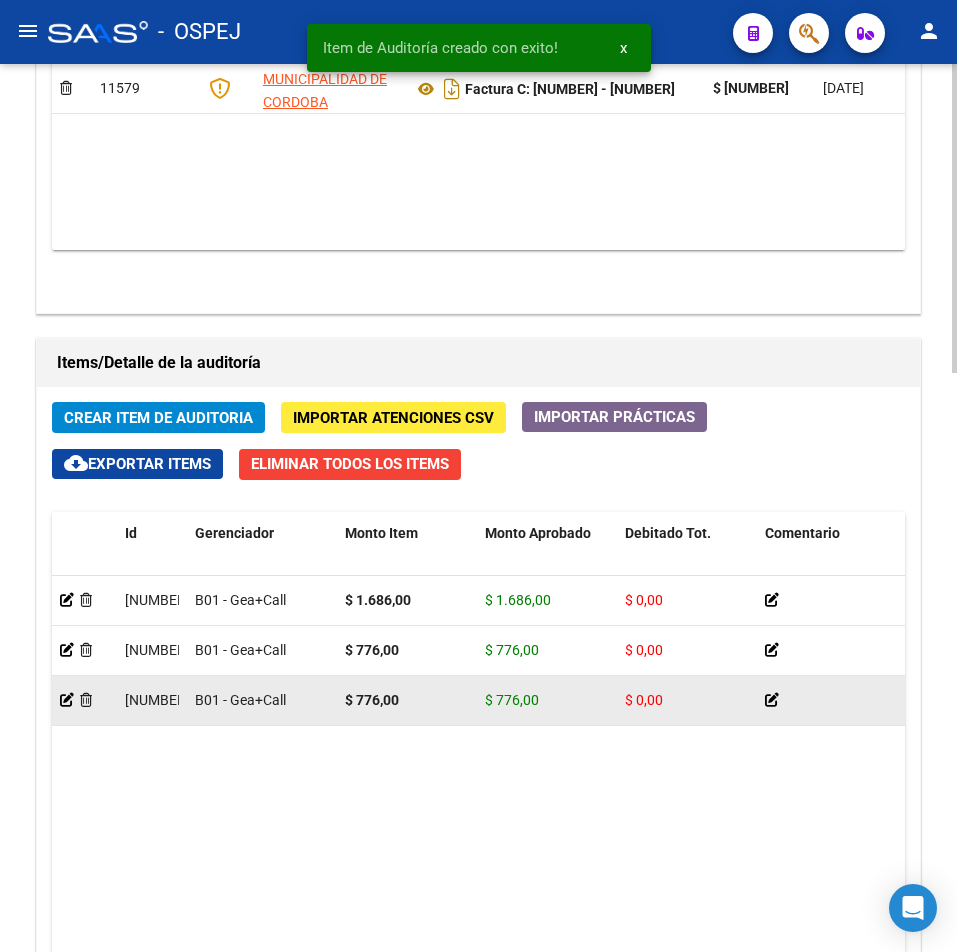 scroll, scrollTop: 1333, scrollLeft: 0, axis: vertical 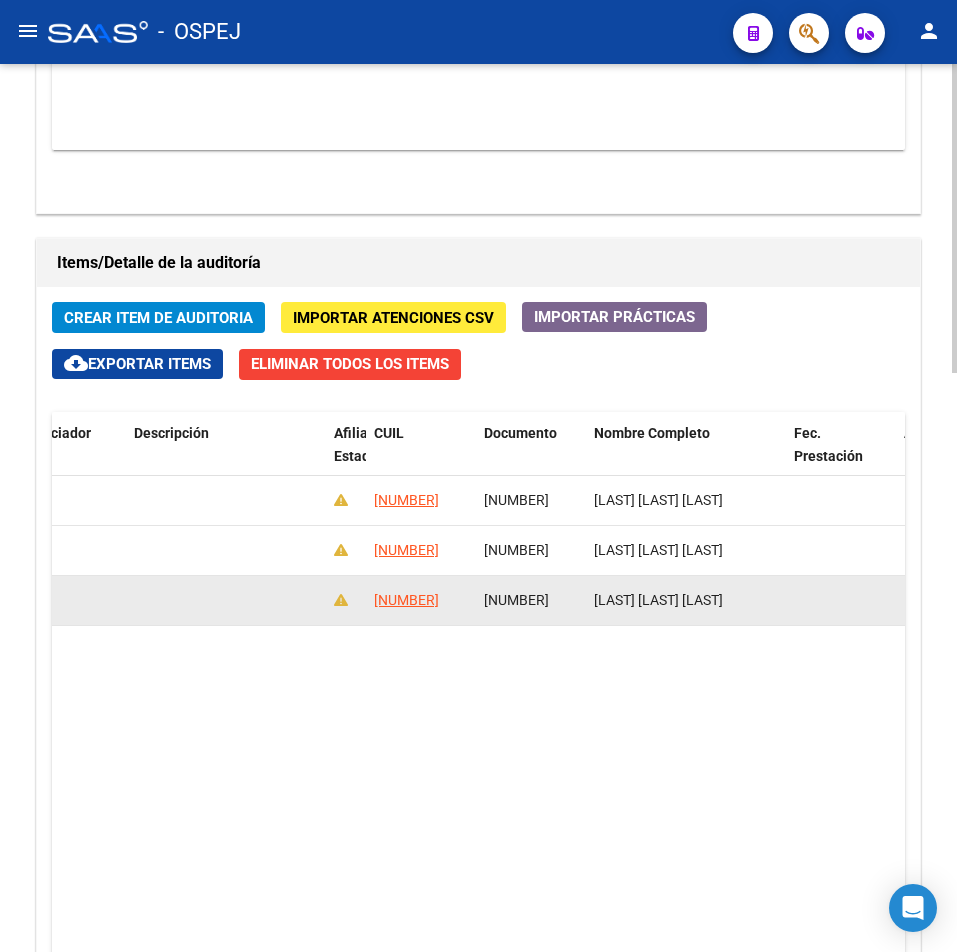 drag, startPoint x: 641, startPoint y: 620, endPoint x: 740, endPoint y: 614, distance: 99.18165 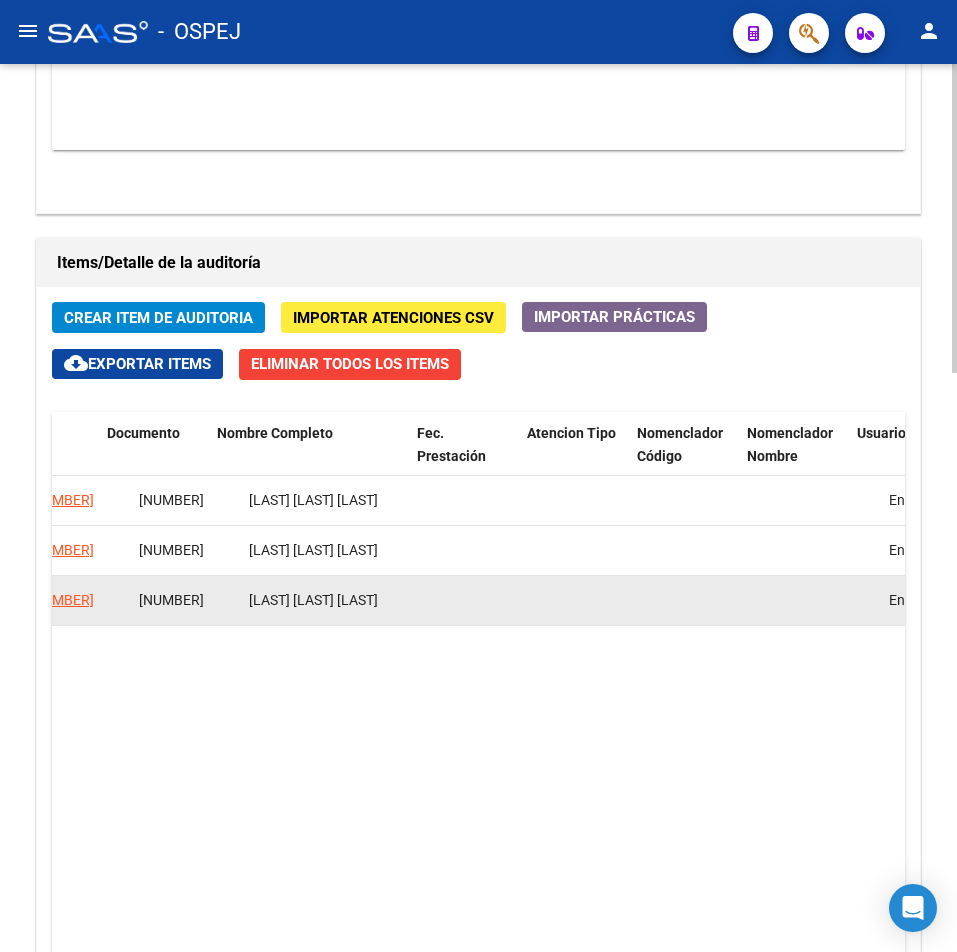 drag, startPoint x: 653, startPoint y: 605, endPoint x: 513, endPoint y: 622, distance: 141.02837 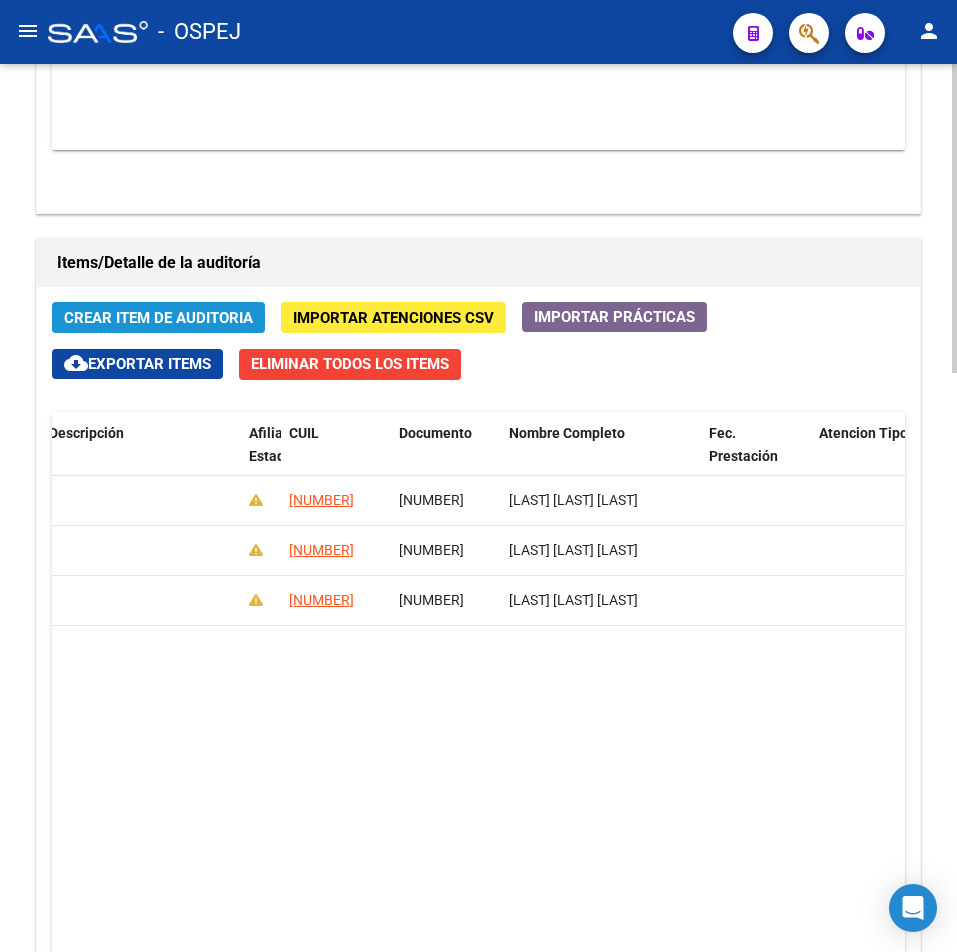 click on "Crear Item de Auditoria" 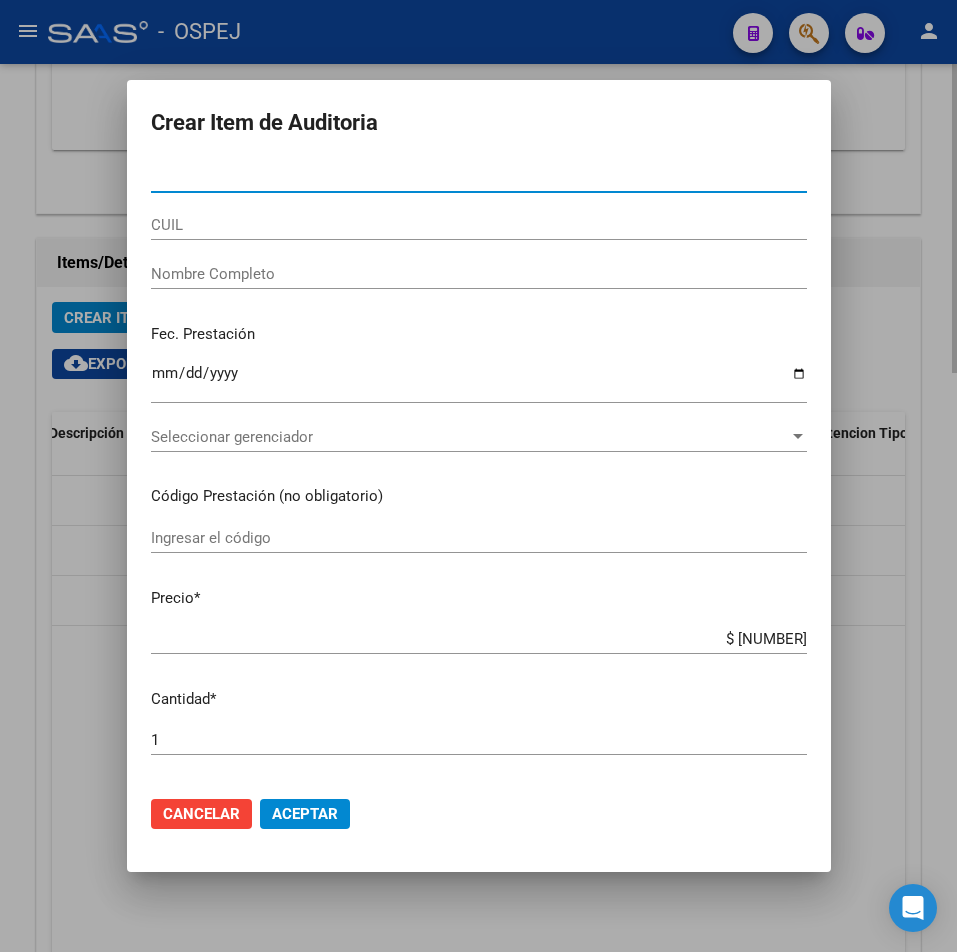 type on "[NUMBER]" 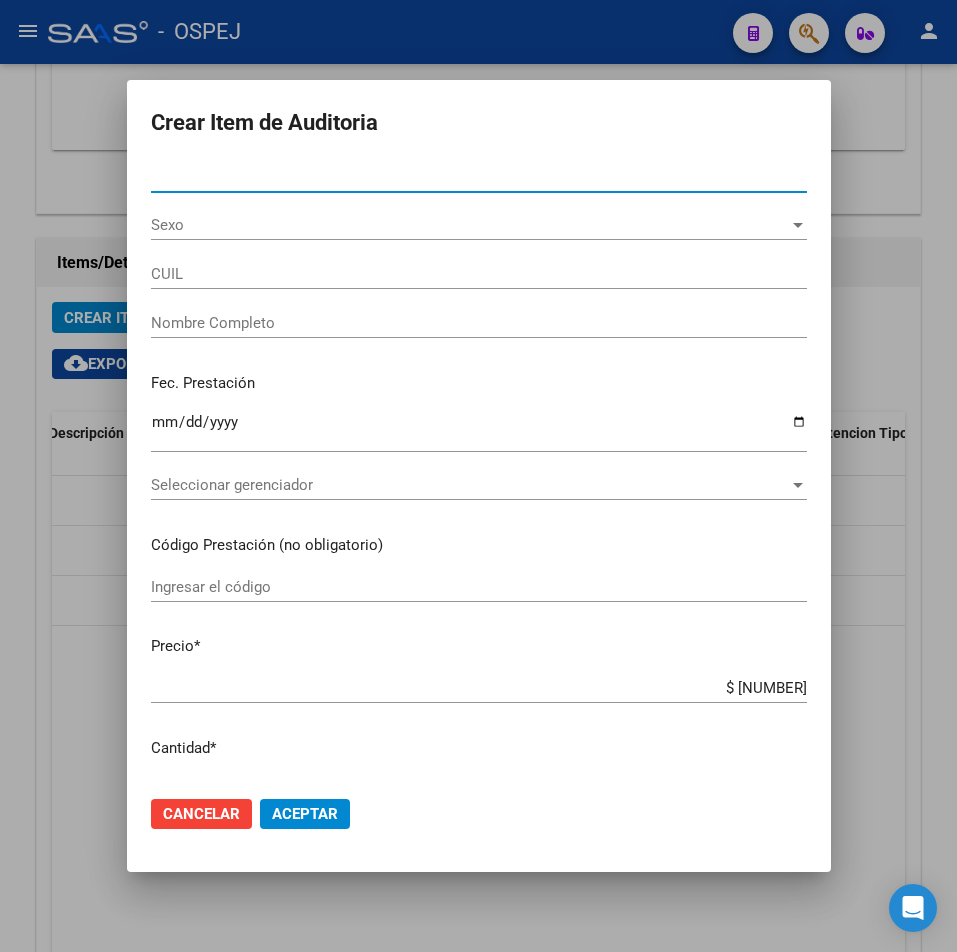type on "[NUMBER]" 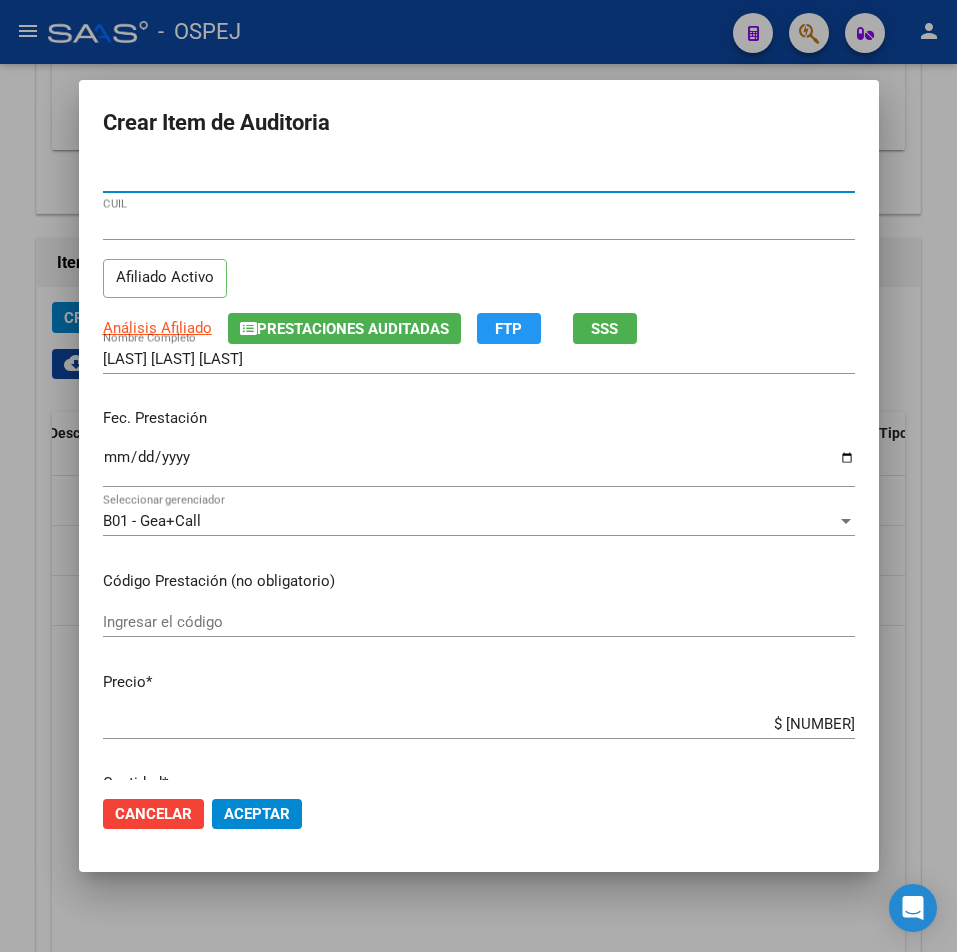 type on "[NUMBER]" 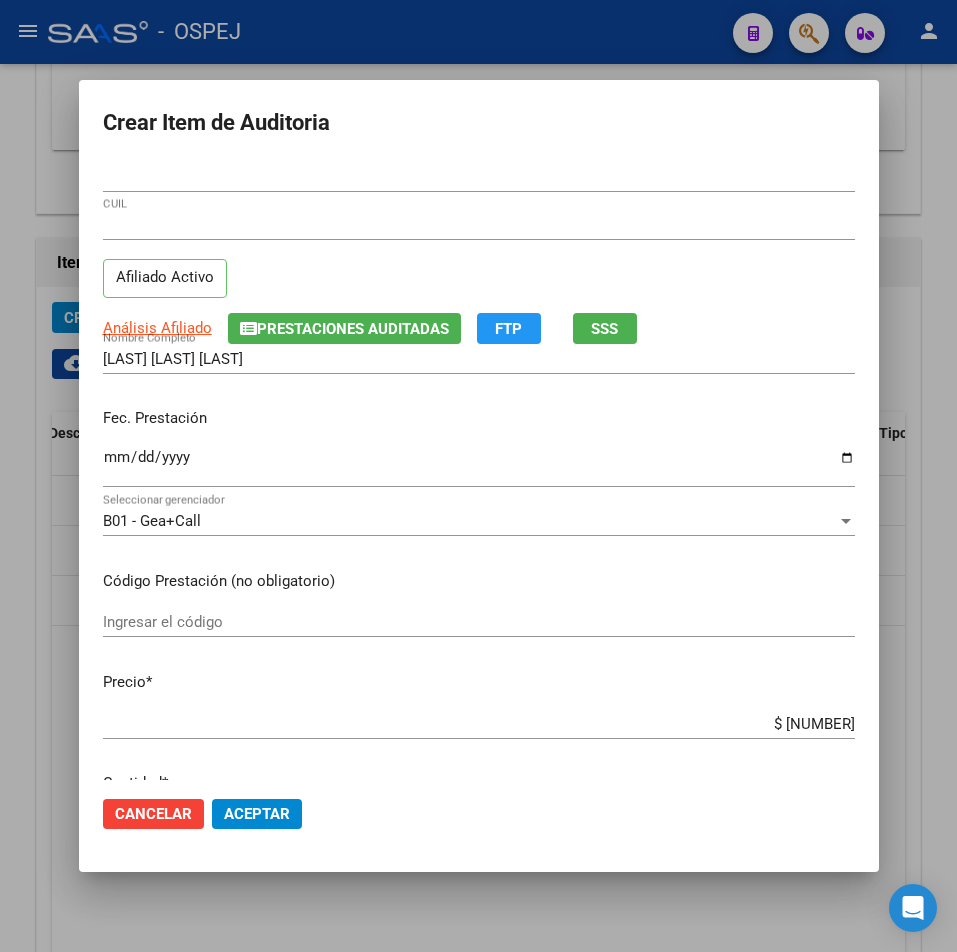 click on "$ 2.425,00" at bounding box center [479, 724] 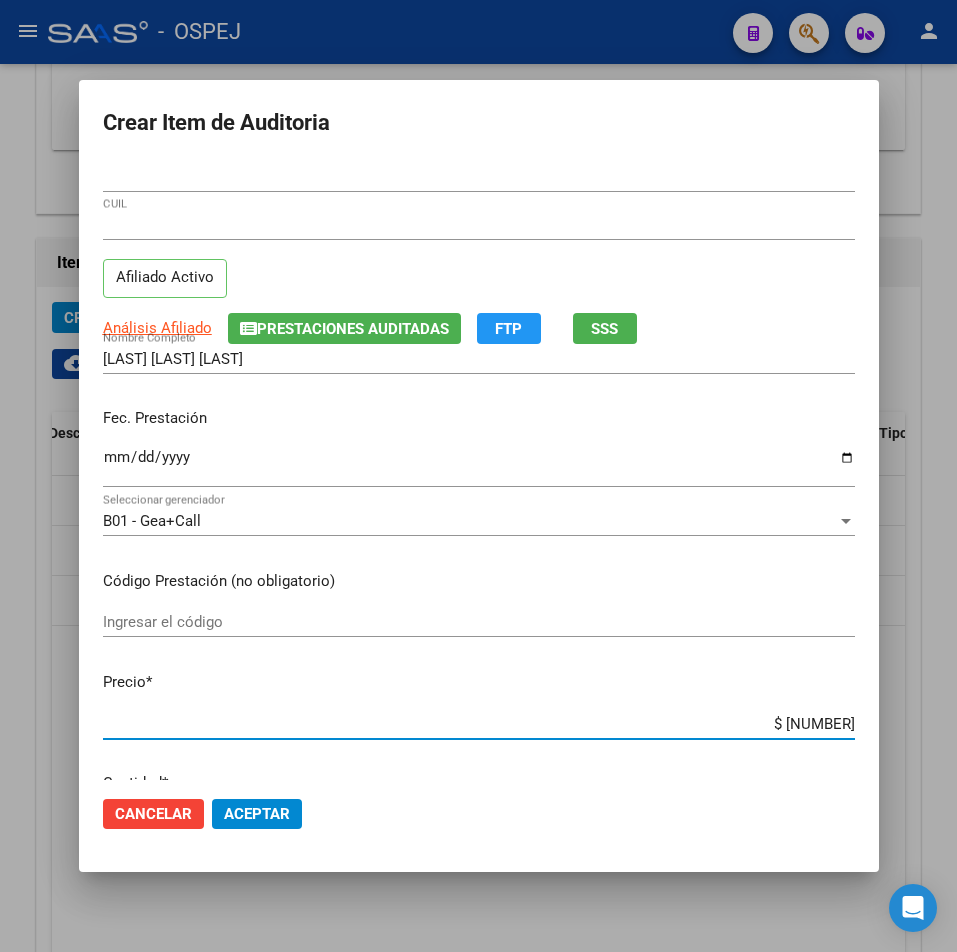 click on "$ 2.425,00" at bounding box center [479, 724] 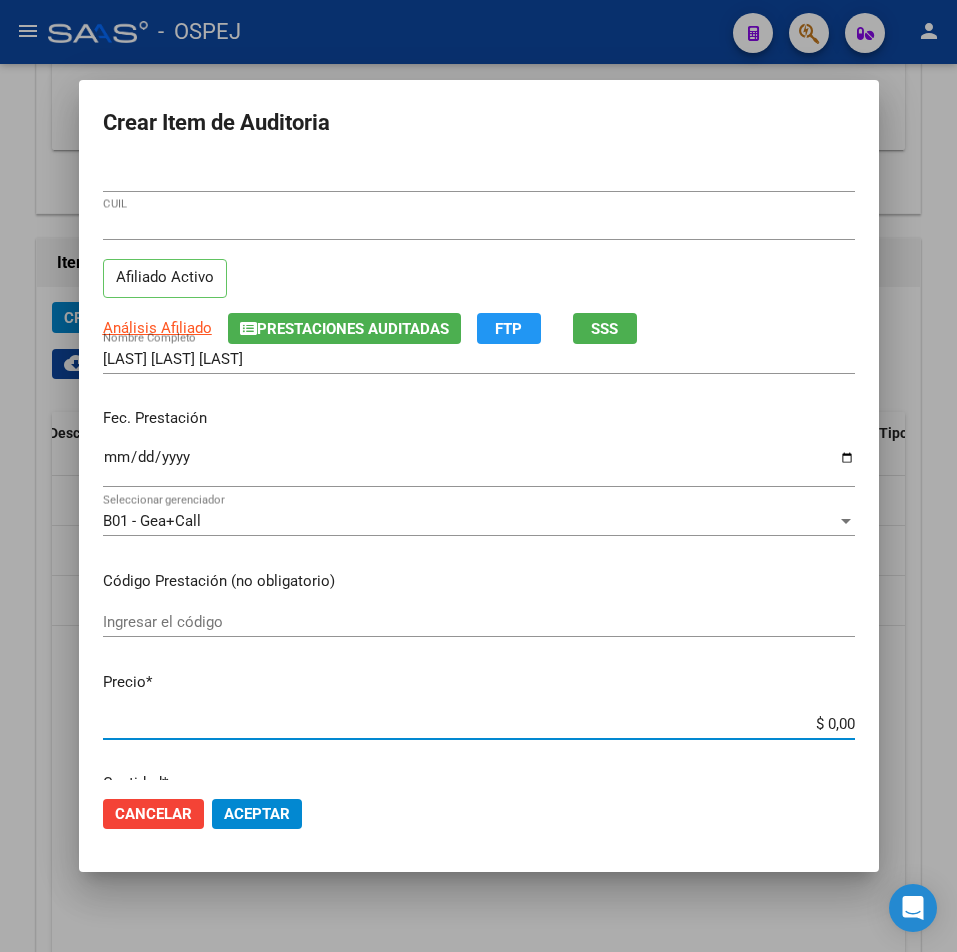 type on "$ 0,07" 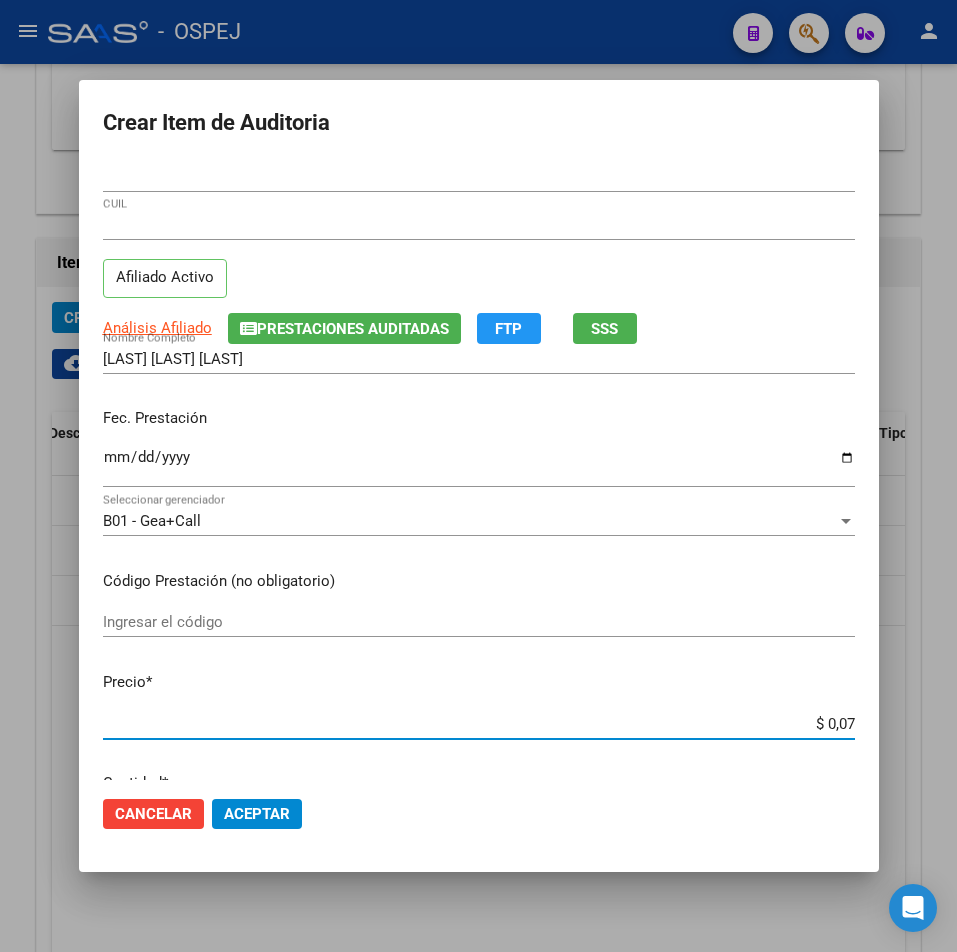type on "$ 0,77" 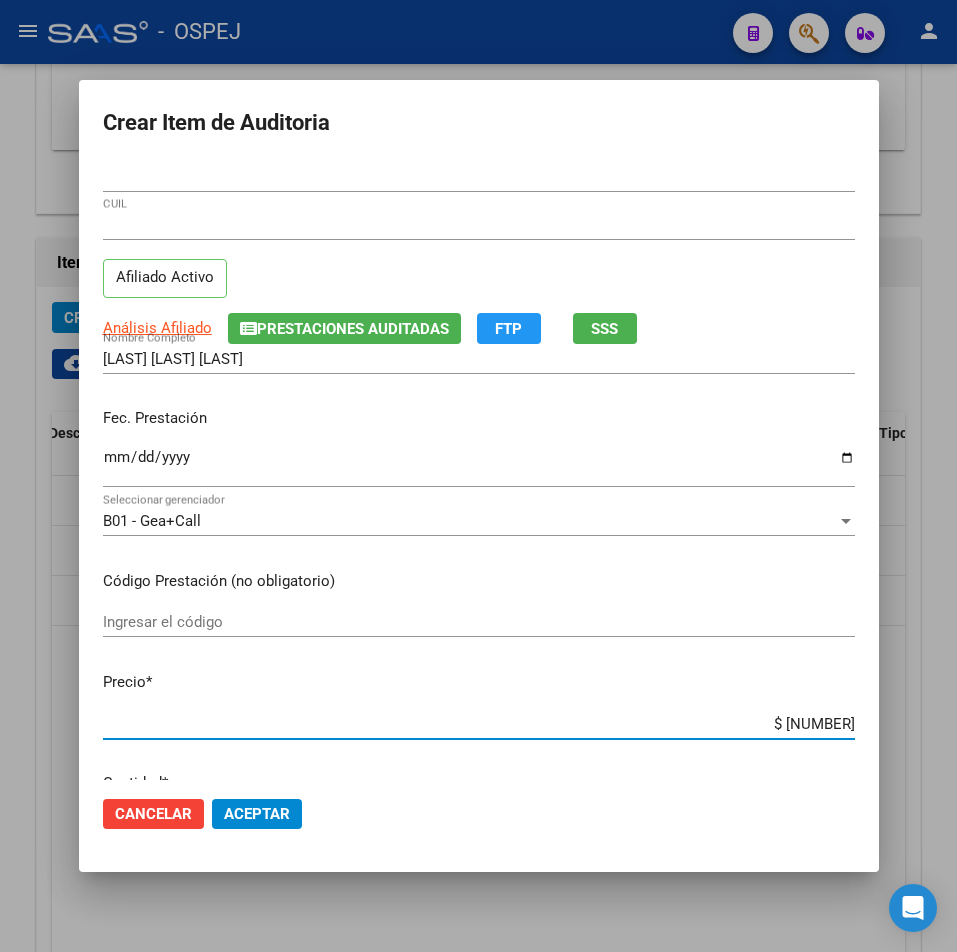 type on "$ 7,76" 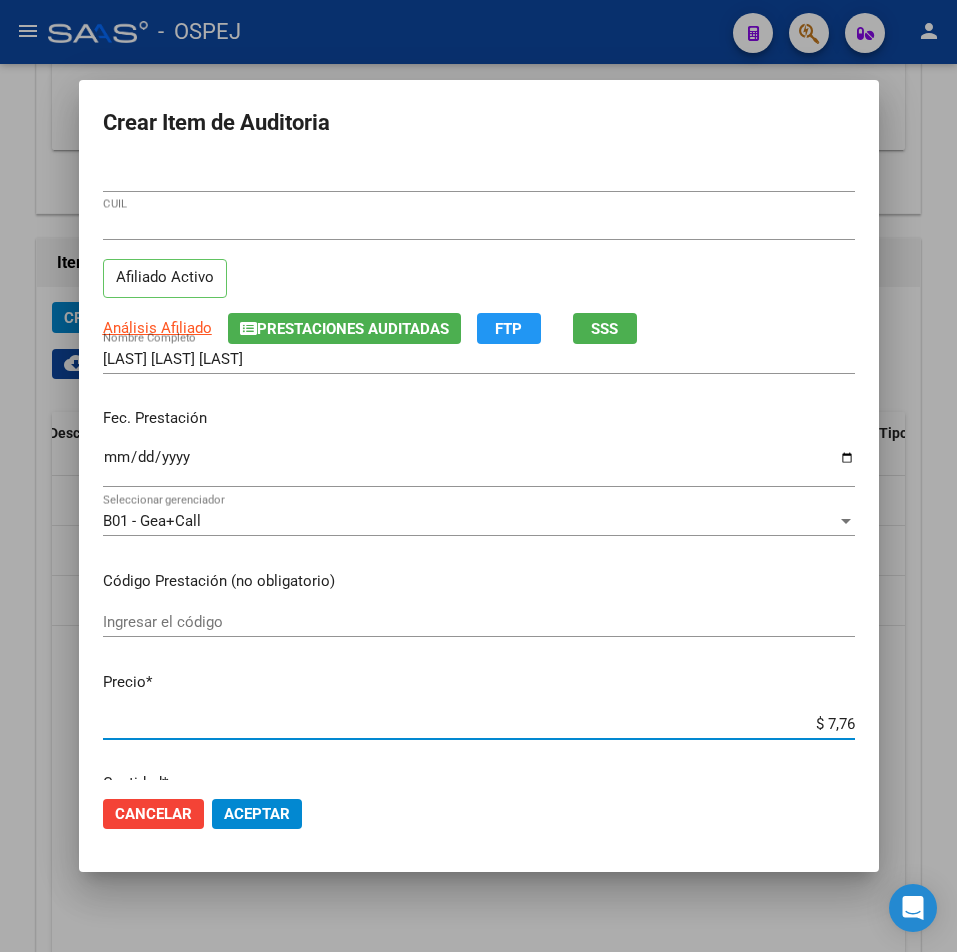 type on "$ 77,60" 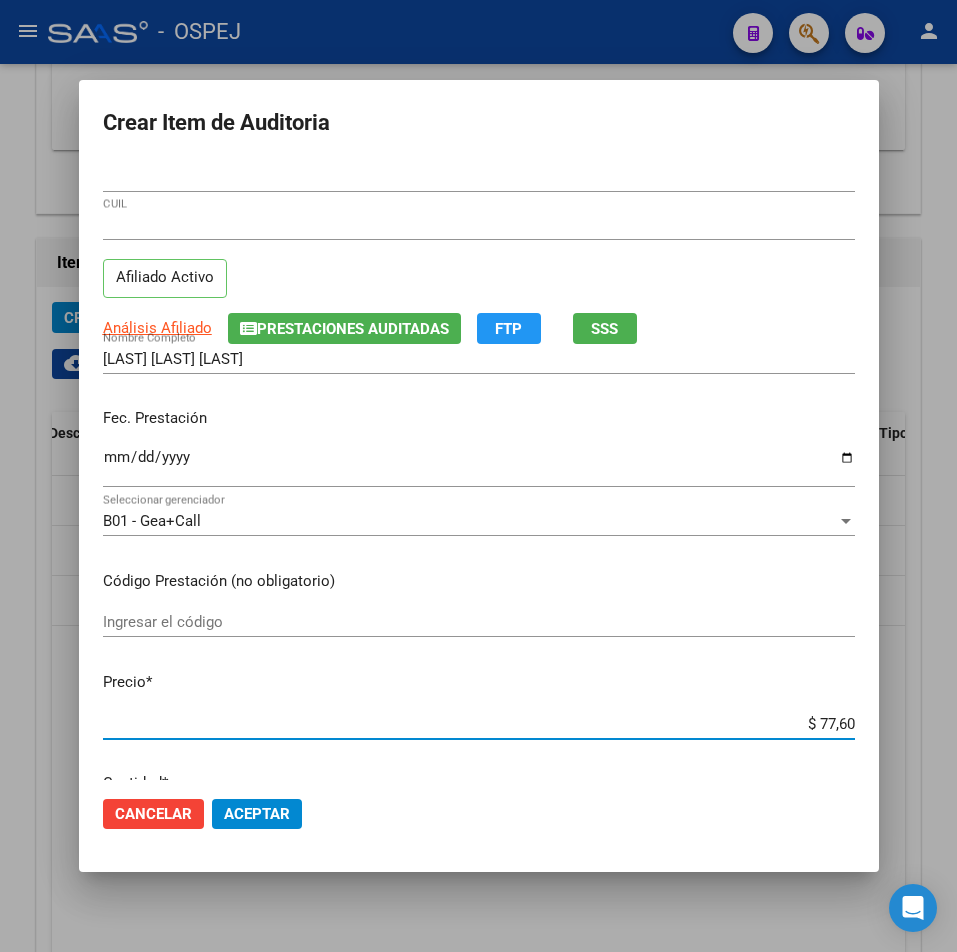 type on "$ 776,00" 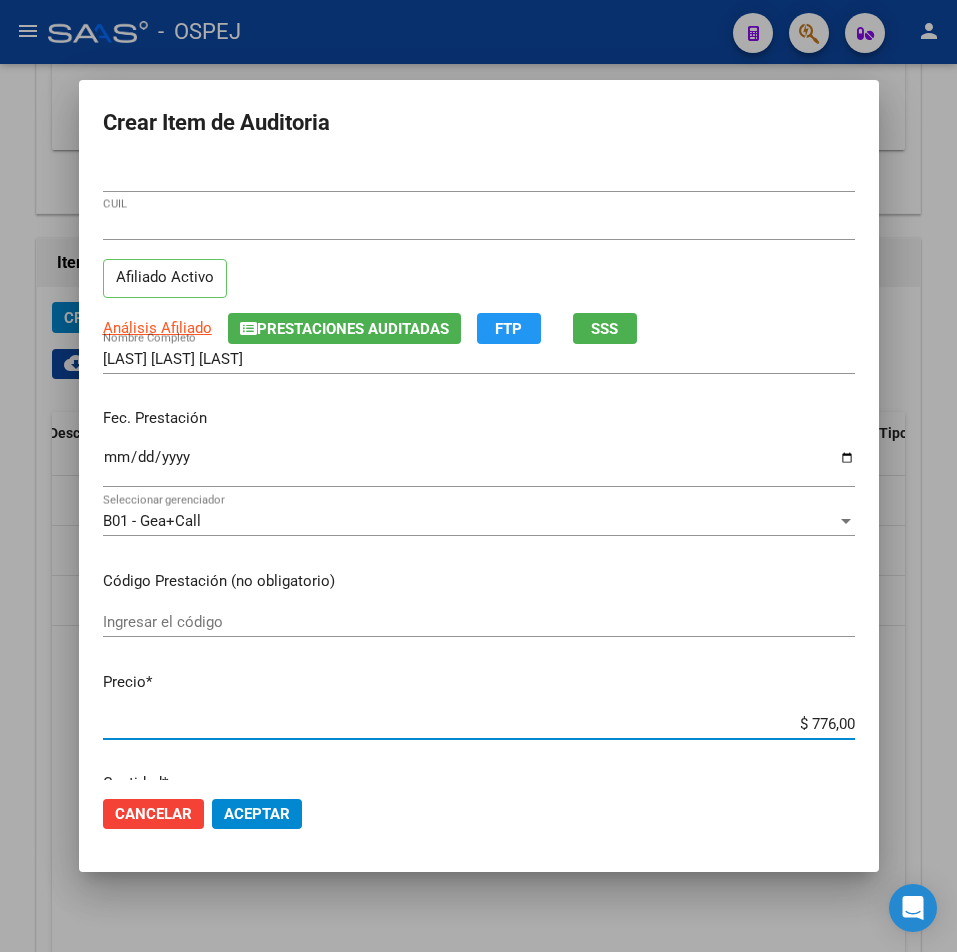 click on "Aceptar" 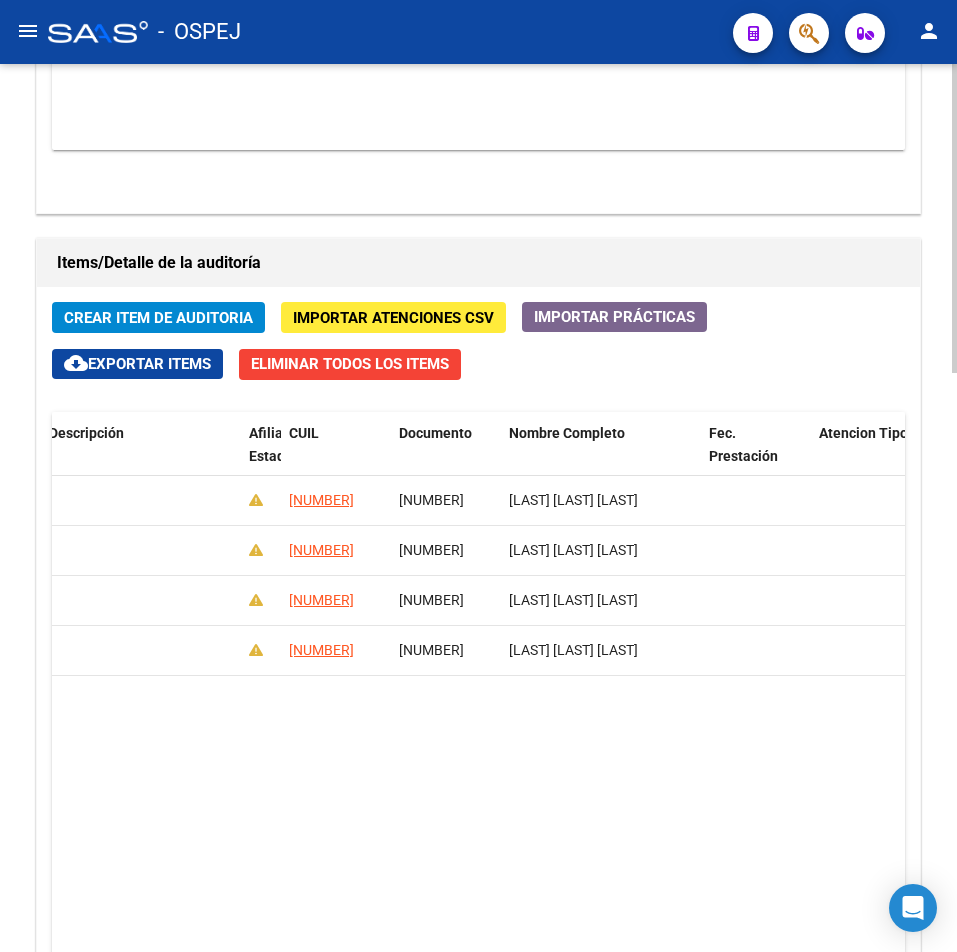 click on "Crear Item de Auditoria" 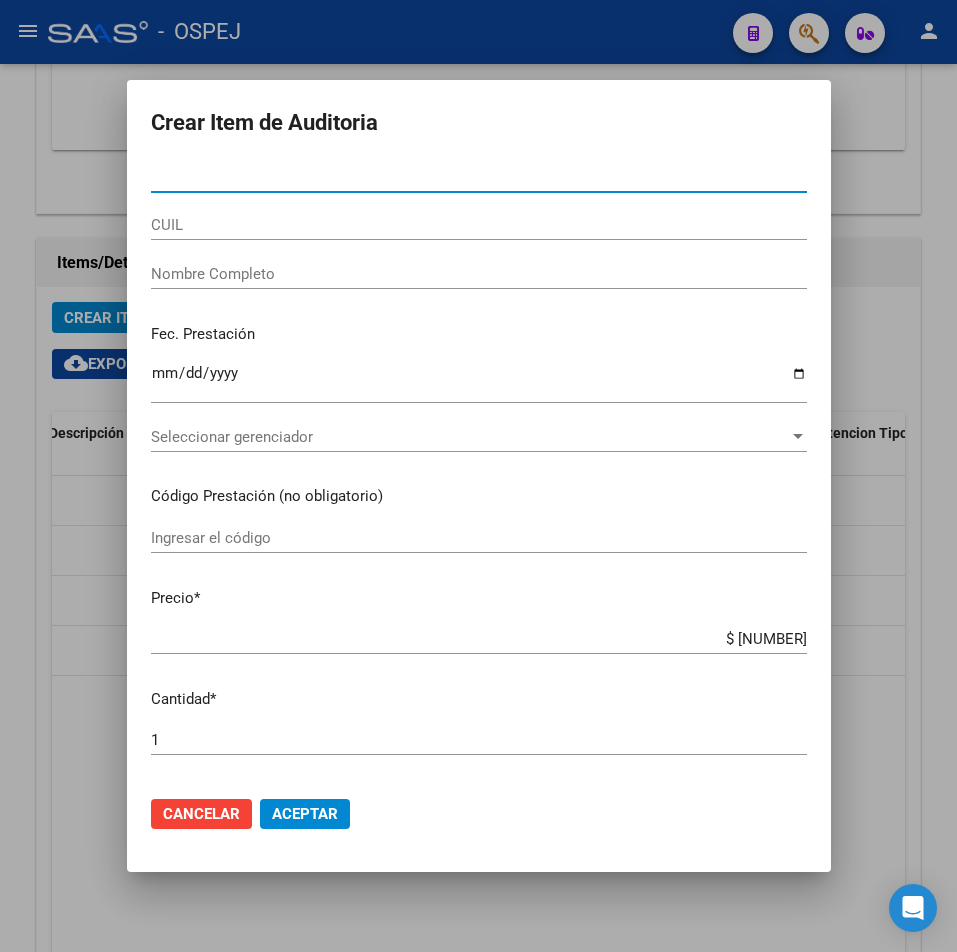 type on "[NUMBER]" 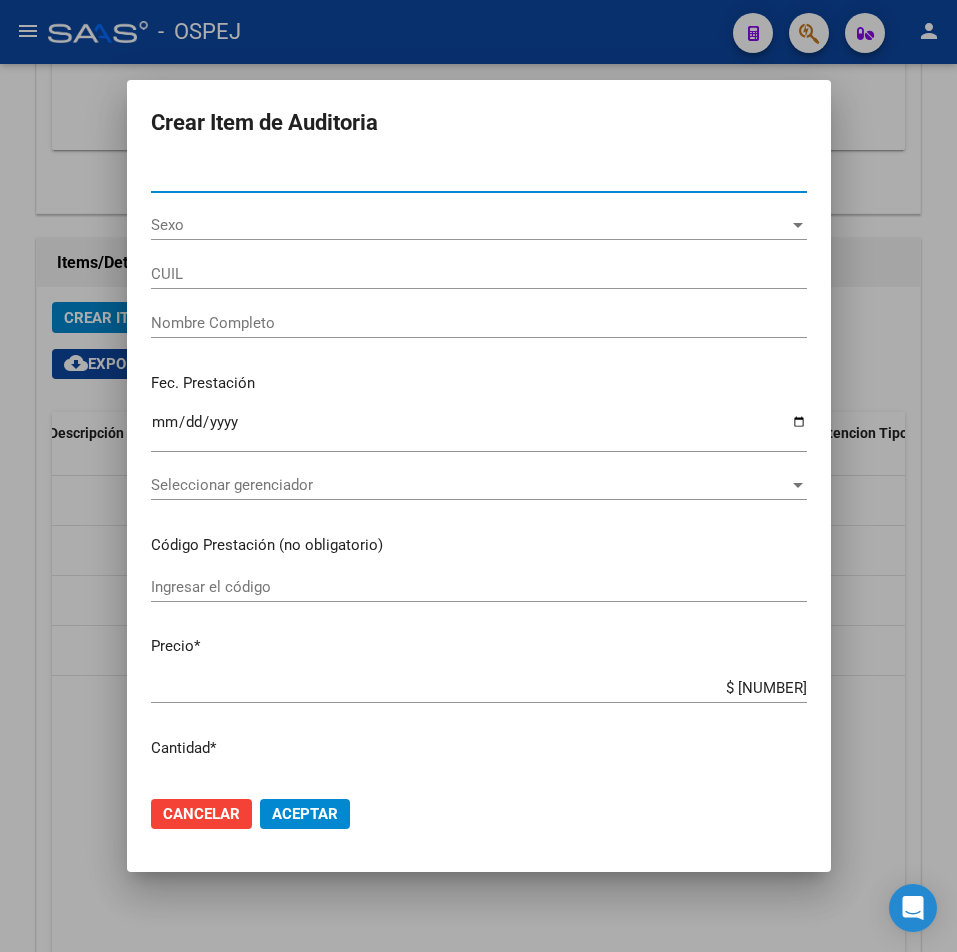type on "[CUIL]" 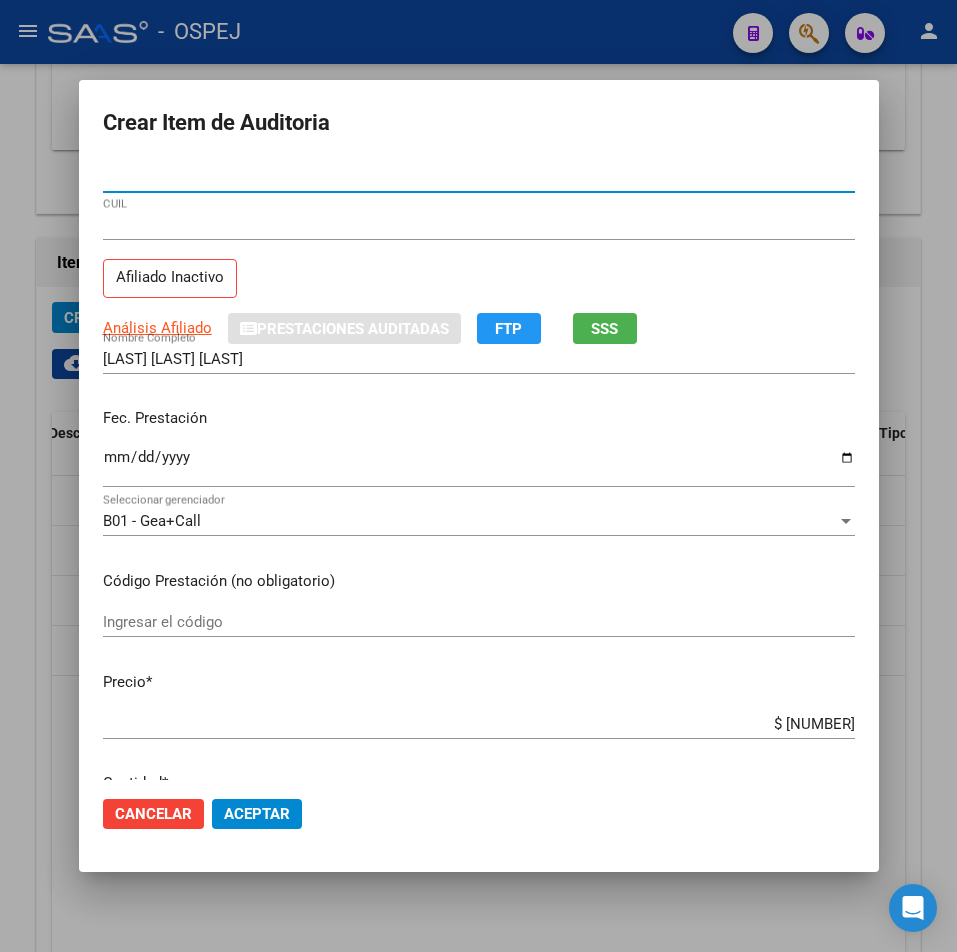 type on "[NUMBER]" 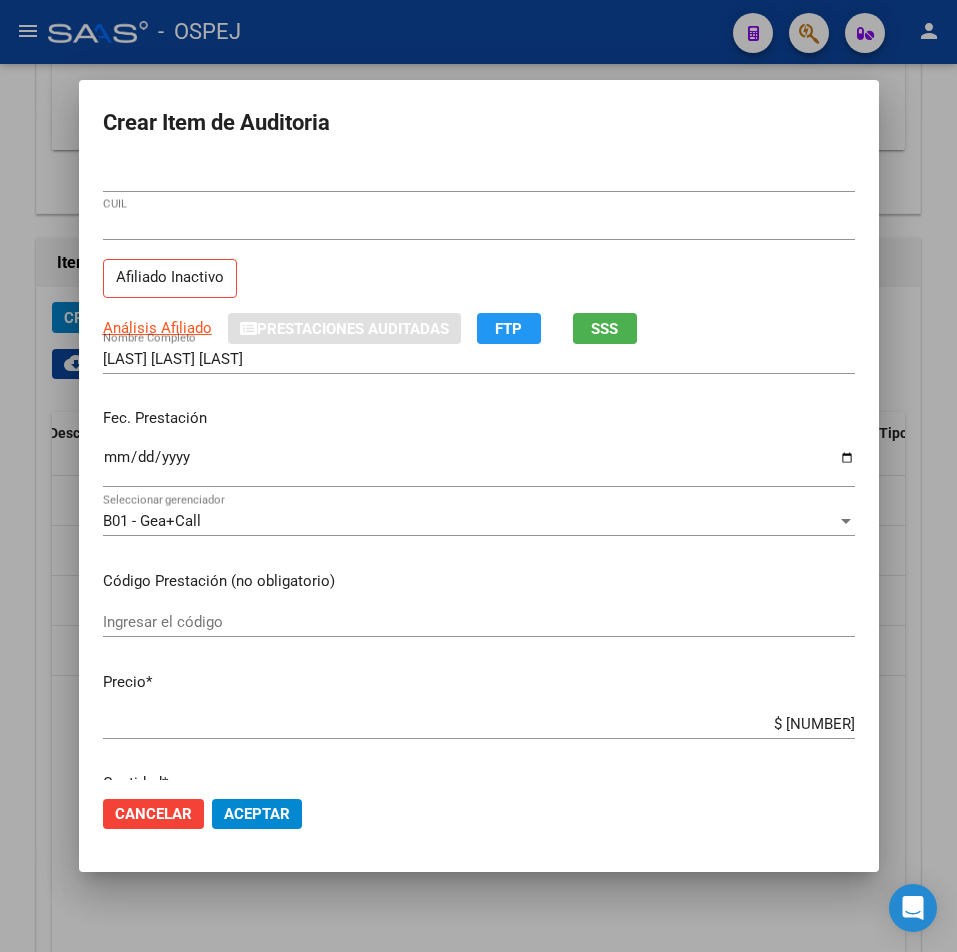 click on "$ 1.649,00" at bounding box center (479, 724) 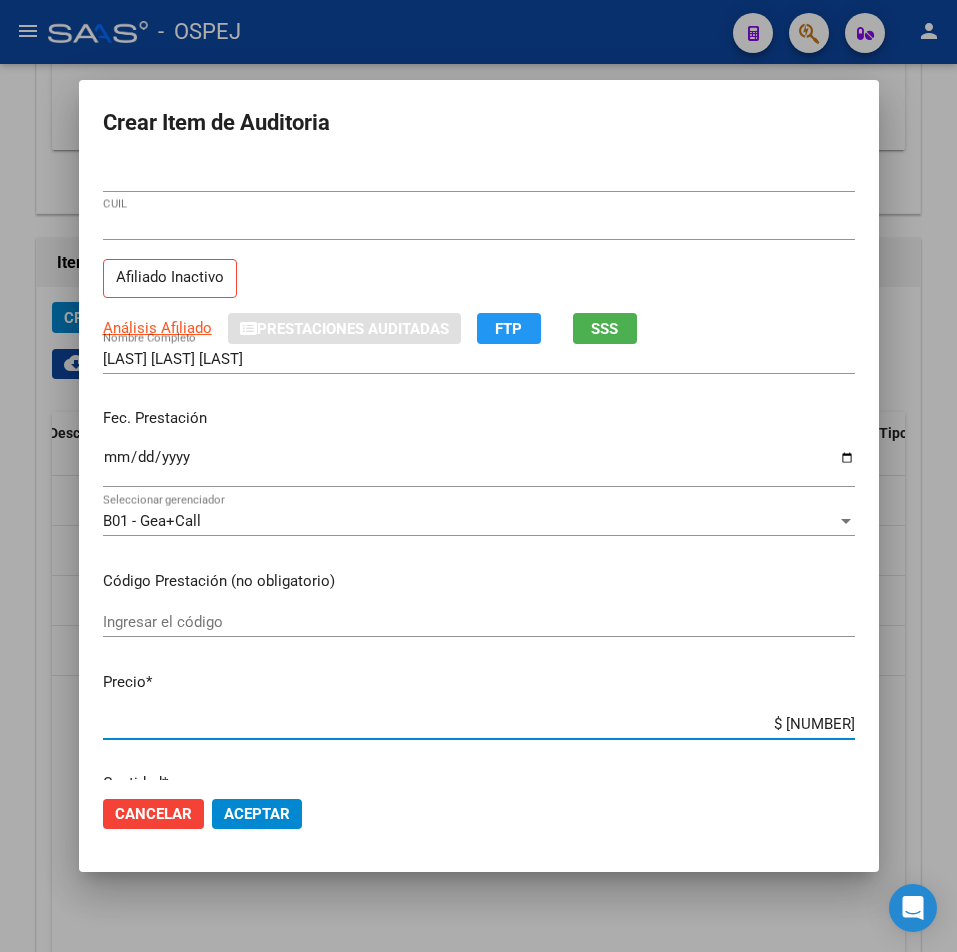 type on "$ 0,06" 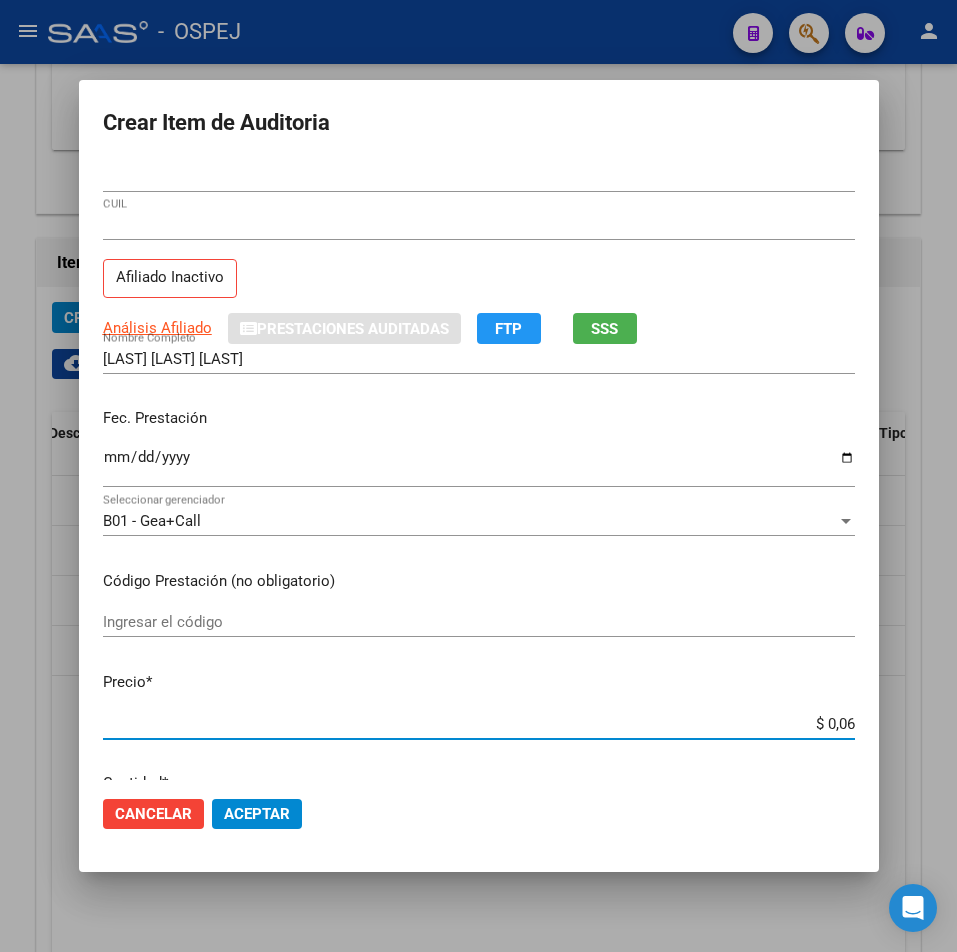 type on "$ 0,69" 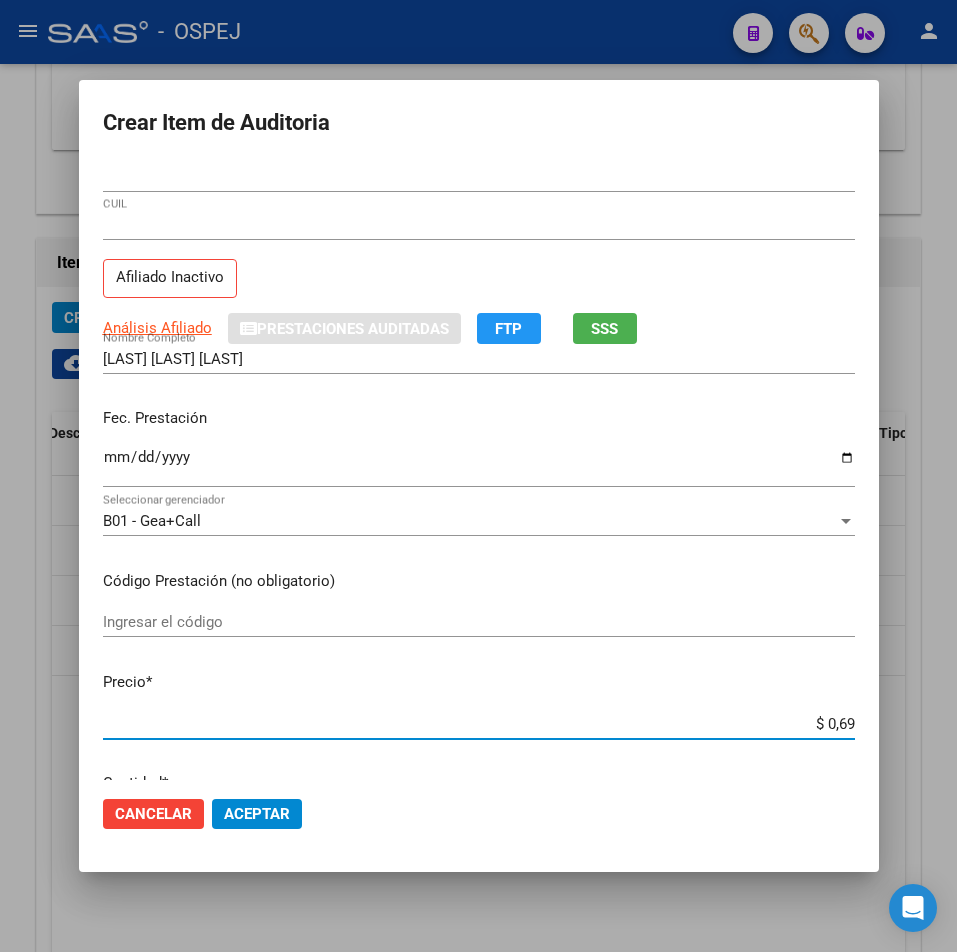 type on "$ 6,90" 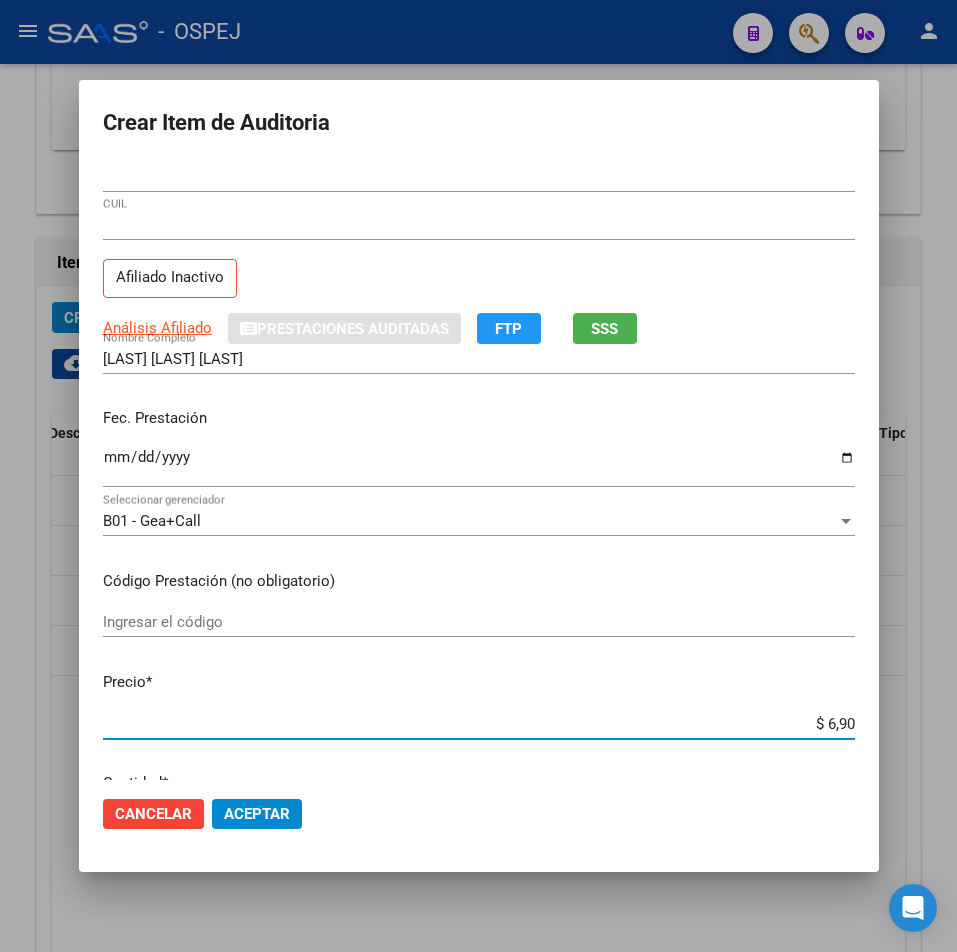 type on "$ 6,90" 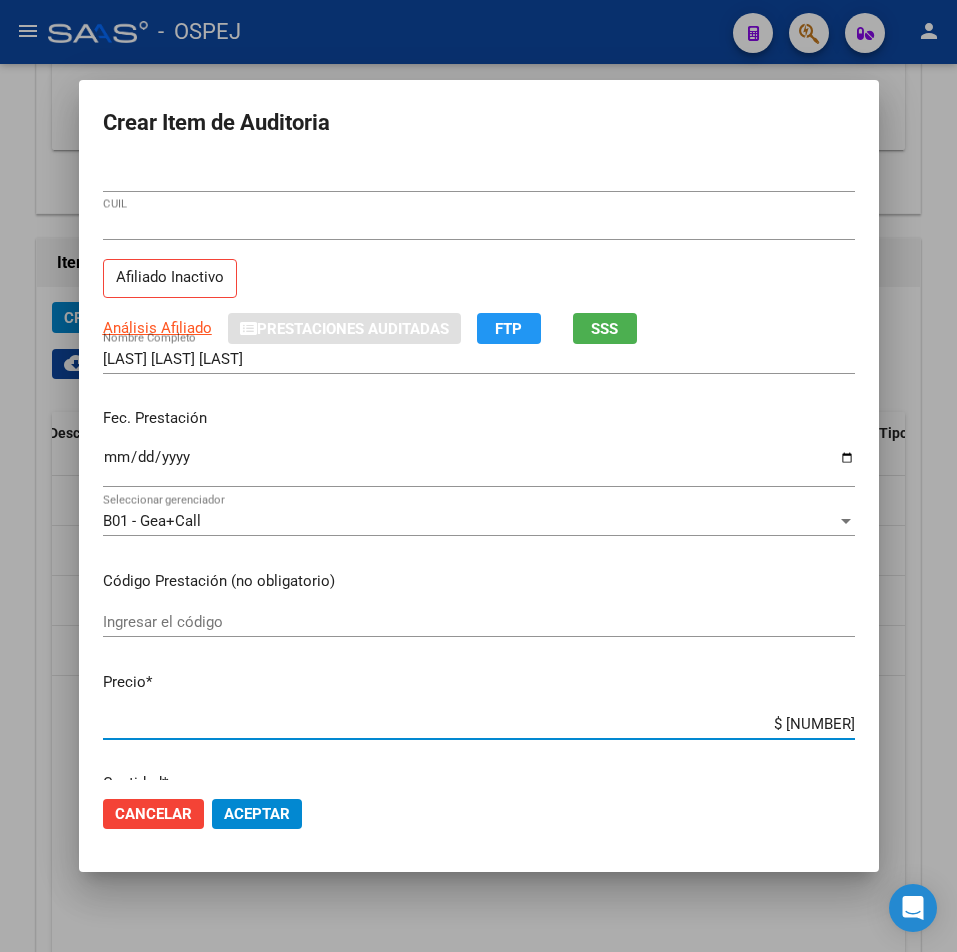 type on "$ 690,00" 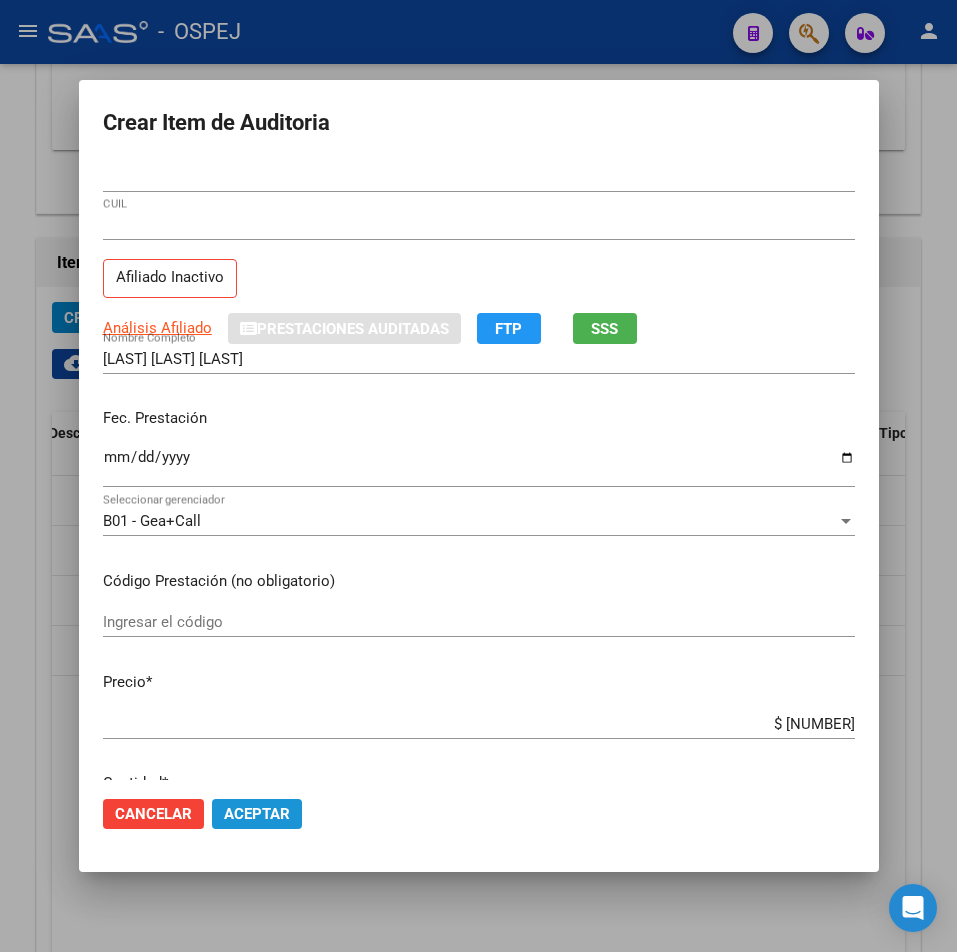 drag, startPoint x: 277, startPoint y: 806, endPoint x: 949, endPoint y: 601, distance: 702.5731 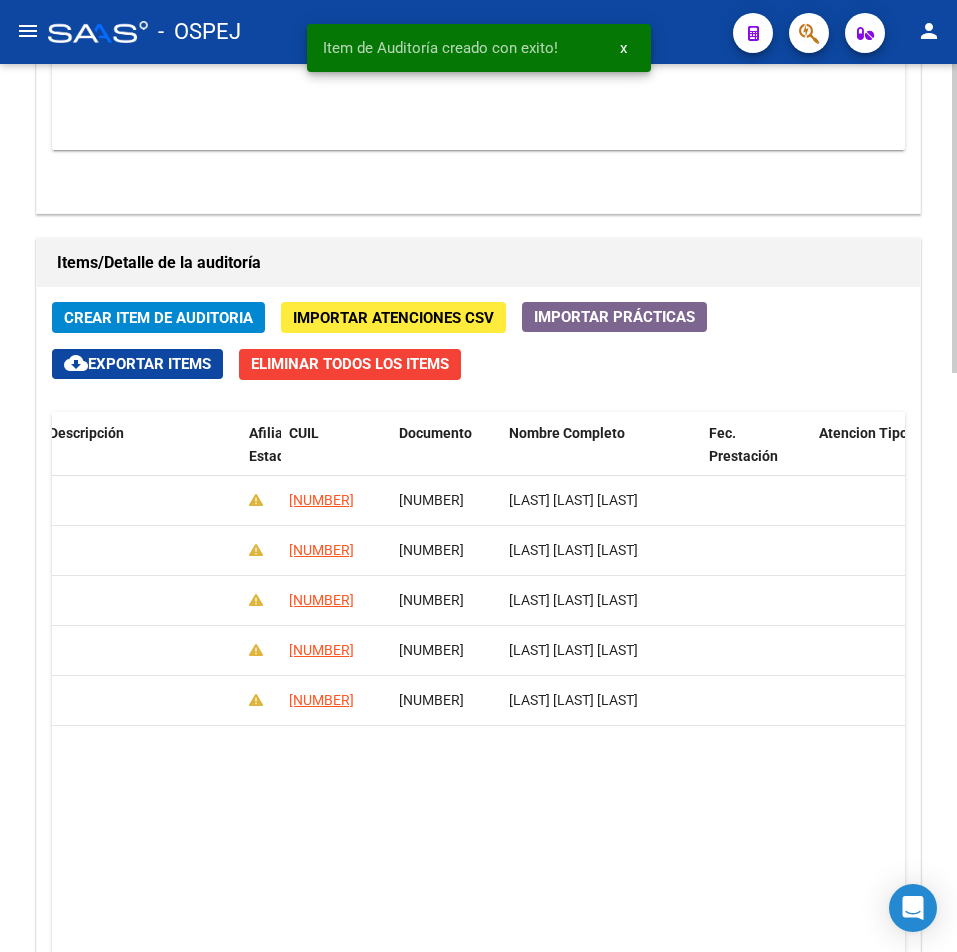 click on "Crear Item de Auditoria" 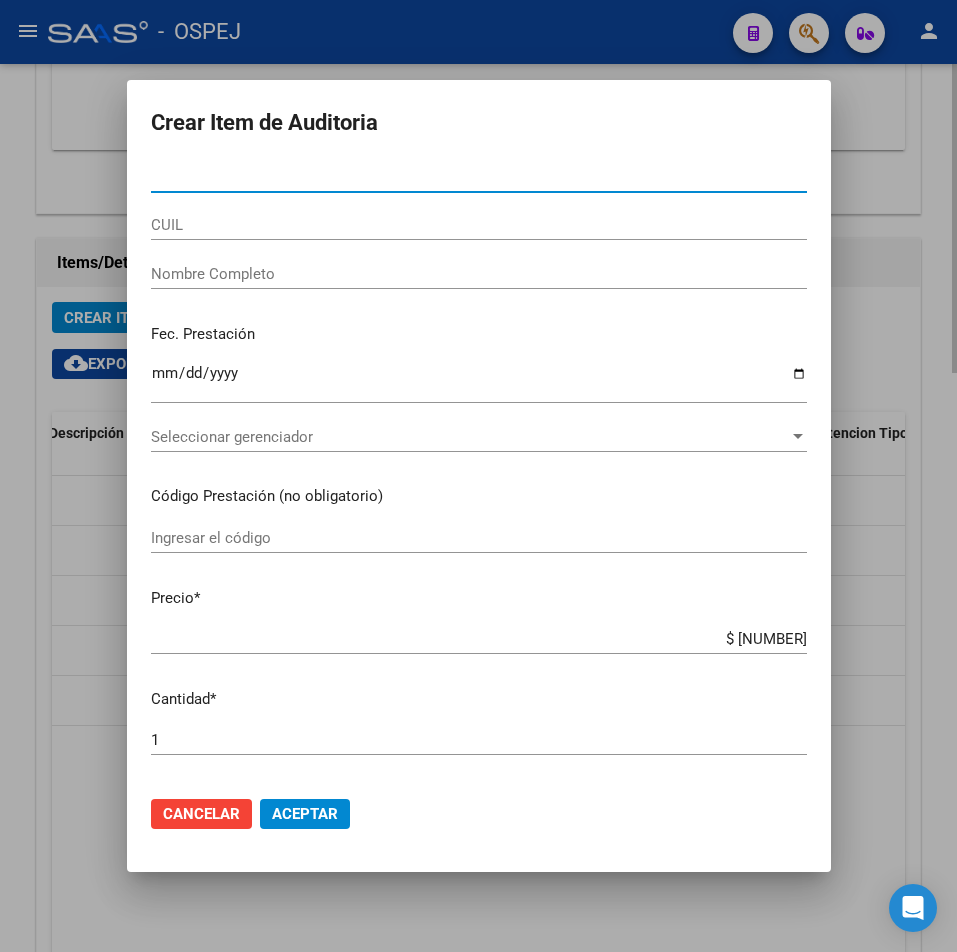type on "[NUMBER]" 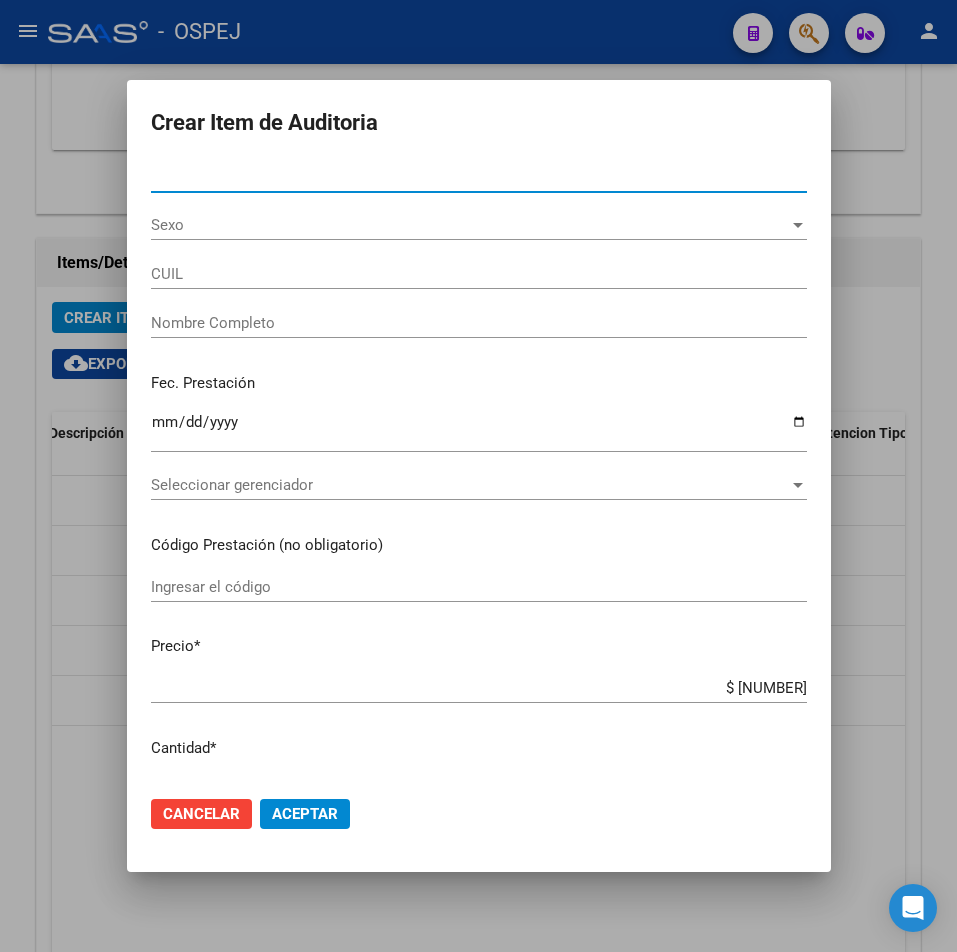 type on "[NUMBER]" 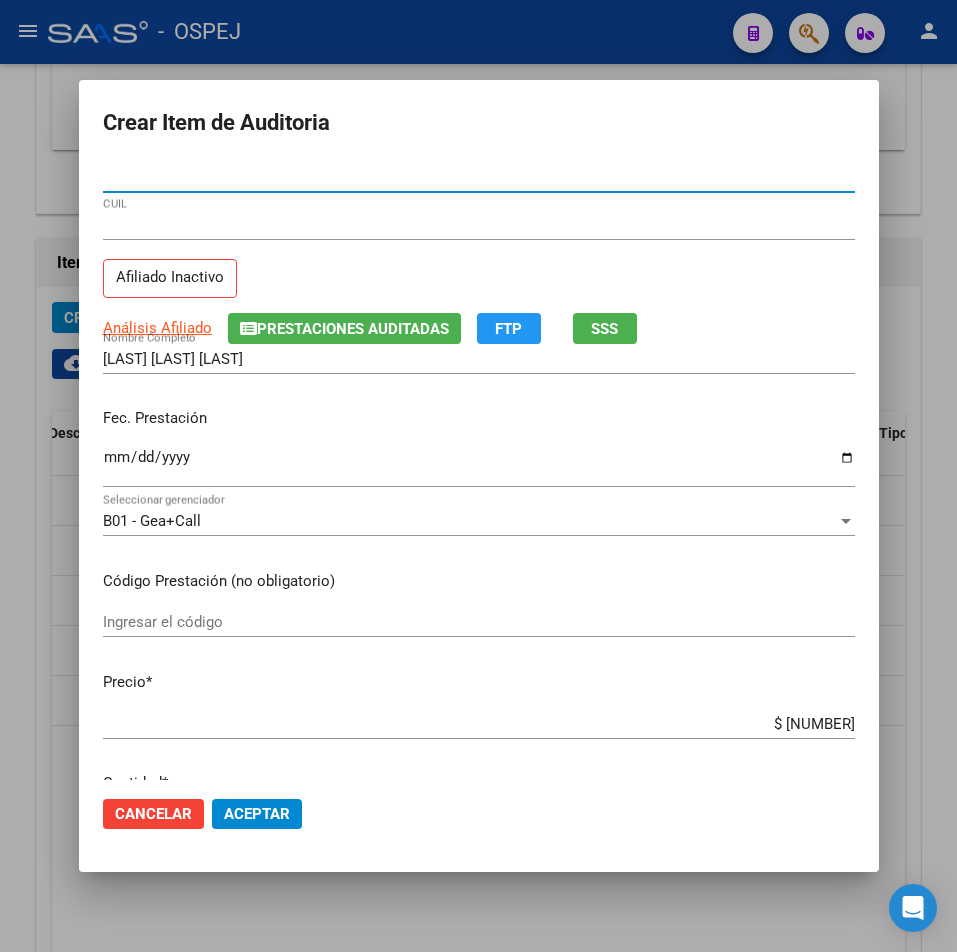 type on "[NUMBER]" 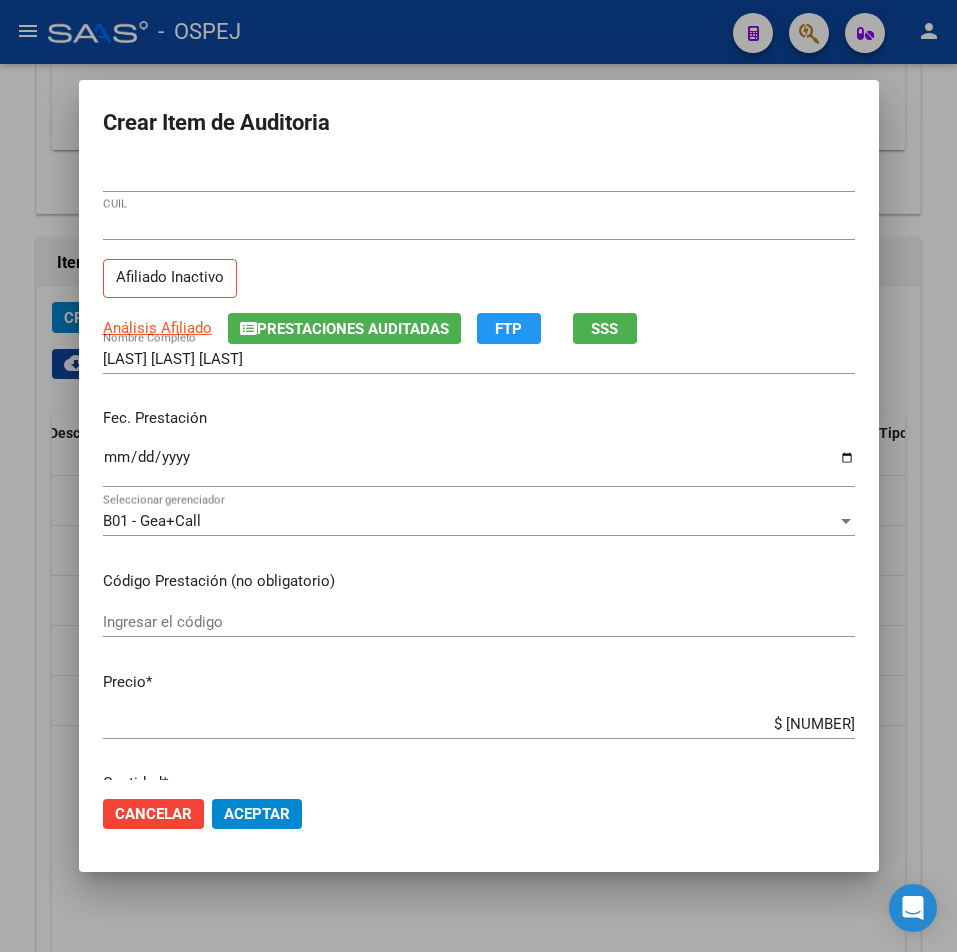 click on "Aceptar" 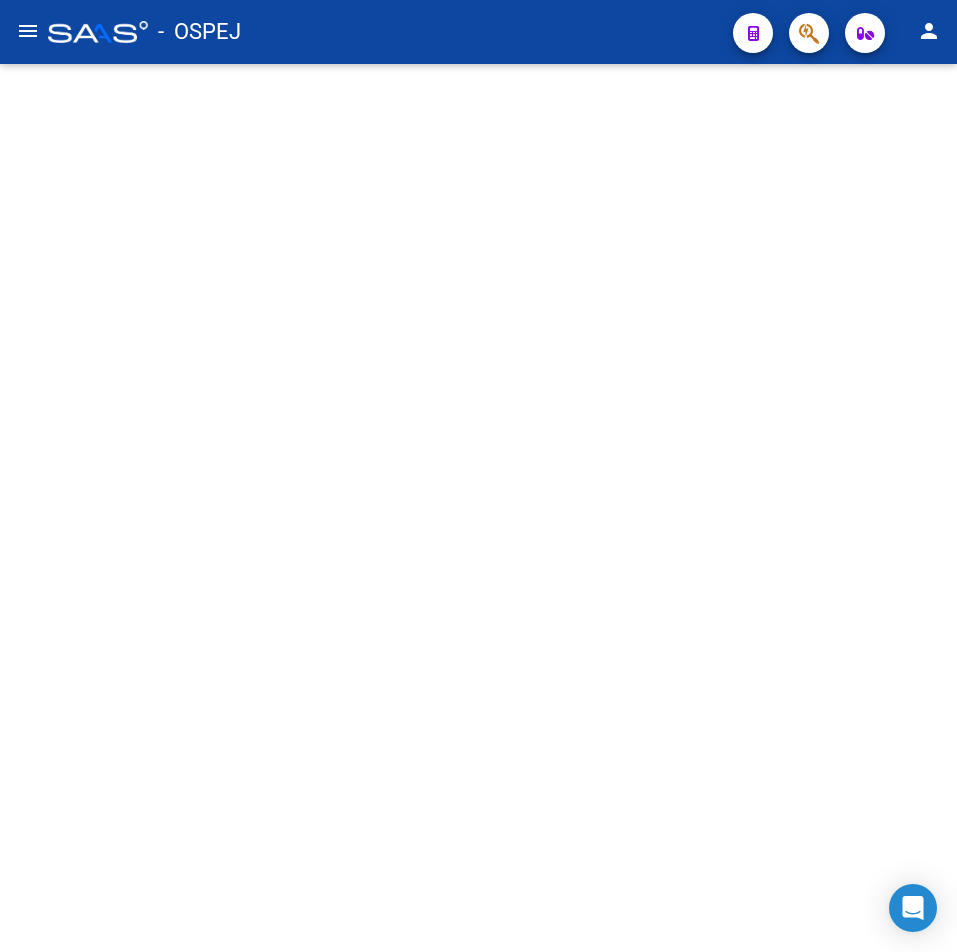 scroll, scrollTop: 0, scrollLeft: 0, axis: both 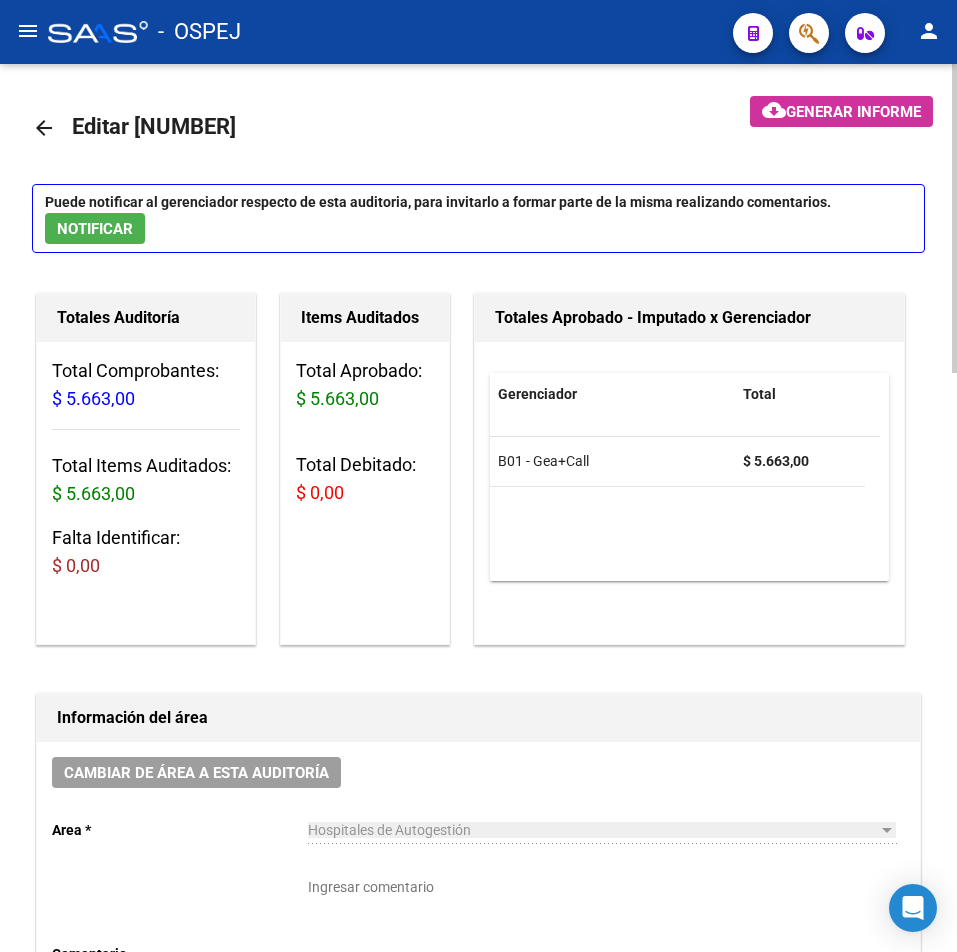 click on "arrow_back" 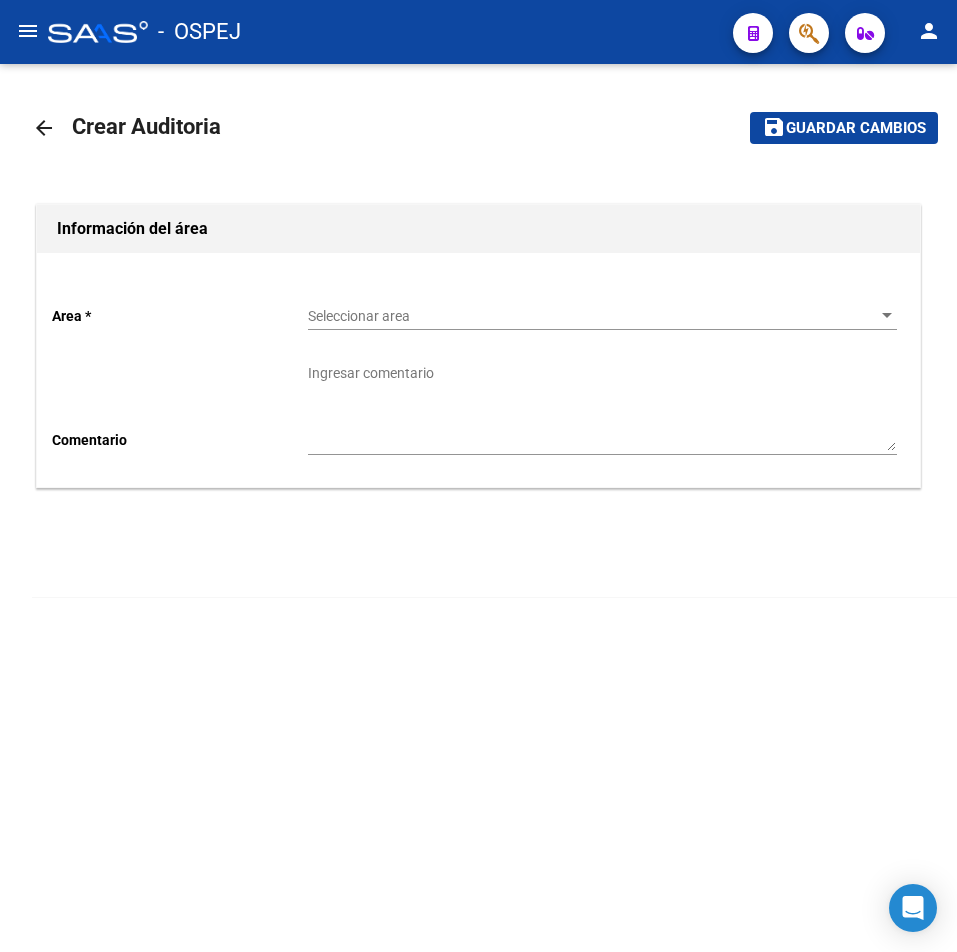click on "Seleccionar area" at bounding box center [593, 316] 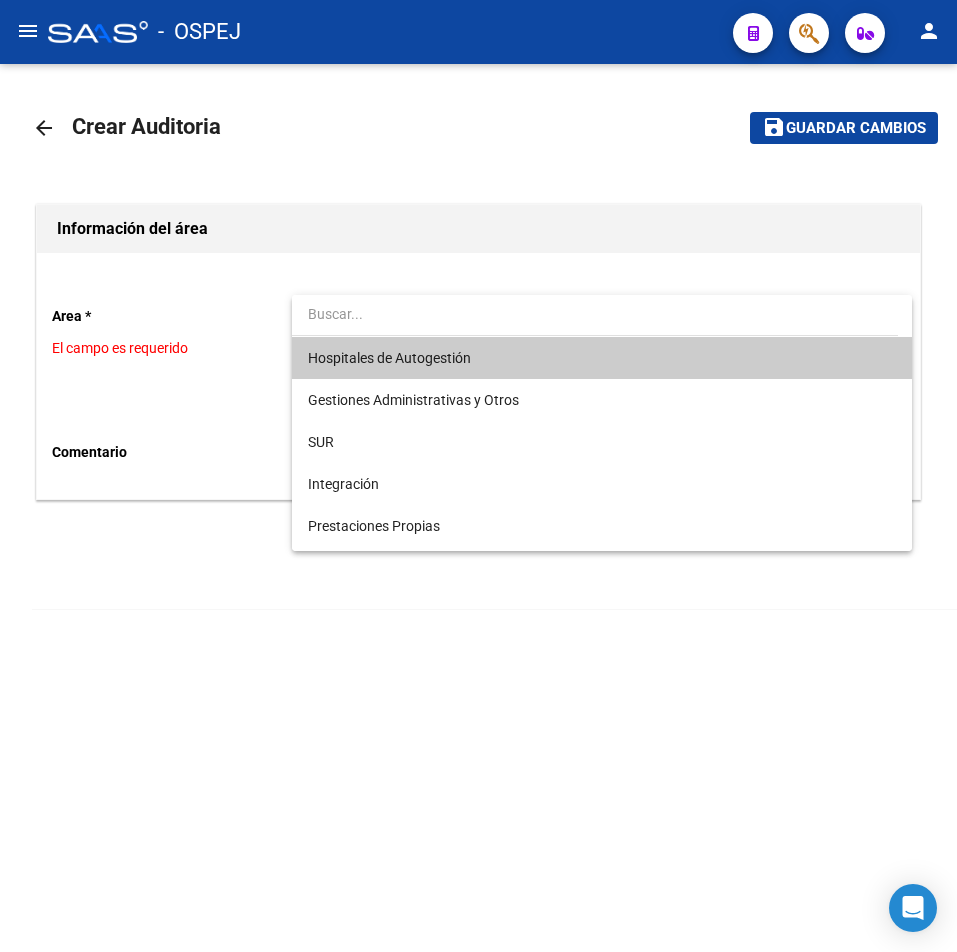 click on "Hospitales de Autogestión" at bounding box center [389, 358] 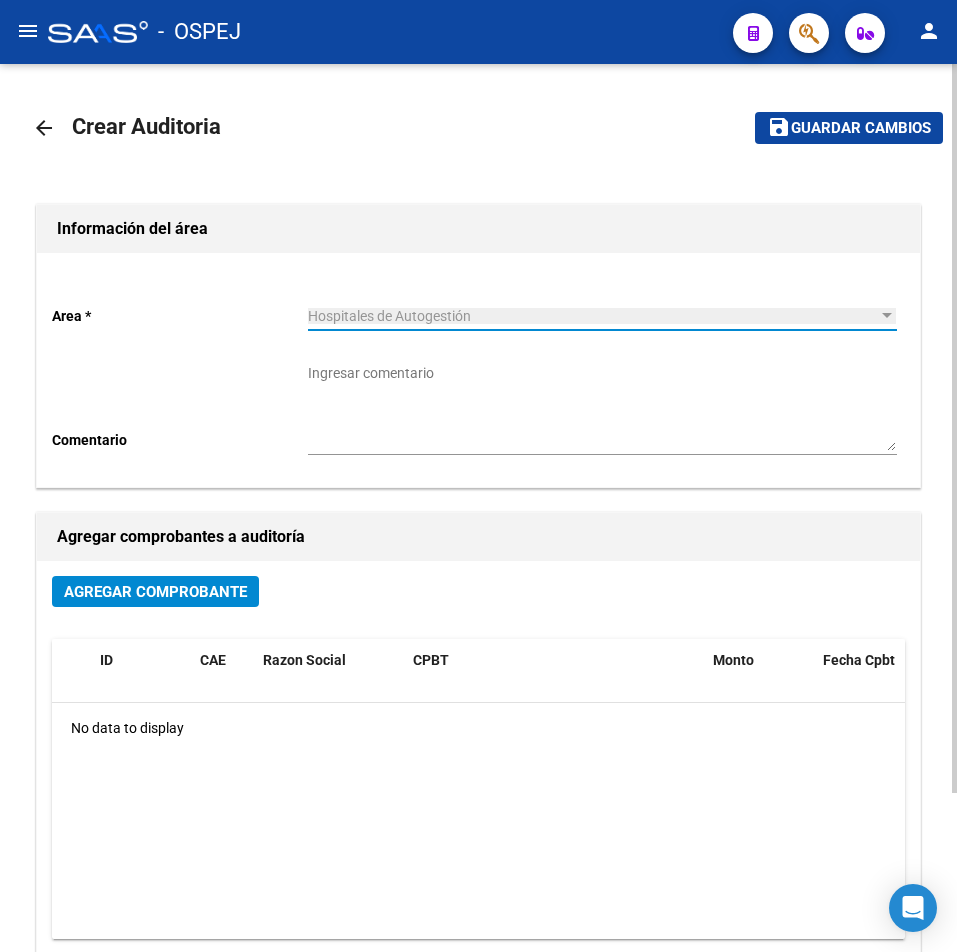 click on "Agregar Comprobante" 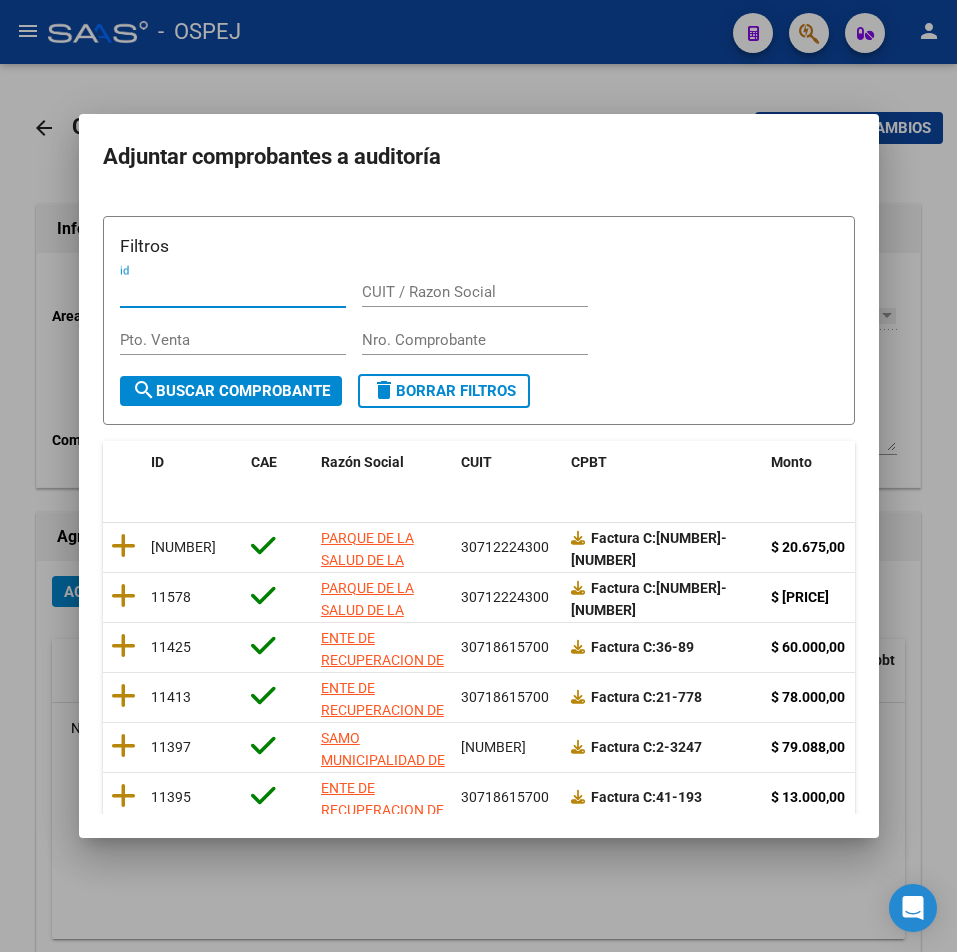 click on "Nro. Comprobante" at bounding box center [475, 340] 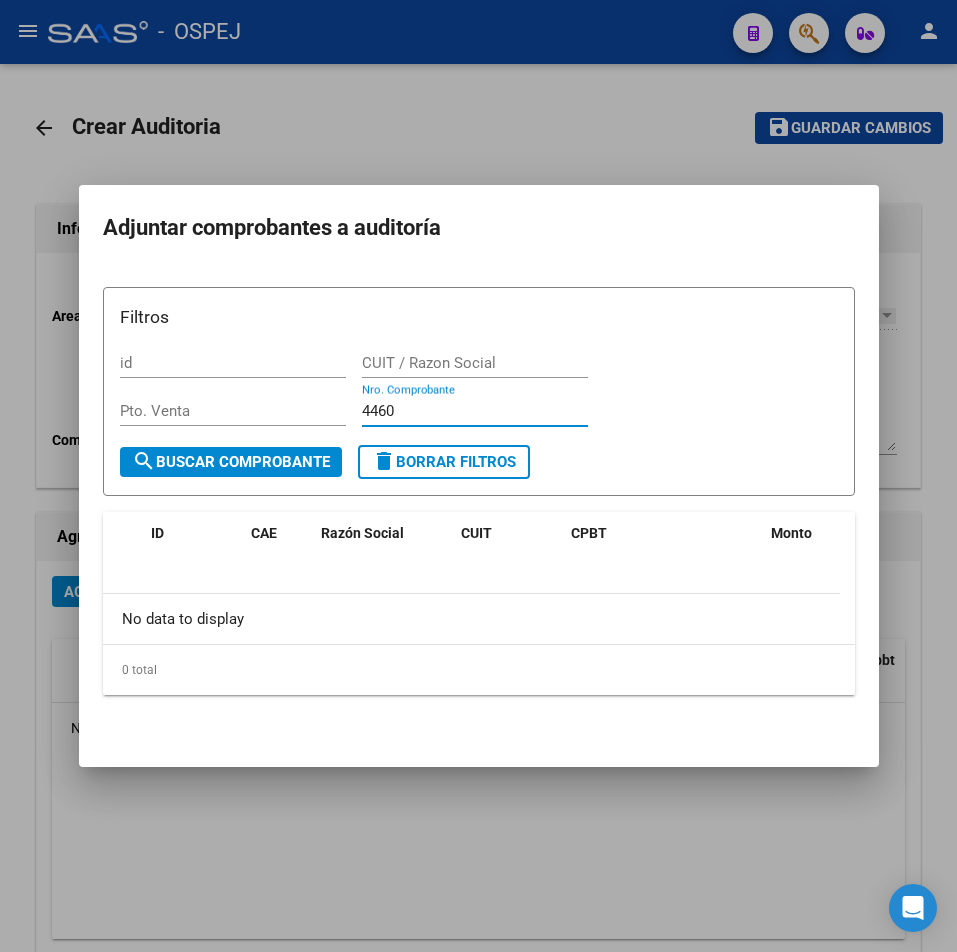 type on "4460" 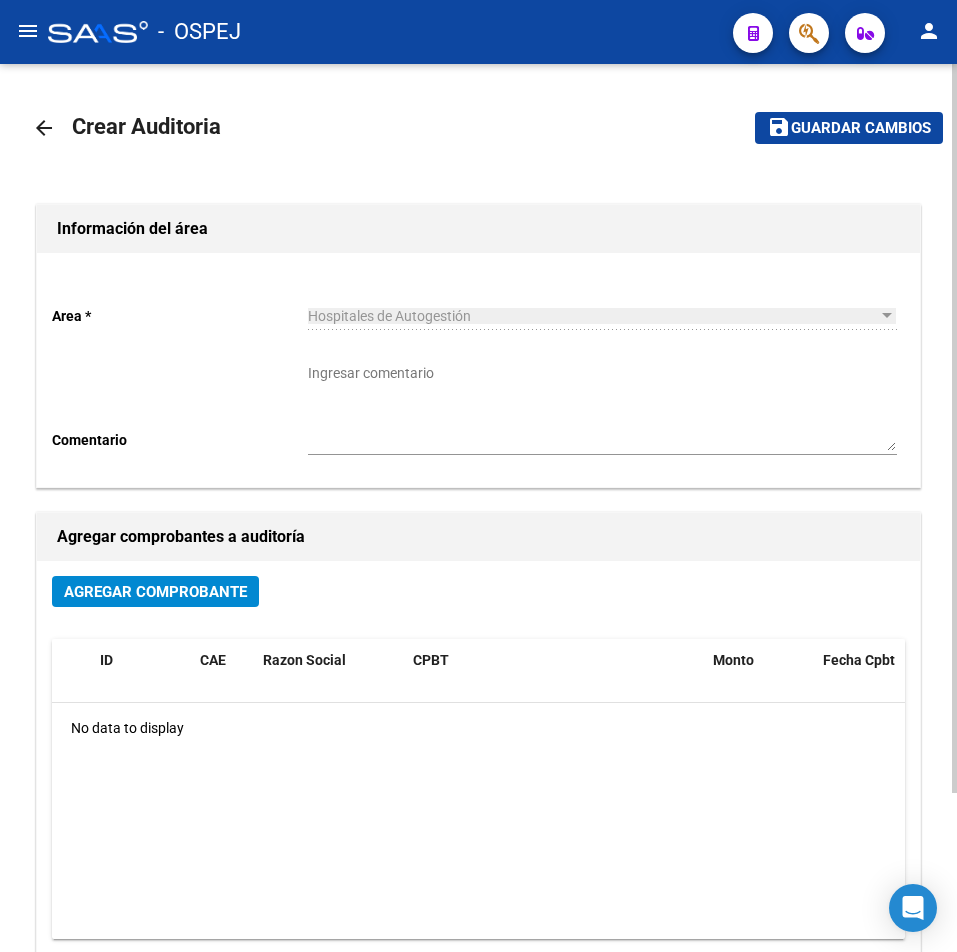 click on "arrow_back Crear Auditoria    save Guardar cambios Información del área  Area * Hospitales de Autogestión Seleccionar area Comentario    Ingresar comentario  Agregar comprobantes a auditoría Agregar Comprobante ID CAE Razon Social CPBT Monto Fecha Cpbt Fecha Recibido Doc Respaldatoria Doc Trazabilidad Expte. Interno Creado Usuario No data to display" 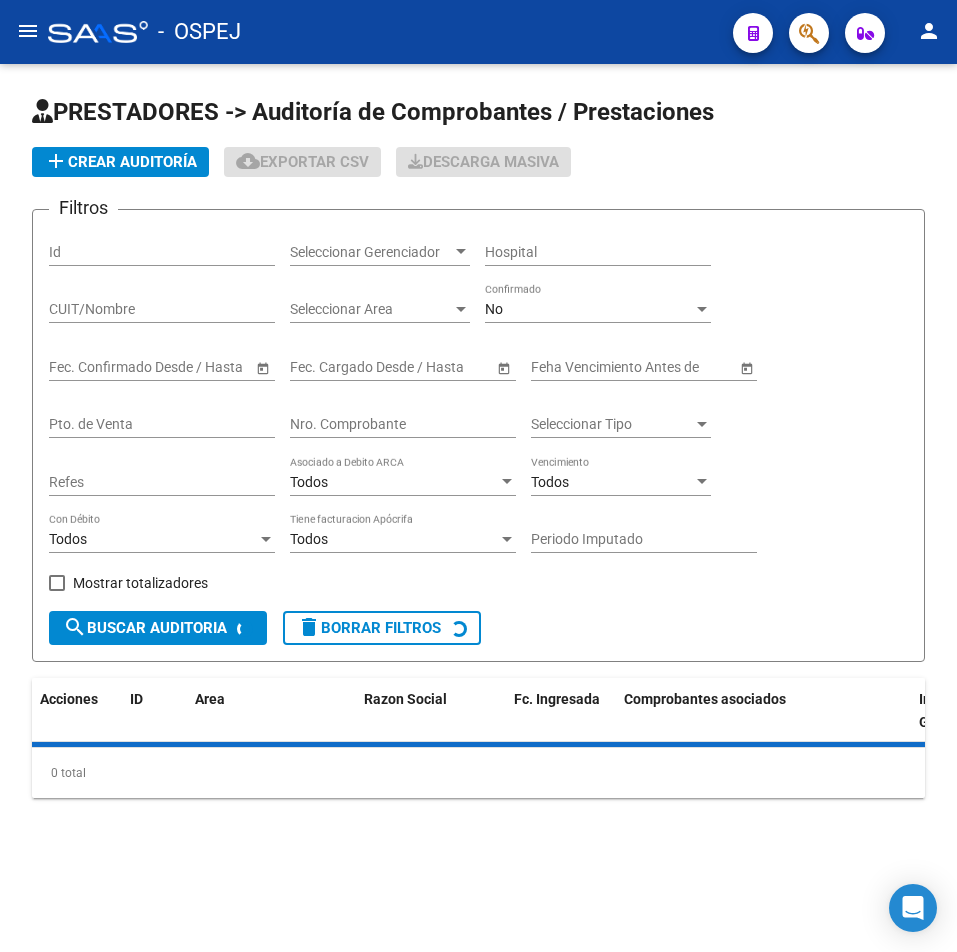 click on "Nro. Comprobante" at bounding box center [403, 424] 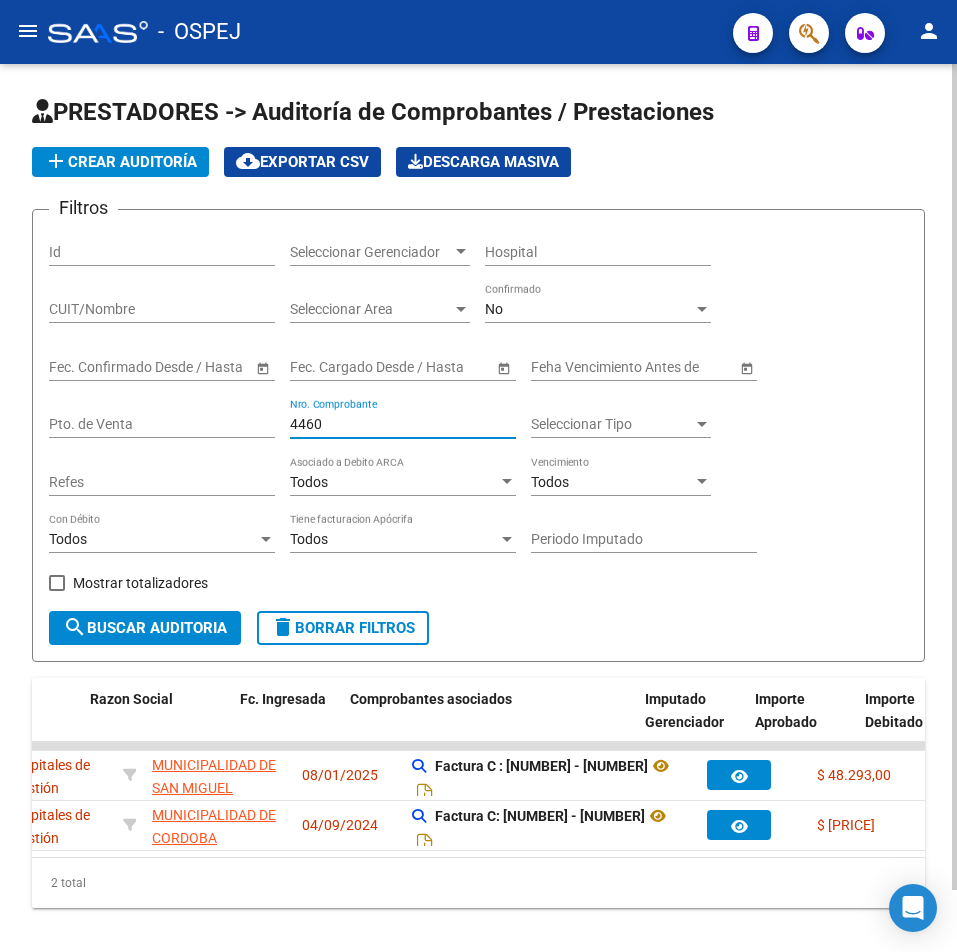 scroll, scrollTop: 0, scrollLeft: 405, axis: horizontal 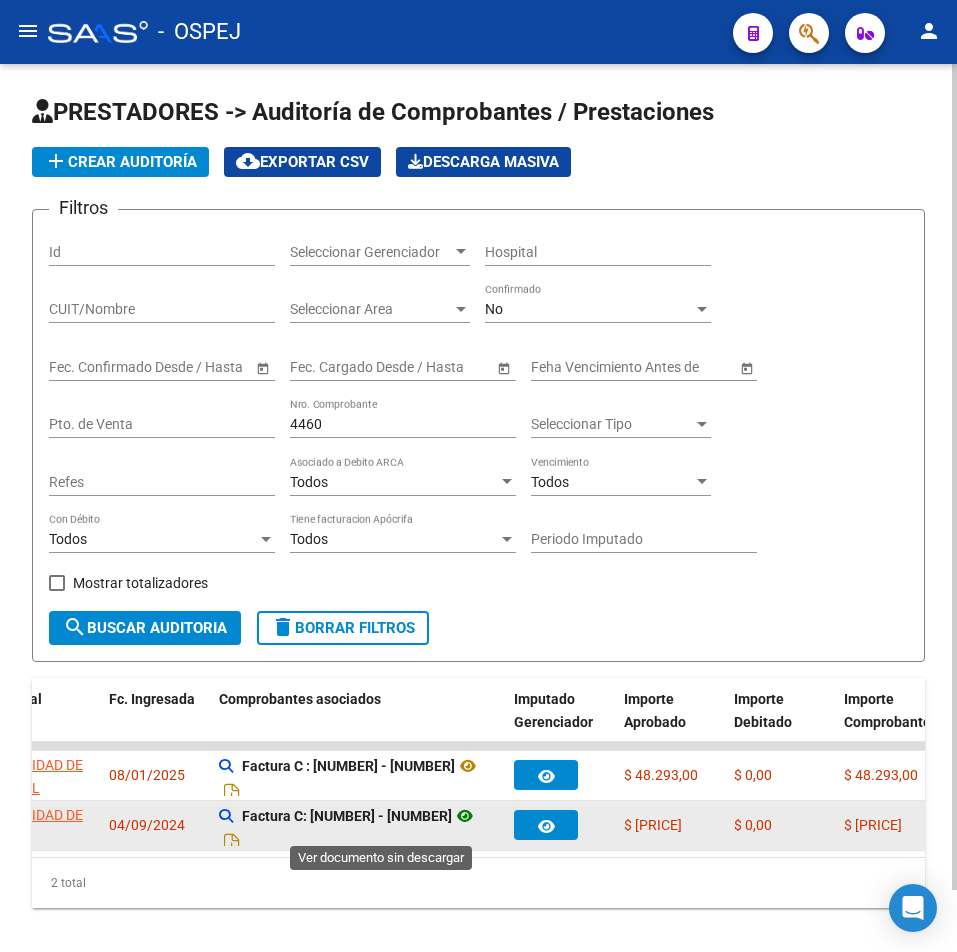 click 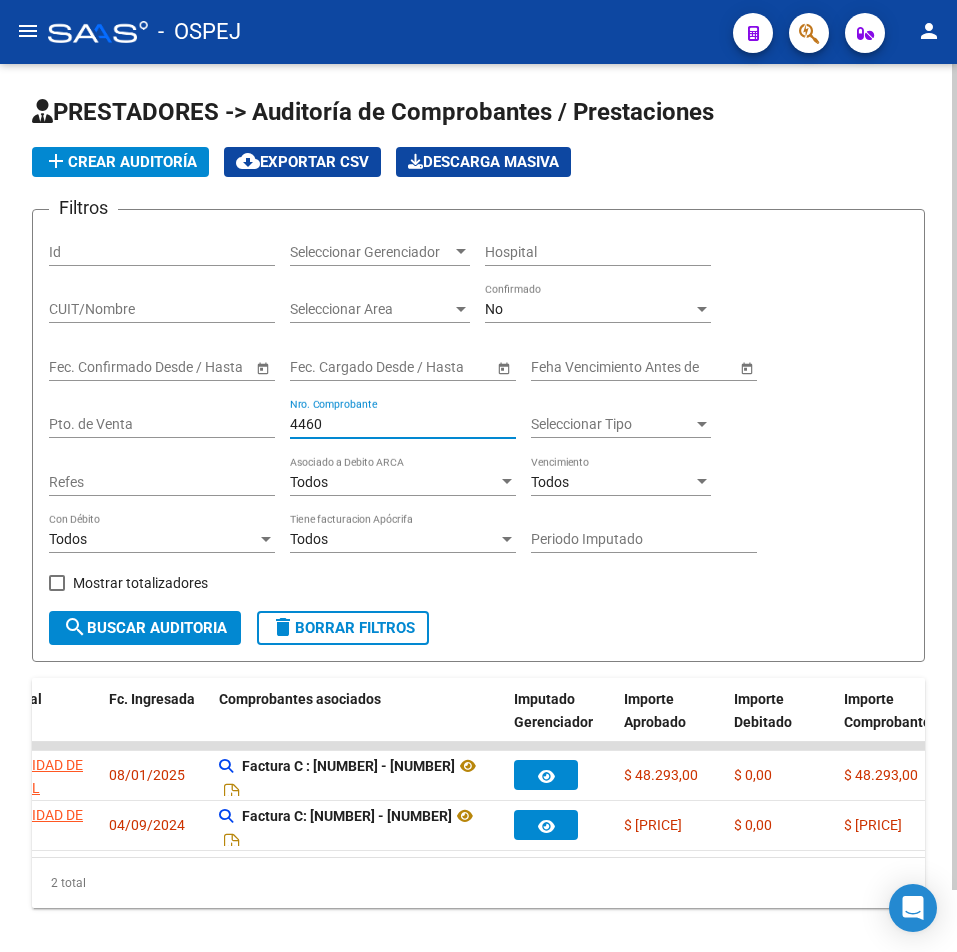 drag, startPoint x: 345, startPoint y: 427, endPoint x: 230, endPoint y: 439, distance: 115.62439 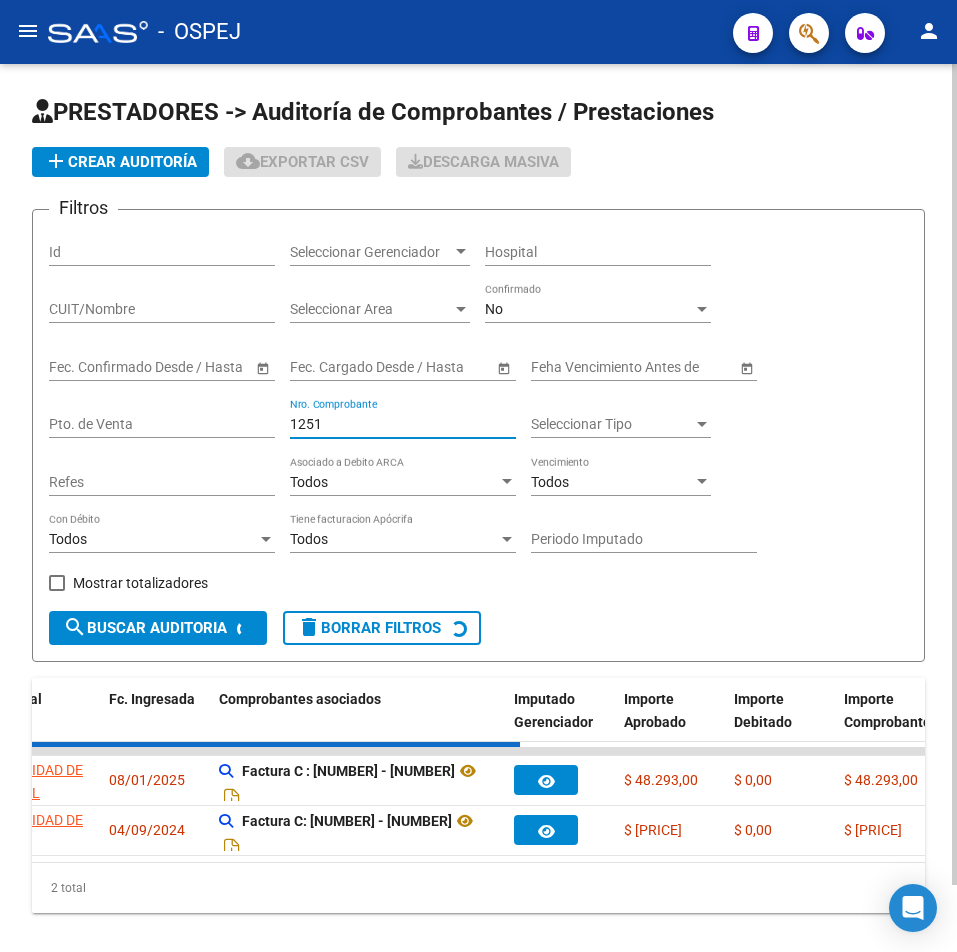 scroll, scrollTop: 0, scrollLeft: 0, axis: both 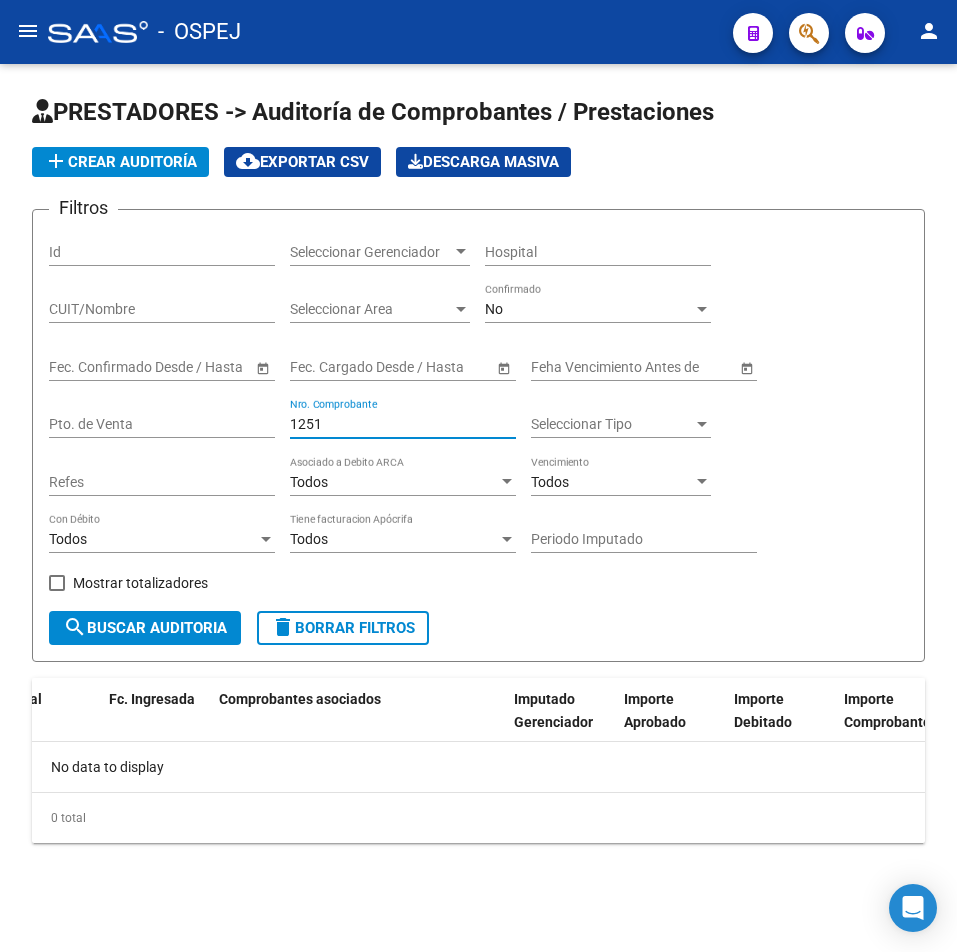 type on "1251" 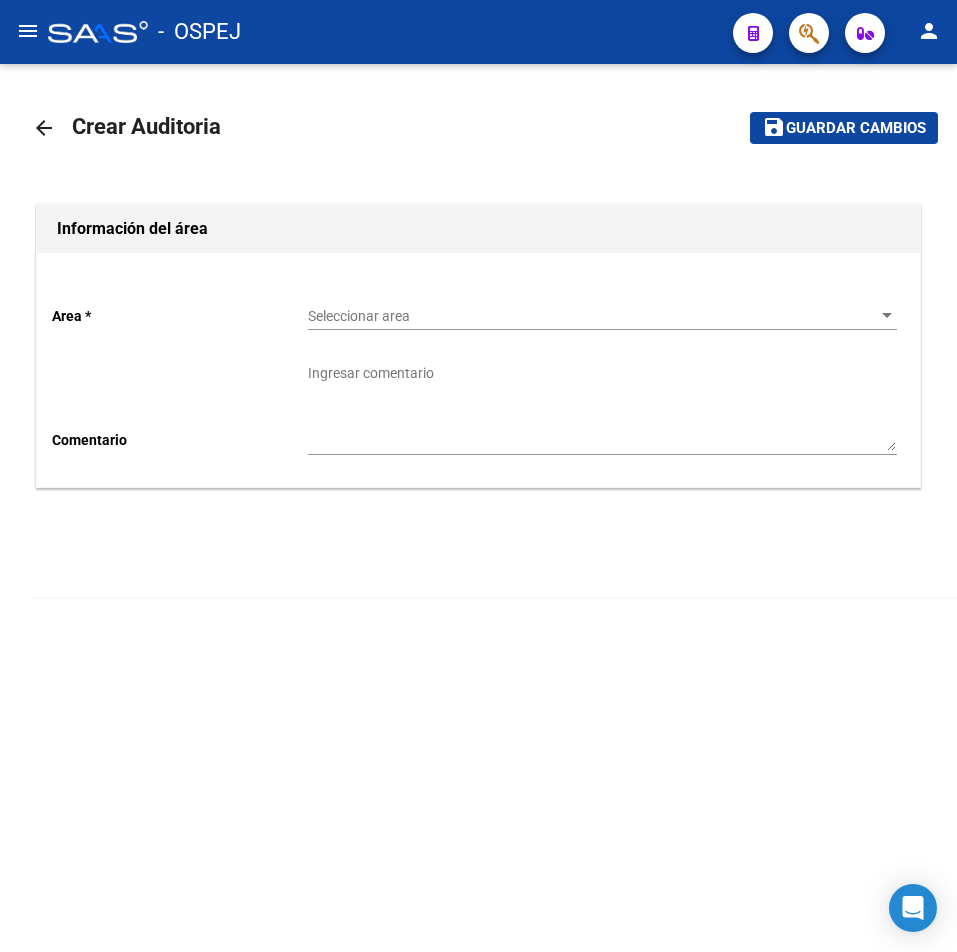 click on "Seleccionar area" at bounding box center (593, 316) 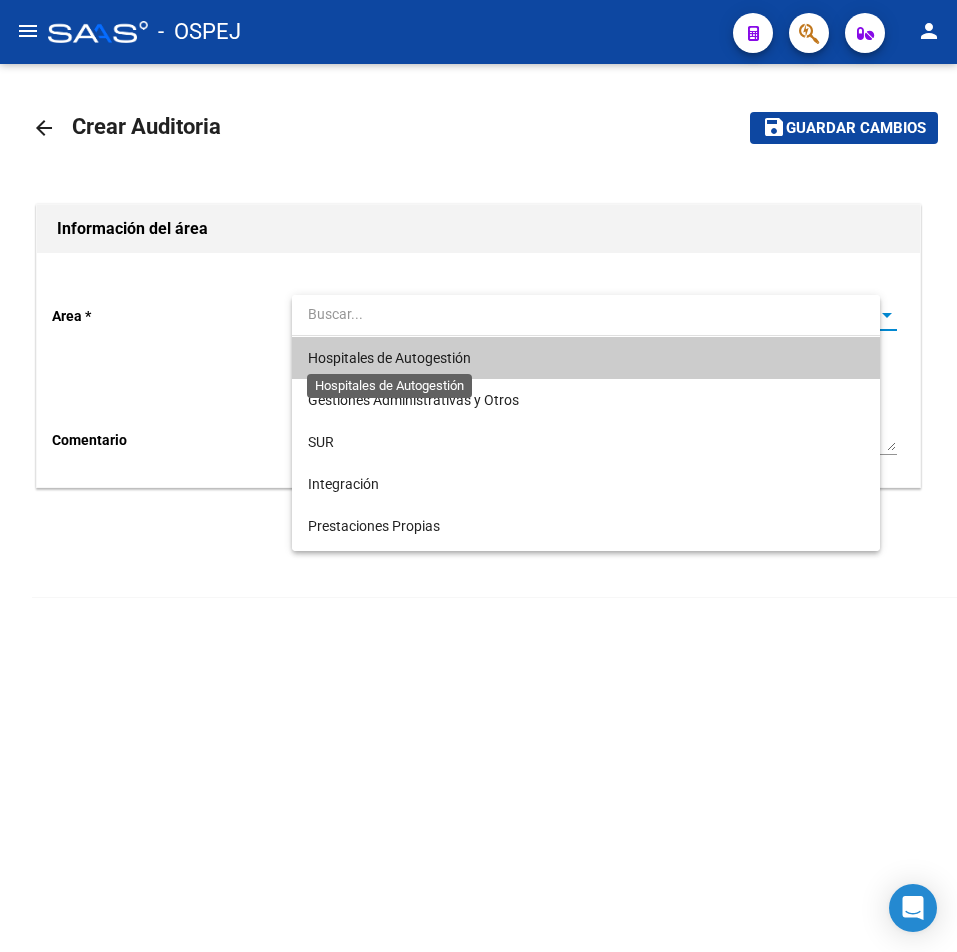 click on "Hospitales de Autogestión" at bounding box center [389, 358] 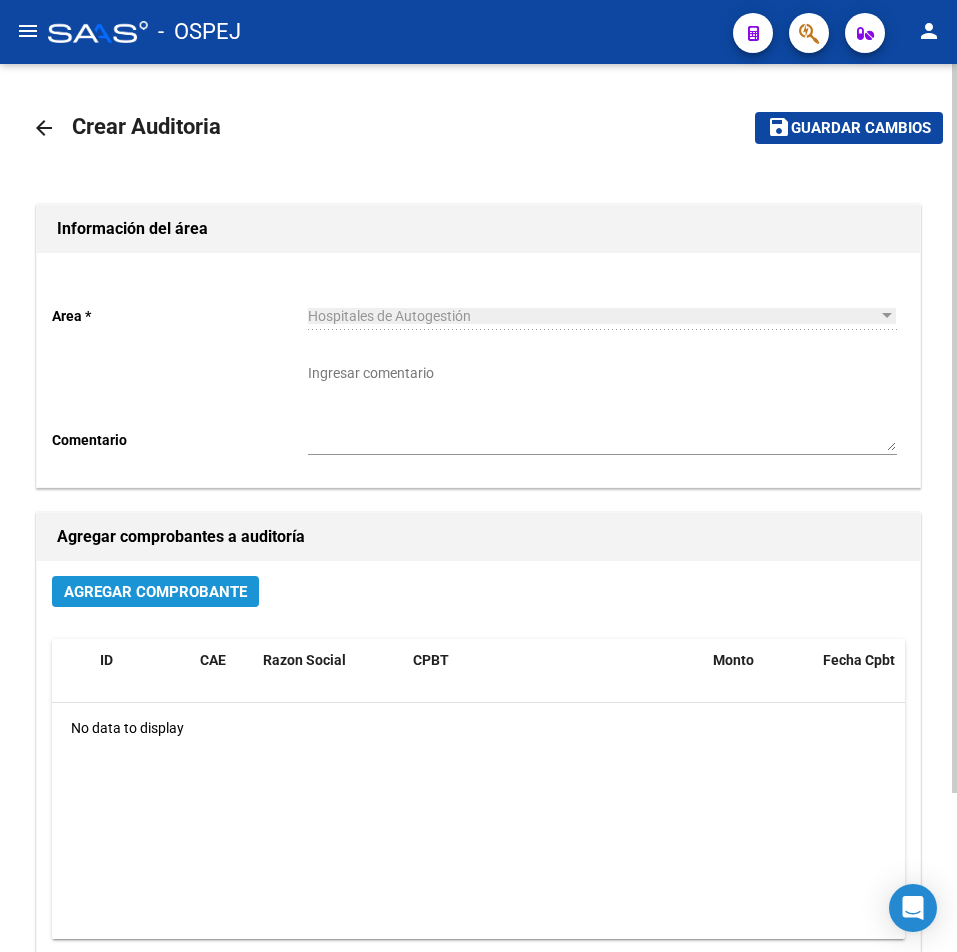 click on "Agregar Comprobante" 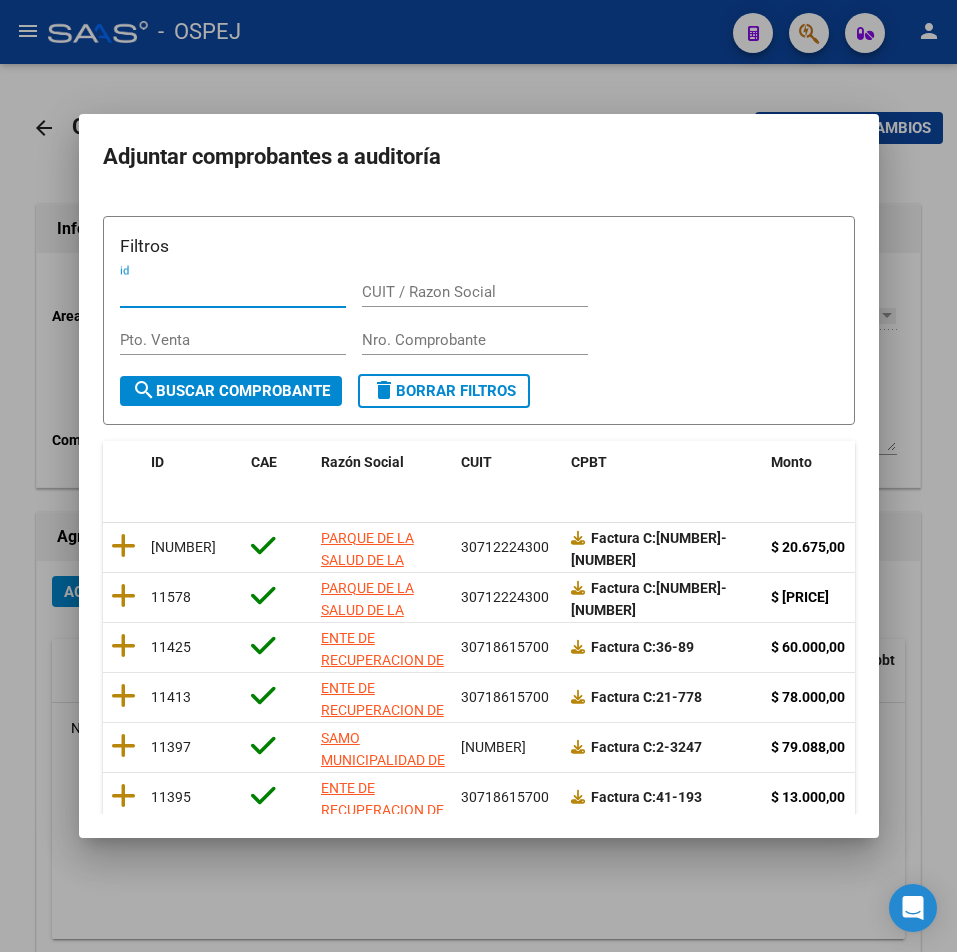 click on "Nro. Comprobante" at bounding box center (475, 340) 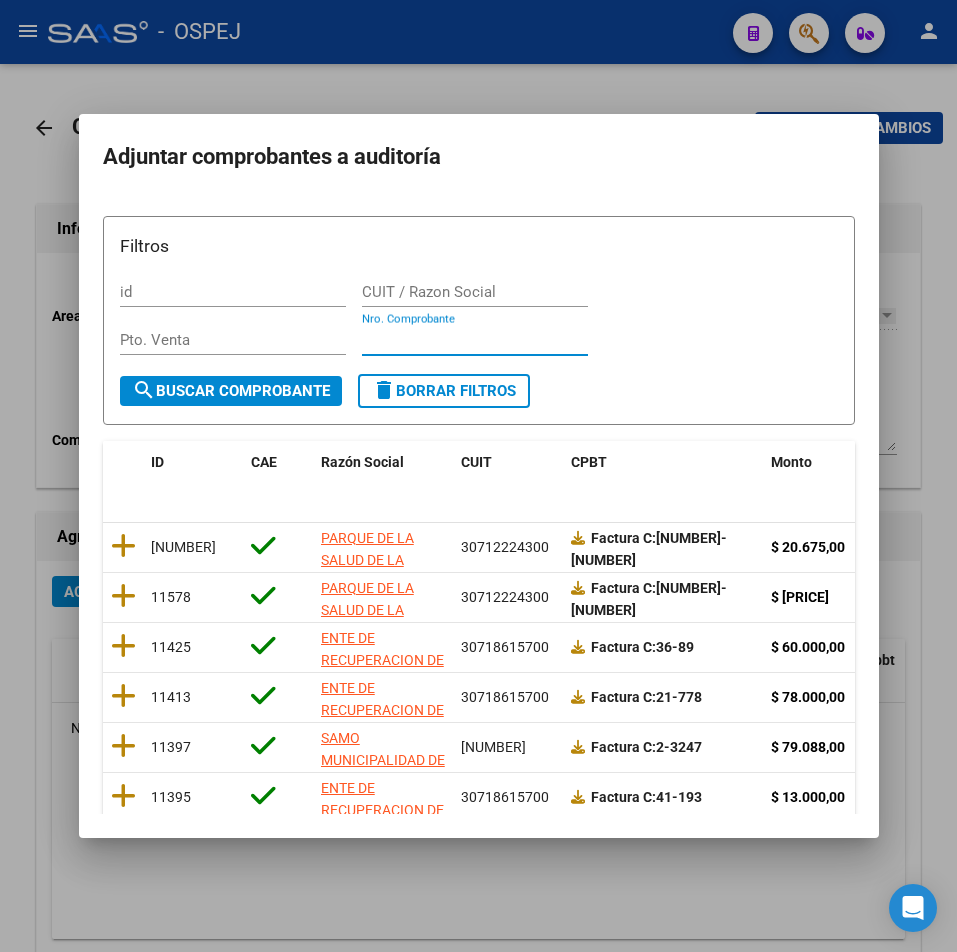 click on "Nro. Comprobante" at bounding box center [475, 340] 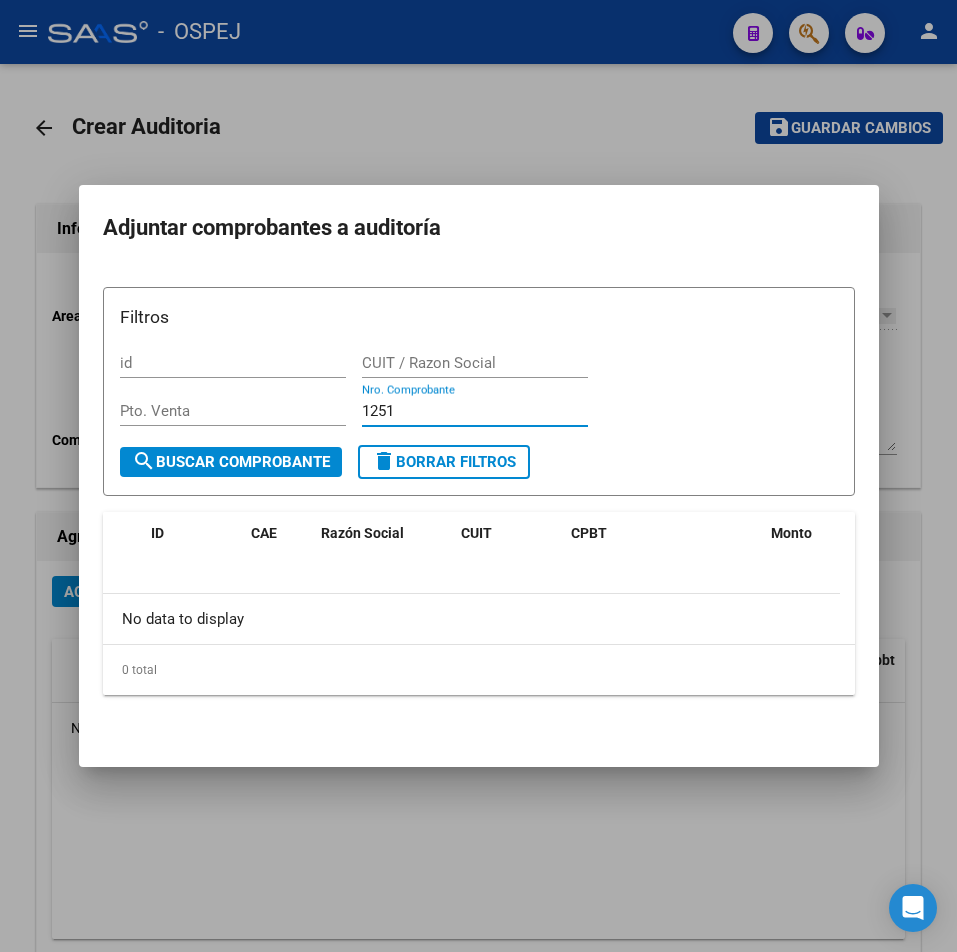 type on "1251" 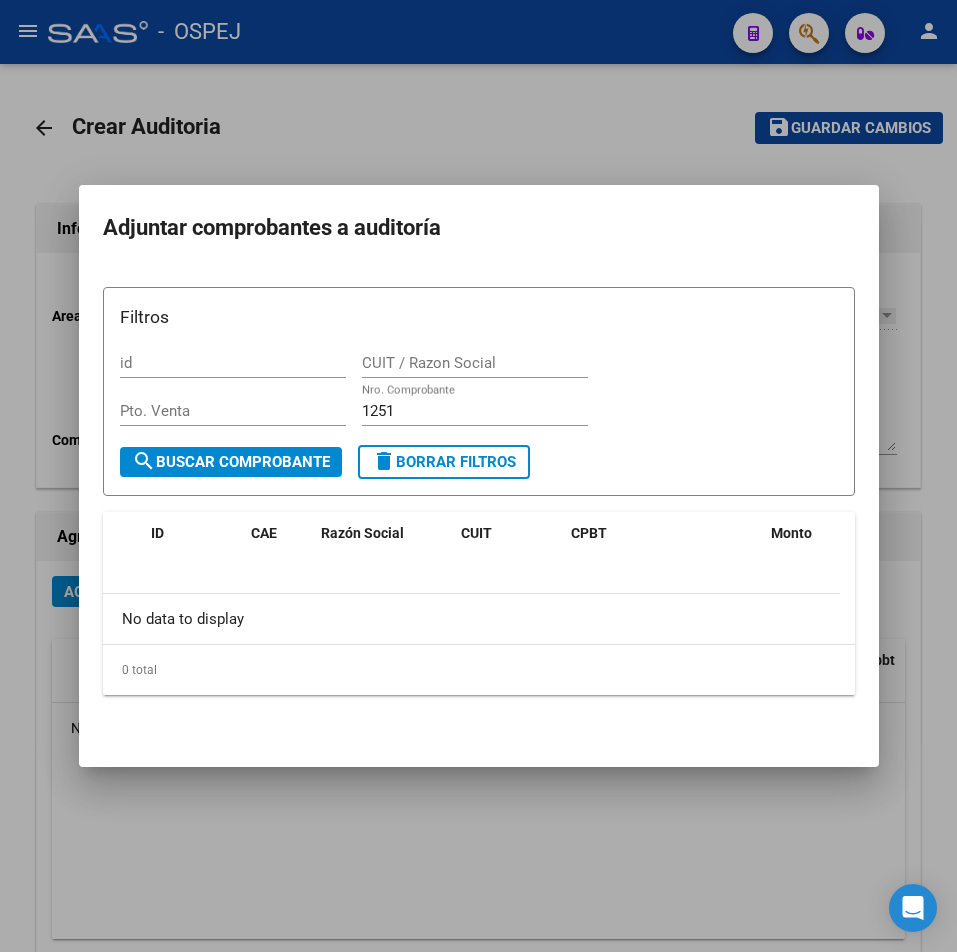 click at bounding box center [478, 476] 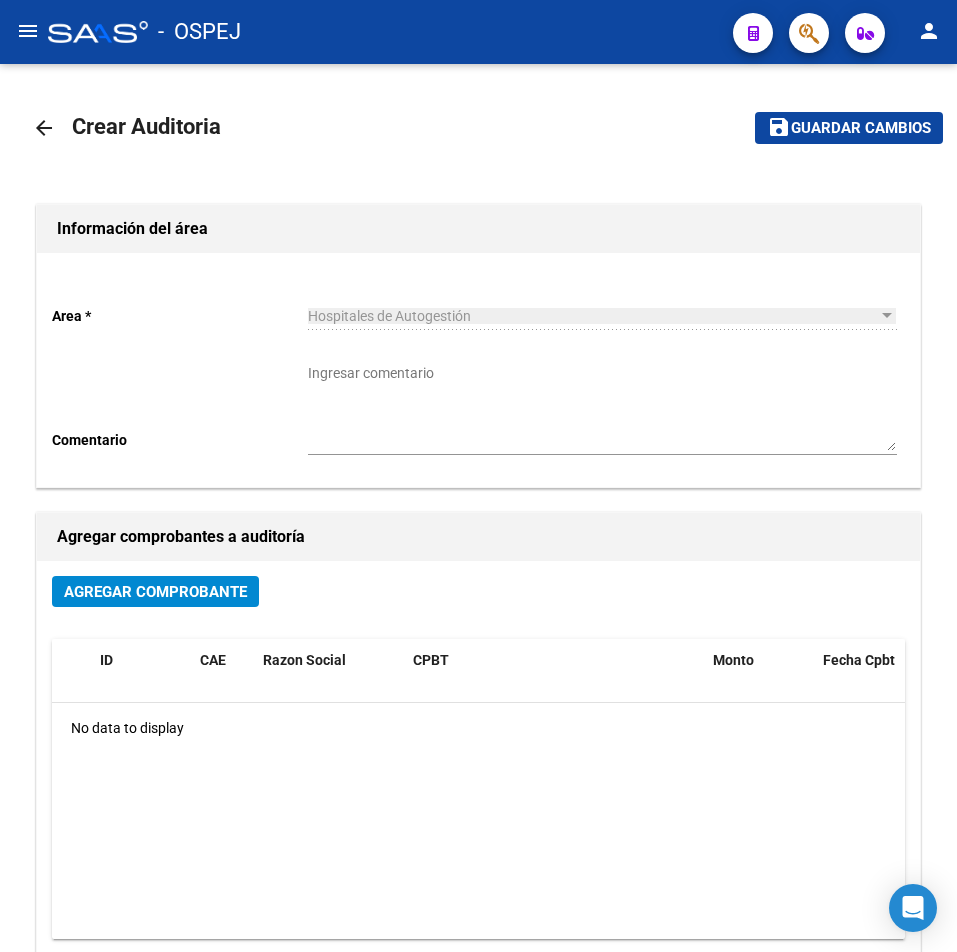 click on "menu -   OSPEJ  person" 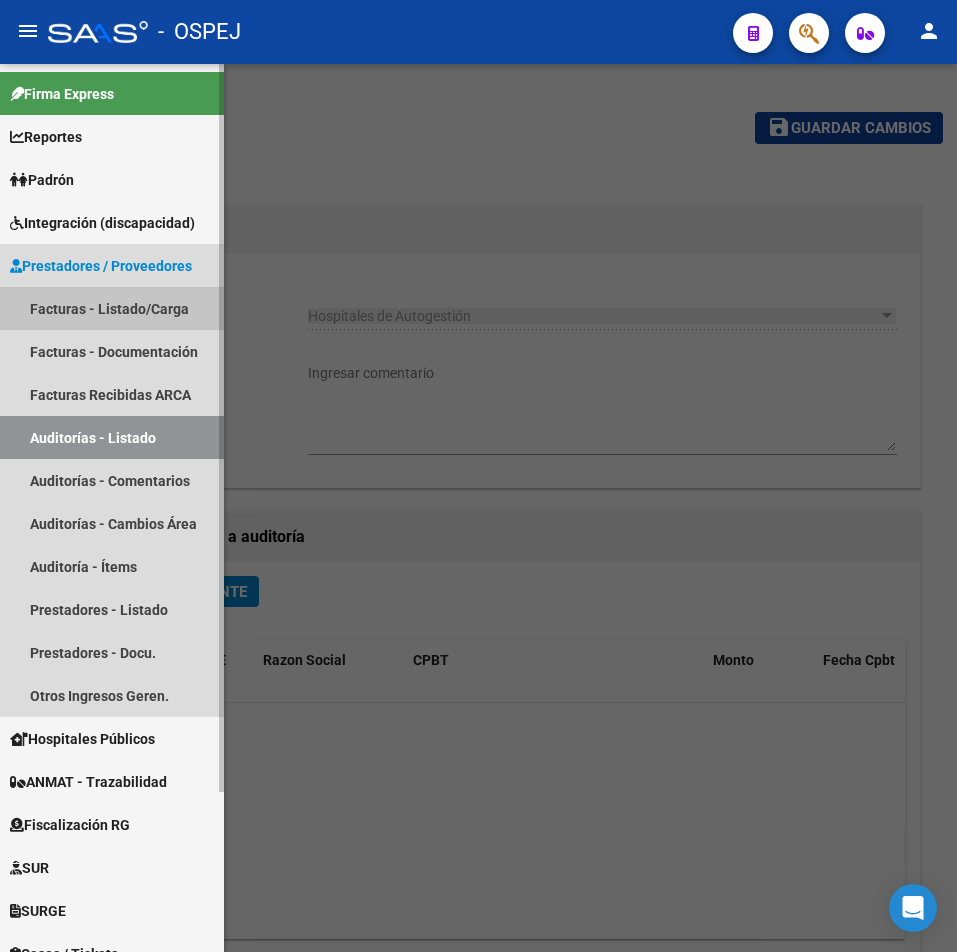 click on "Facturas - Listado/Carga" at bounding box center (112, 308) 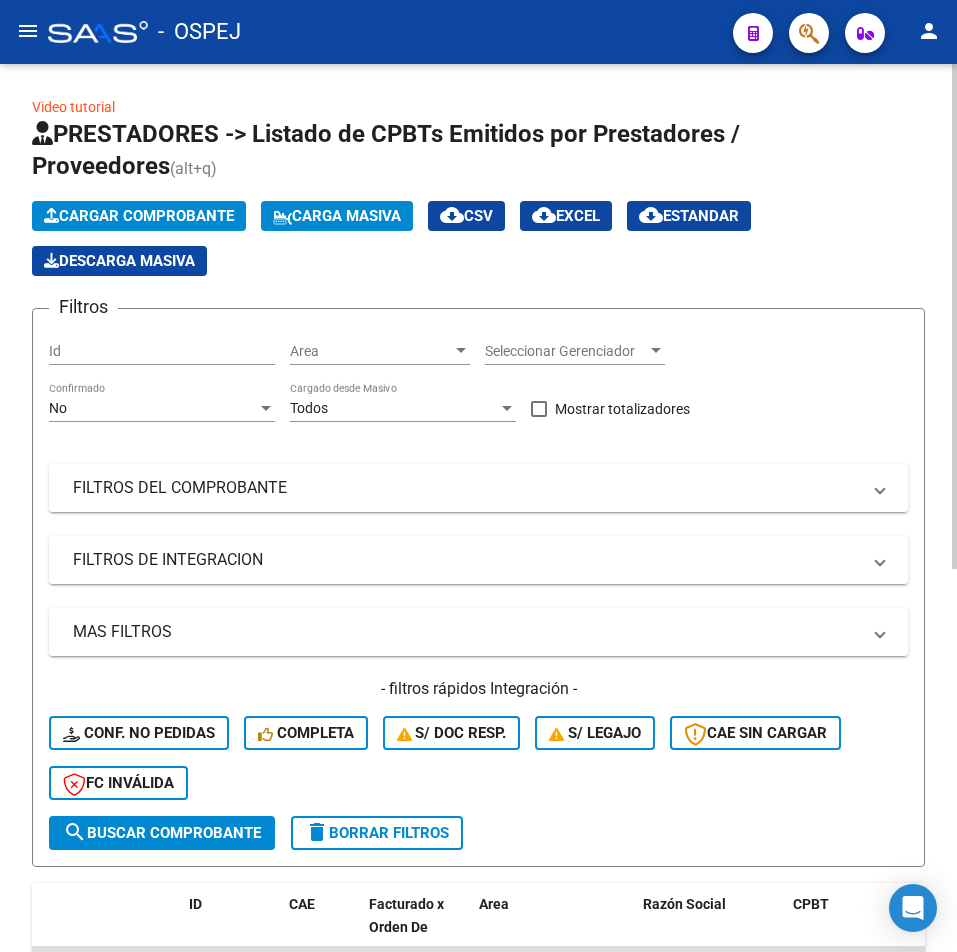 click on "No Confirmado" 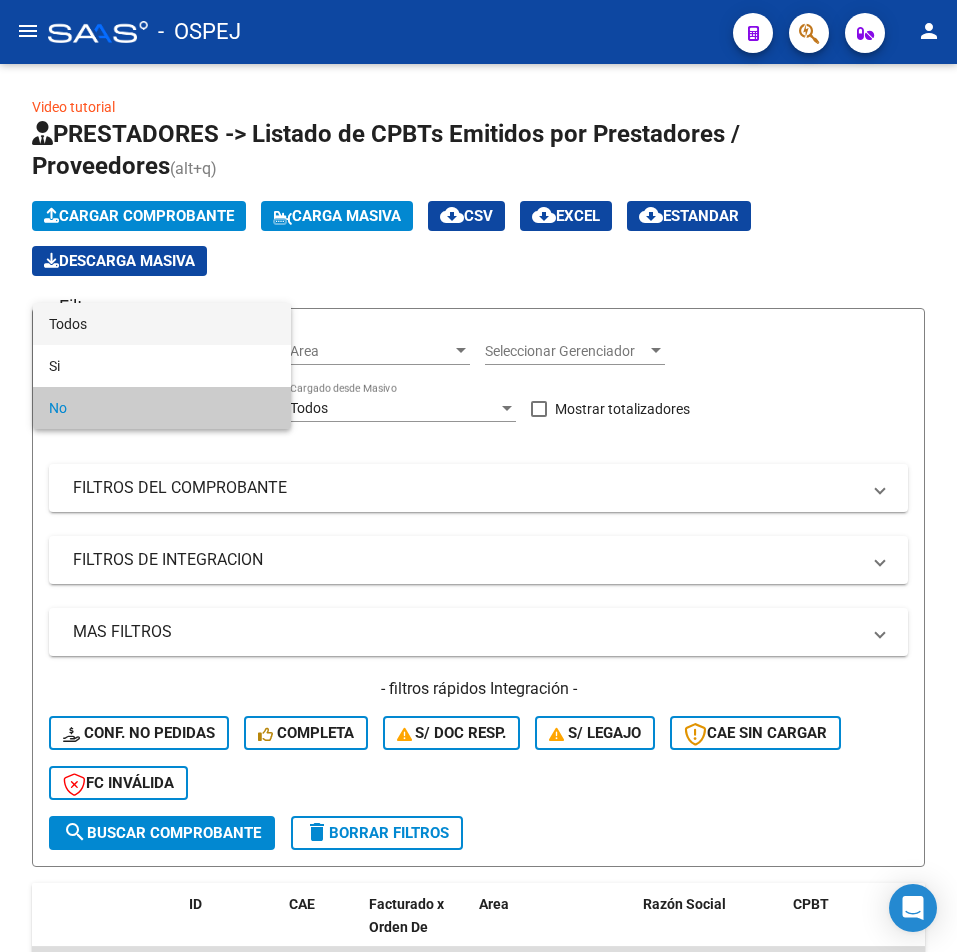 click on "Todos" at bounding box center (162, 324) 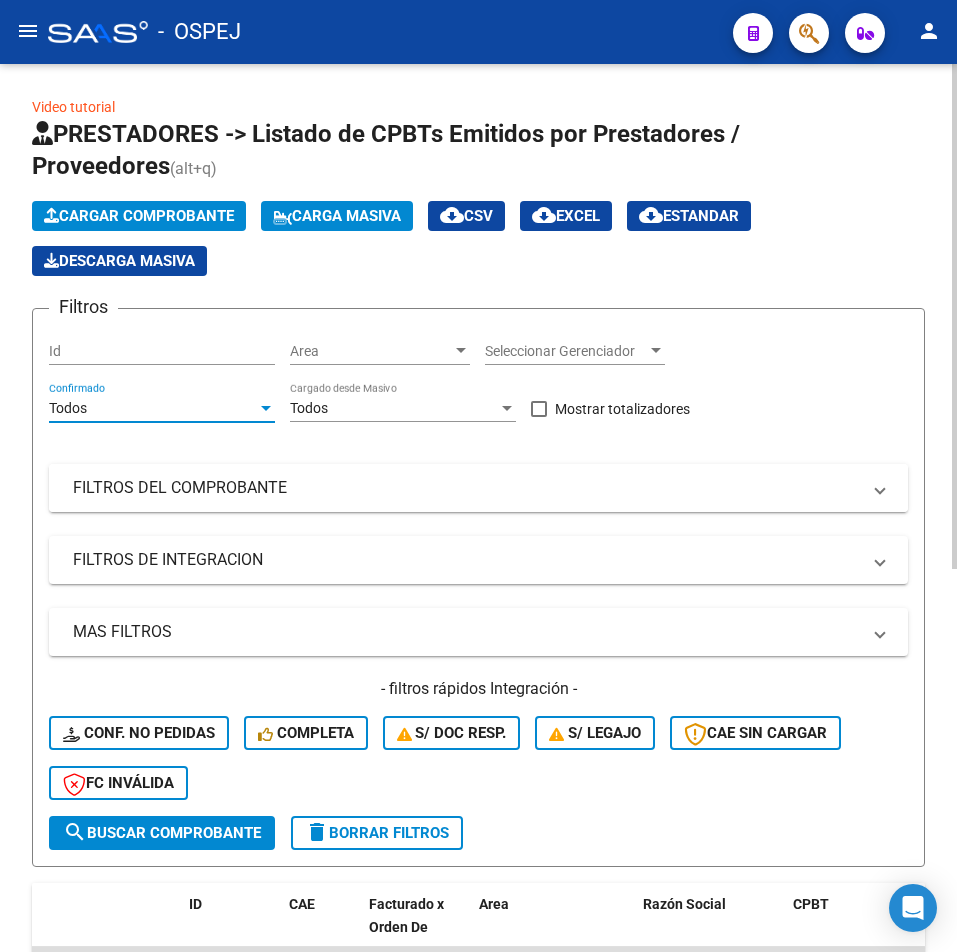 click on "FILTROS DEL COMPROBANTE" at bounding box center (478, 488) 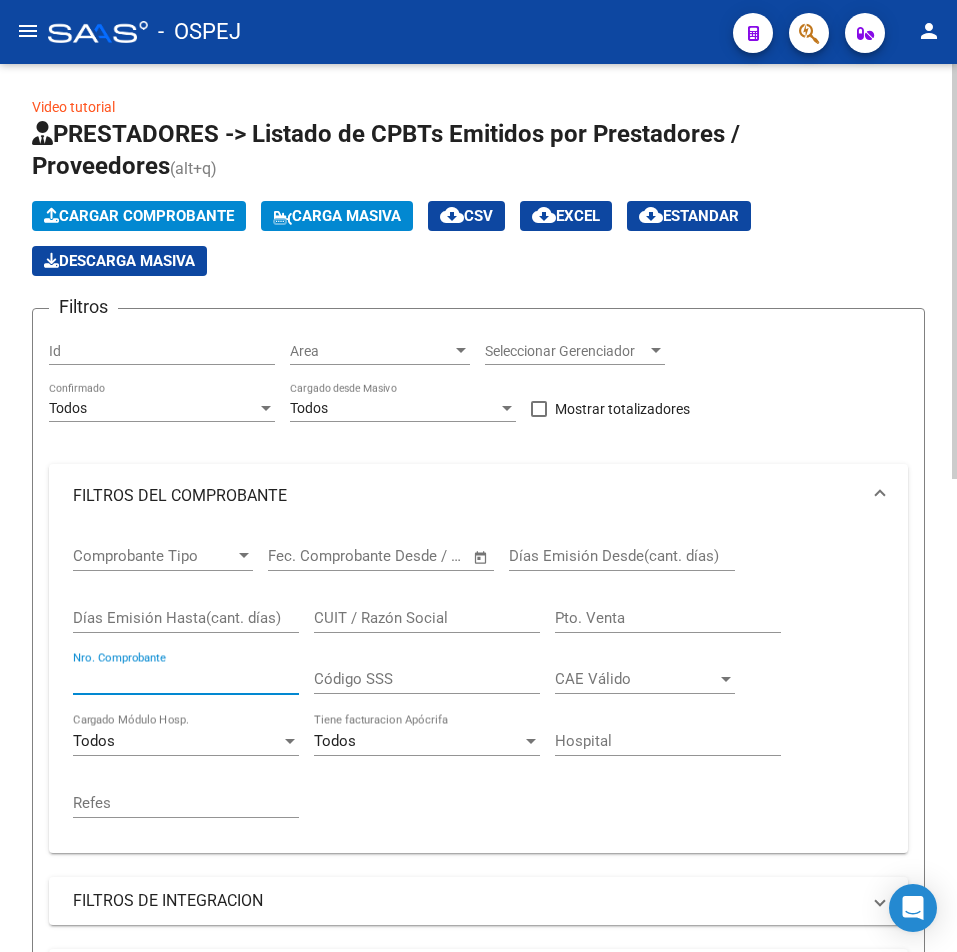 click on "Nro. Comprobante" at bounding box center [186, 679] 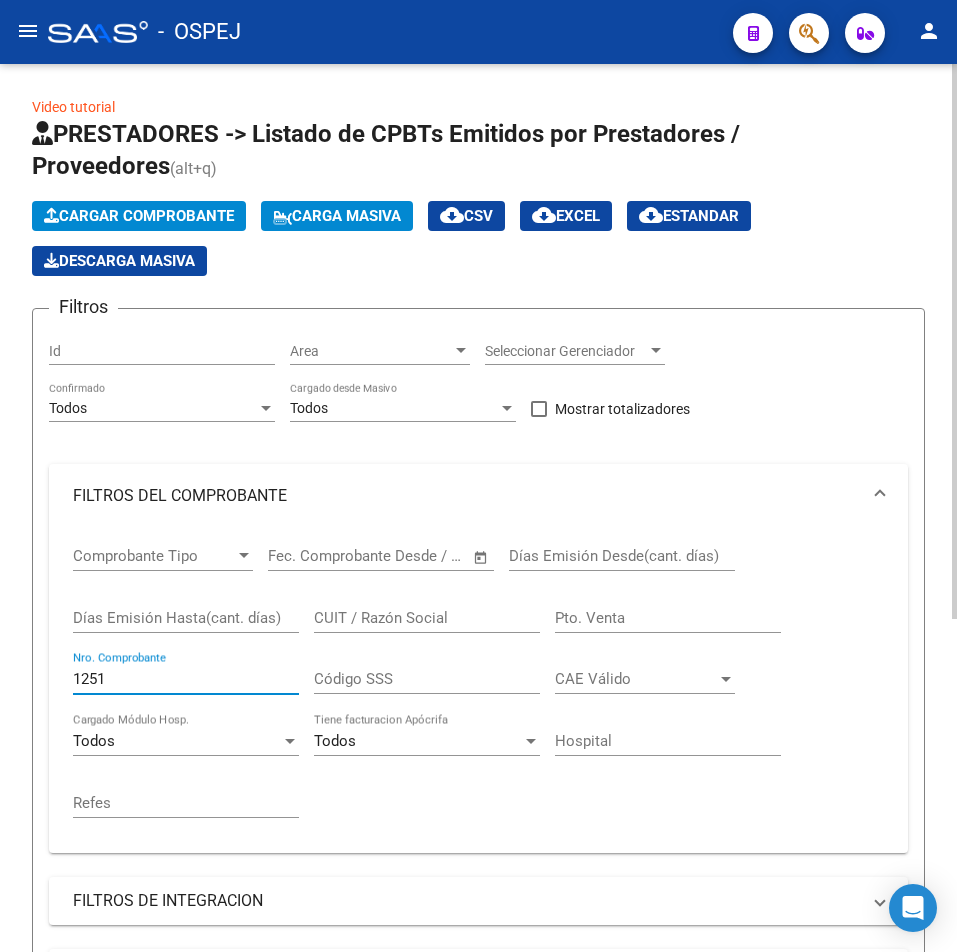 scroll, scrollTop: 533, scrollLeft: 0, axis: vertical 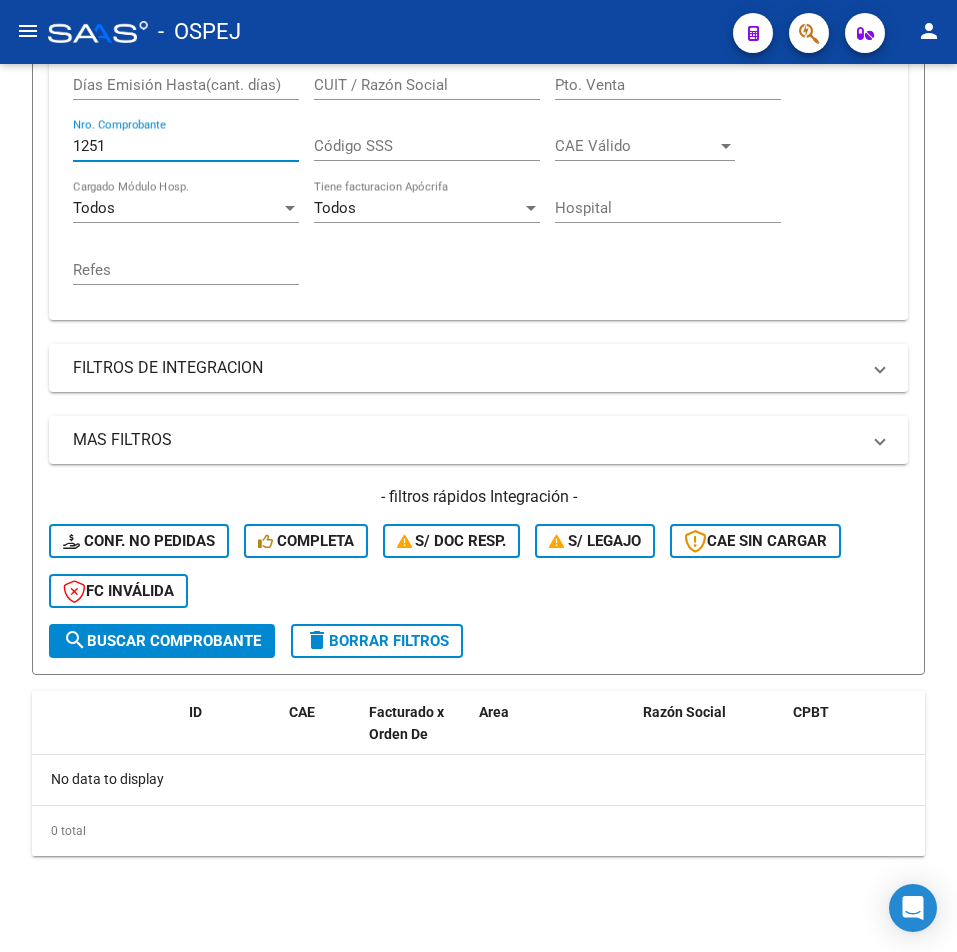 drag, startPoint x: 182, startPoint y: 148, endPoint x: -2, endPoint y: 225, distance: 199.46178 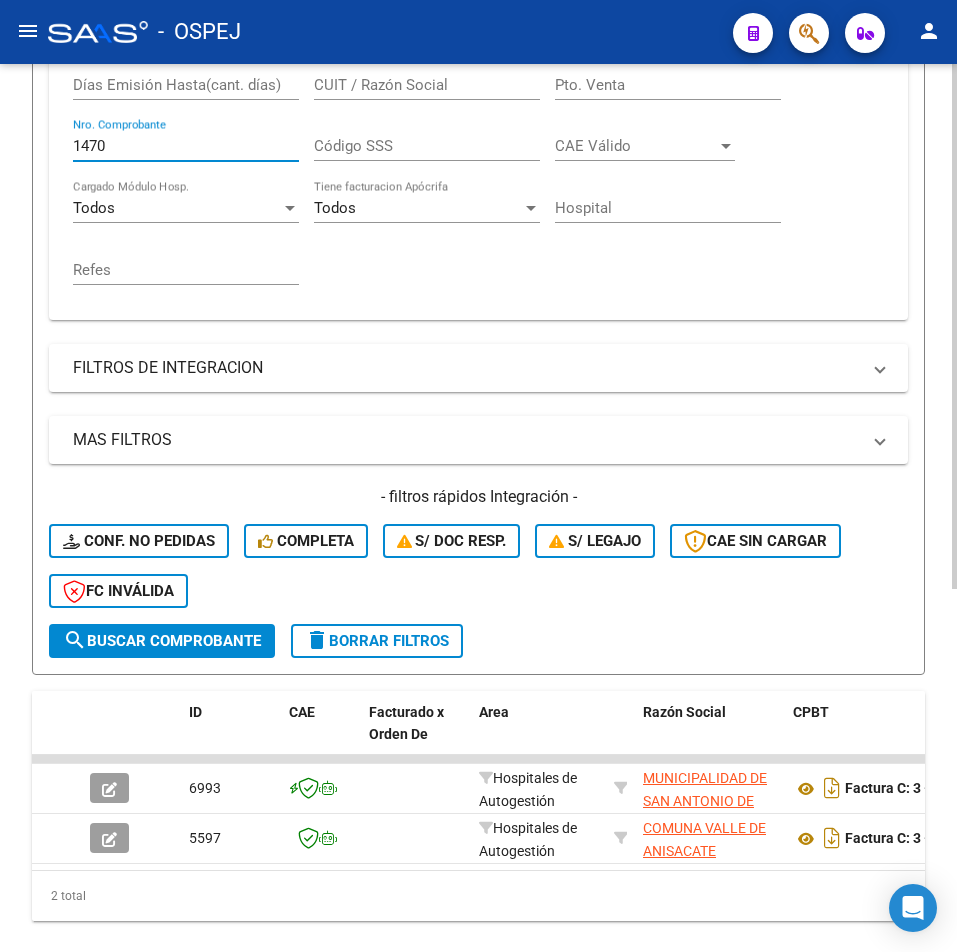 scroll, scrollTop: 613, scrollLeft: 0, axis: vertical 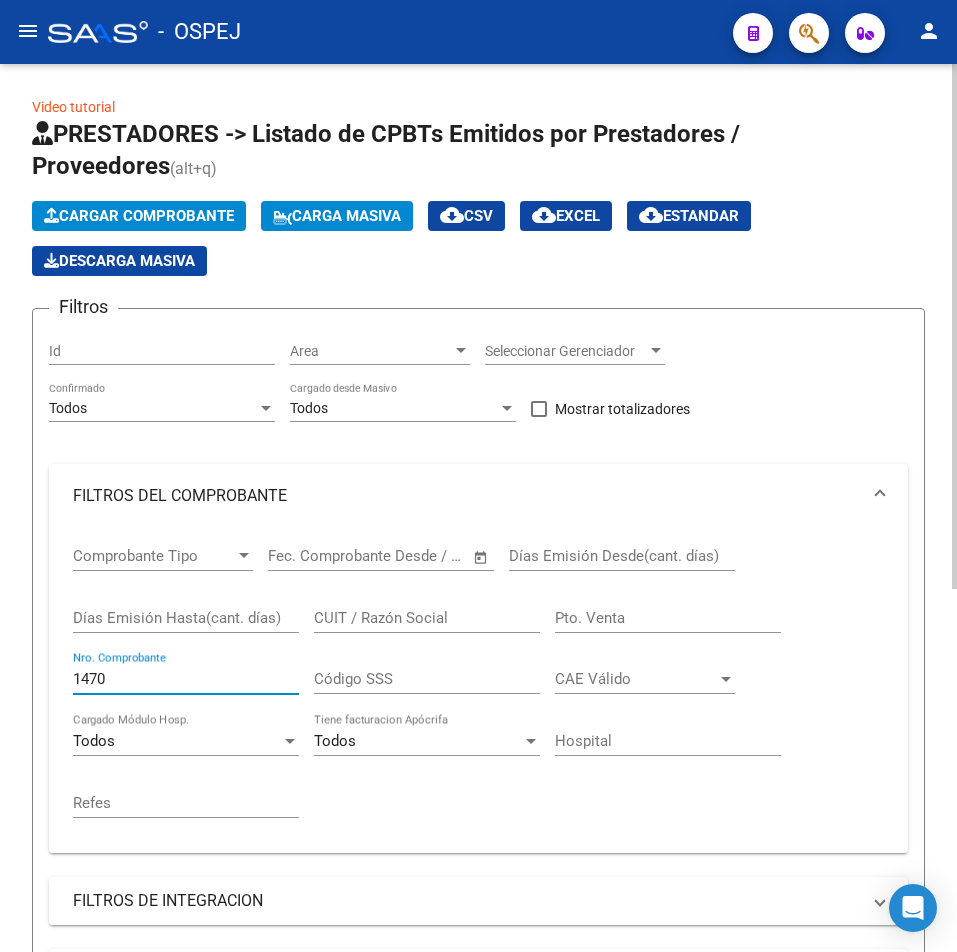 type on "1470" 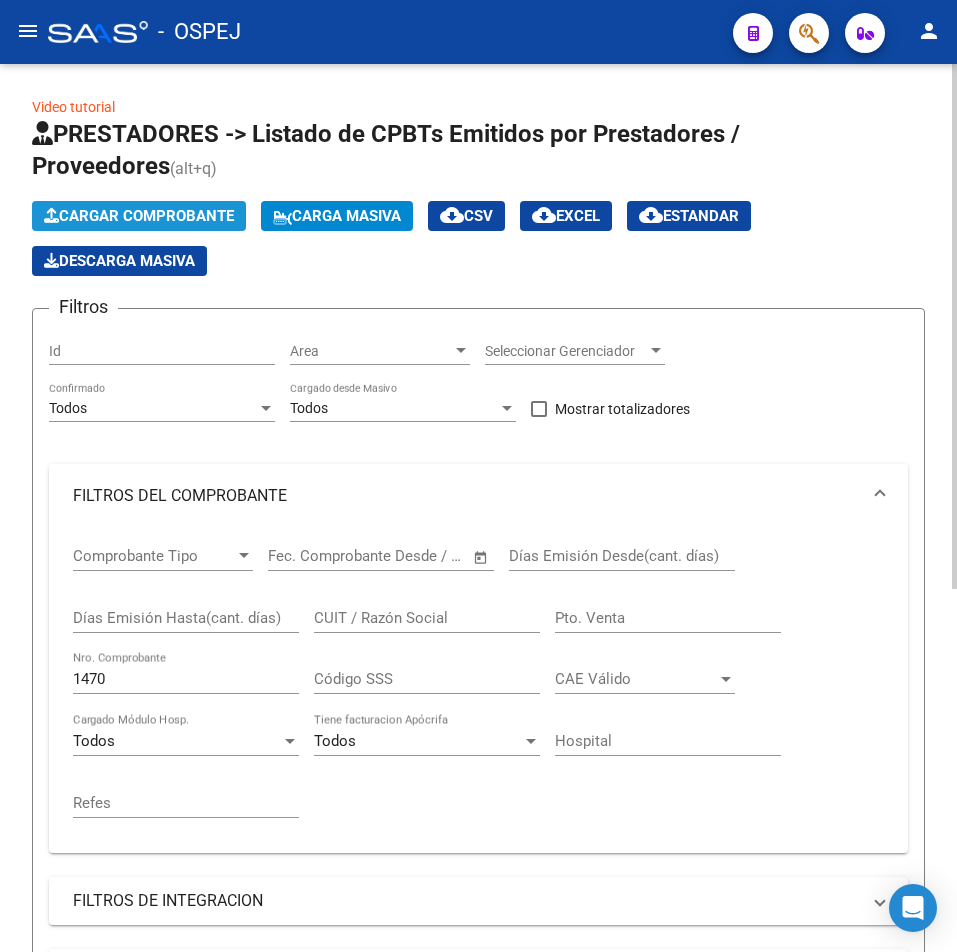 click on "Cargar Comprobante" 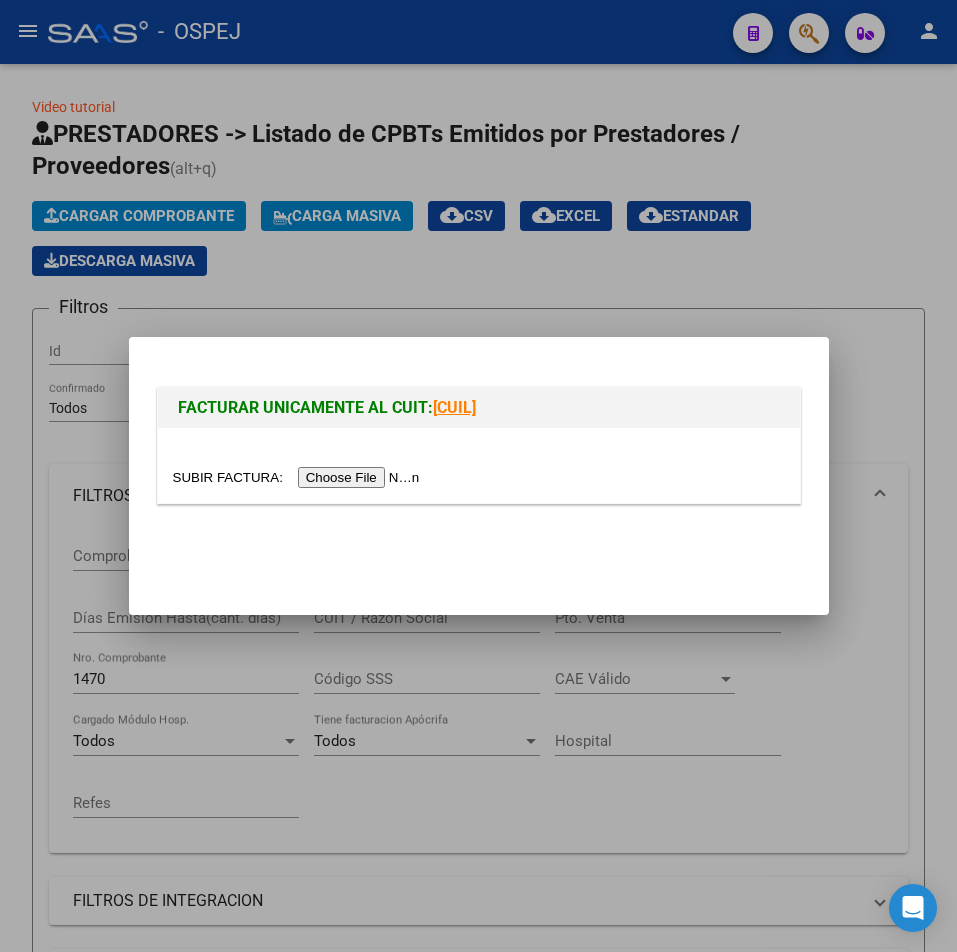 click at bounding box center [478, 476] 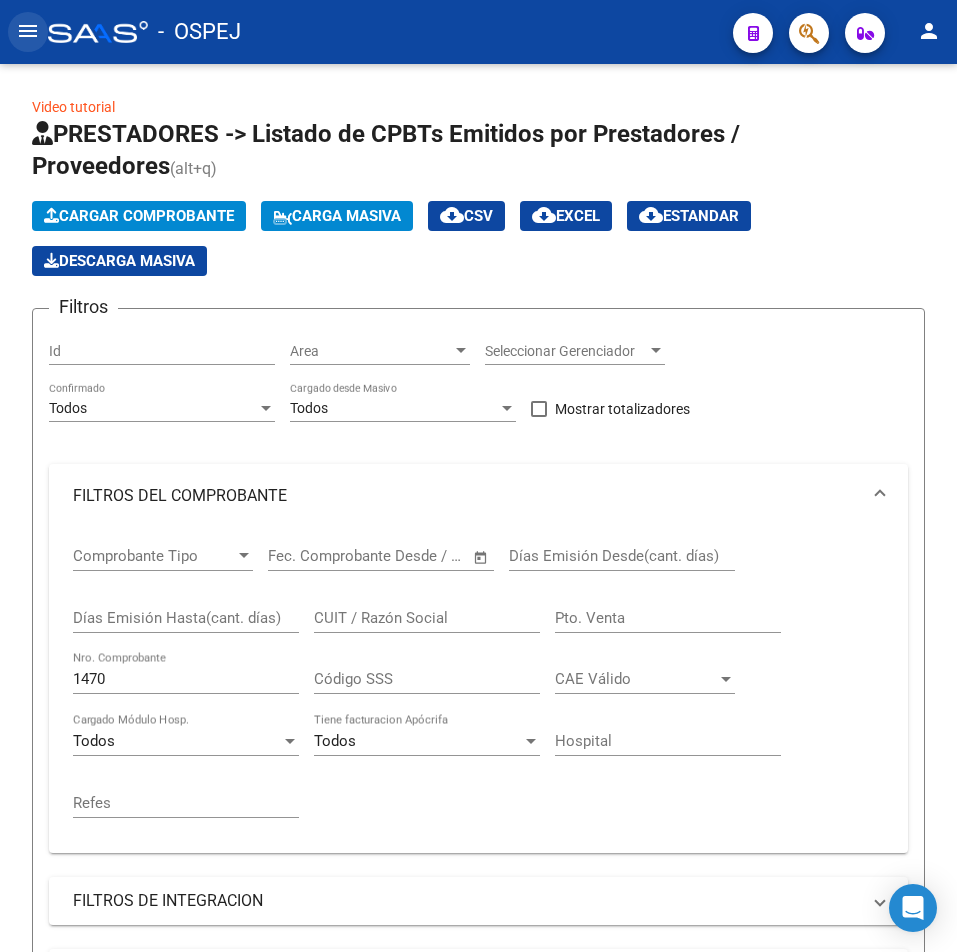 click on "menu" 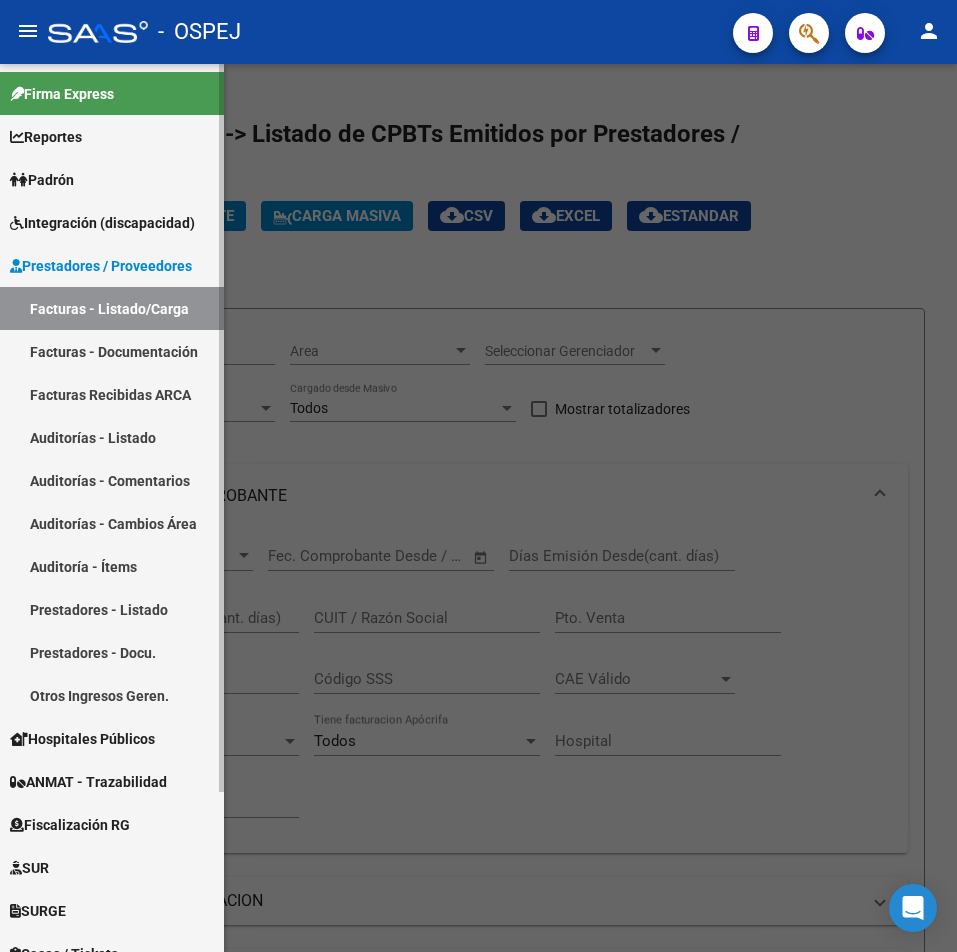 click on "Auditorías - Listado" at bounding box center (112, 437) 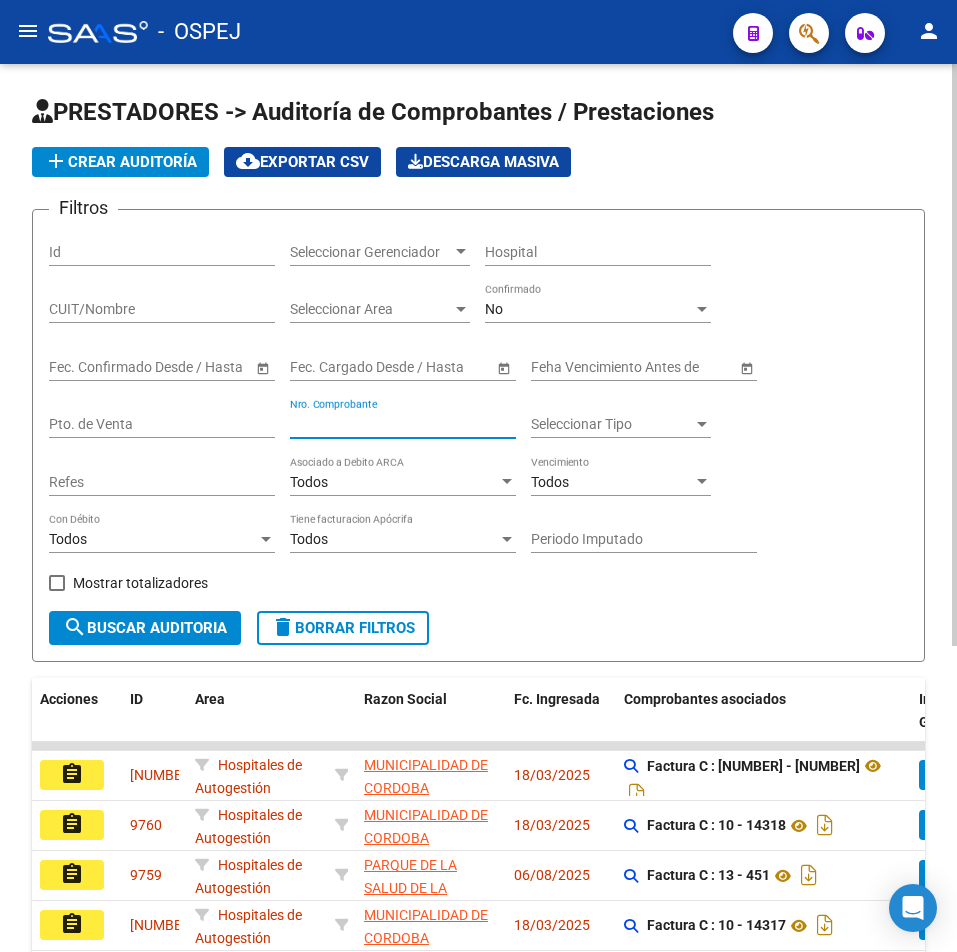 click on "Nro. Comprobante" at bounding box center [403, 424] 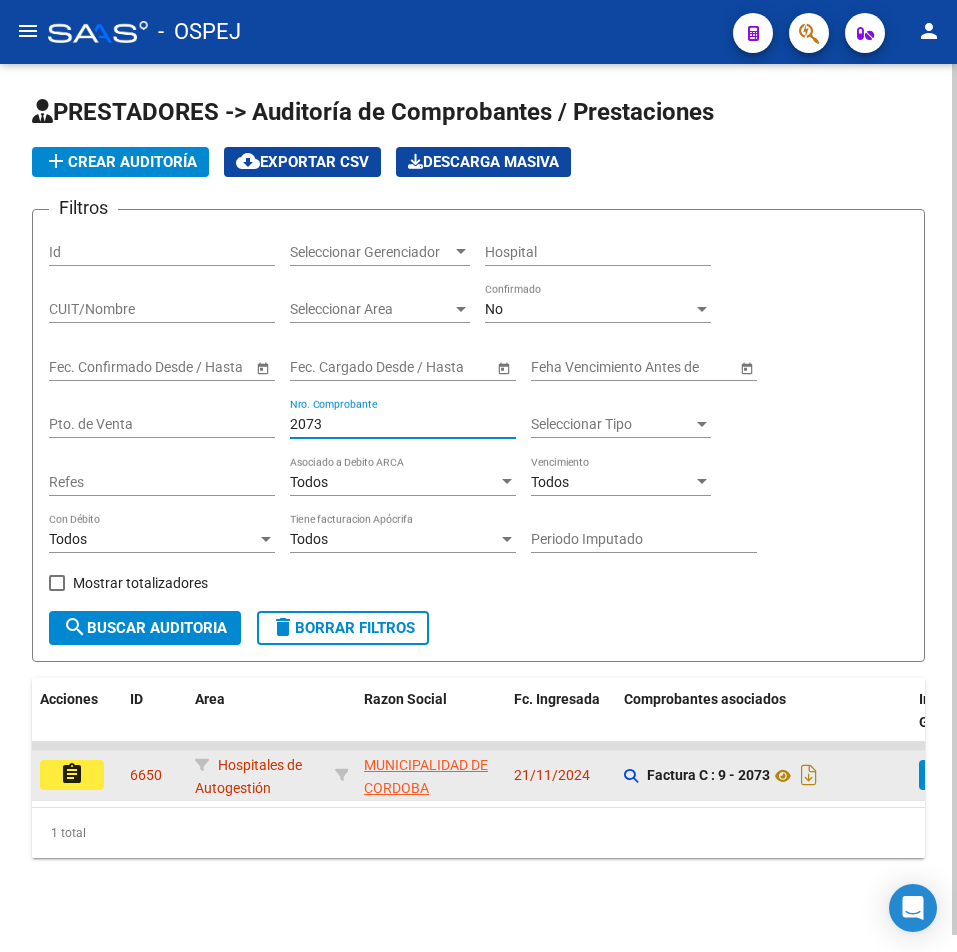 type on "2073" 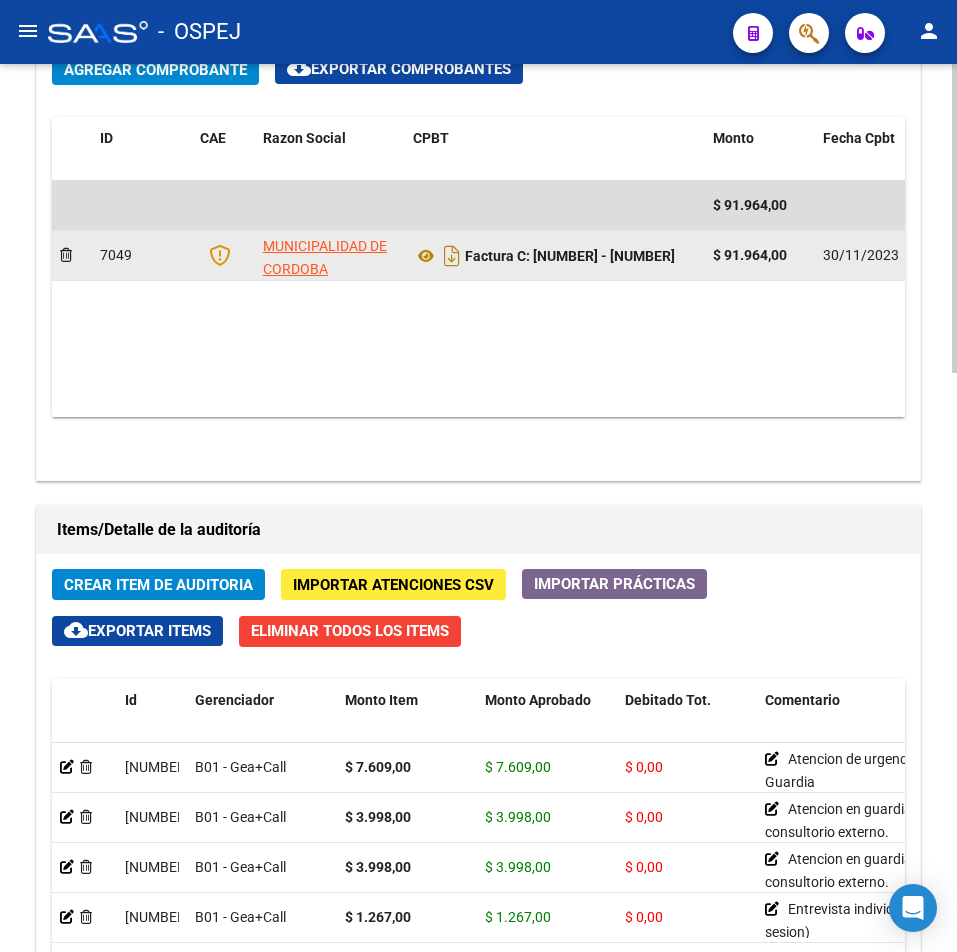 scroll, scrollTop: 766, scrollLeft: 0, axis: vertical 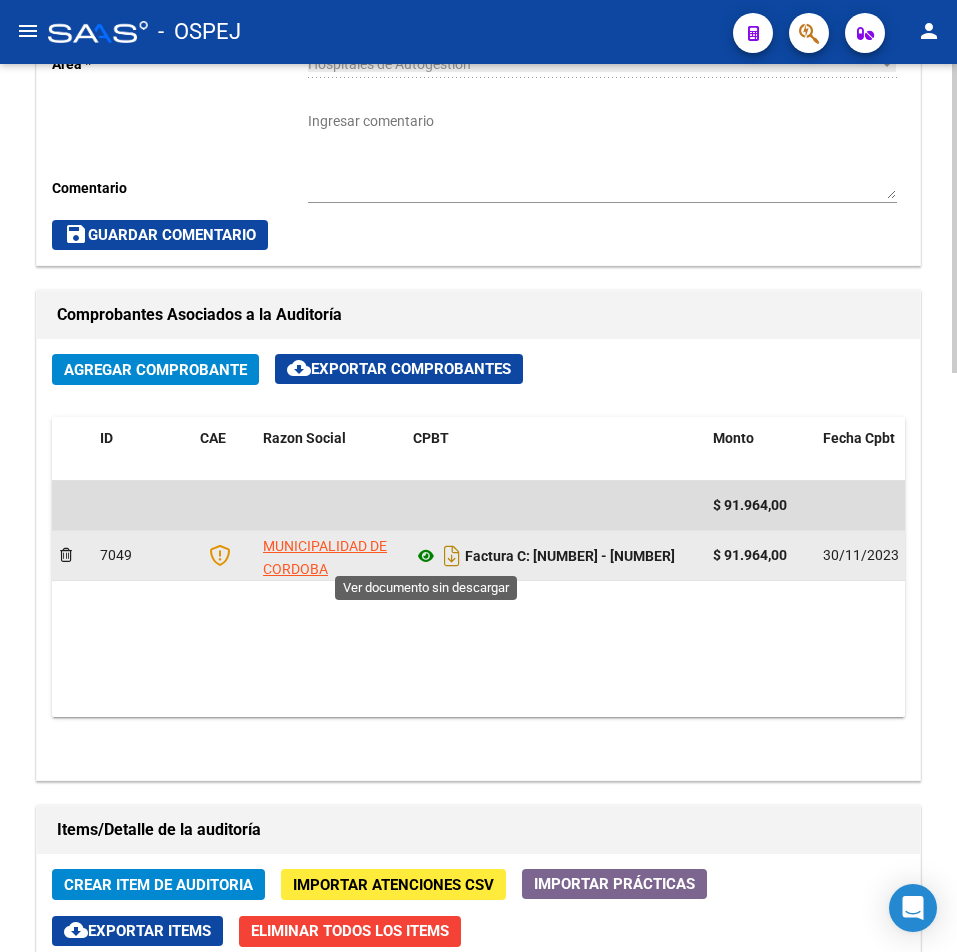 click 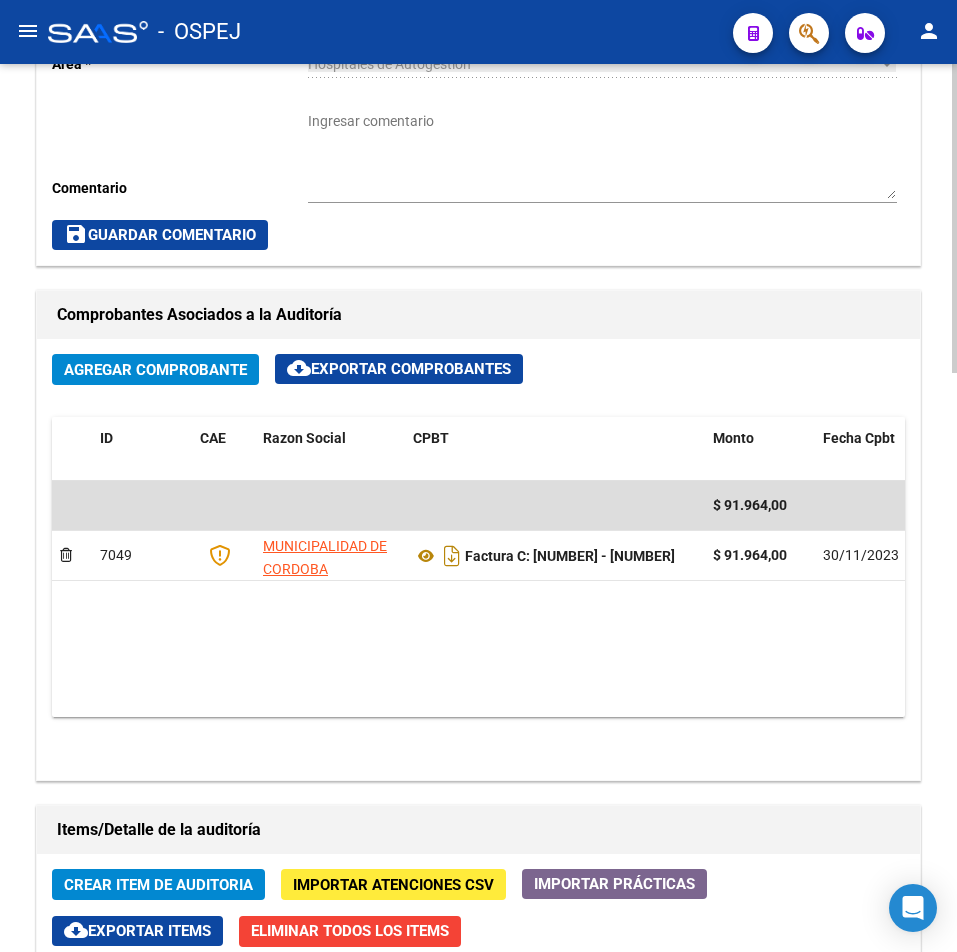 scroll, scrollTop: 1466, scrollLeft: 0, axis: vertical 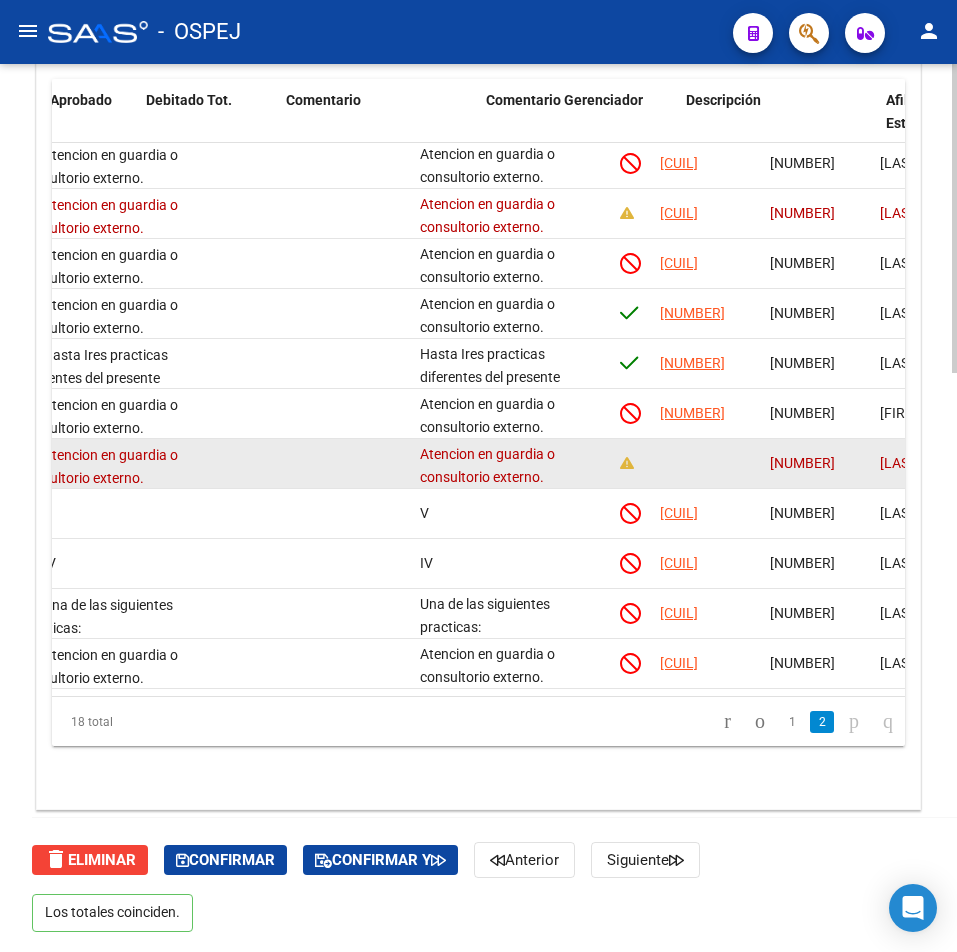 drag, startPoint x: 167, startPoint y: 459, endPoint x: 312, endPoint y: 454, distance: 145.08618 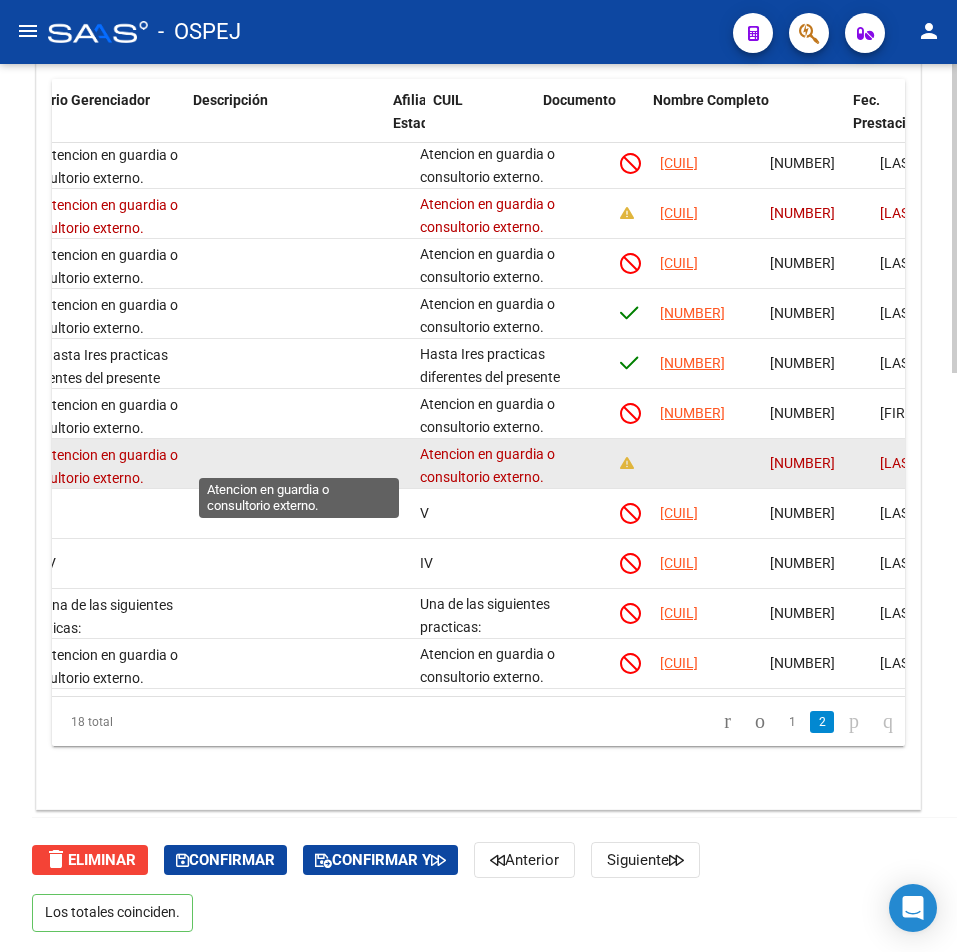 scroll, scrollTop: 368, scrollLeft: 972, axis: both 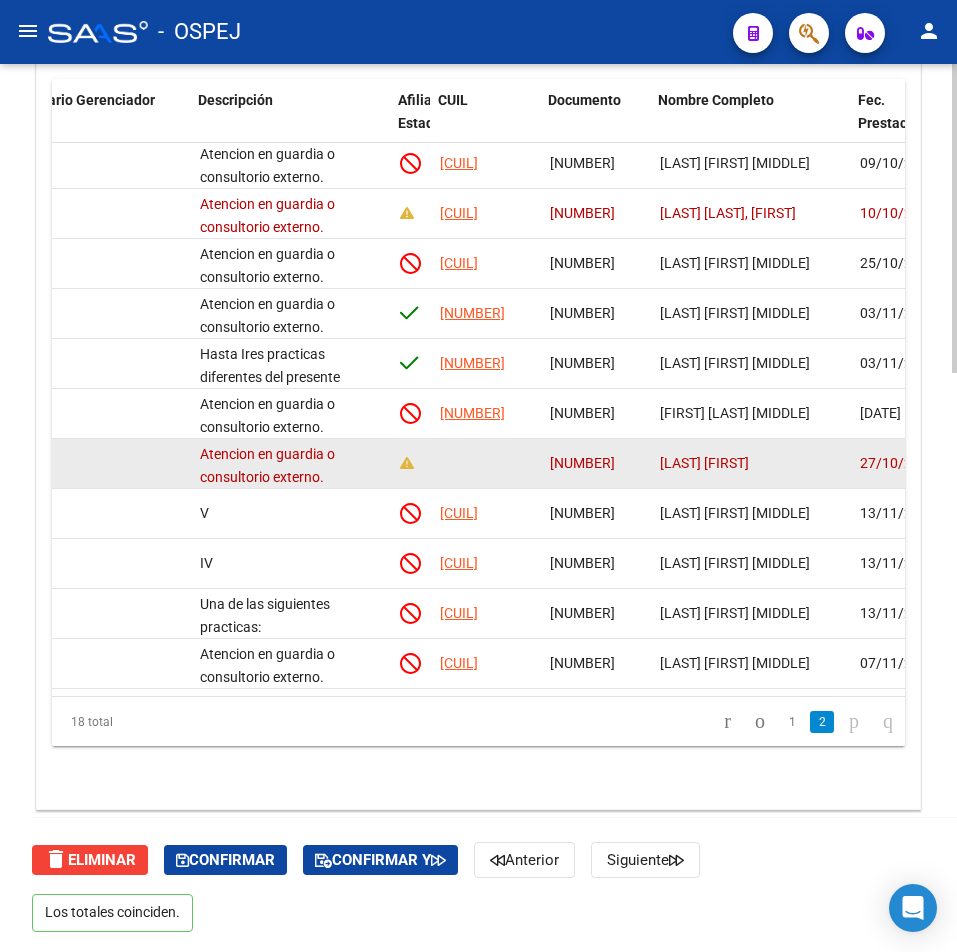 drag, startPoint x: 570, startPoint y: 450, endPoint x: 543, endPoint y: 454, distance: 27.294687 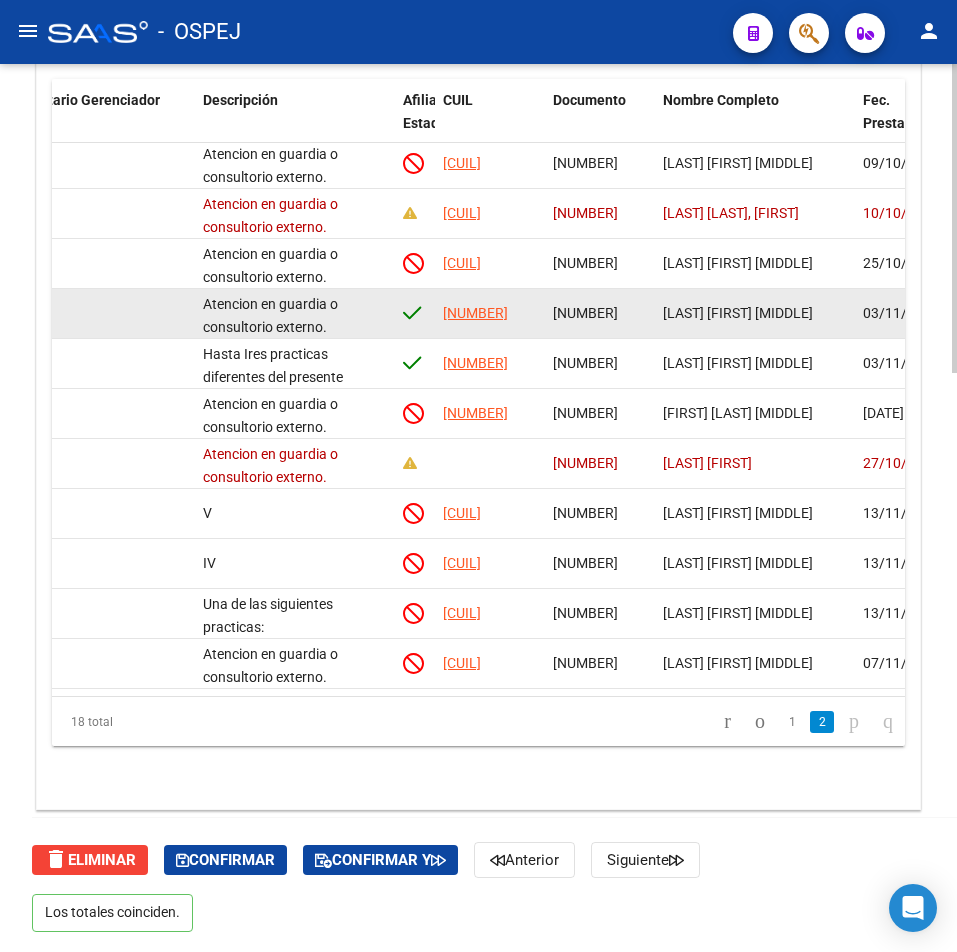 scroll, scrollTop: 268, scrollLeft: 962, axis: both 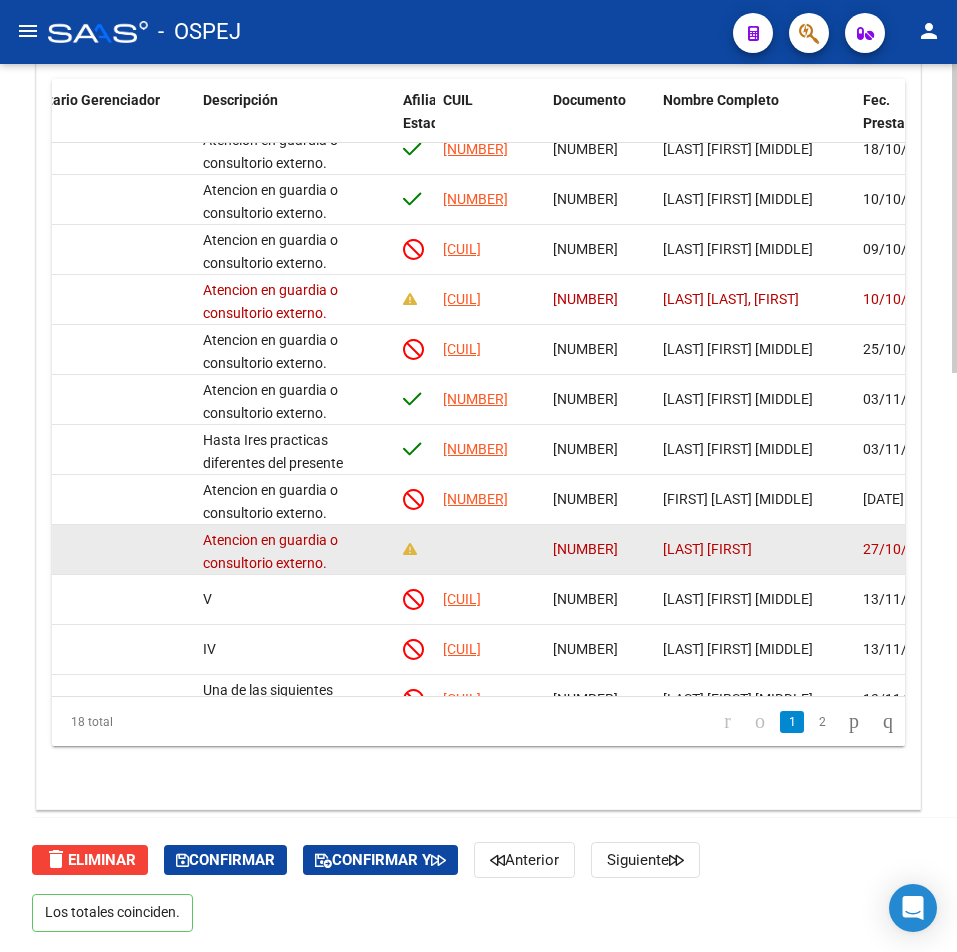 drag, startPoint x: 668, startPoint y: 547, endPoint x: 655, endPoint y: 551, distance: 13.601471 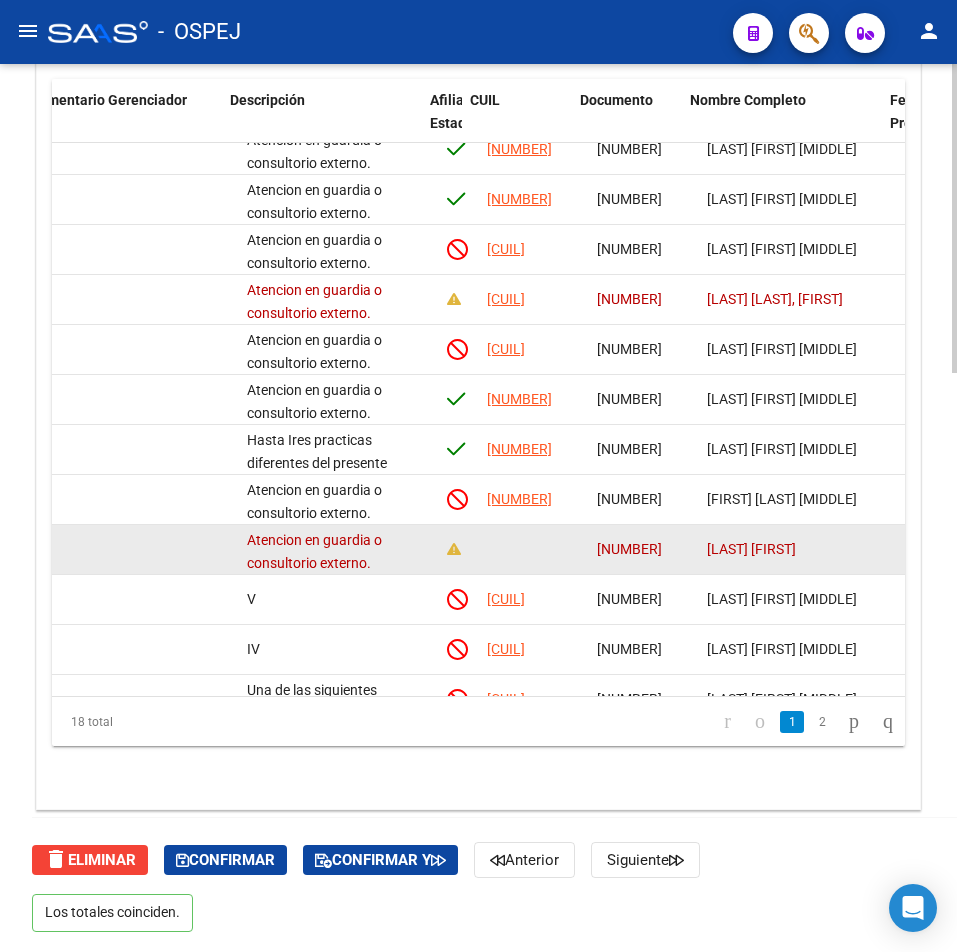 scroll, scrollTop: 268, scrollLeft: 888, axis: both 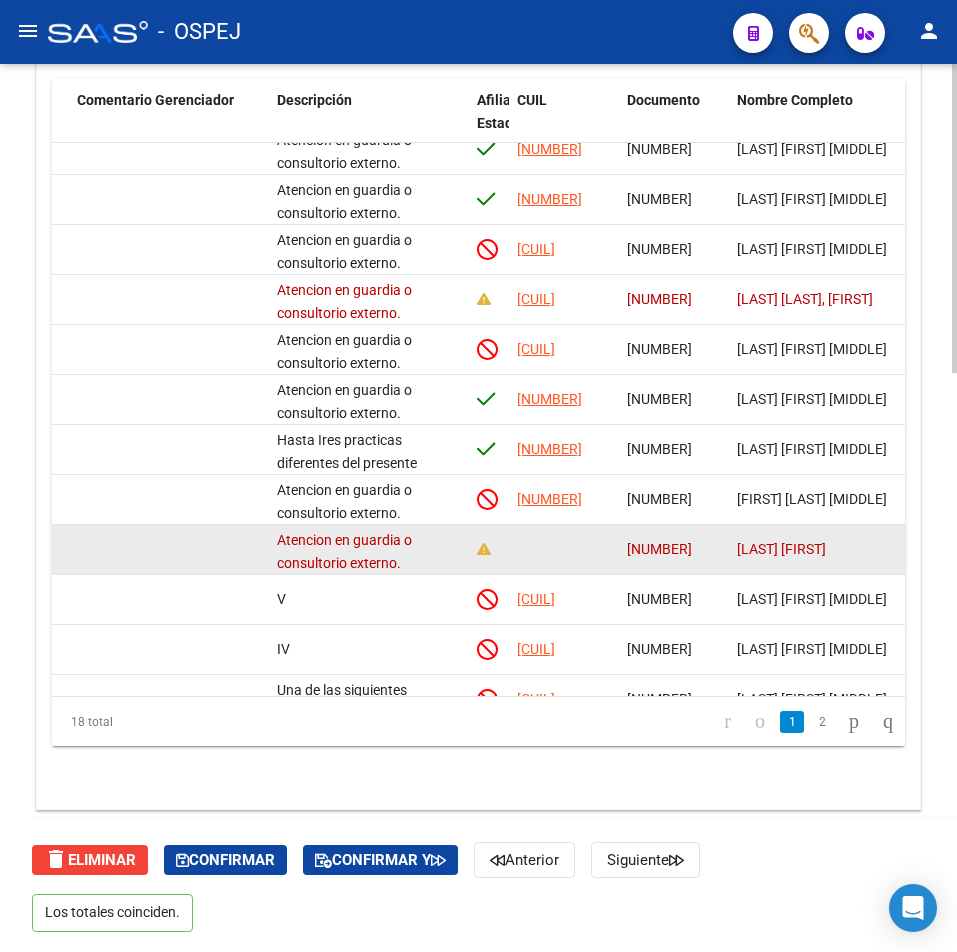 click on "[NUMBER]" 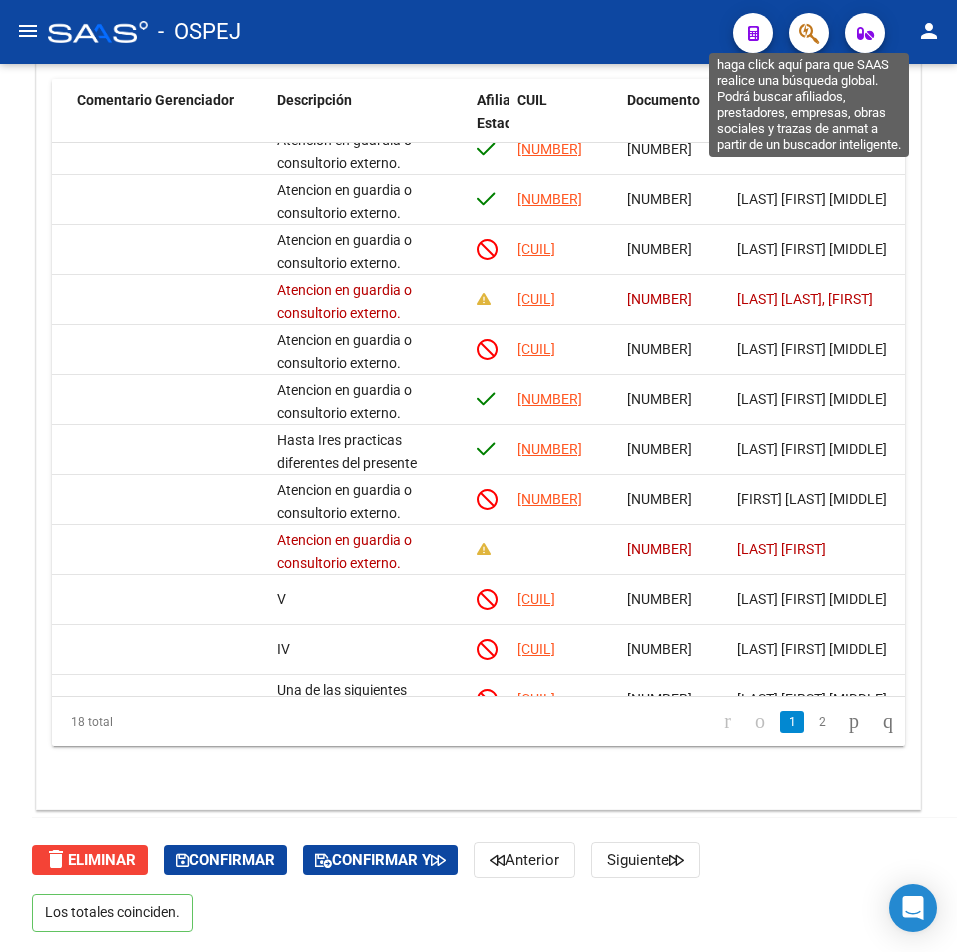 click 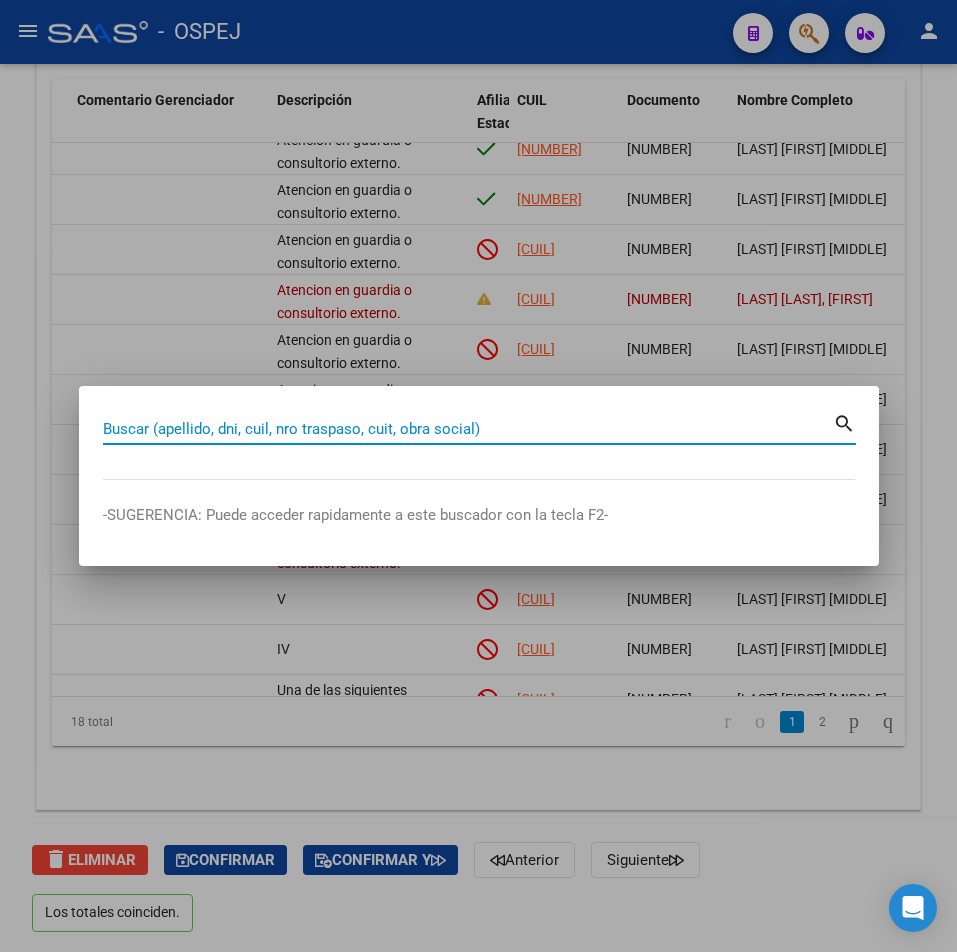 paste on "[NUMBER]" 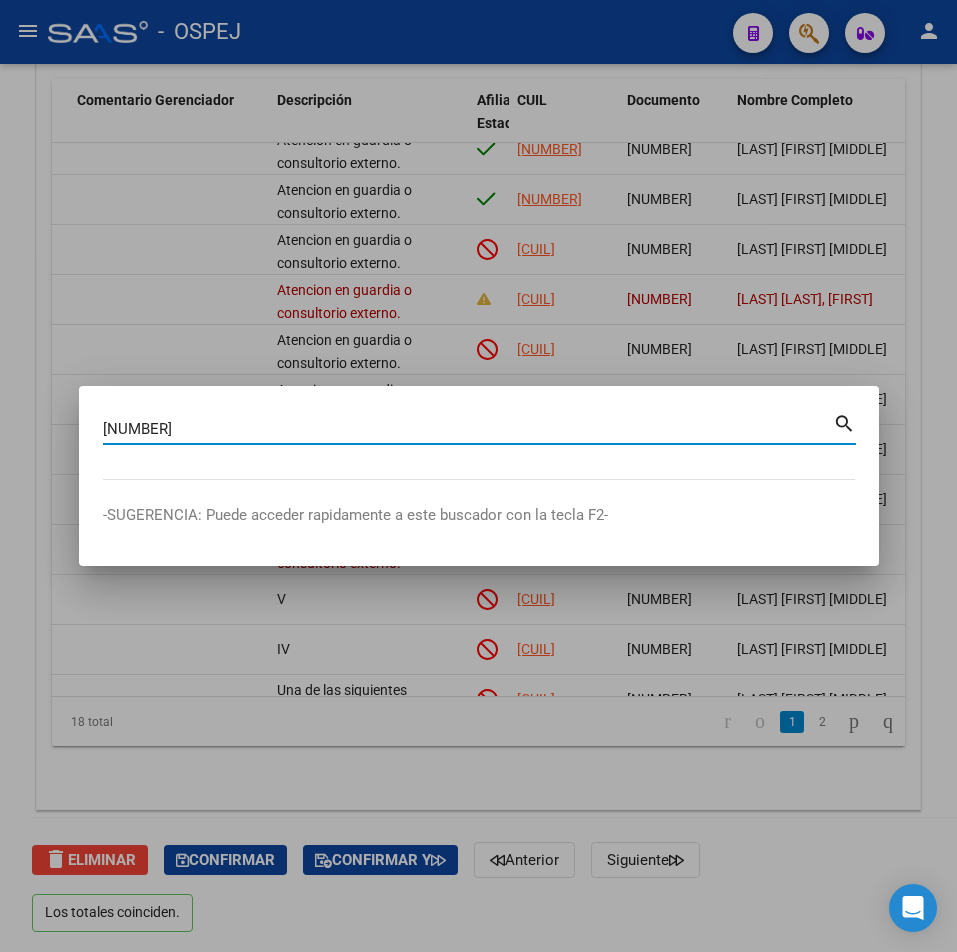 type on "[NUMBER]" 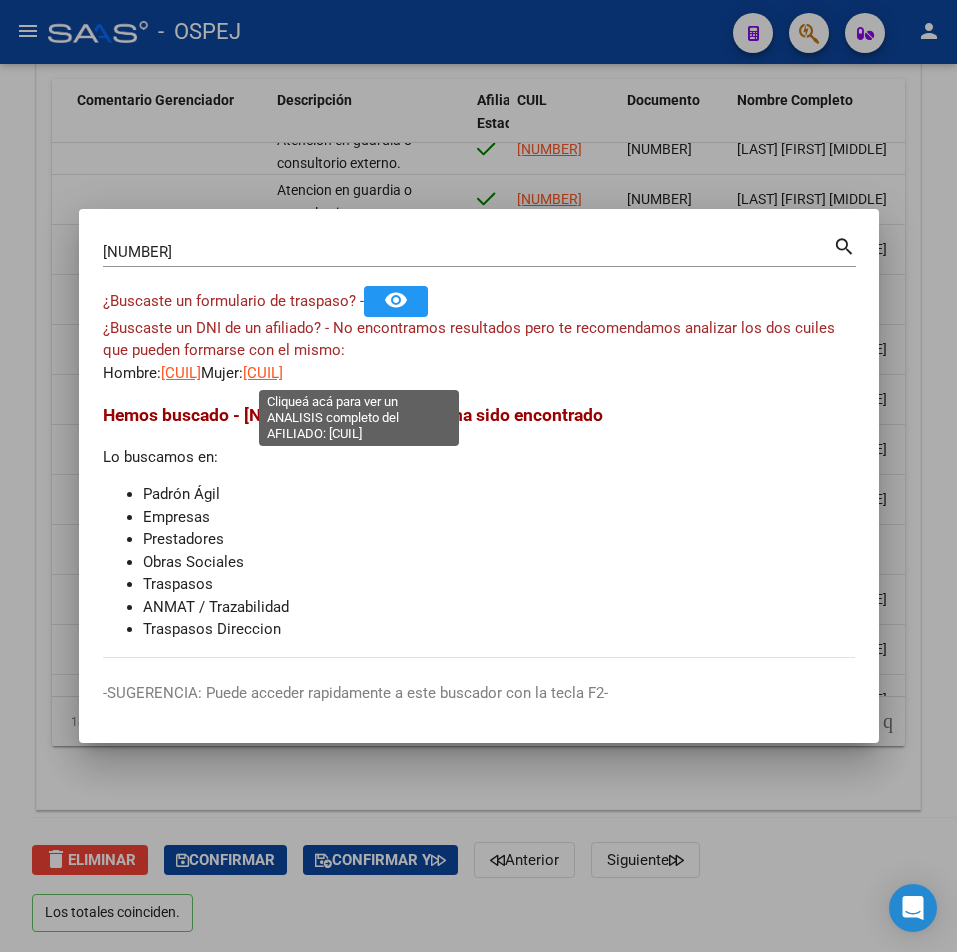 click on "[CUIL]" at bounding box center [263, 373] 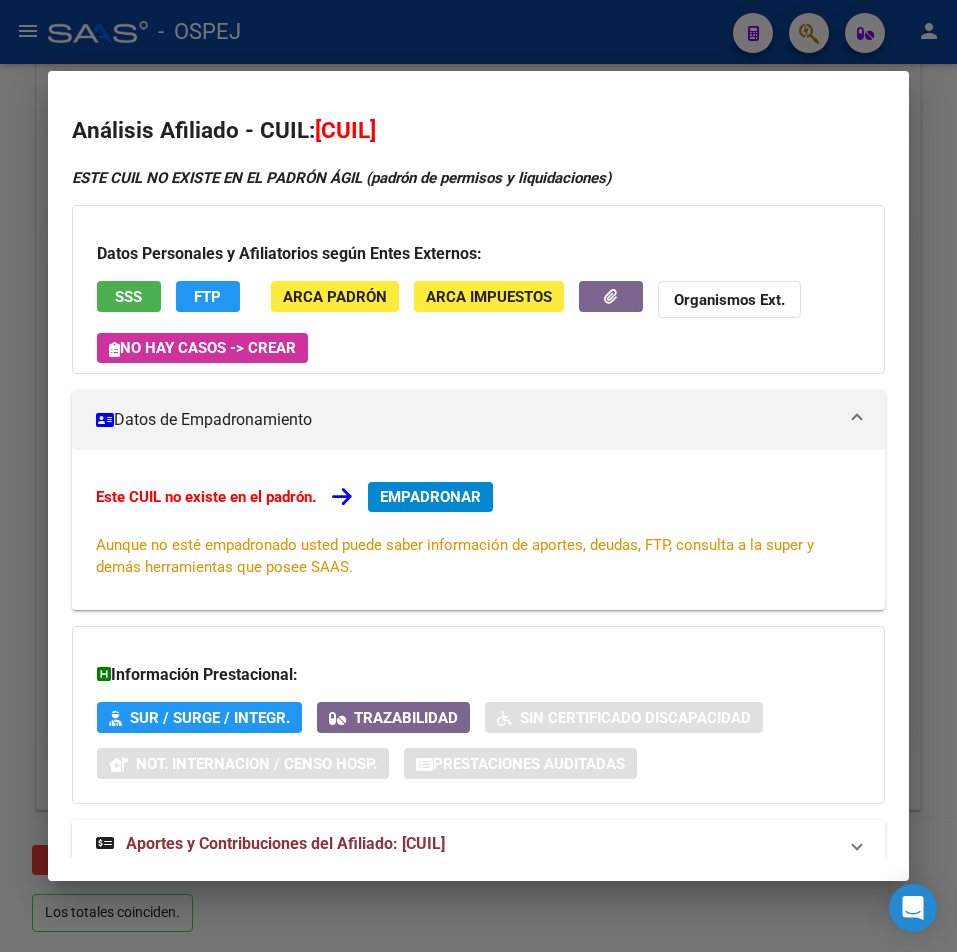 click at bounding box center (478, 476) 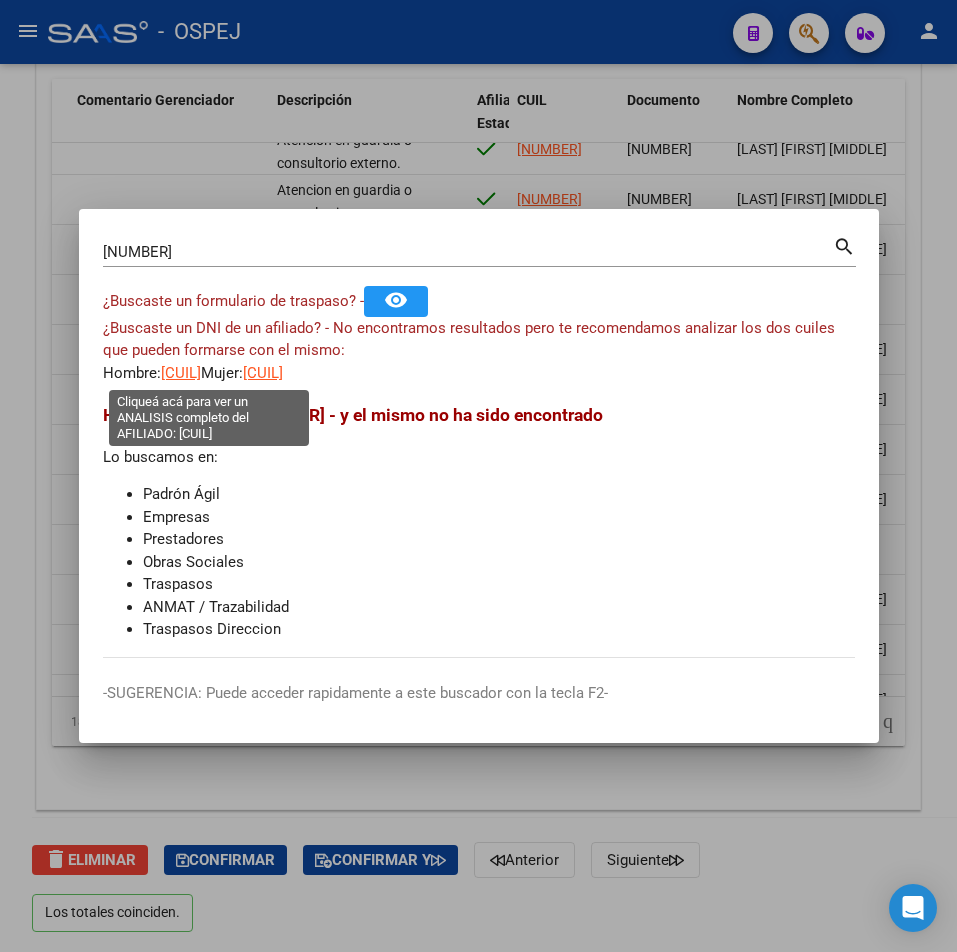 click on "[CUIL]" at bounding box center (181, 373) 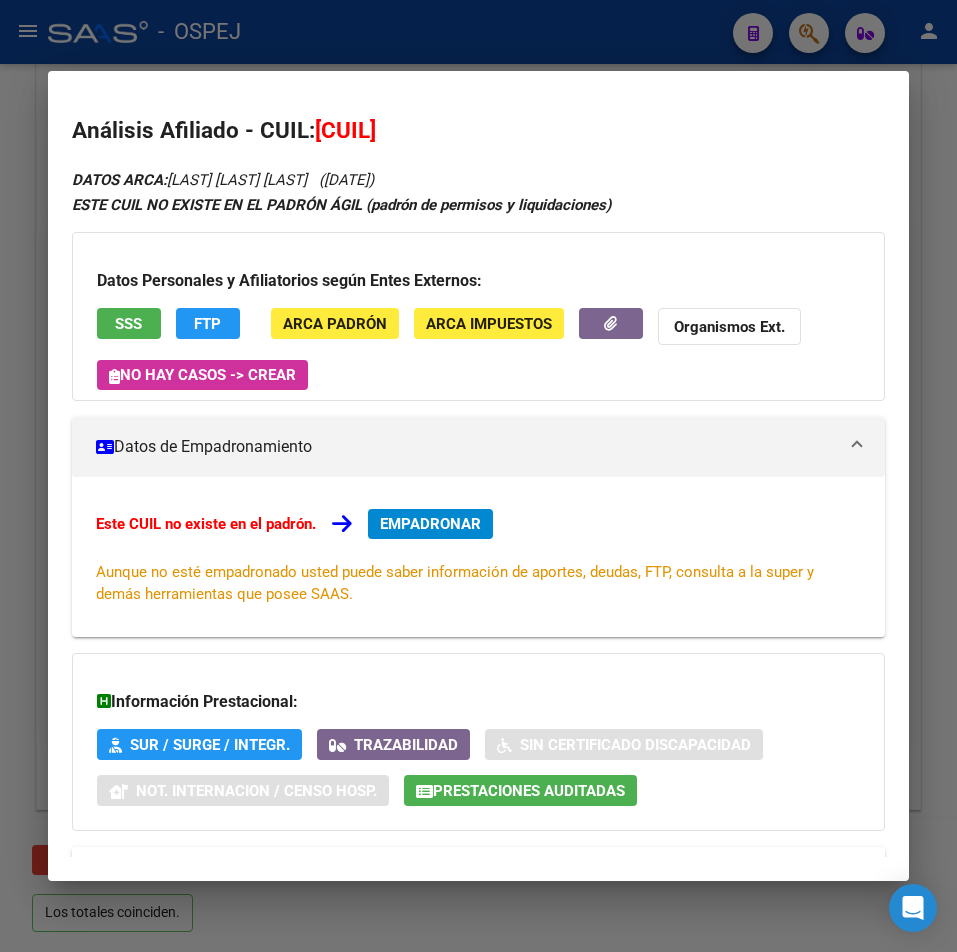click on "SSS" at bounding box center [129, 323] 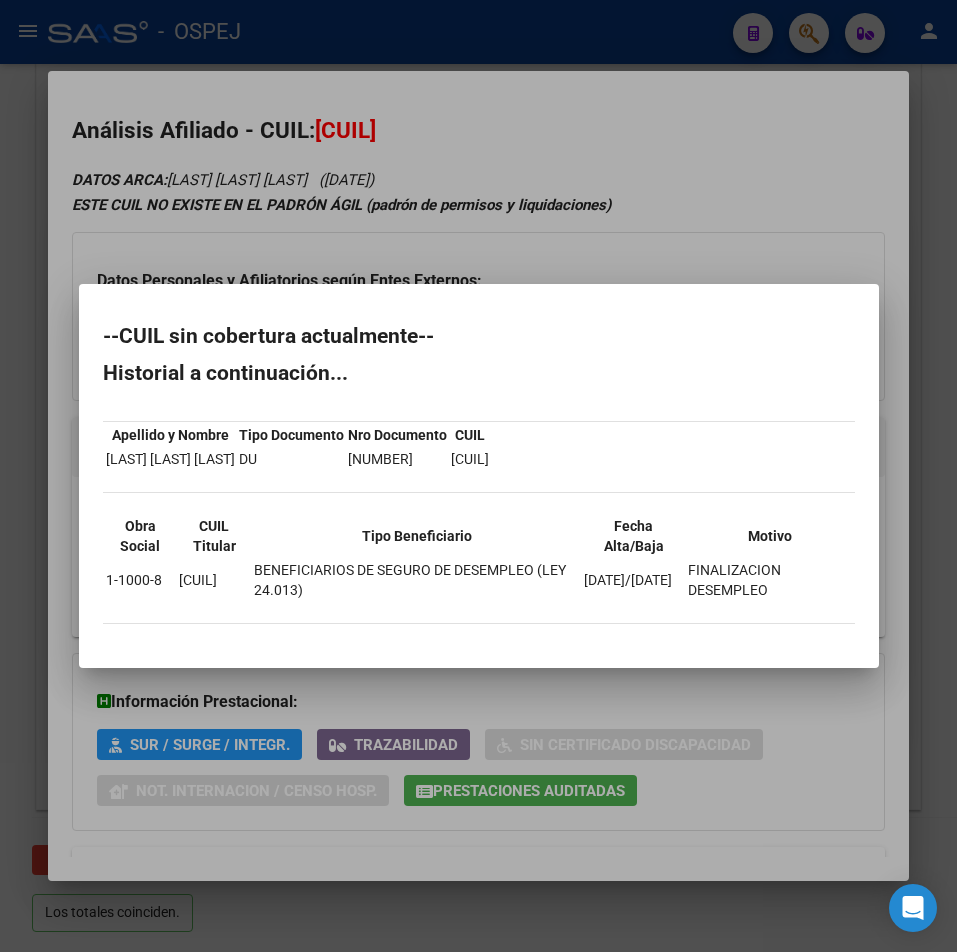 click on "[CUIL]" at bounding box center (214, 580) 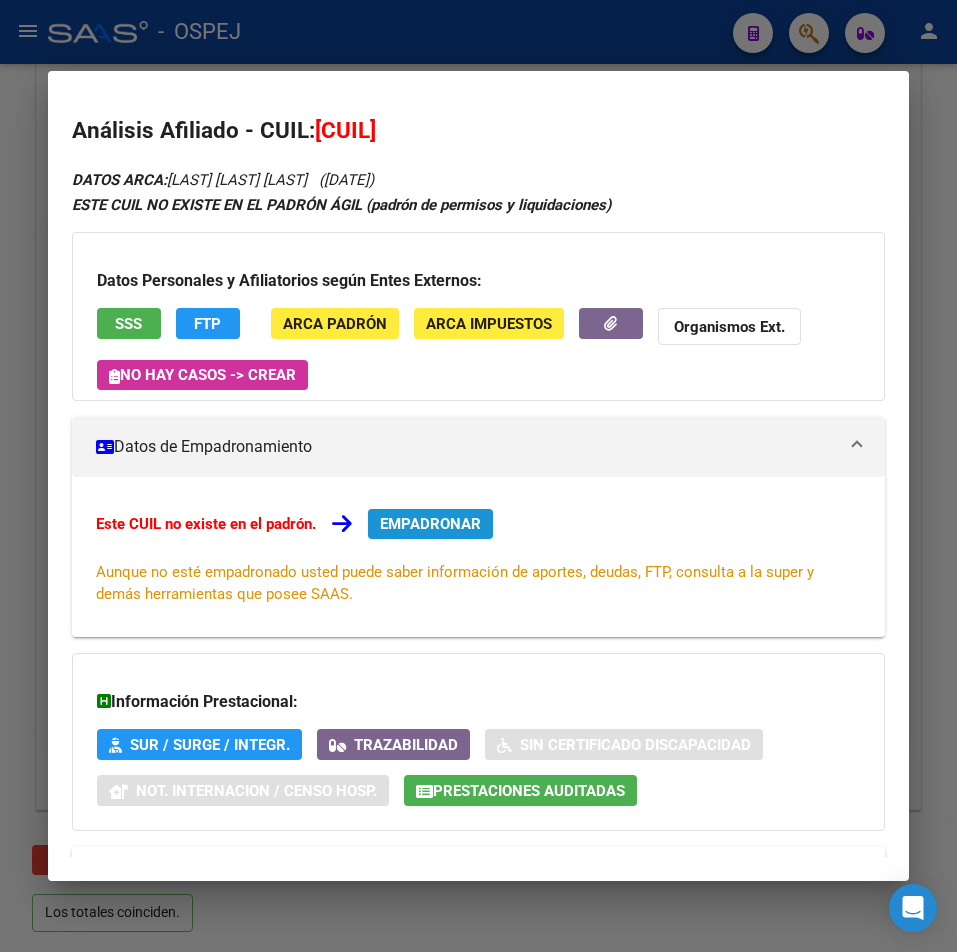 click on "EMPADRONAR" at bounding box center [430, 524] 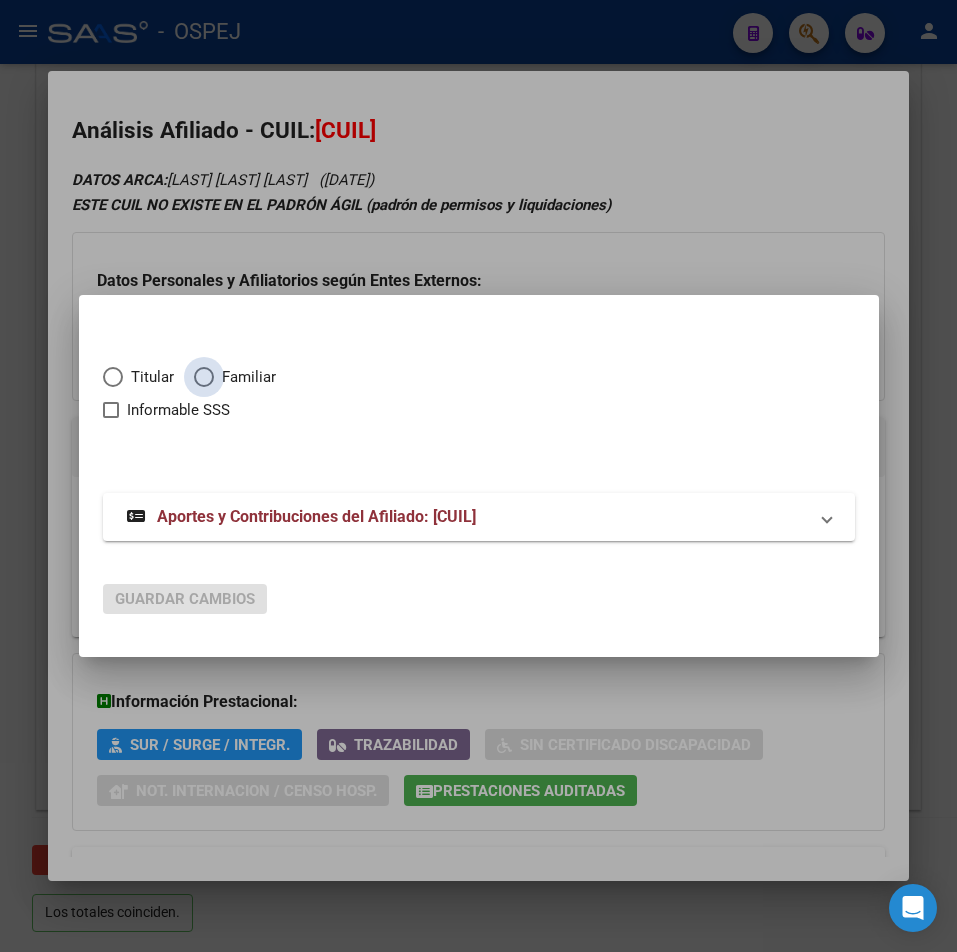 click at bounding box center [204, 377] 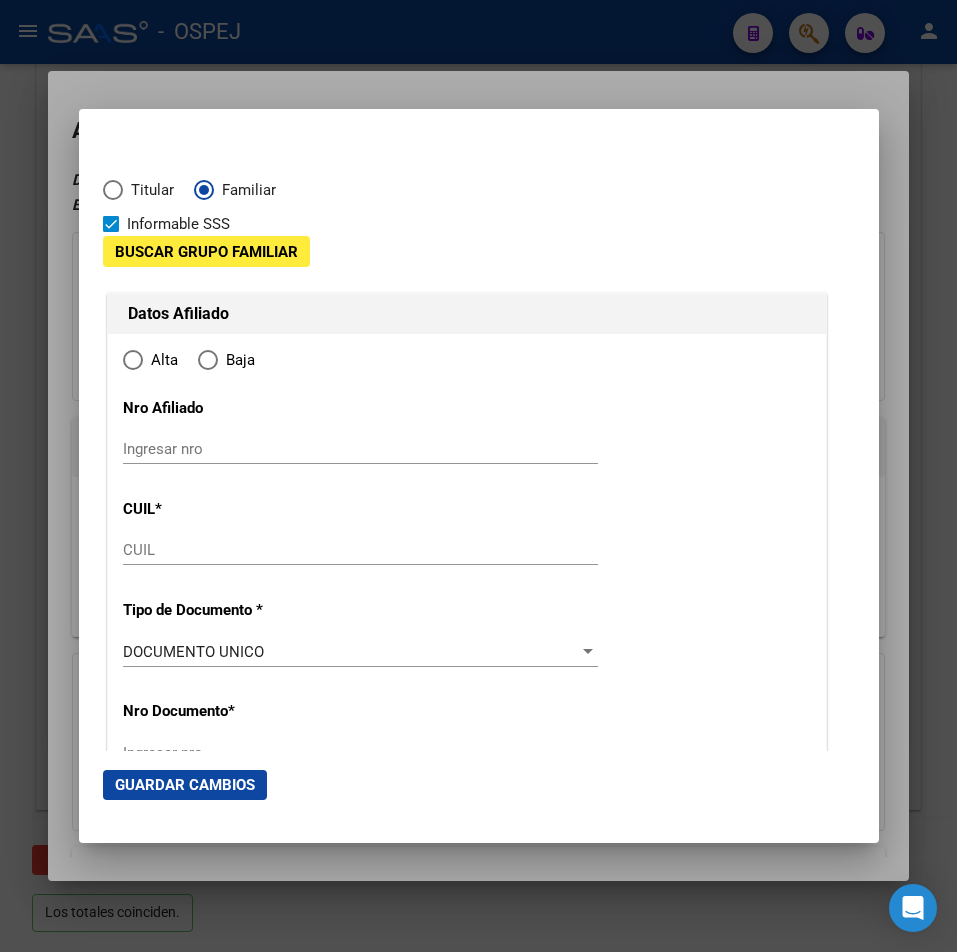 type on "[CUIL]" 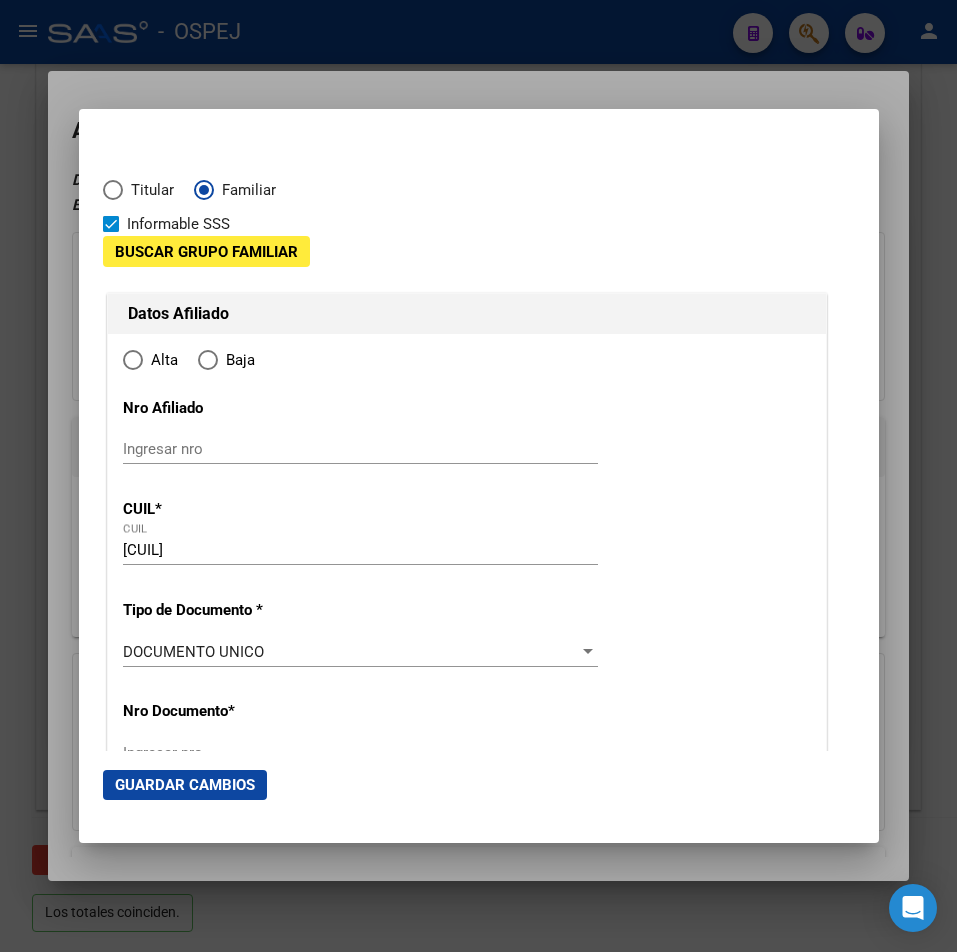 click on "Buscar Grupo Familiar" at bounding box center (206, 252) 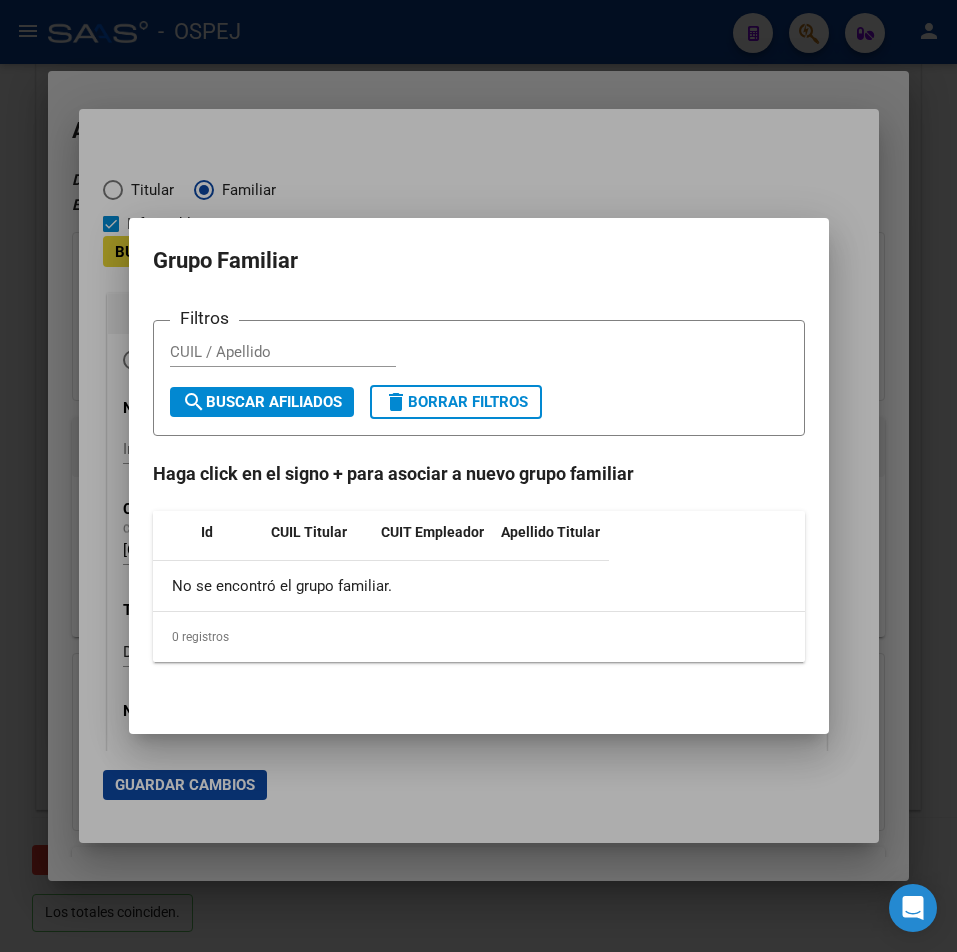 type on "[NUMBER]" 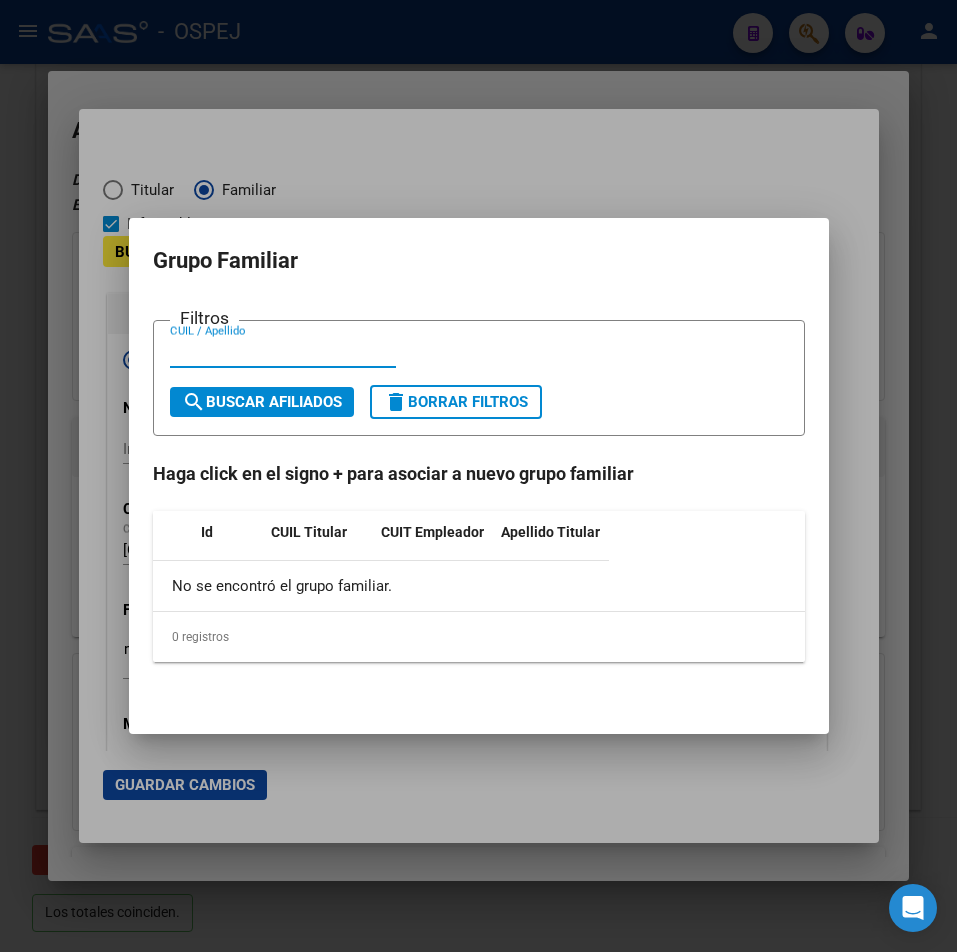 paste on "[NUMBER]" 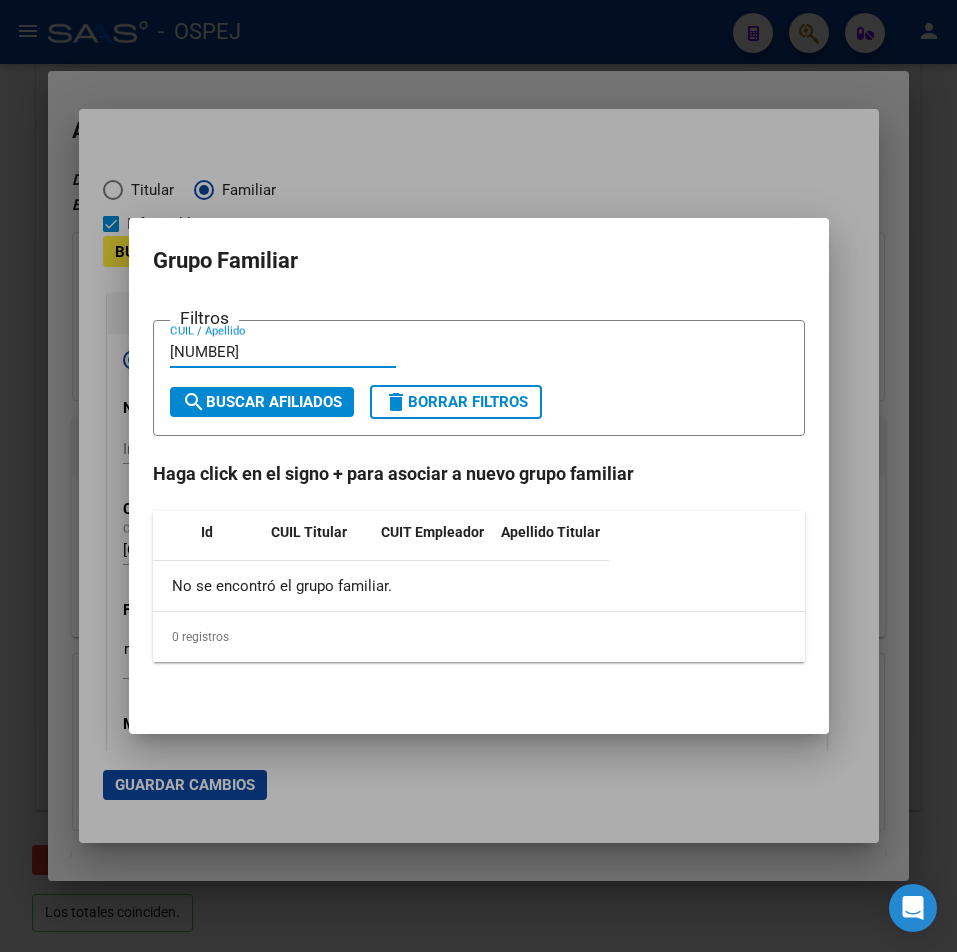 type on "[NUMBER]" 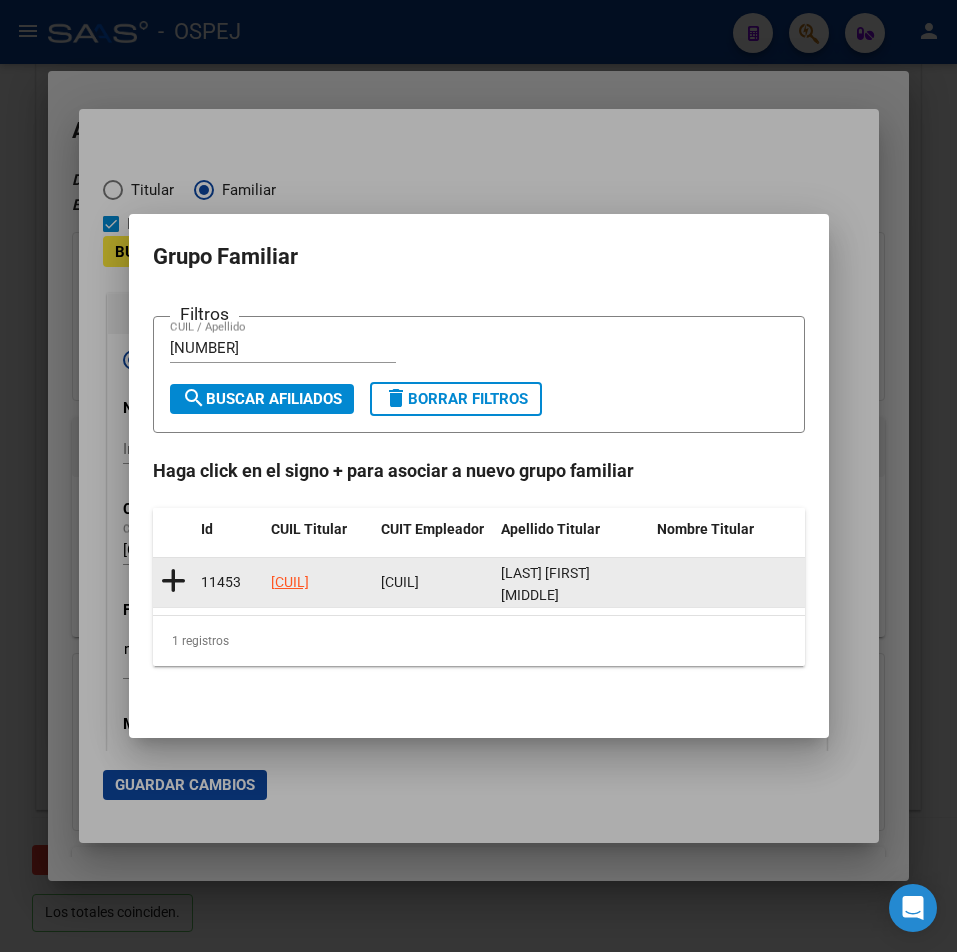 click 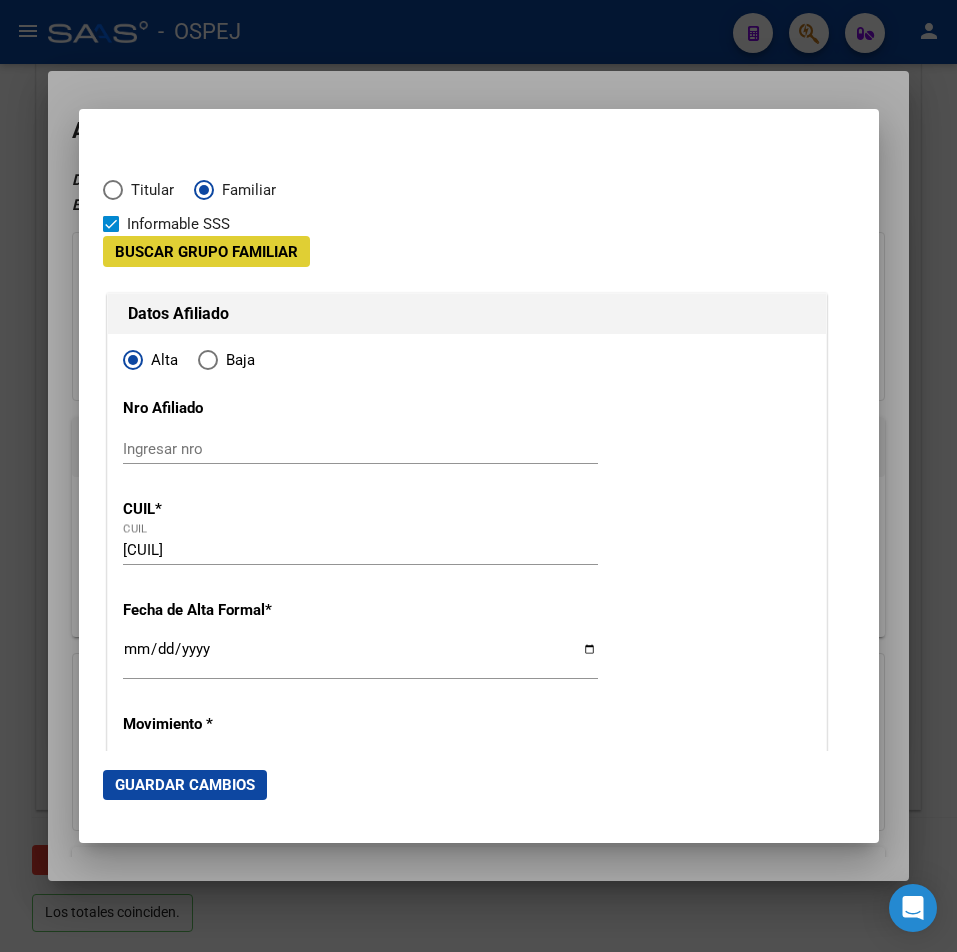 type on "[CUIL]" 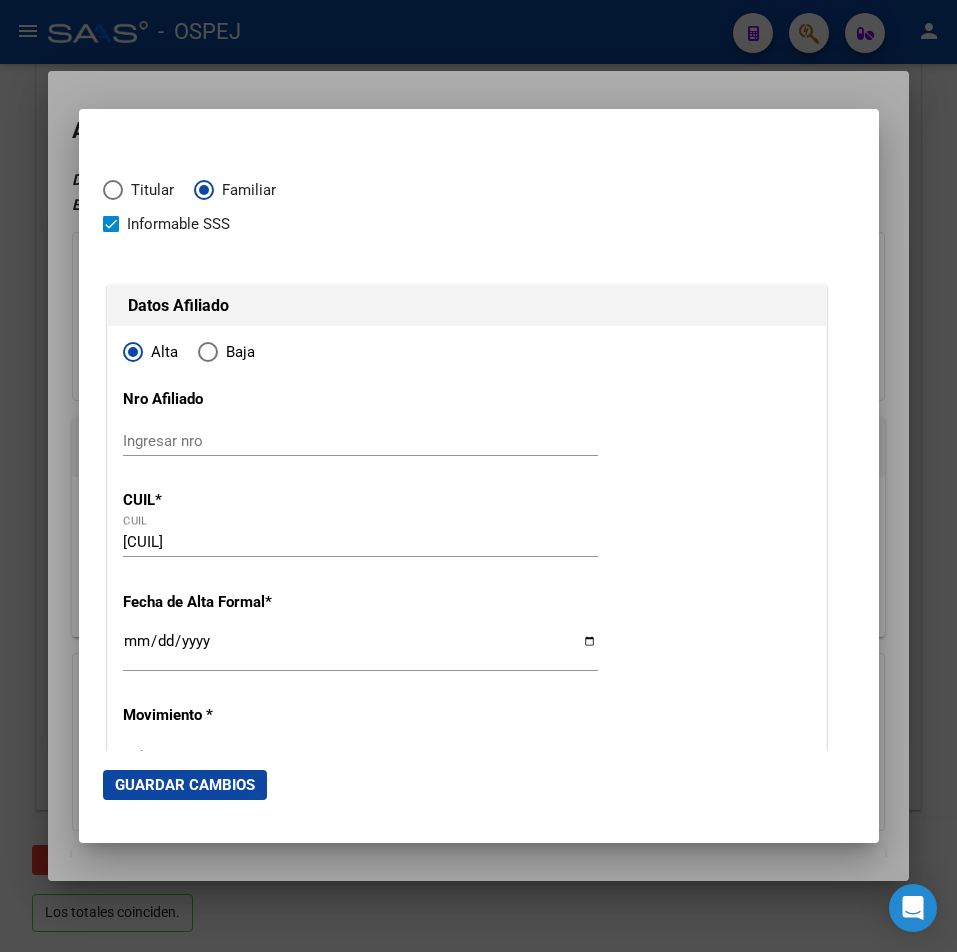 scroll, scrollTop: 100, scrollLeft: 0, axis: vertical 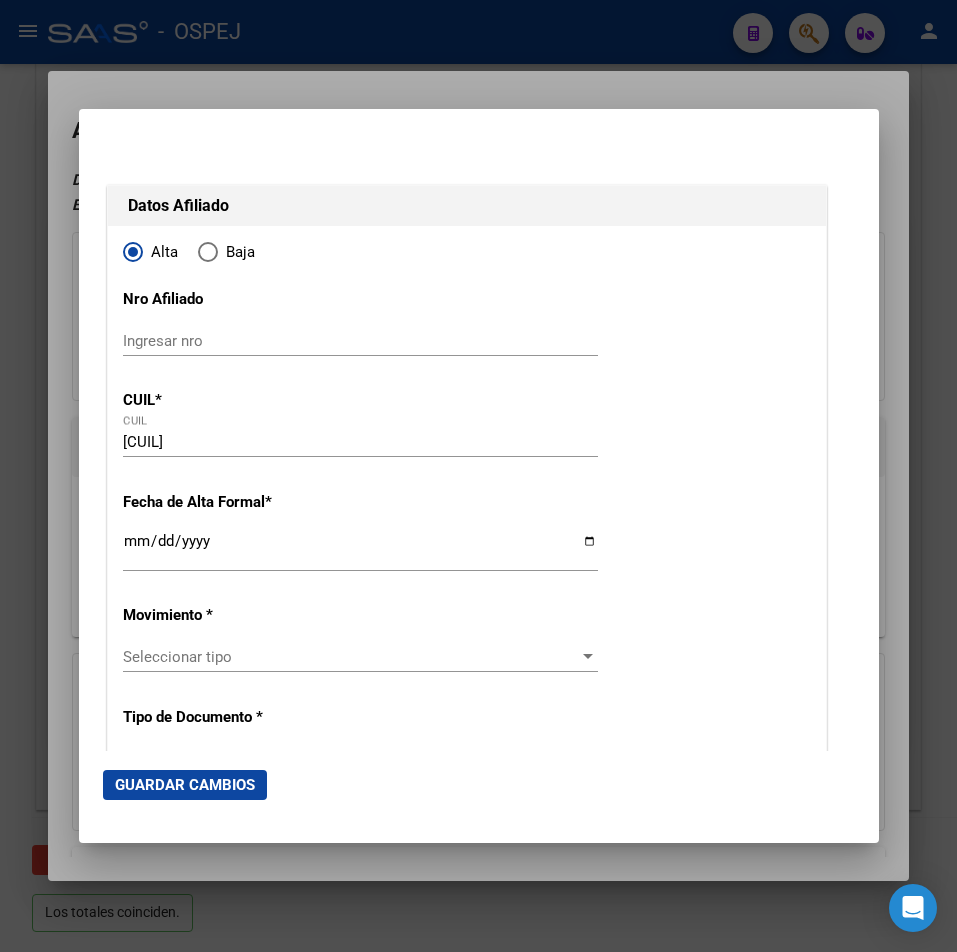 click on "Ingresar fecha" at bounding box center (360, 549) 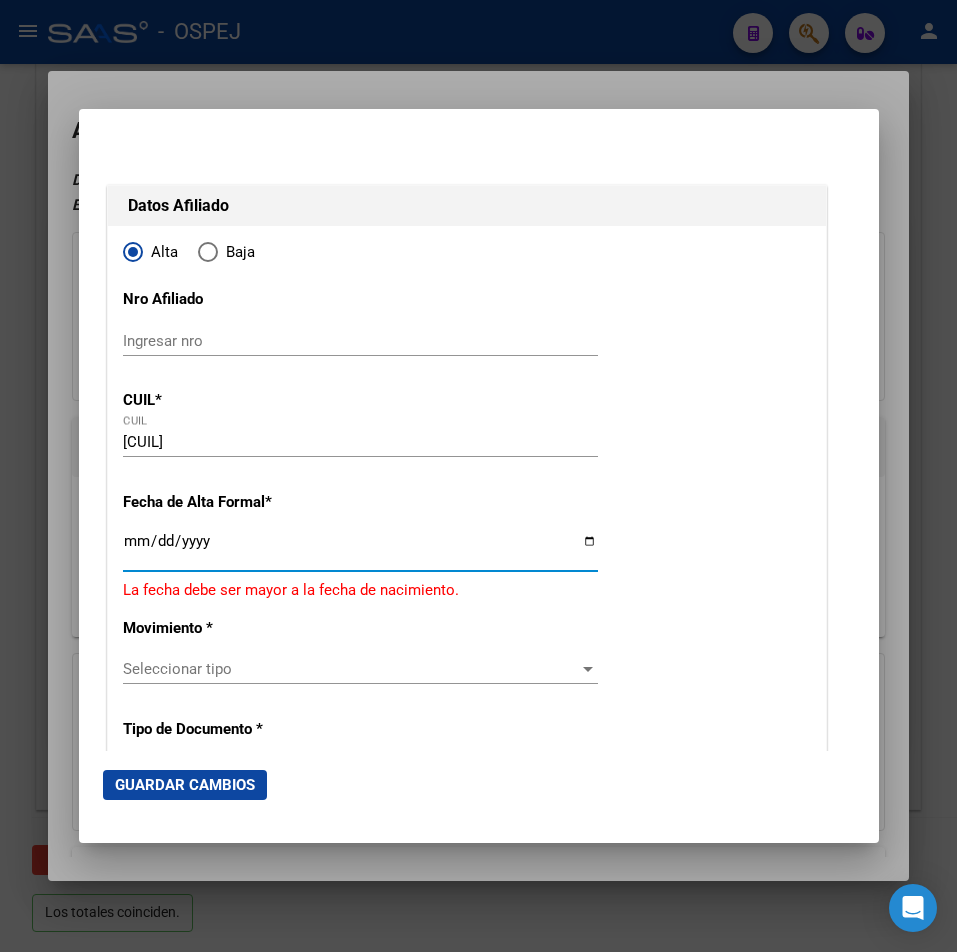 type on "2025-08-06" 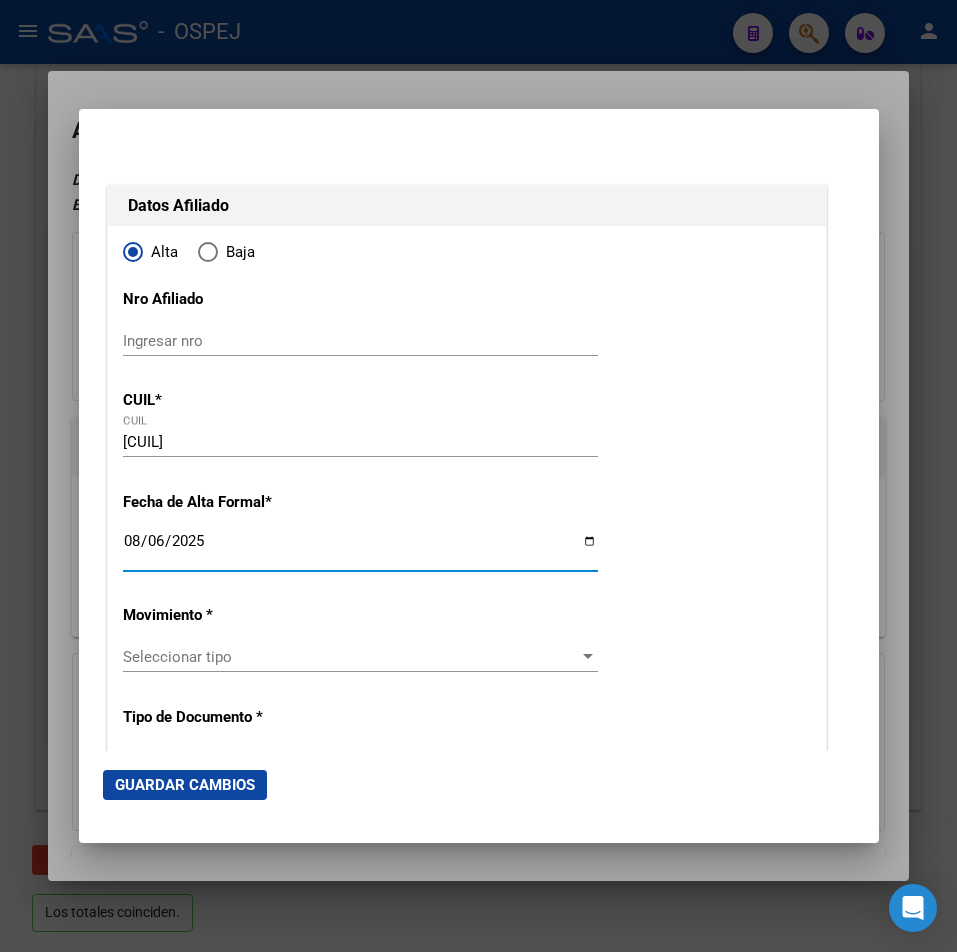 scroll, scrollTop: 400, scrollLeft: 0, axis: vertical 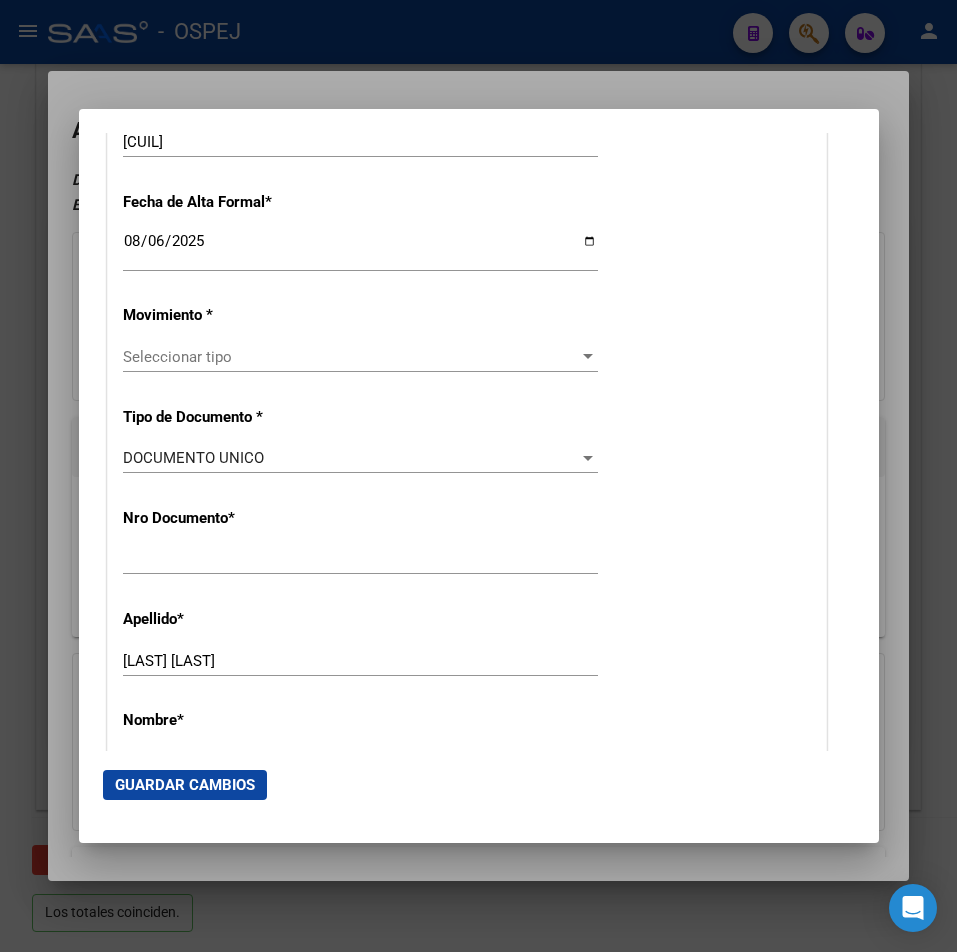 click on "Alta   Baja Nro Afiliado    Ingresar nro  CUIL  *   [CUIL] CUIL  ARCA Padrón Fecha de Alta Formal  *   [DATE] Ingresar fecha   Movimiento * Seleccionar tipo Seleccionar tipo  Tipo de Documento * DOCUMENTO UNICO Seleccionar tipo Nro Documento  *   [NUMBER] Ingresar nro  Apellido  *   [LAST] Ingresar apellido  Nombre  *   [LAST] Ingresar nombre  Fecha de nacimiento  *   [DATE] Ingresar fecha   Parentesco * Seleccionar parentesco Seleccionar parentesco  Estado Civil * Seleccionar tipo Seleccionar tipo  Sexo * Masculino Seleccionar sexo  Nacionalidad * ARGENTINA Seleccionar tipo  Discapacitado * No discapacitado Seleccionar tipo Vencimiento Certificado Estudio    Ingresar fecha   Tipo domicilio * Domicilio Completo Seleccionar tipo domicilio  Provincia * [STATE] Seleccionar provincia Localidad  *   [CITY] Ingresar el nombre  Codigo Postal  *   5000 Ingresar el codigo  Calle  *   [STREET] Ingresar calle  Numero  *   230 Ingresar nro  Piso    Ingresar piso  Departamento" at bounding box center [467, 1354] 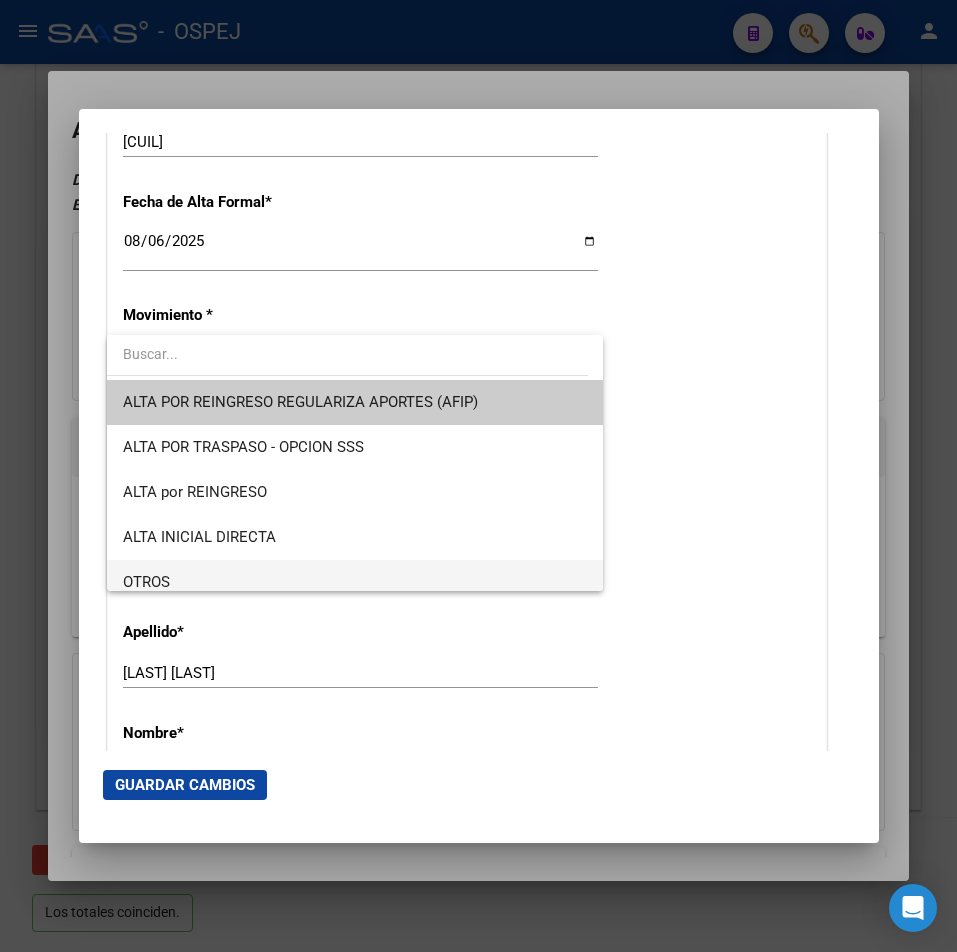 scroll, scrollTop: 200, scrollLeft: 0, axis: vertical 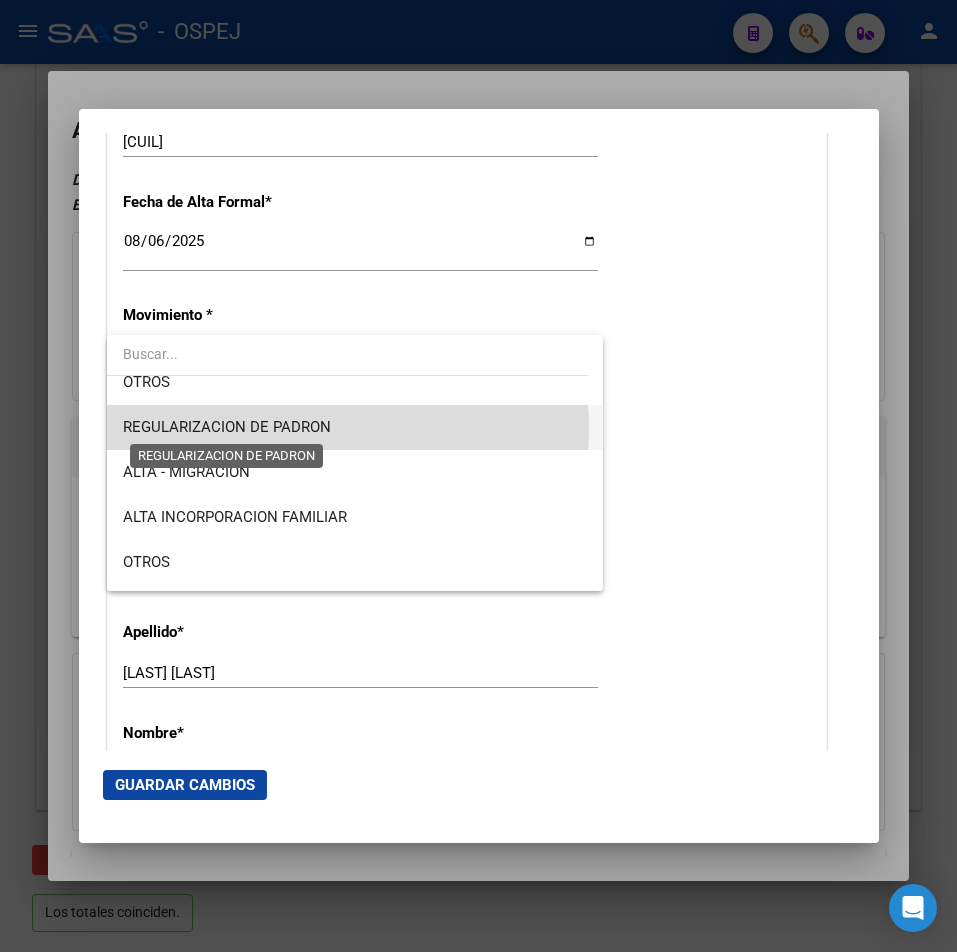 click on "REGULARIZACION DE PADRON" at bounding box center [227, 427] 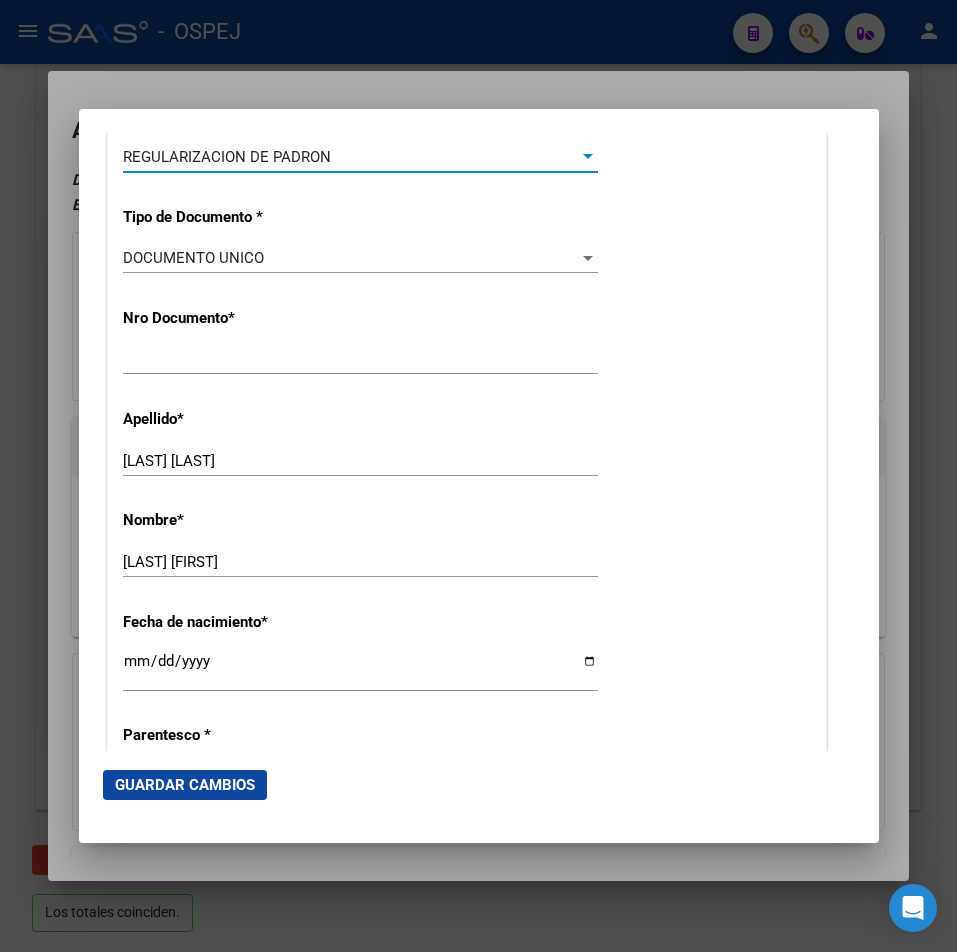 scroll, scrollTop: 900, scrollLeft: 0, axis: vertical 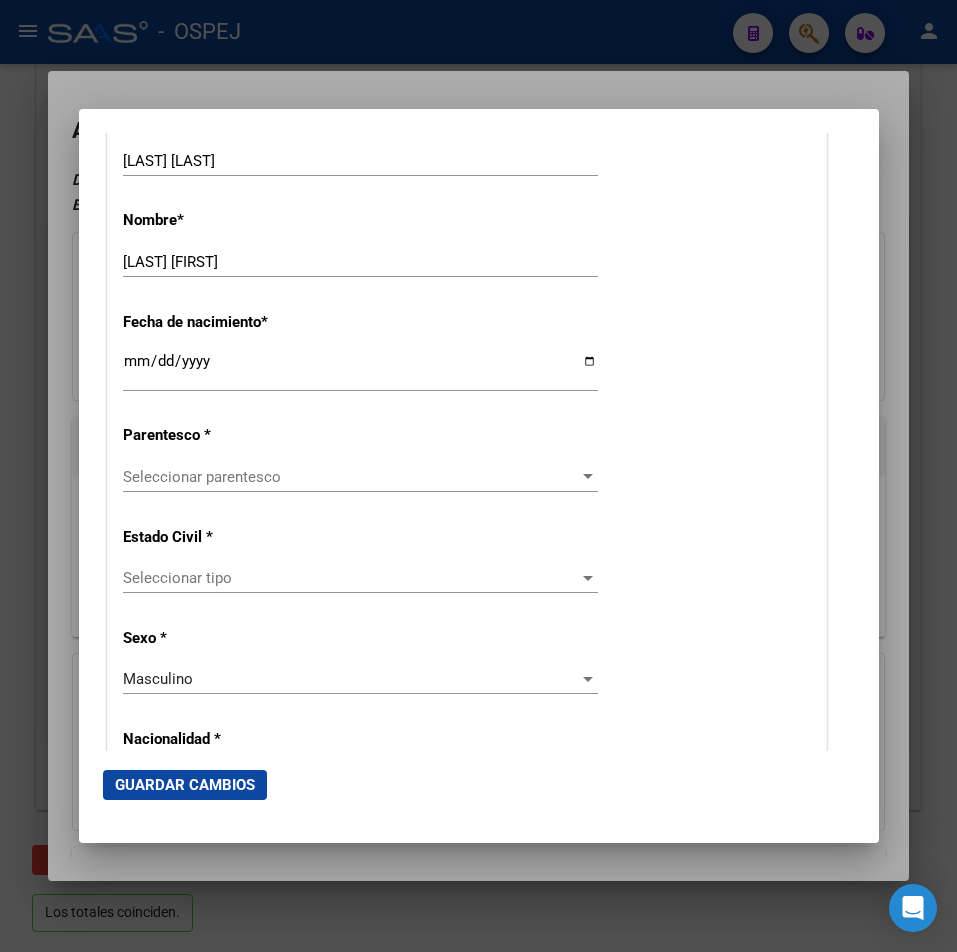 click on "Seleccionar parentesco Seleccionar parentesco" 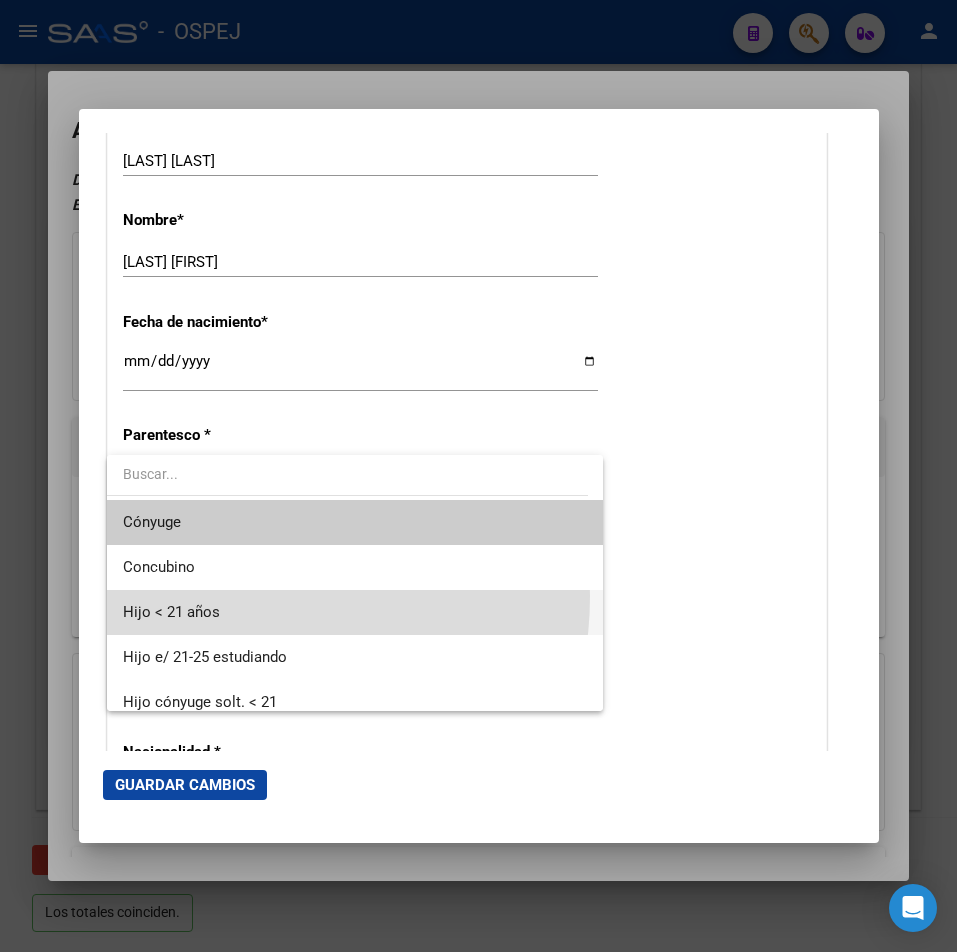 click on "Hijo < 21 años" at bounding box center [355, 612] 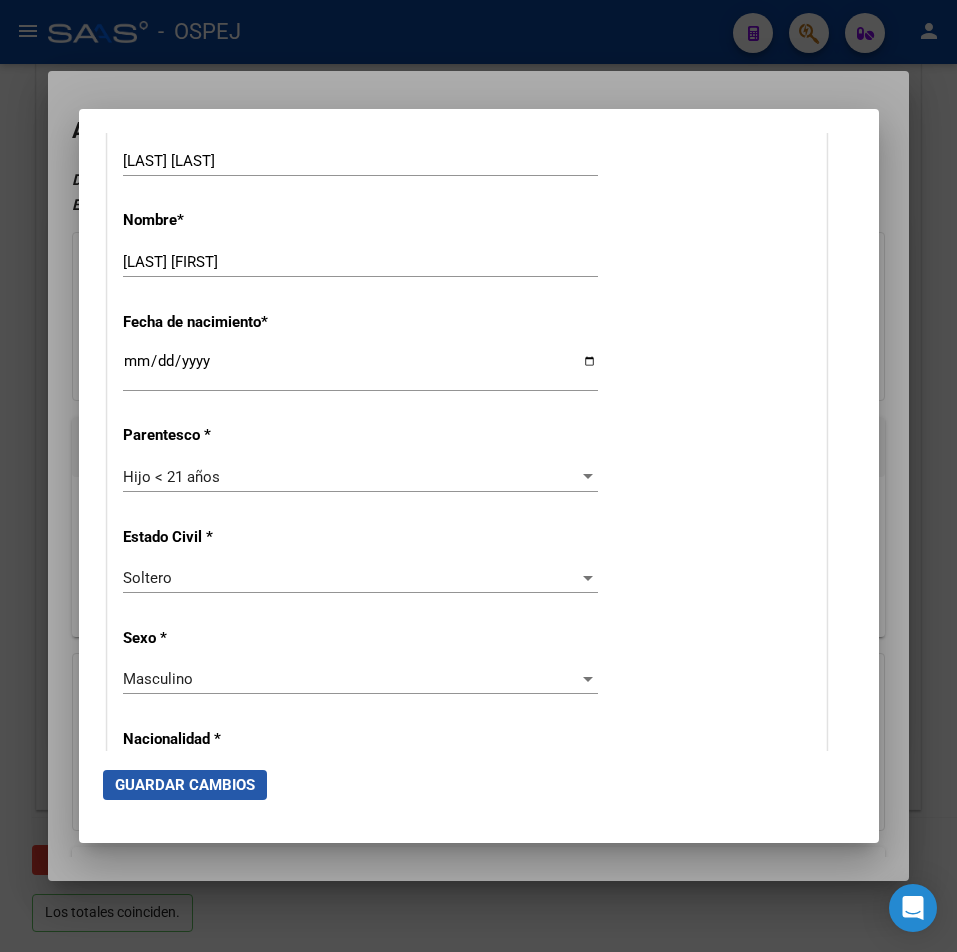 click on "Guardar Cambios" 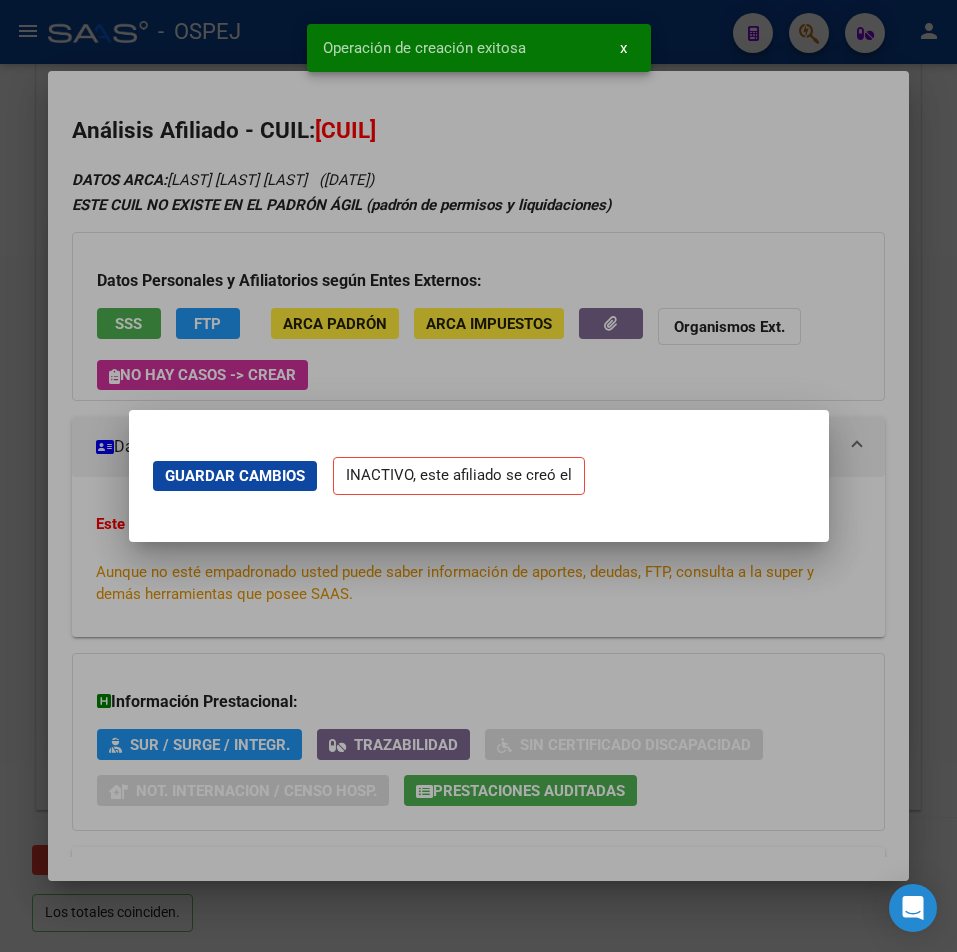 scroll, scrollTop: 0, scrollLeft: 0, axis: both 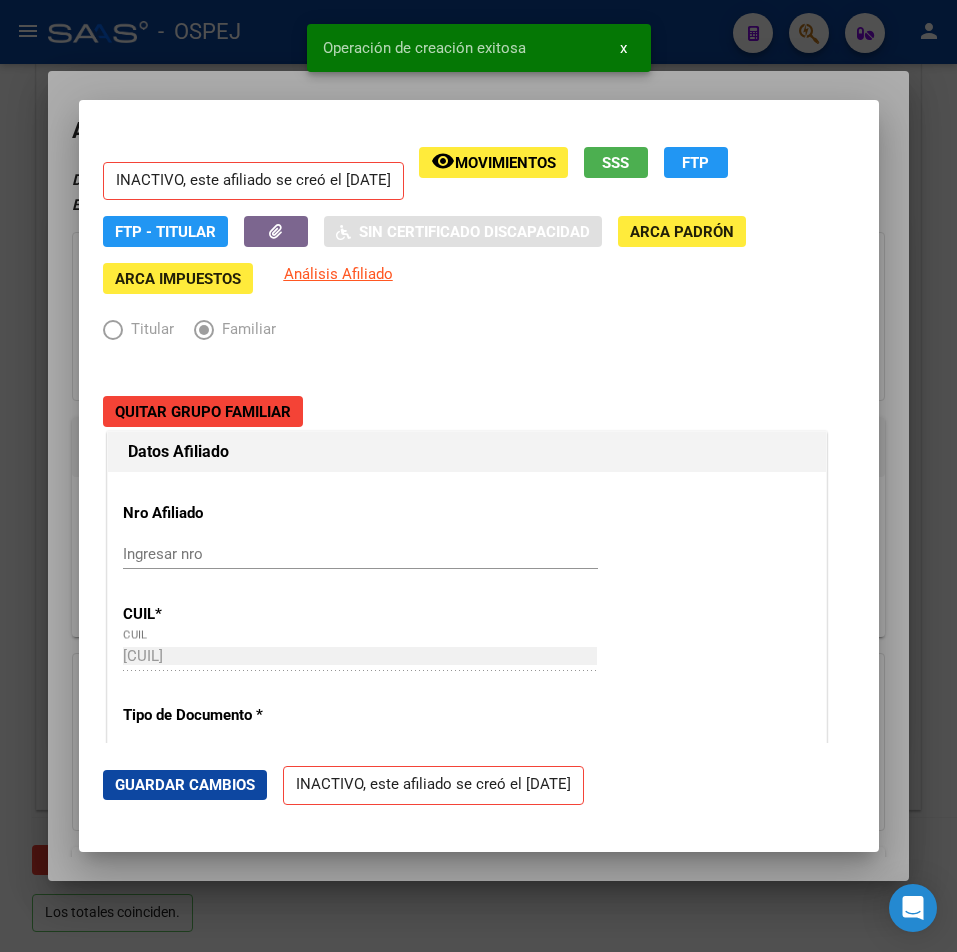 click at bounding box center (478, 476) 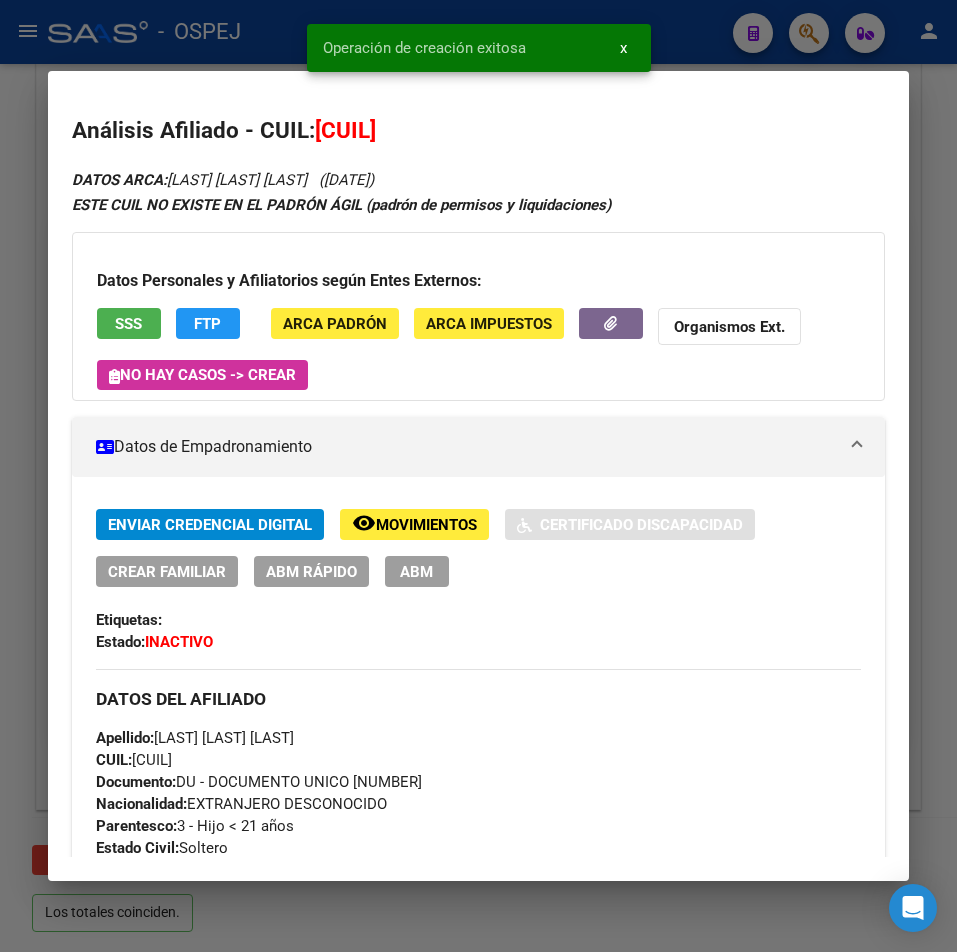 click on "Análisis Afiliado - CUIL:  [CUIL] DATOS ARCA:  [LAST] [LAST] [FIRST]       ([DATE])  ESTE CUIL NO EXISTE EN EL PADRÓN ÁGIL (padrón de permisos y liquidaciones) Datos Personales y Afiliatorios según Entes Externos: SSS FTP ARCA Padrón ARCA Impuestos Organismos Ext.   No hay casos -> Crear
Datos de Empadronamiento  Enviar Credencial Digital remove_red_eye Movimientos    Certificado Discapacidad Crear Familiar ABM Rápido ABM Etiquetas: Estado: INACTIVO DATOS DEL AFILIADO Apellido:  [LAST] [LAST] [FIRST] CUIL:  [CUIL] Documento:  DU - DOCUMENTO UNICO [NUMBER]  Nacionalidad:  EXTRANJERO DESCONOCIDO Parentesco:  [NUMBER] - Hijo < 21 años Estado Civil:  Soltero Discapacitado:    NO (00) Sexo:  M Nacimiento:  [DATE] Edad:  2  NO TIENE TELEFONOS REGISTRADOS Provincia:  [STATE] Localidad:  B SANTA ROSA         Código Postal:  5000 Calle:  BOGOTA [NUMBER]                 Piso:        Departamento:       DATOS GRUPO FAMILIAR Gerenciador / Plan:  B01 - Gea+Call / Sin Plan CUIL Titular: Id" at bounding box center (478, 475) 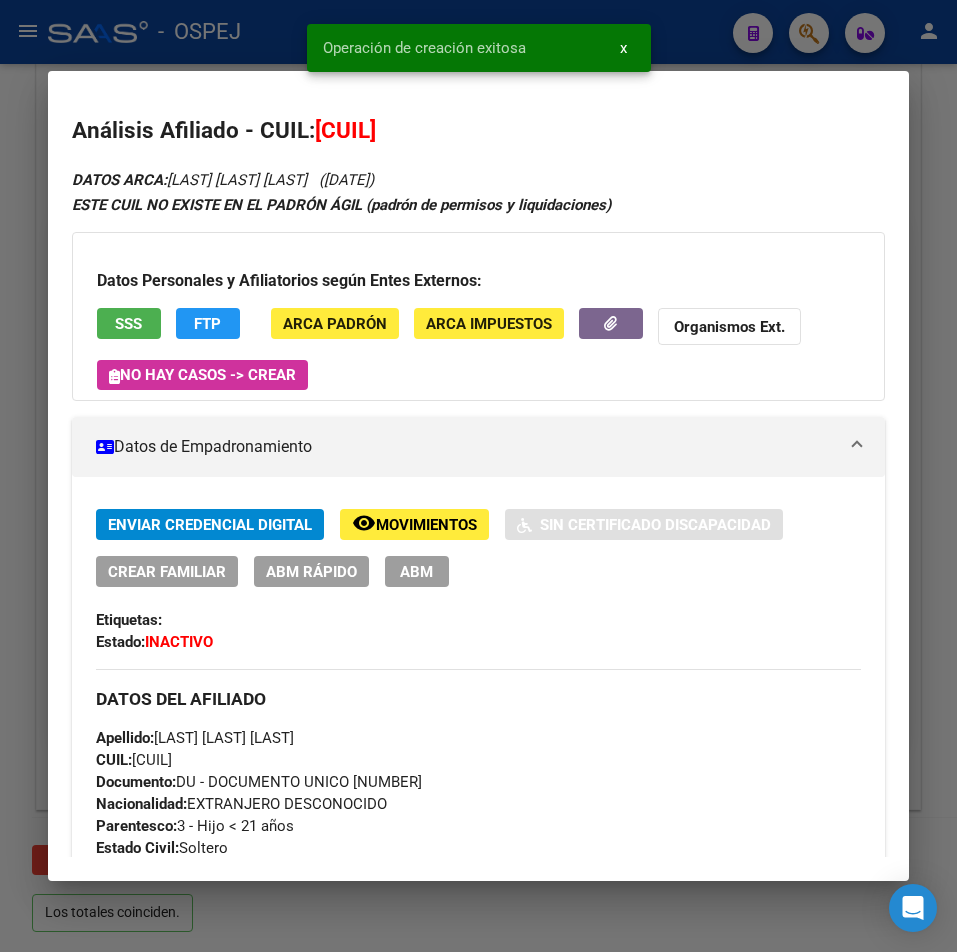 click at bounding box center (478, 476) 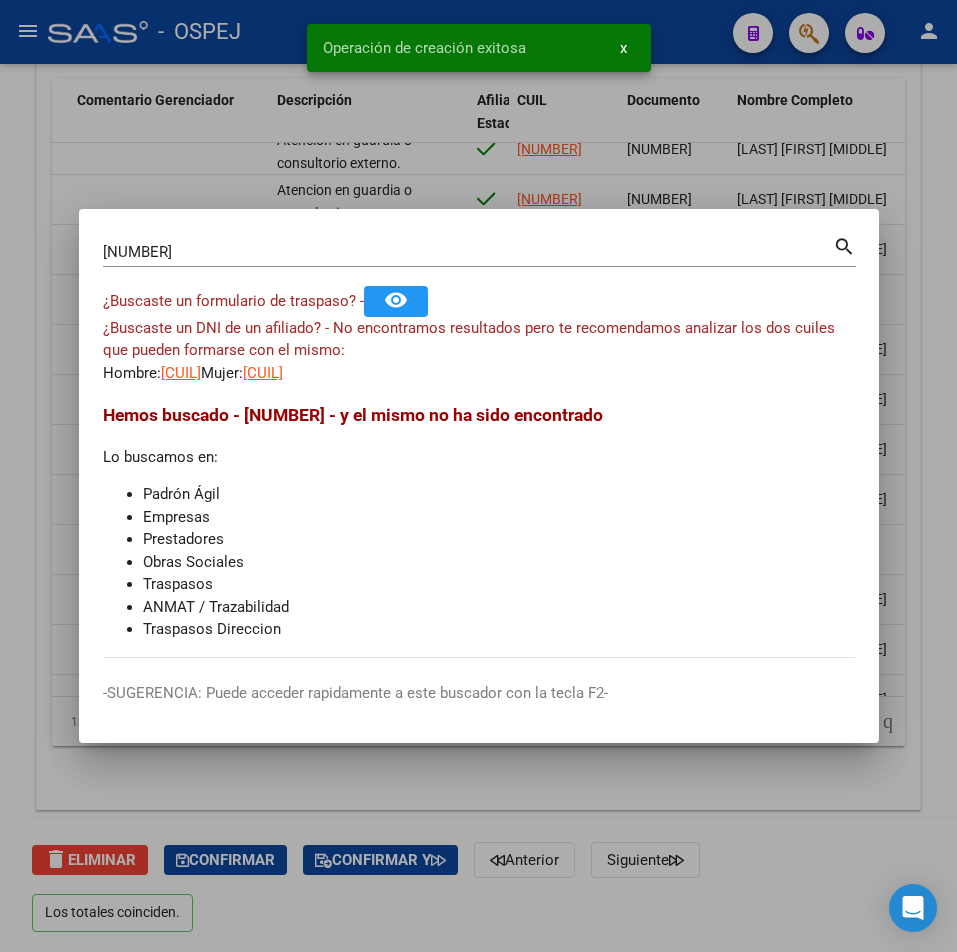 click at bounding box center [478, 476] 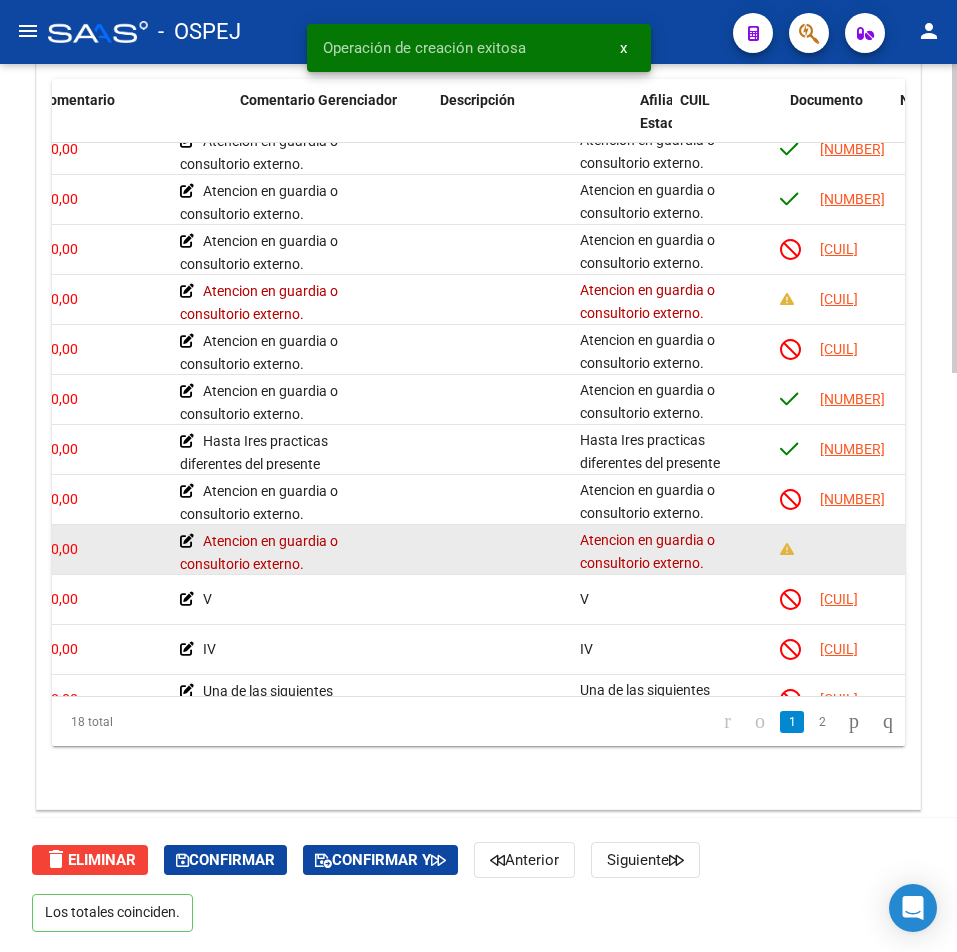 scroll, scrollTop: 268, scrollLeft: 0, axis: vertical 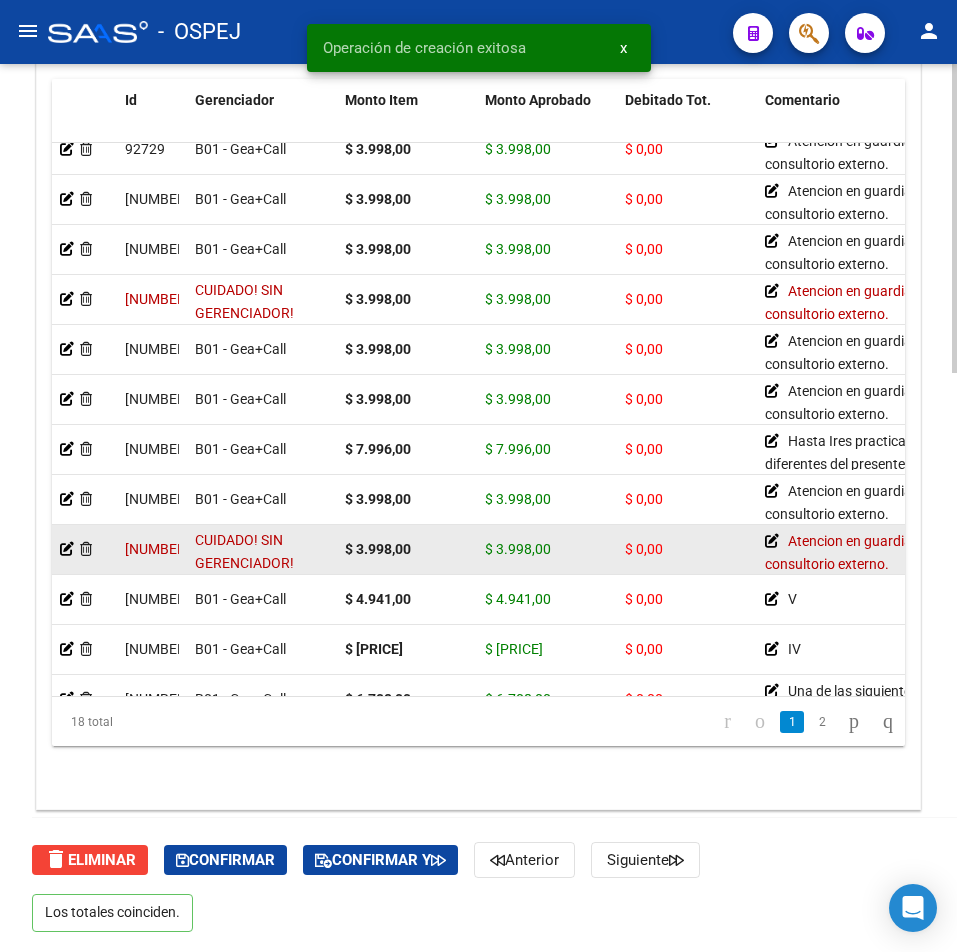 drag, startPoint x: 604, startPoint y: 561, endPoint x: 408, endPoint y: 561, distance: 196 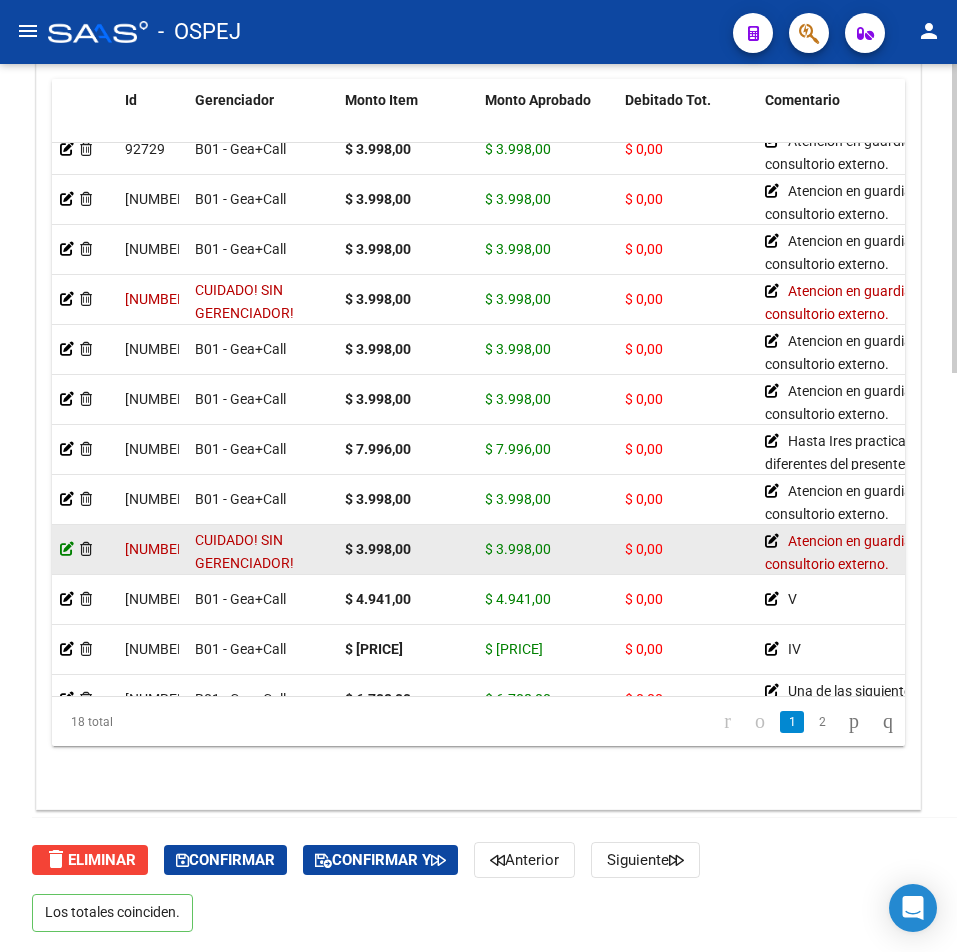 click 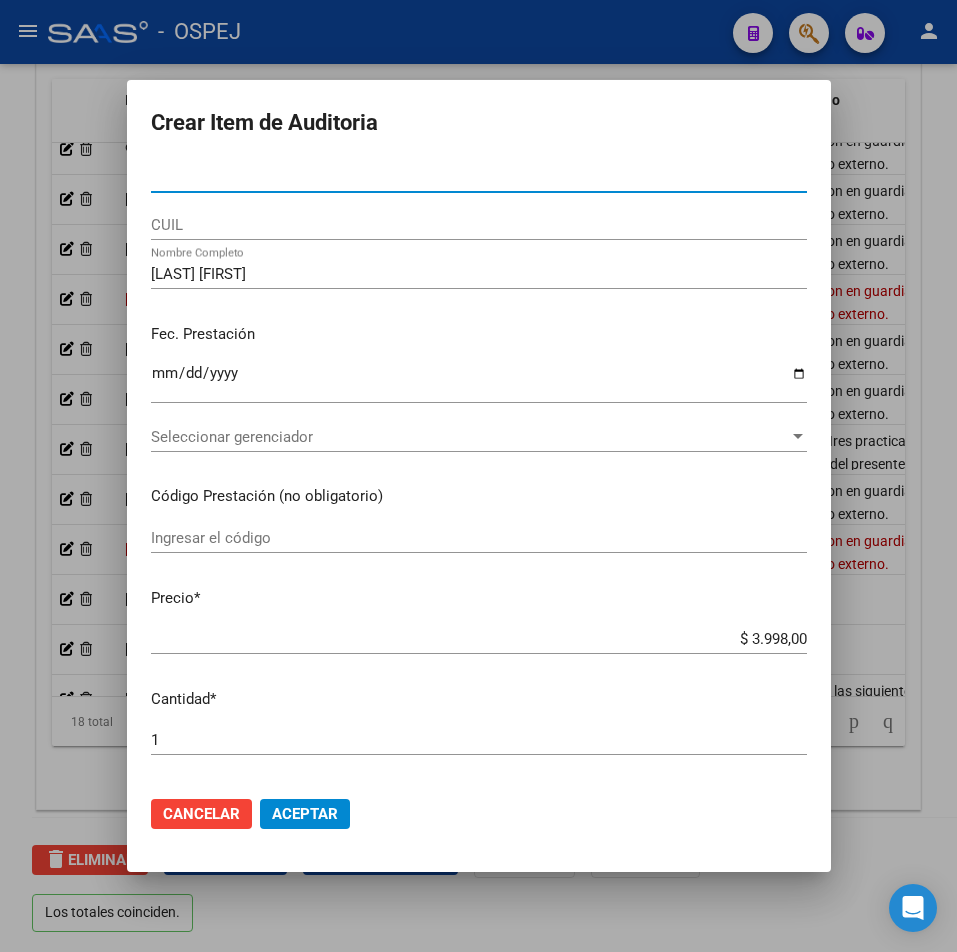 click on "[NUMBER]" at bounding box center (479, 177) 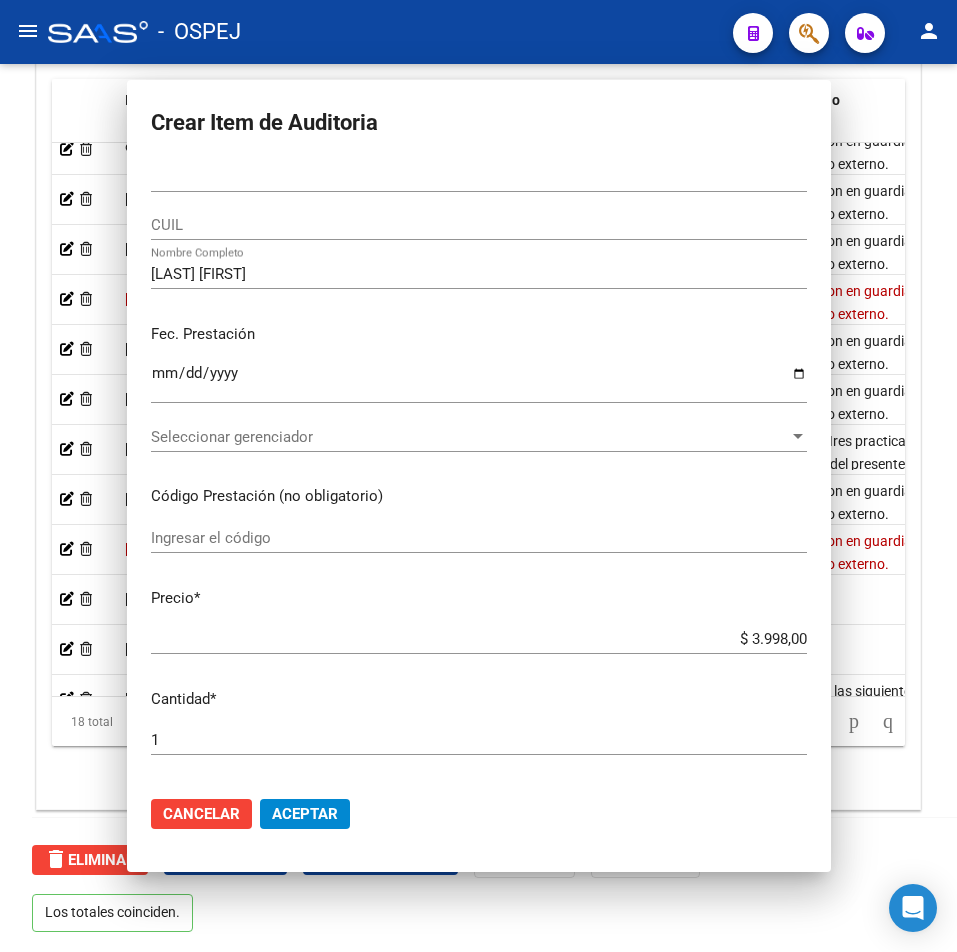 click 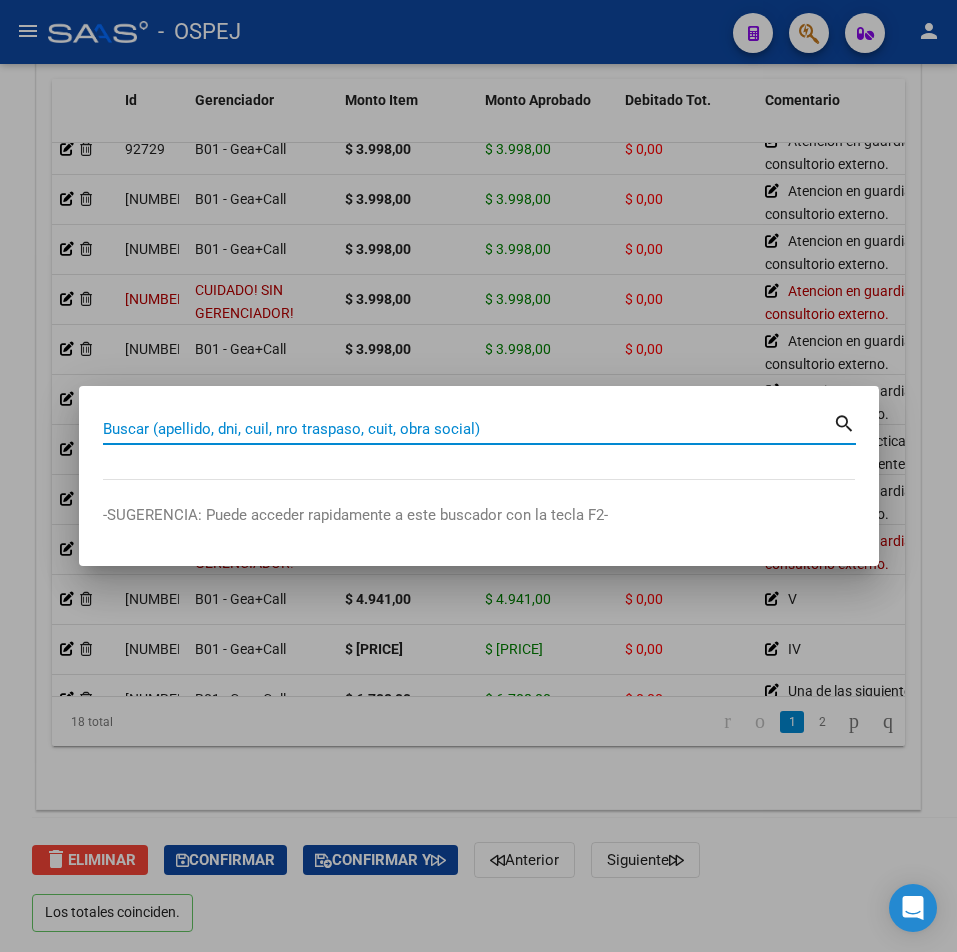 paste on "[NUMBER]" 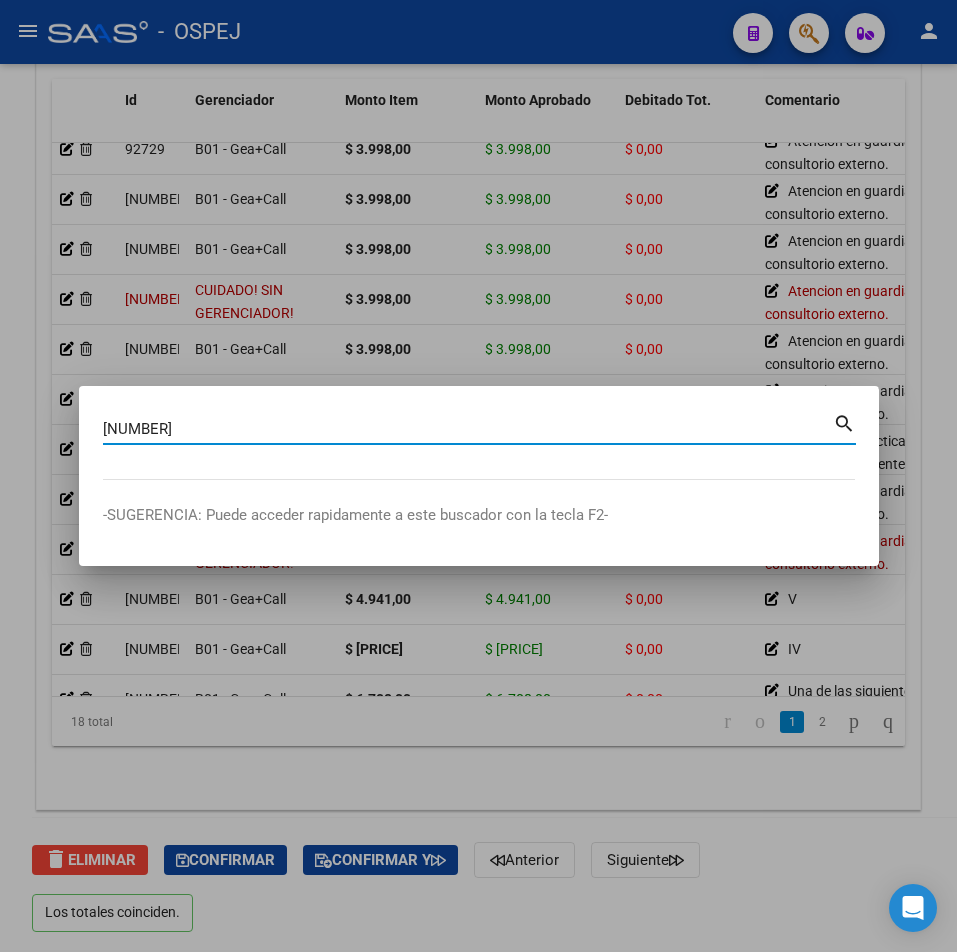 type on "[NUMBER]" 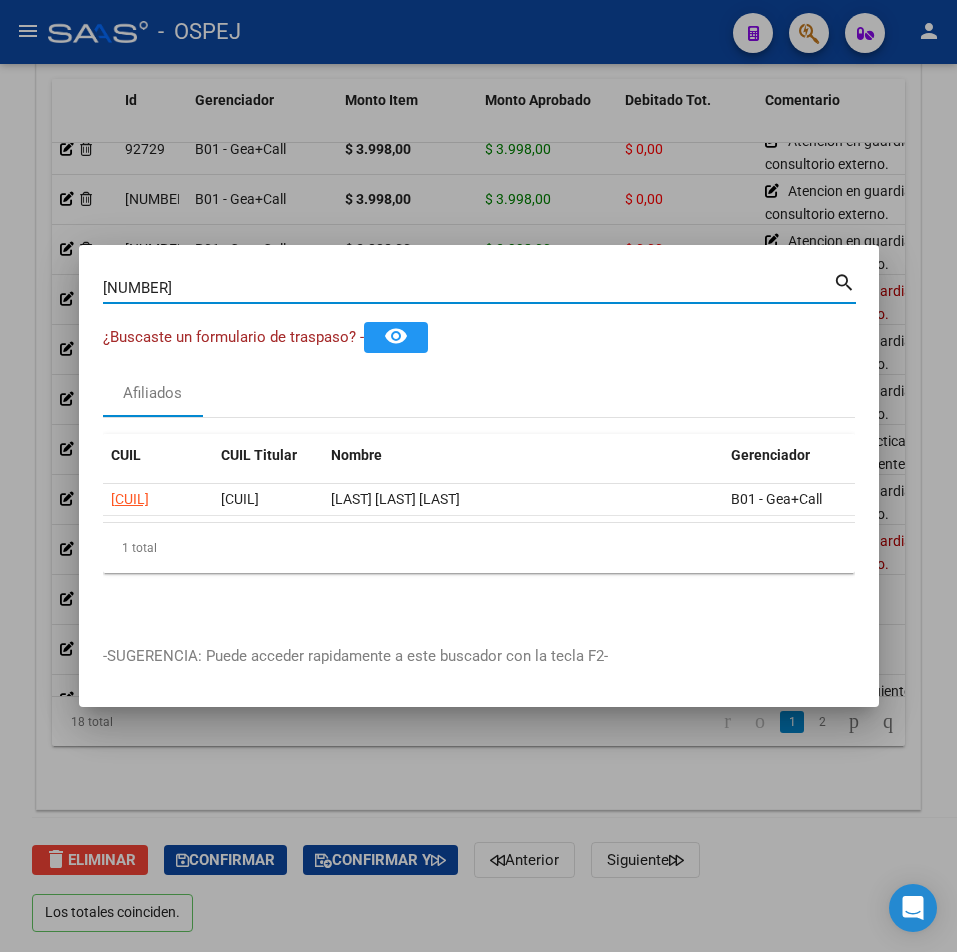 drag, startPoint x: 401, startPoint y: 511, endPoint x: 411, endPoint y: 513, distance: 10.198039 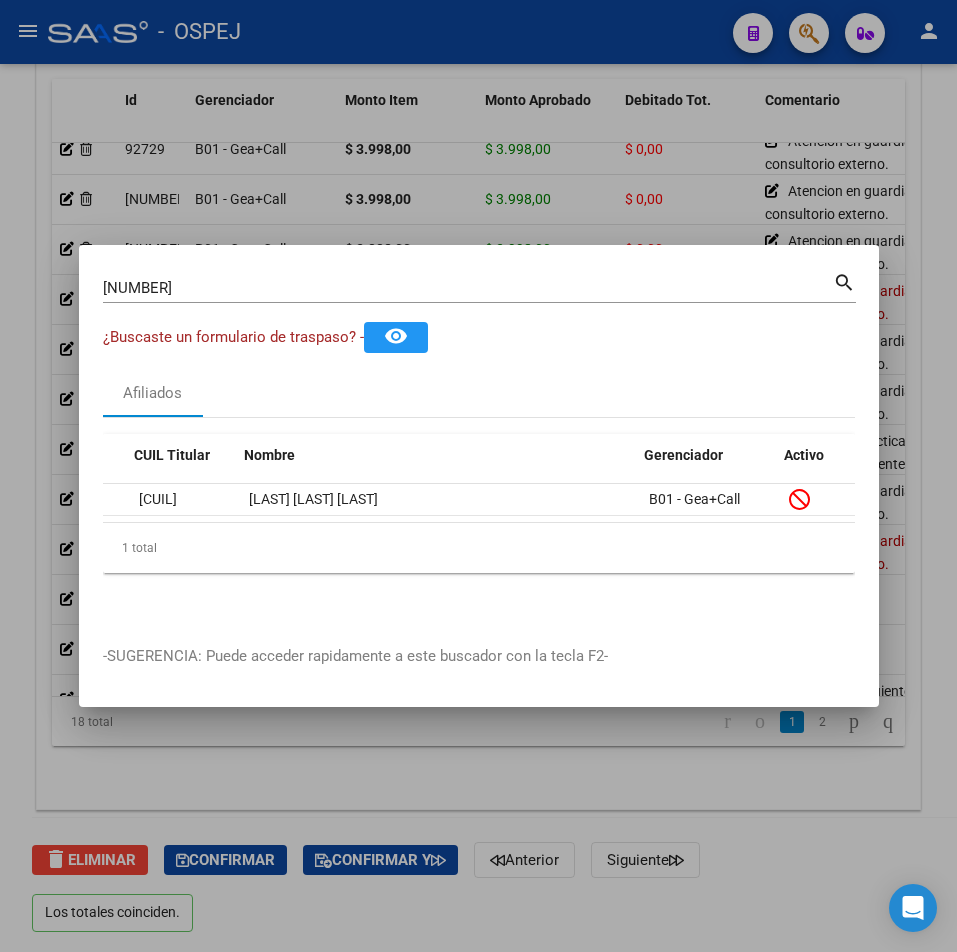 scroll, scrollTop: 0, scrollLeft: 92, axis: horizontal 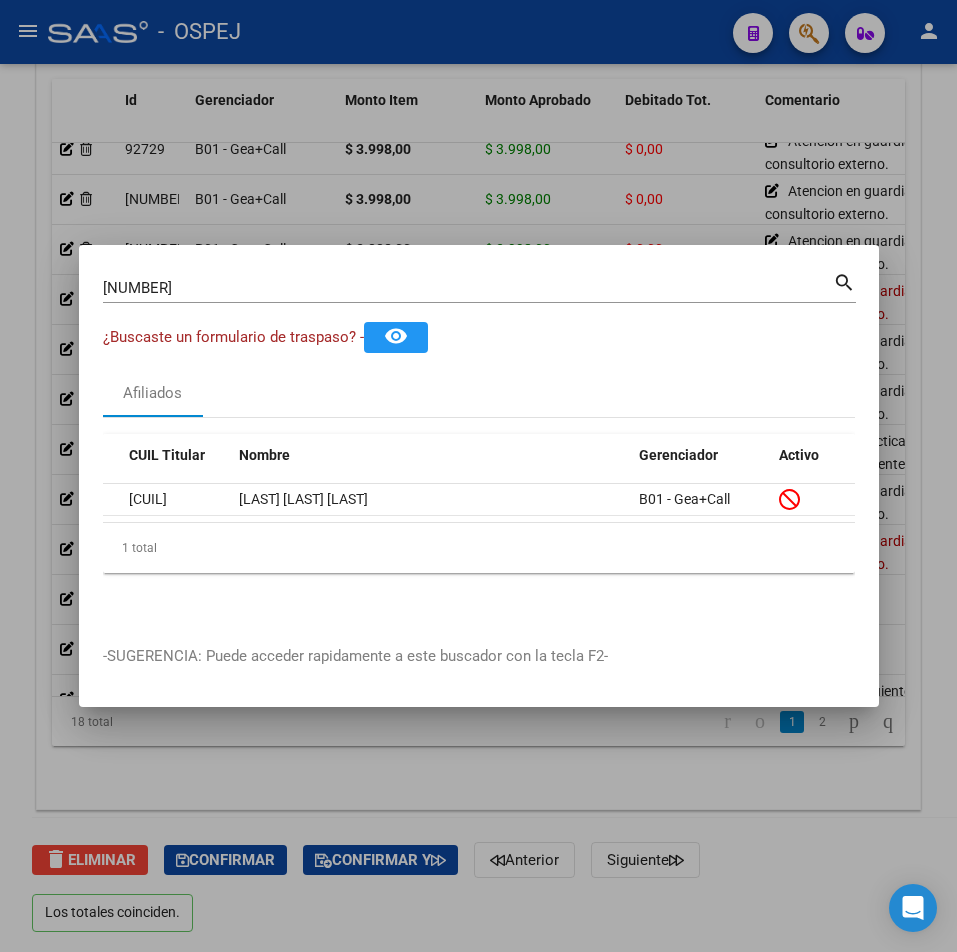 click on "[CUIL] Buscar (apellido, dni, cuil, nro traspaso, cuit, obra social)" at bounding box center (468, 288) 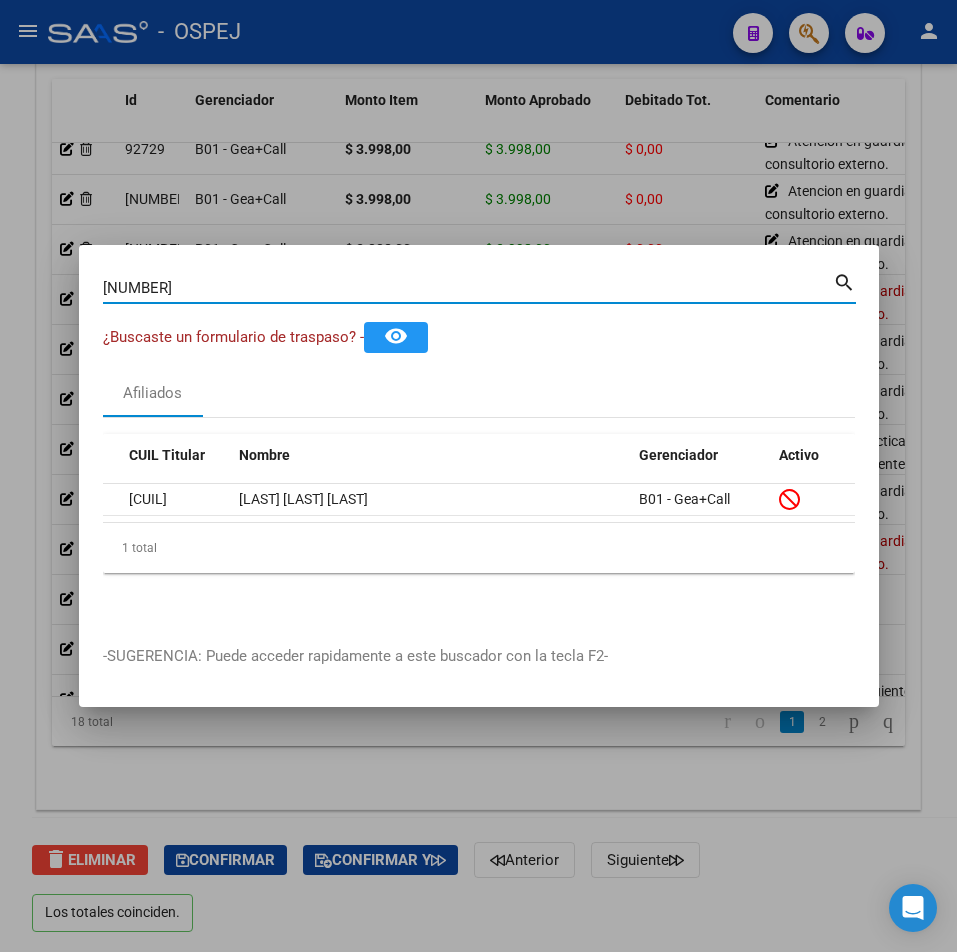 click at bounding box center (478, 476) 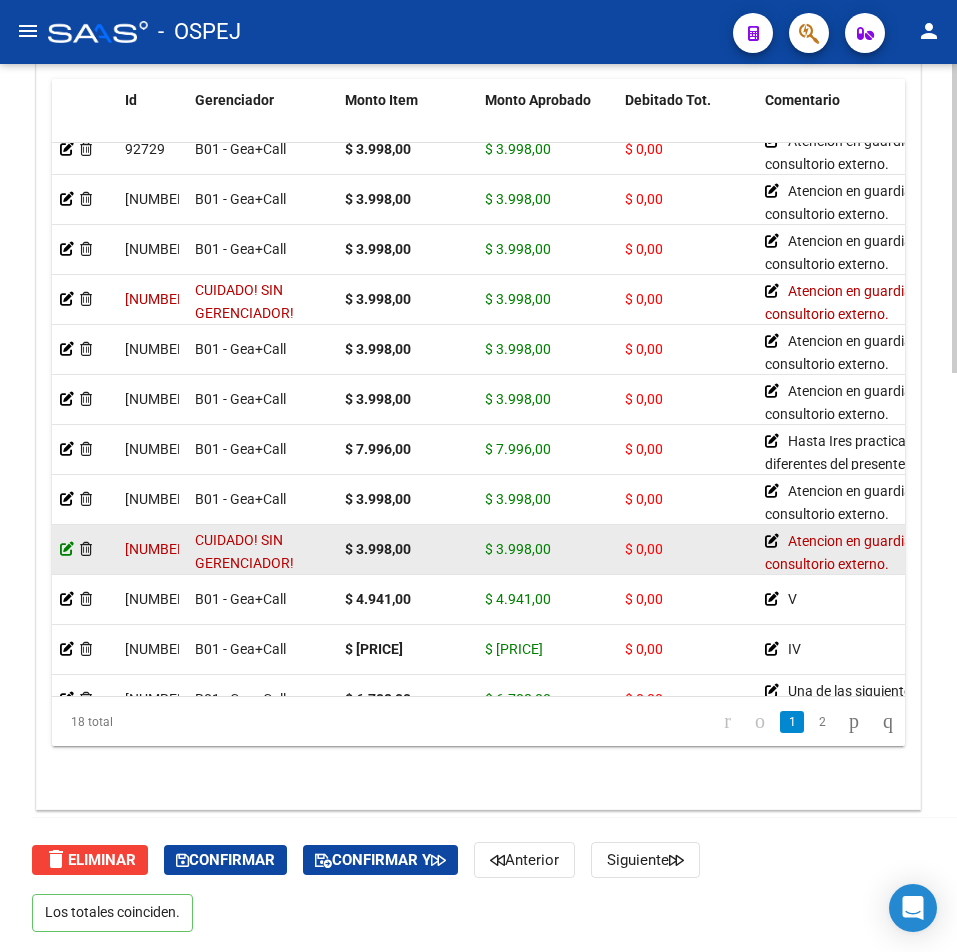 click 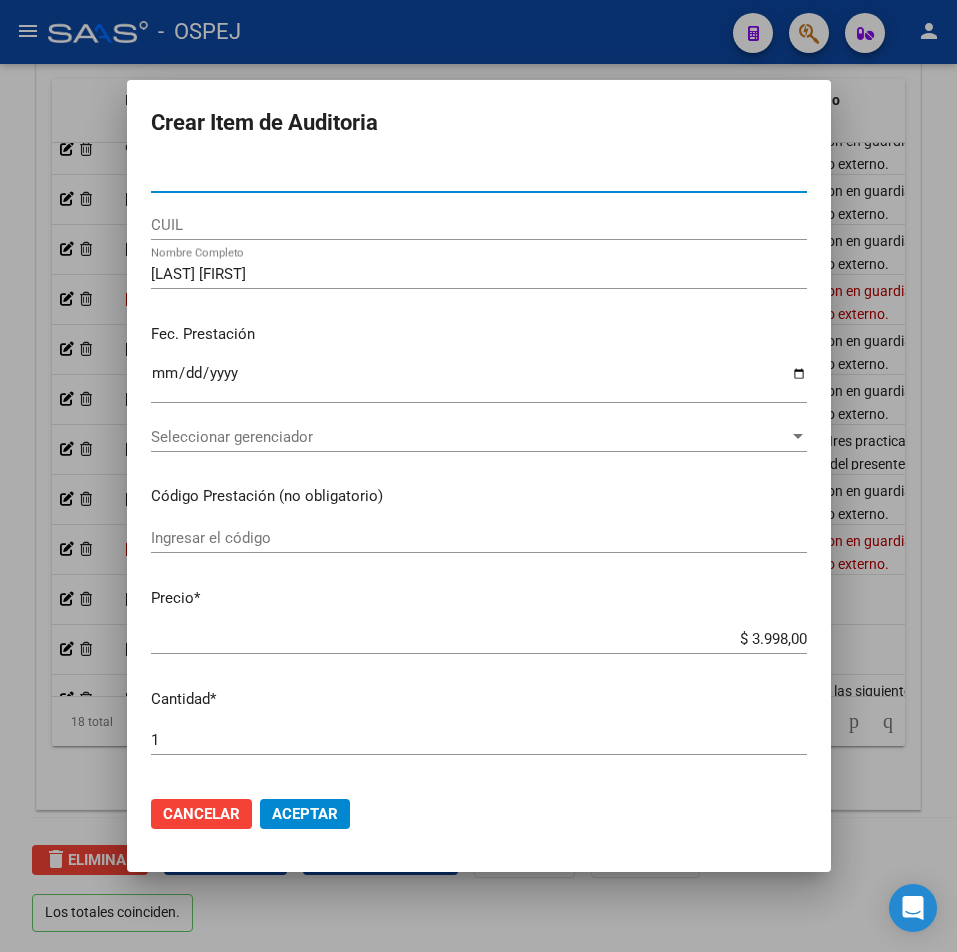 click at bounding box center [478, 476] 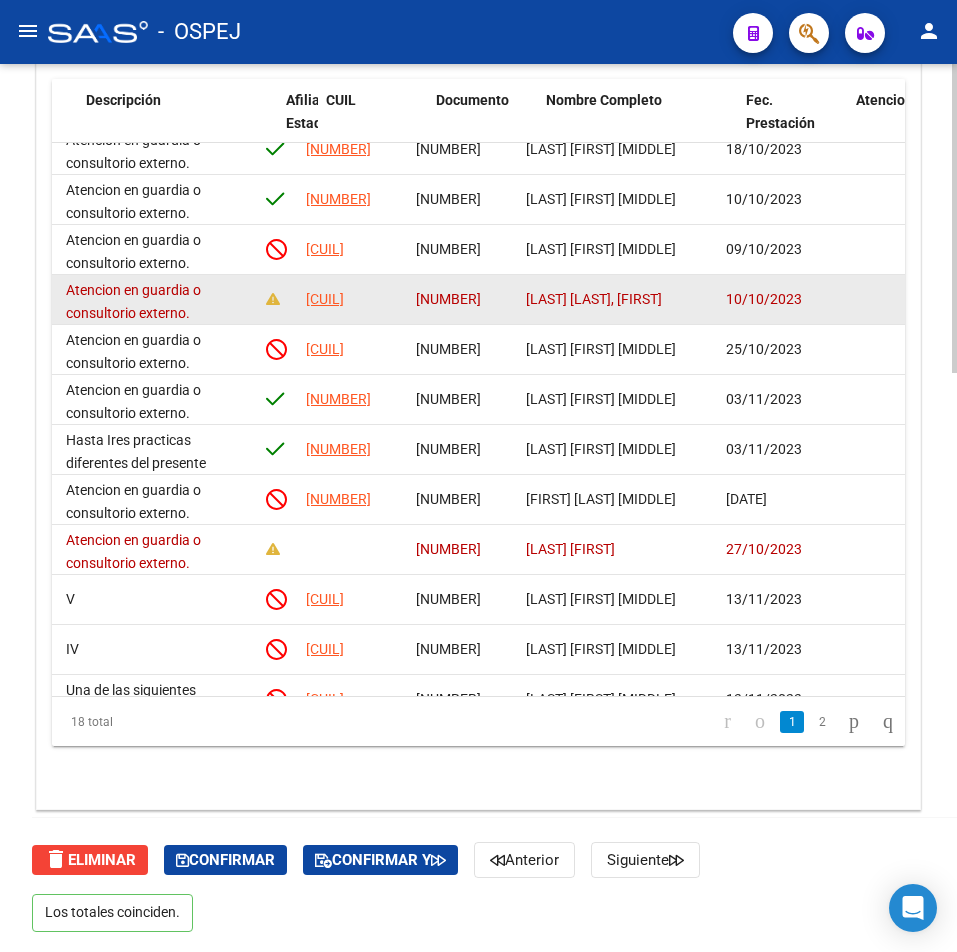 drag, startPoint x: 596, startPoint y: 287, endPoint x: 703, endPoint y: 296, distance: 107.37784 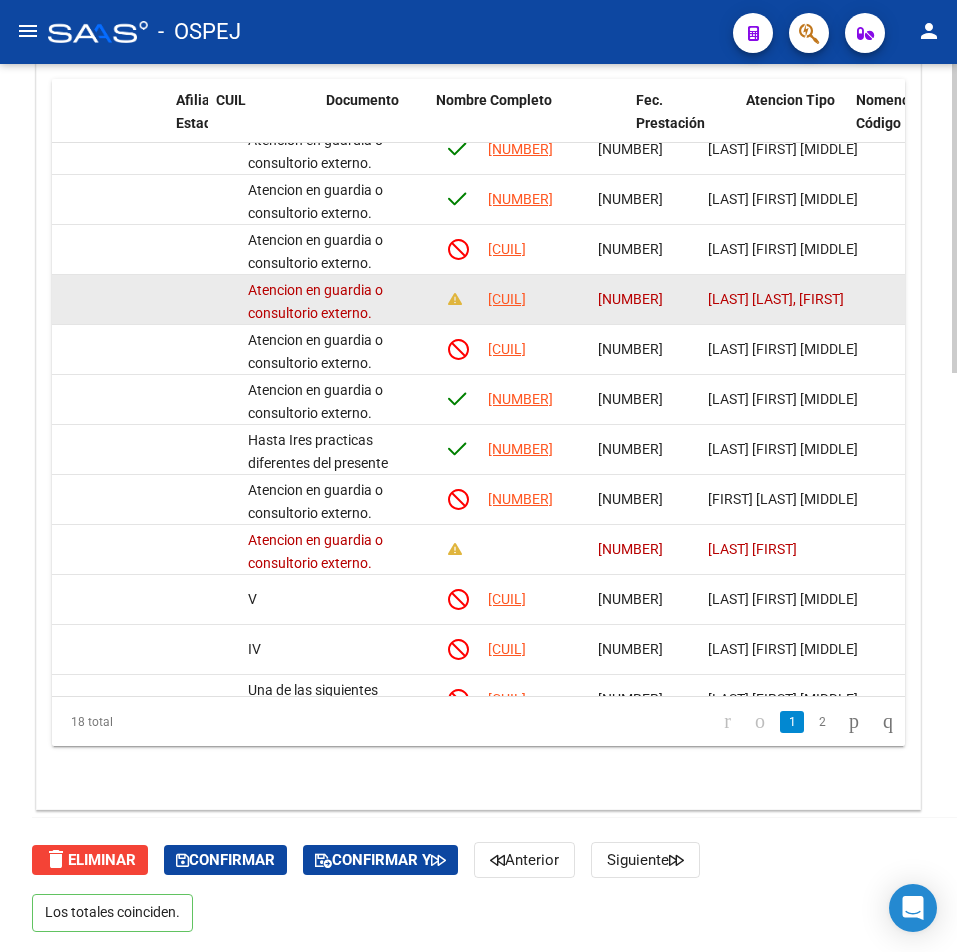 scroll, scrollTop: 268, scrollLeft: 0, axis: vertical 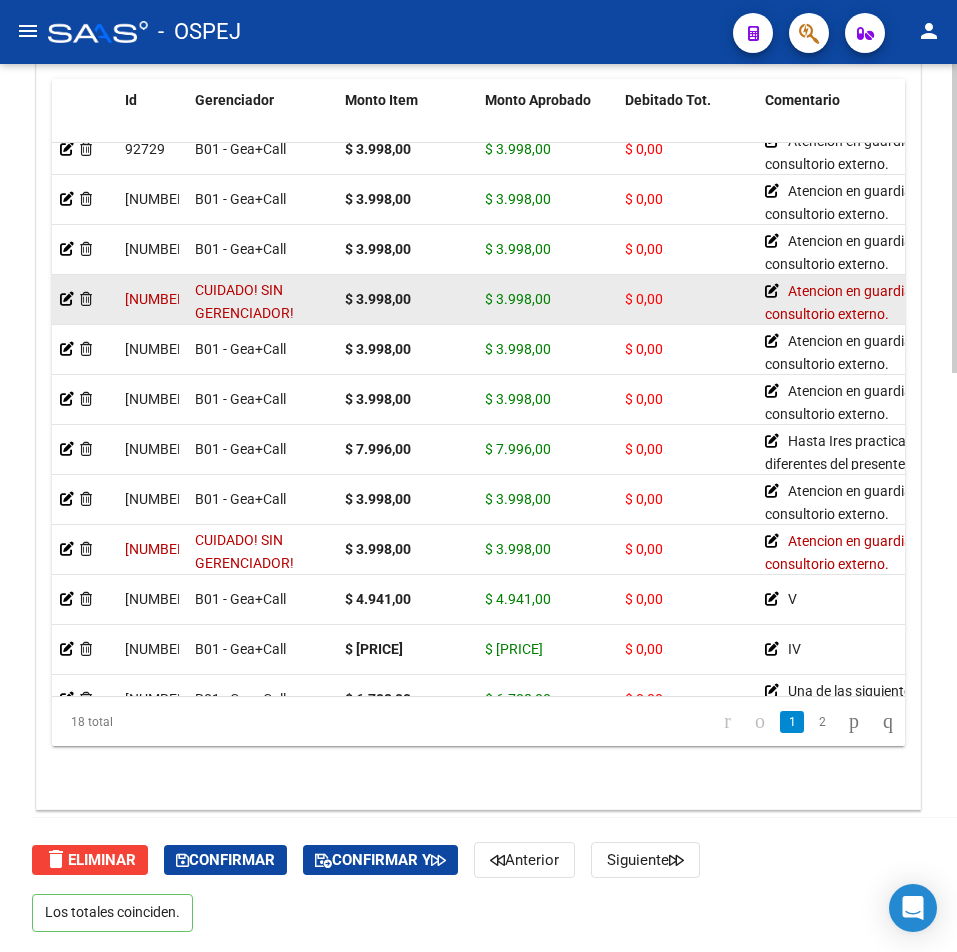 drag, startPoint x: 646, startPoint y: 296, endPoint x: 287, endPoint y: 296, distance: 359 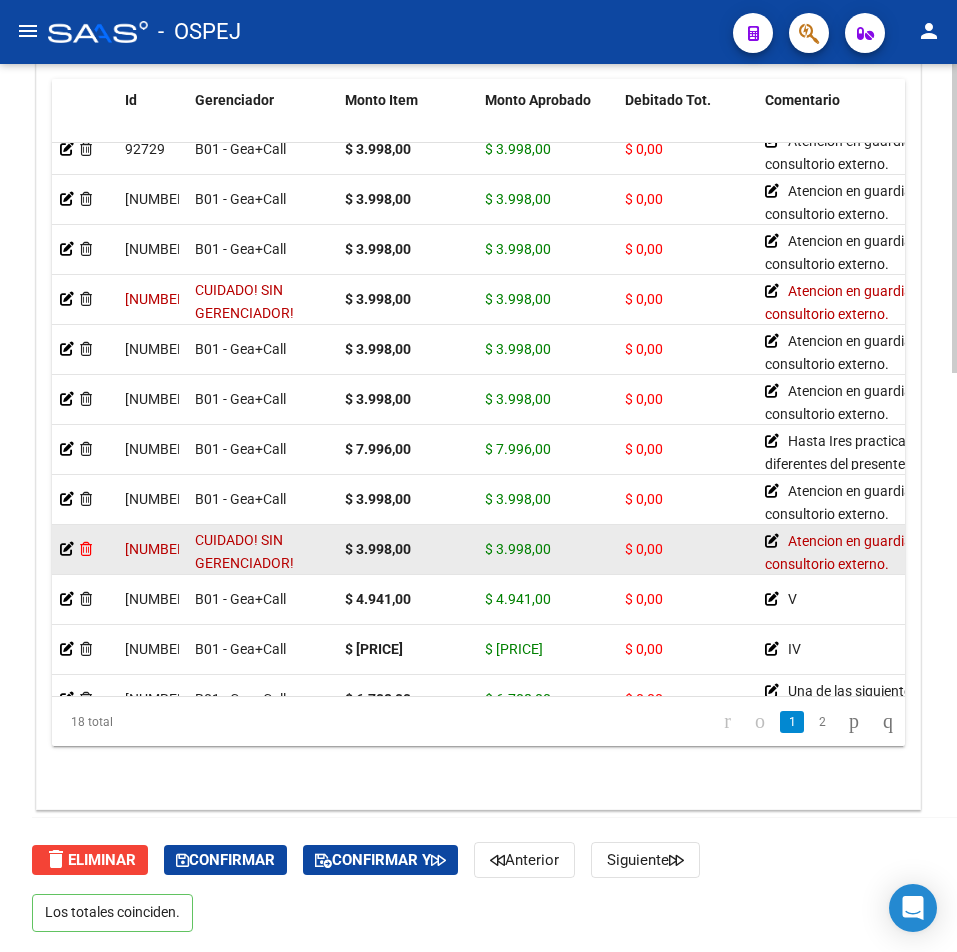 click 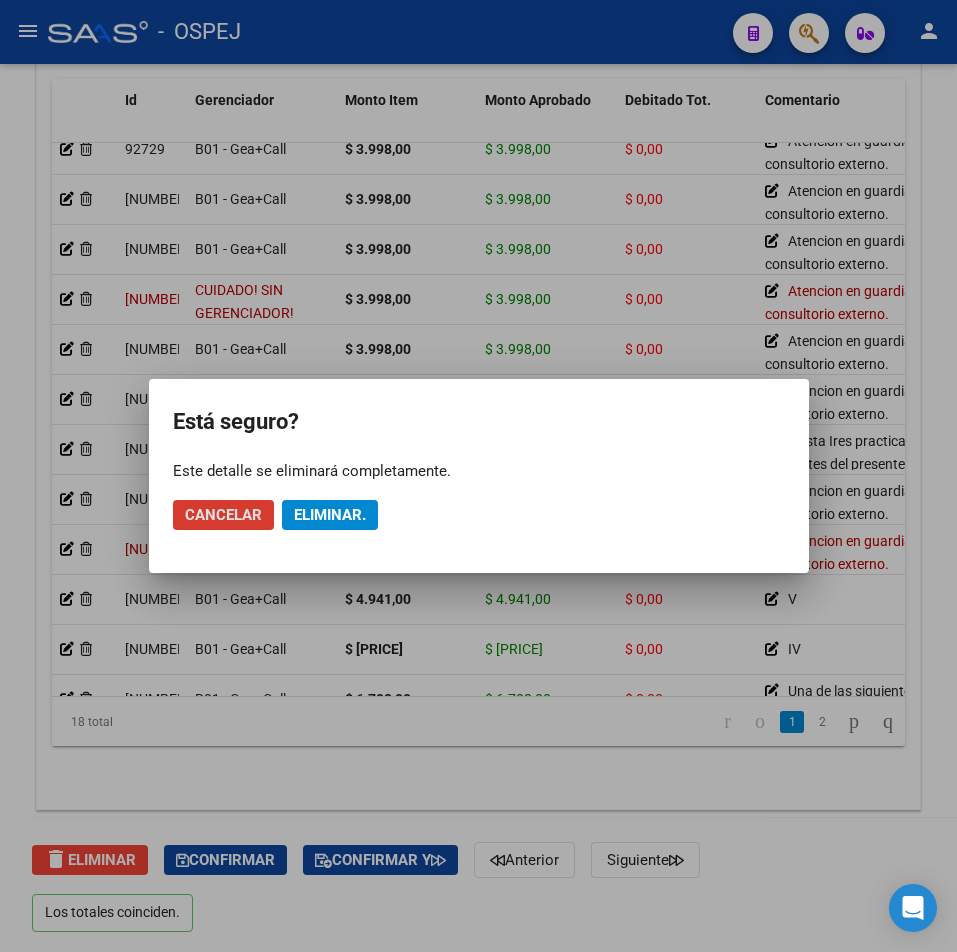 click on "Cancelar Eliminar." 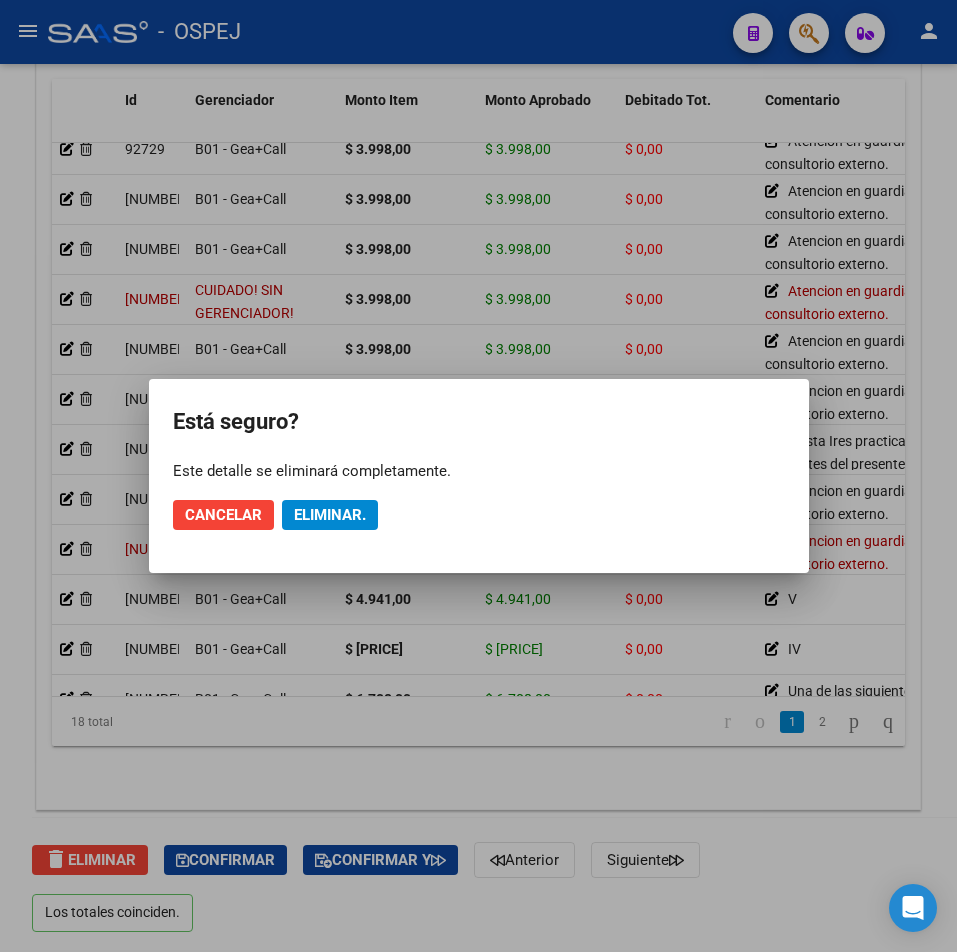 click on "Eliminar." 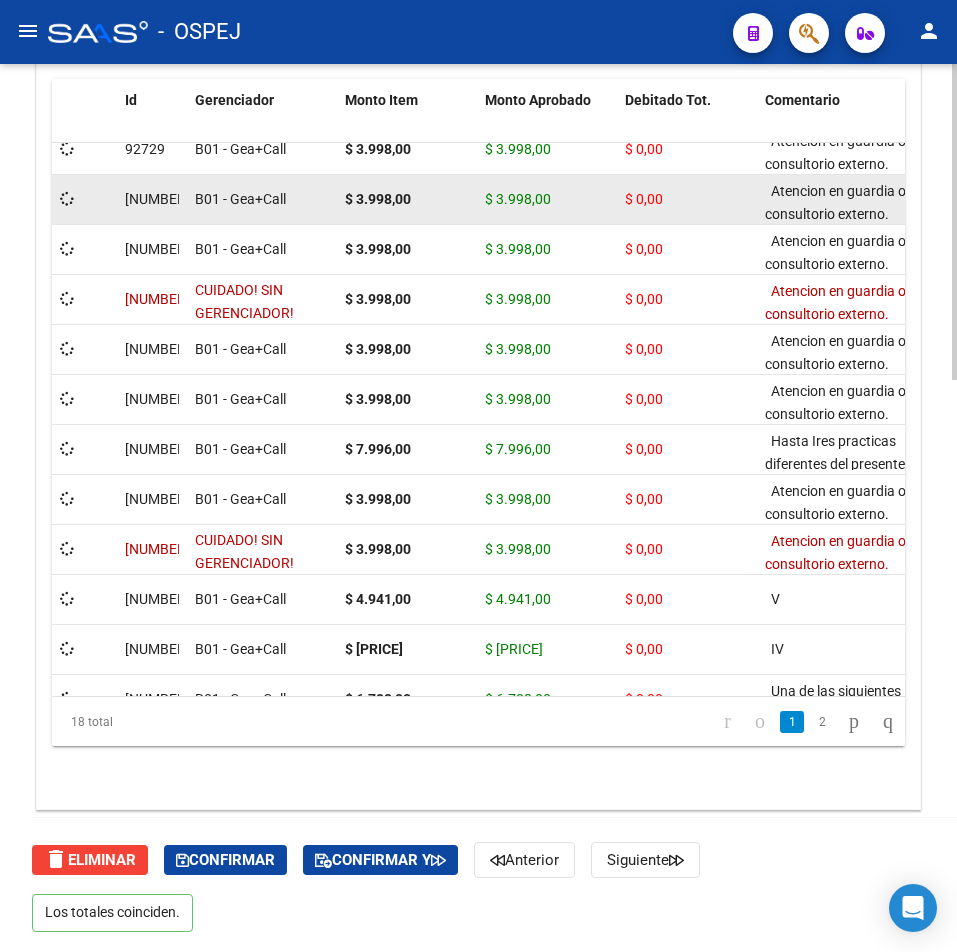 scroll, scrollTop: 1666, scrollLeft: 0, axis: vertical 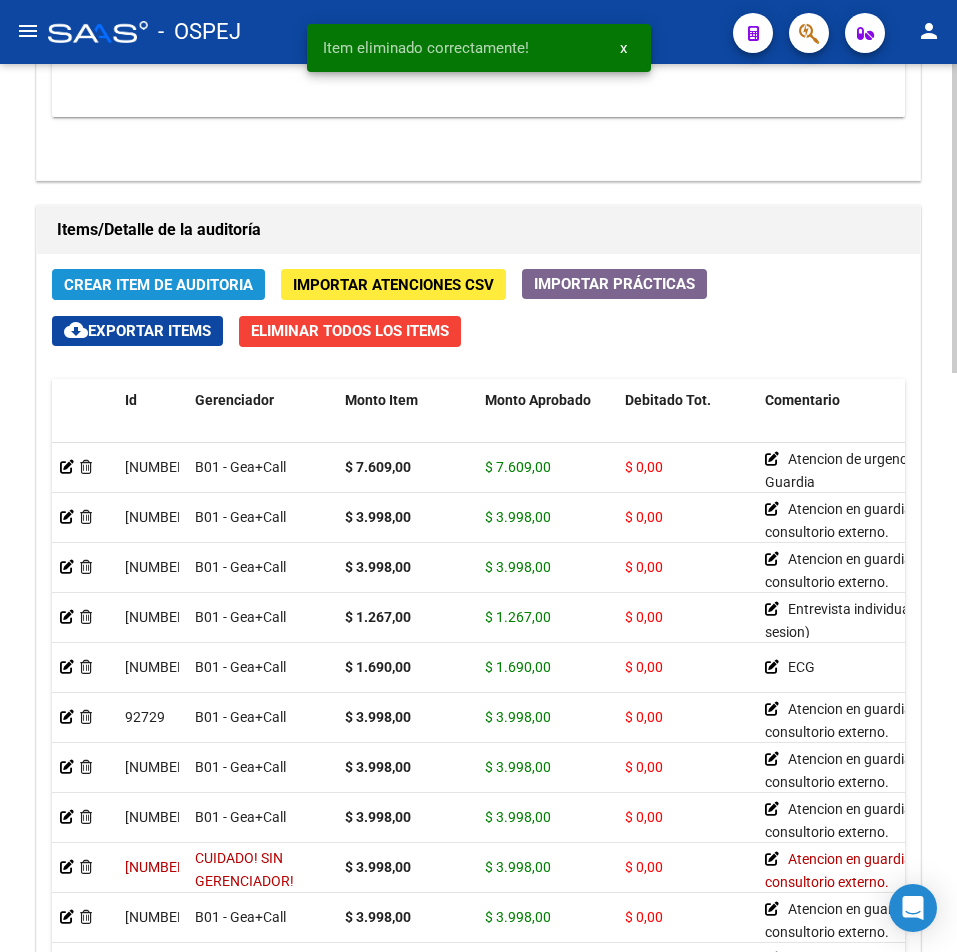 click on "Crear Item de Auditoria" 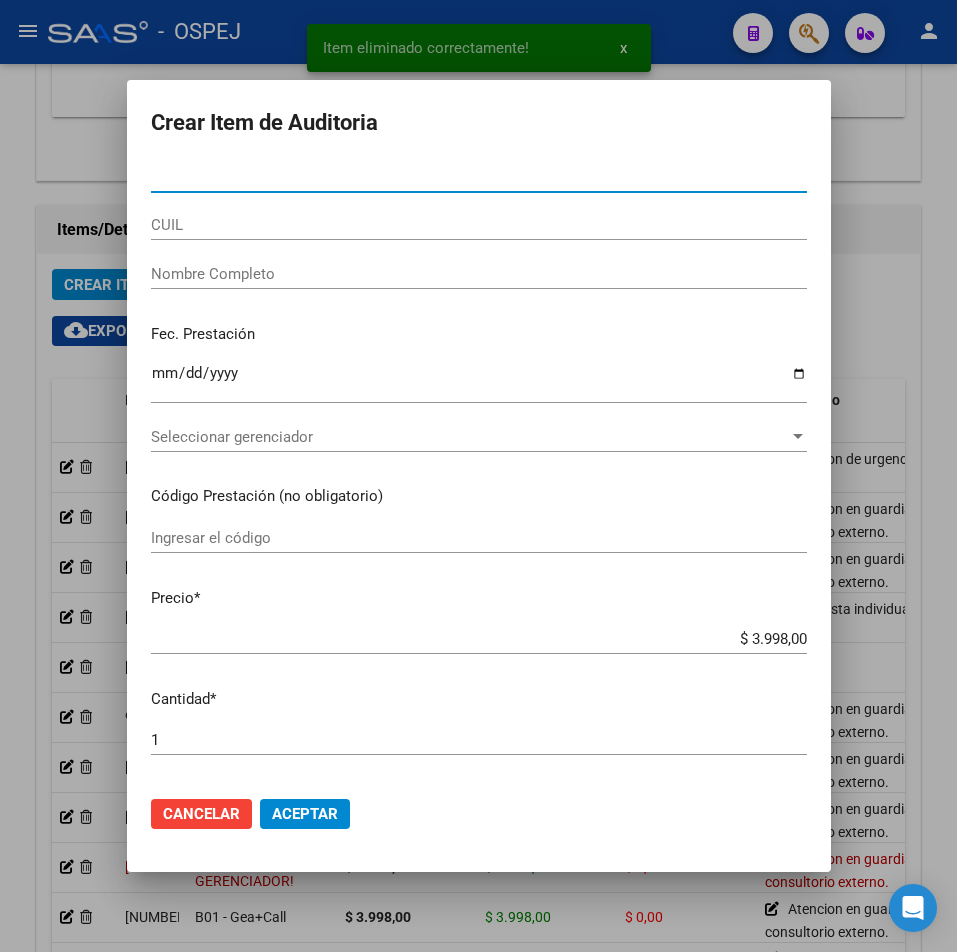 paste on "[NUMBER]" 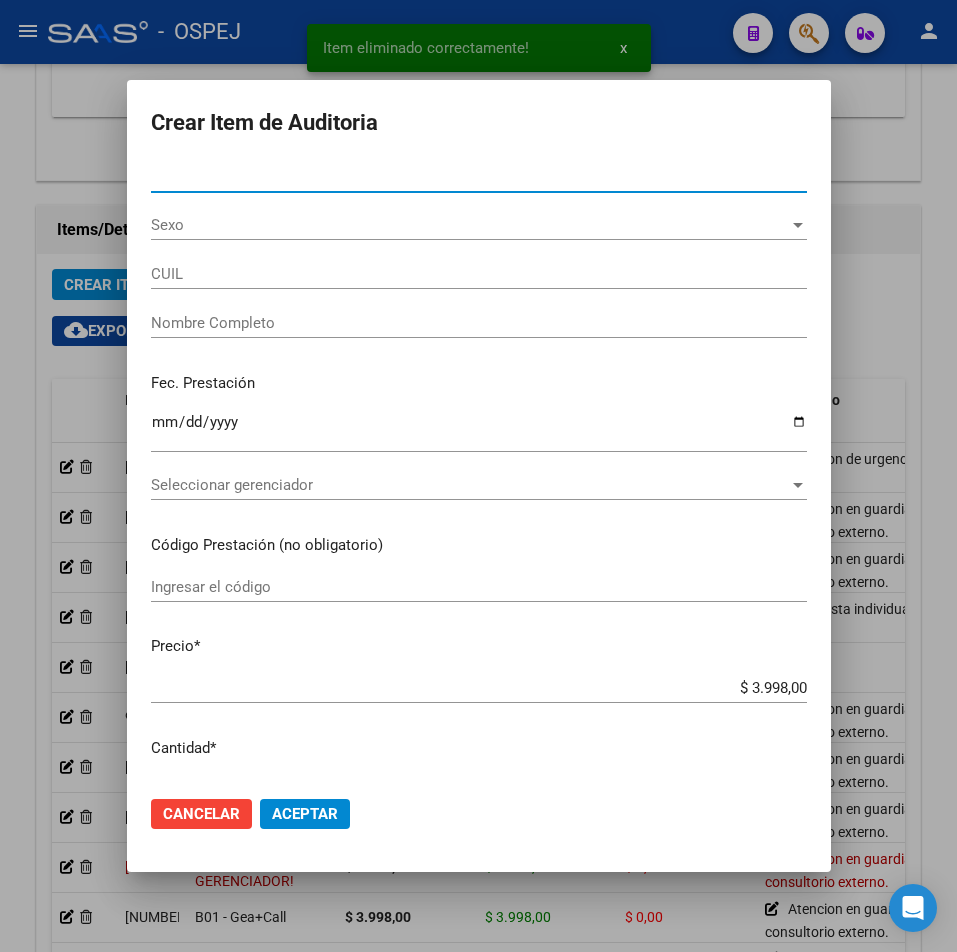 type on "[CUIL]" 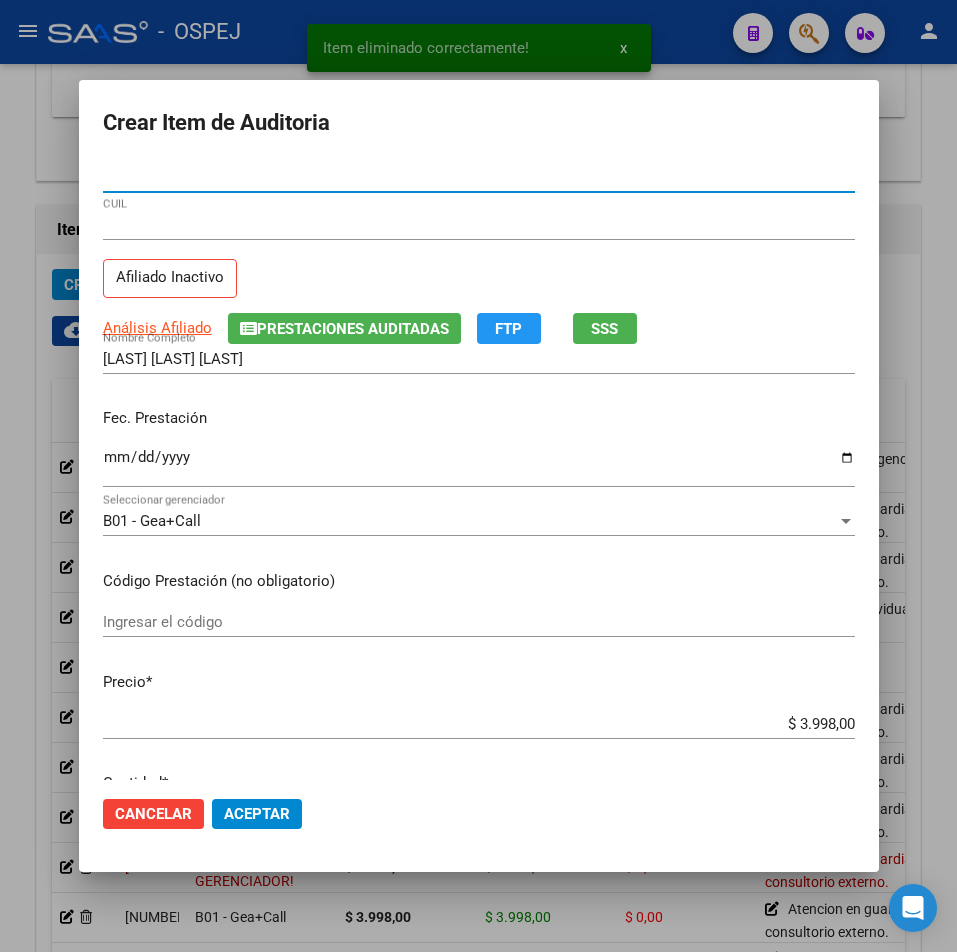 type on "[NUMBER]" 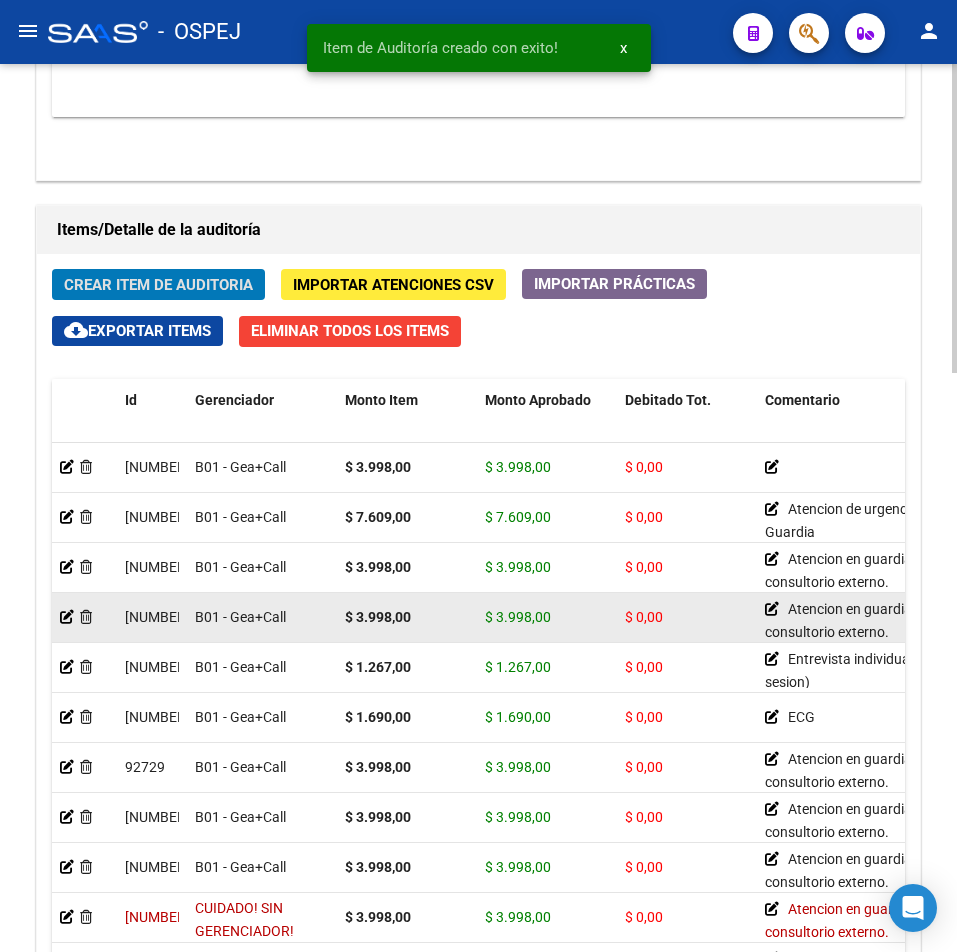 scroll, scrollTop: 368, scrollLeft: 0, axis: vertical 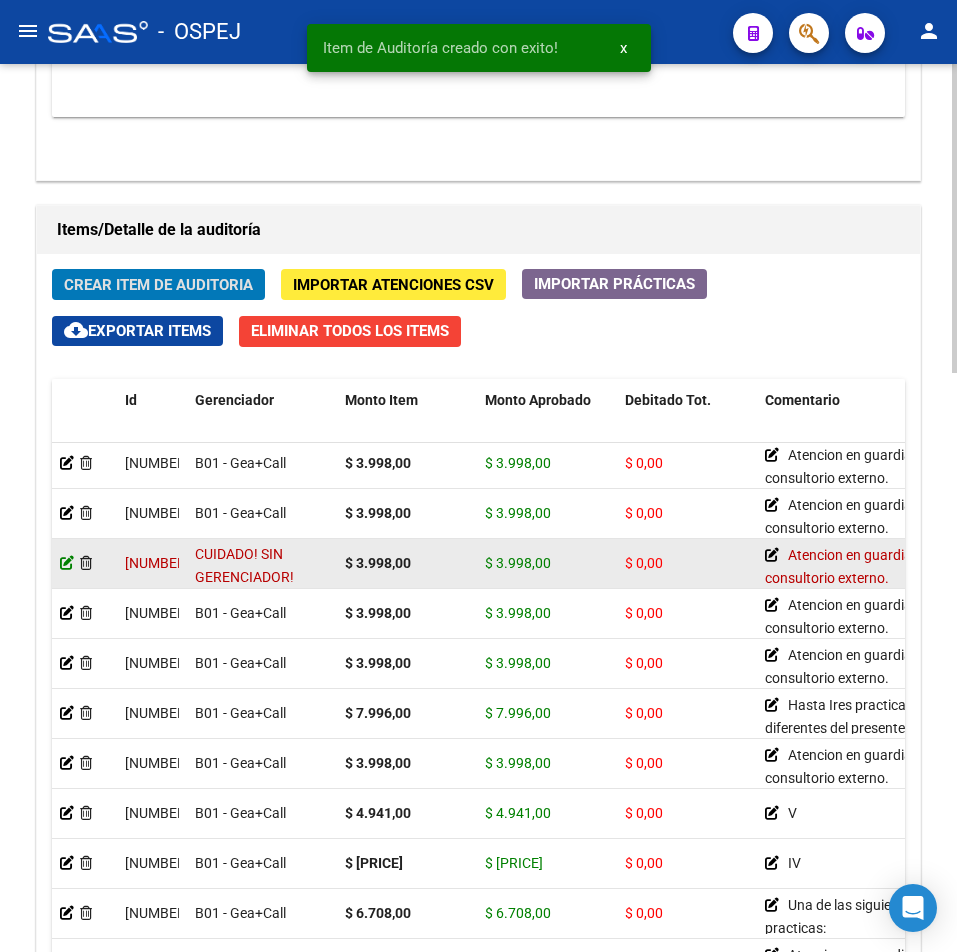 click 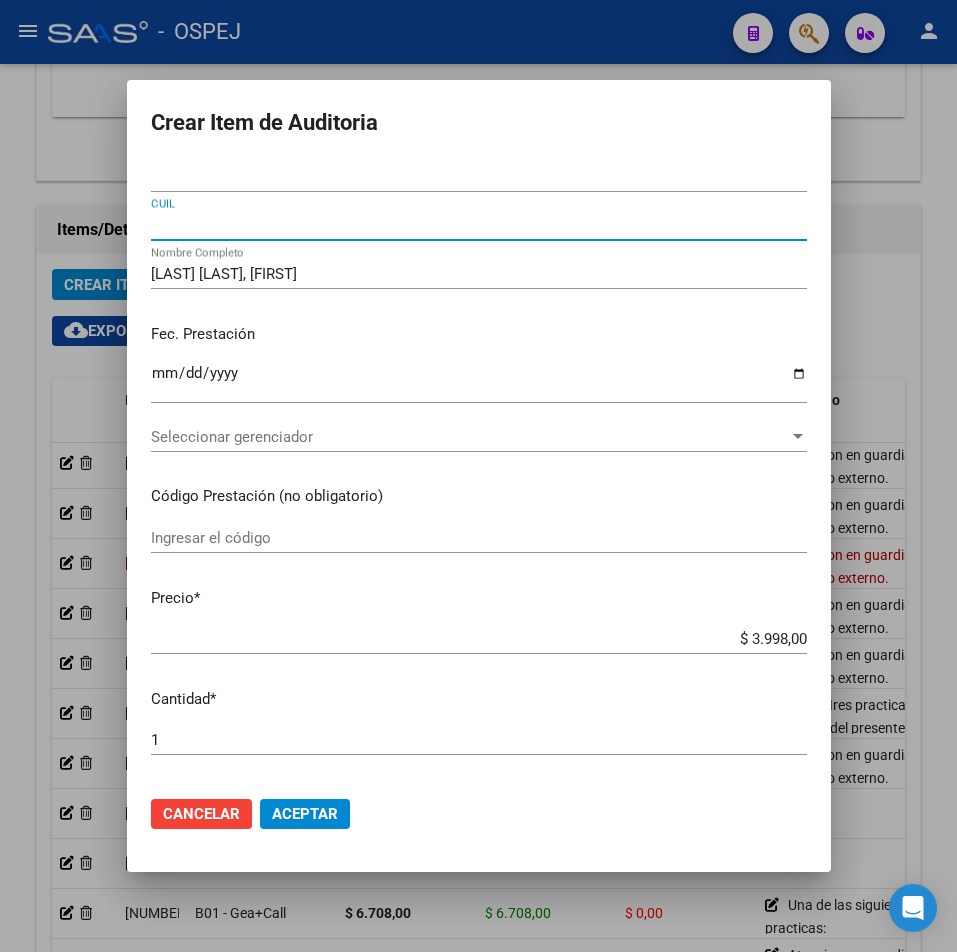 click on "[CUIL]" at bounding box center [479, 225] 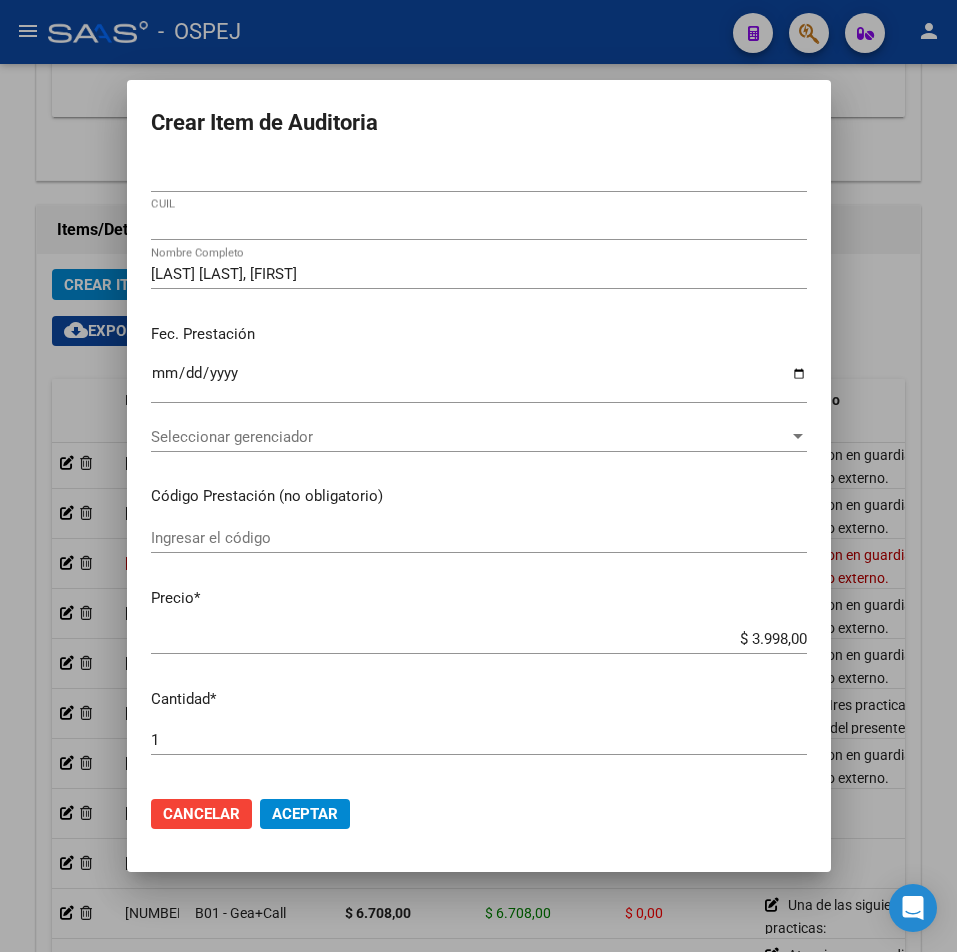 click at bounding box center (478, 476) 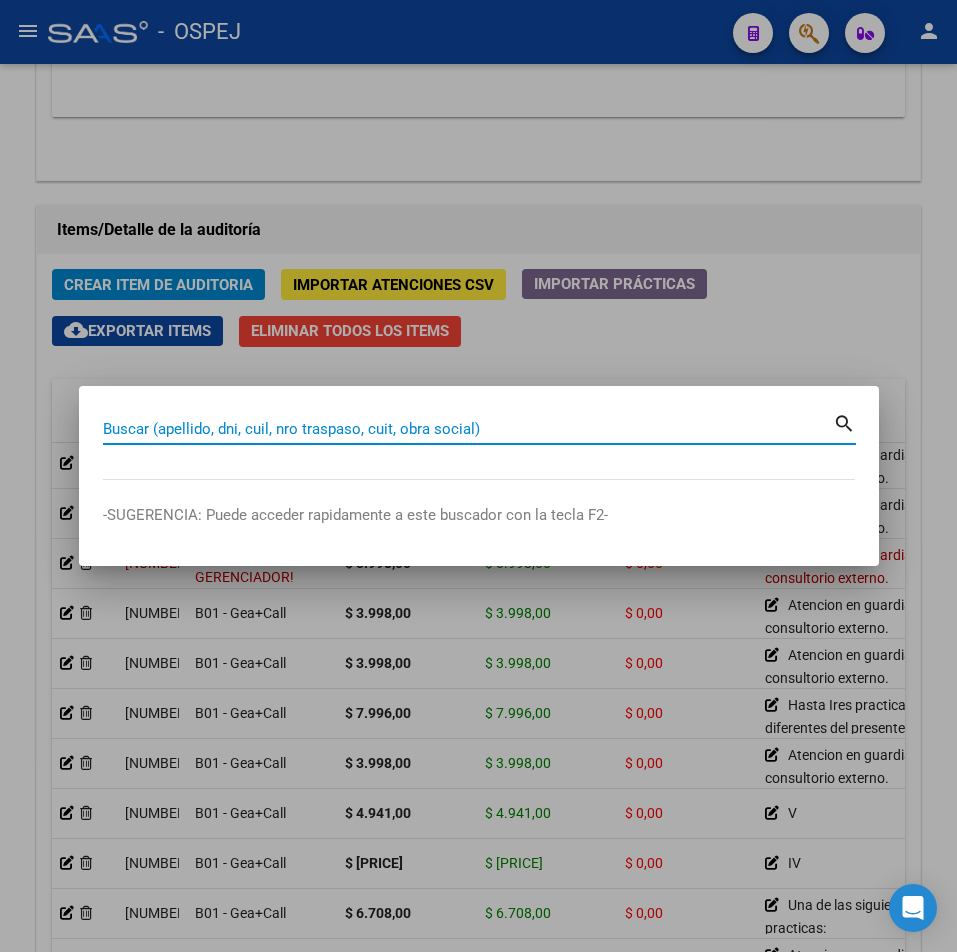paste on "[CUIL]" 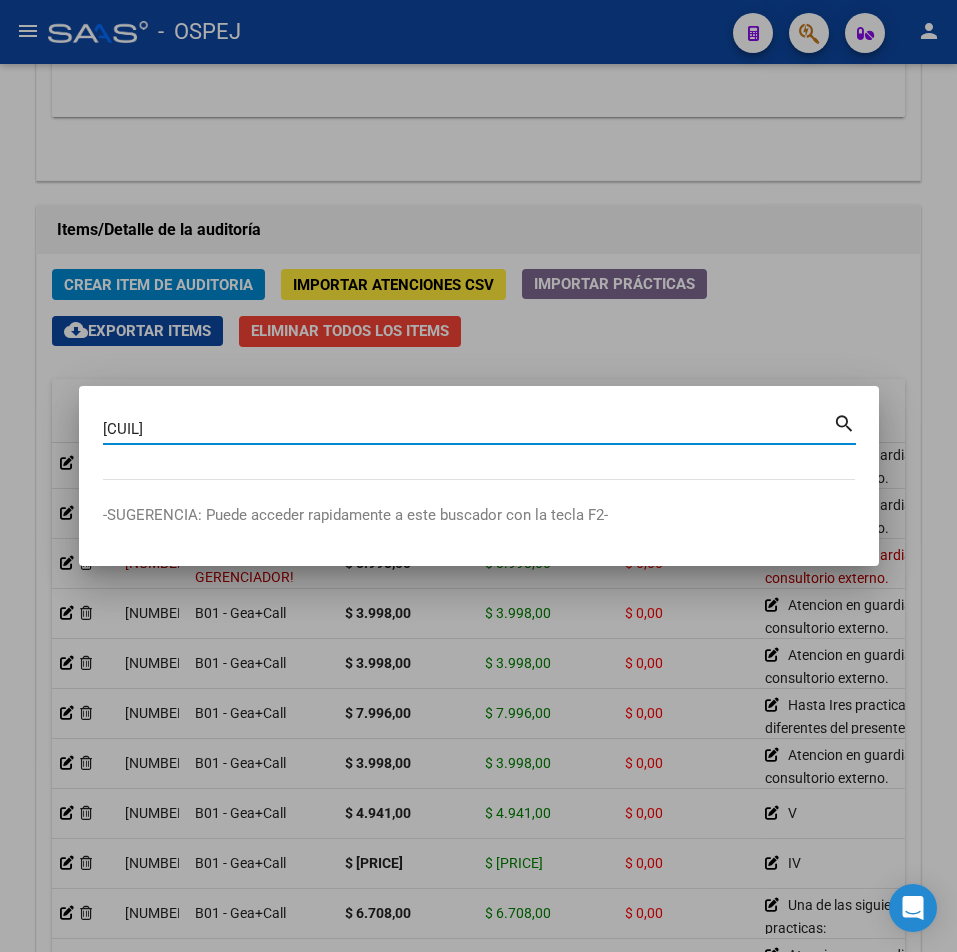 type on "[CUIL]" 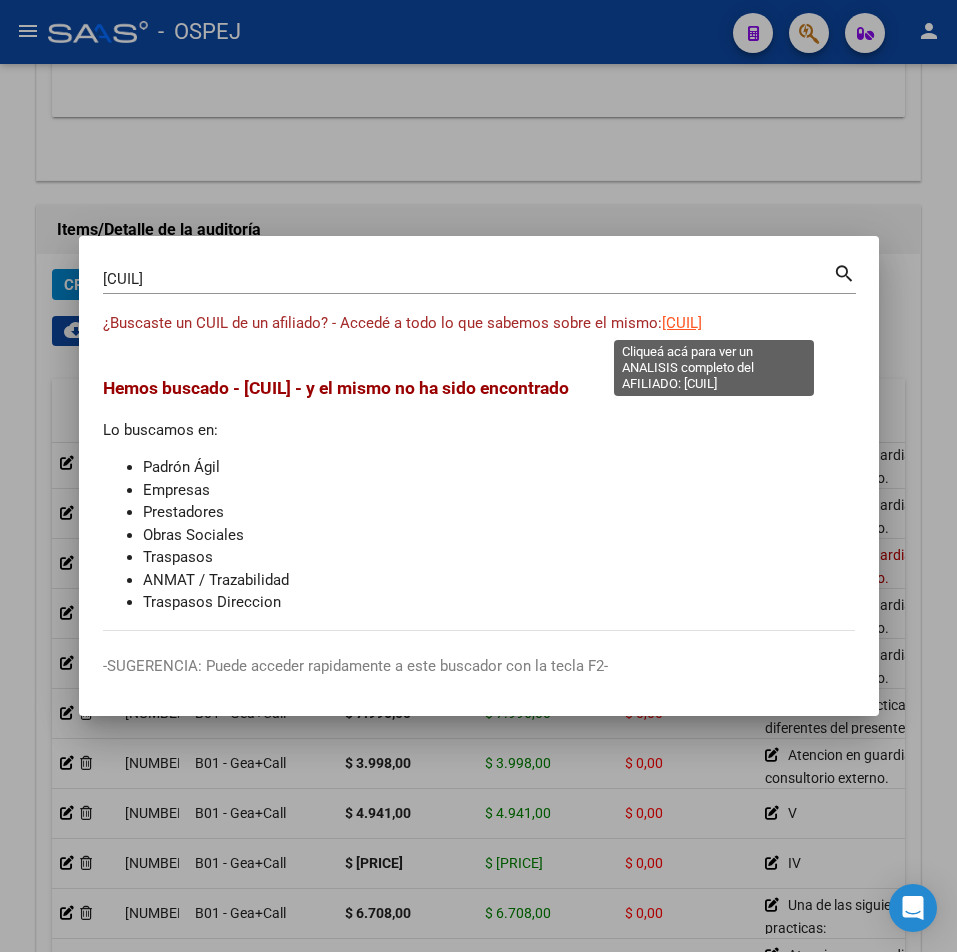 click on "[CUIL]" at bounding box center (682, 323) 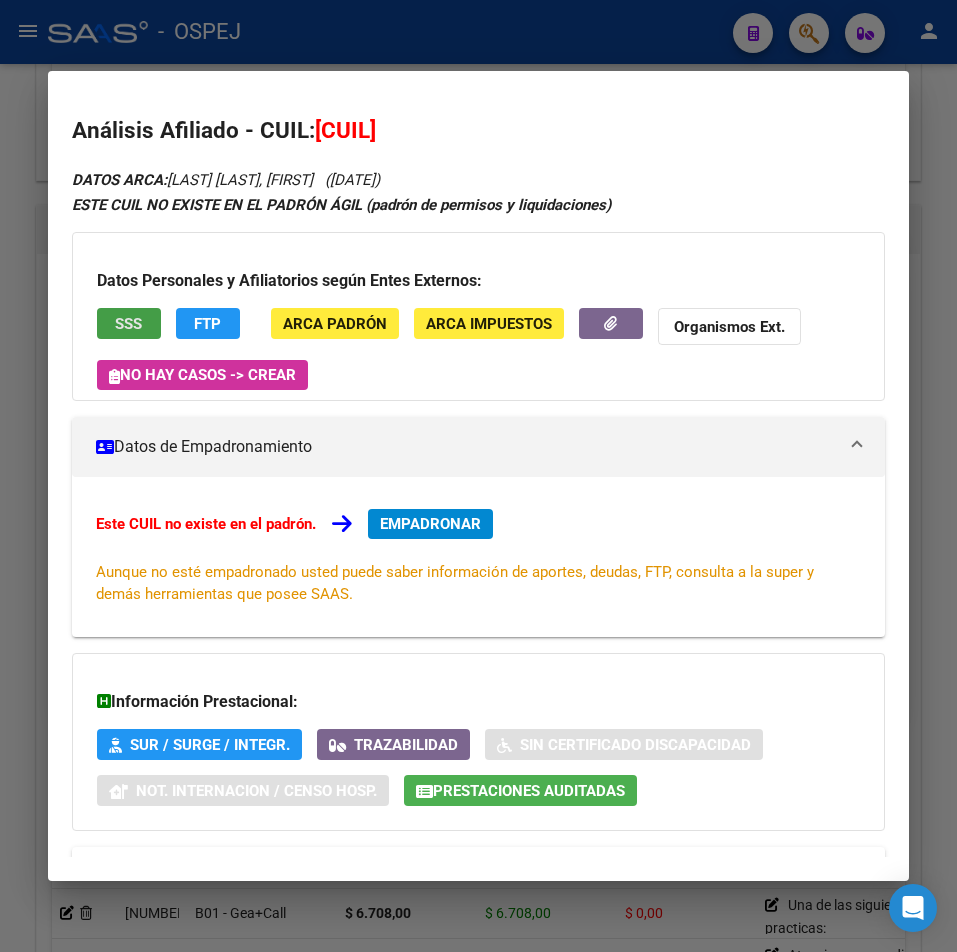 click on "SSS" at bounding box center [129, 323] 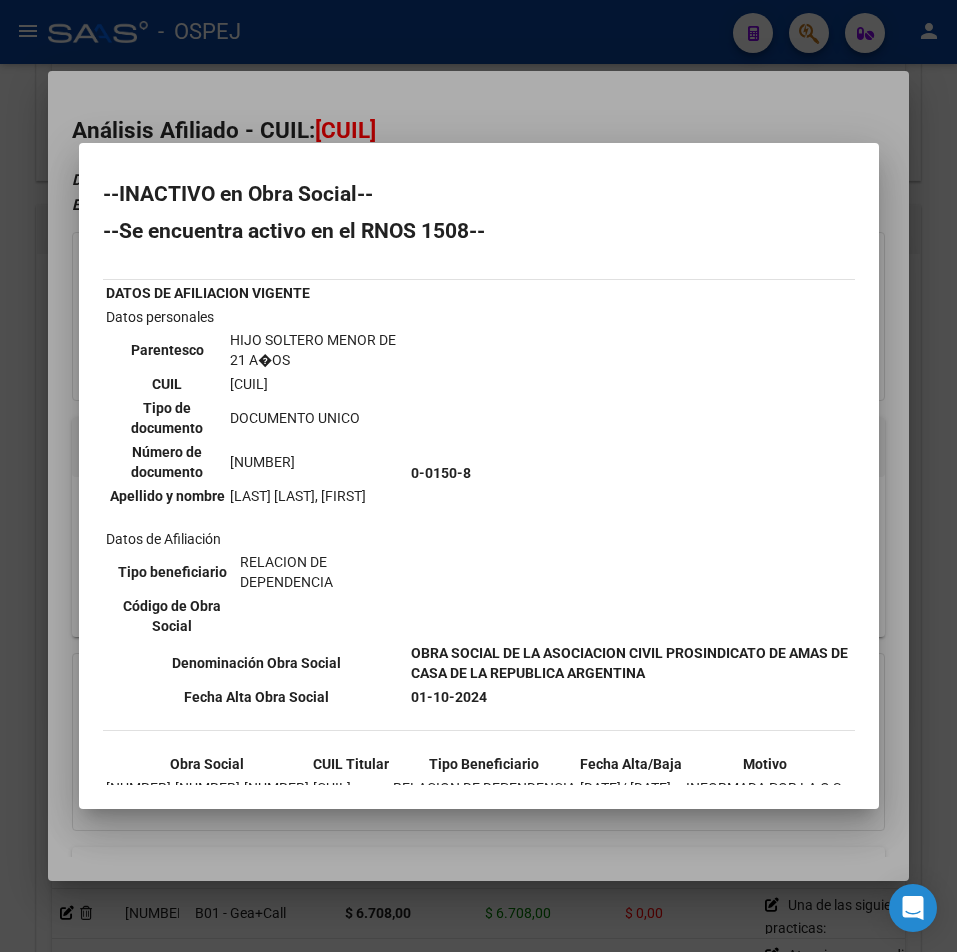 scroll, scrollTop: 76, scrollLeft: 0, axis: vertical 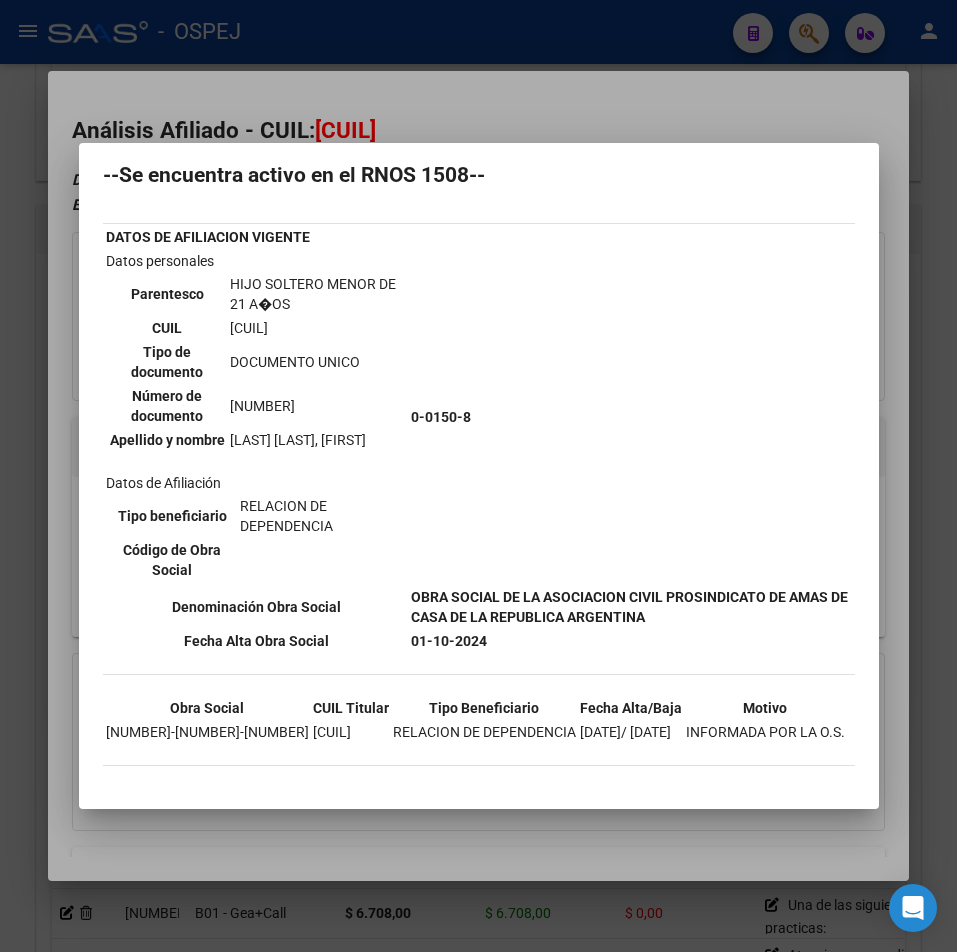 drag, startPoint x: 223, startPoint y: 738, endPoint x: 266, endPoint y: 738, distance: 43 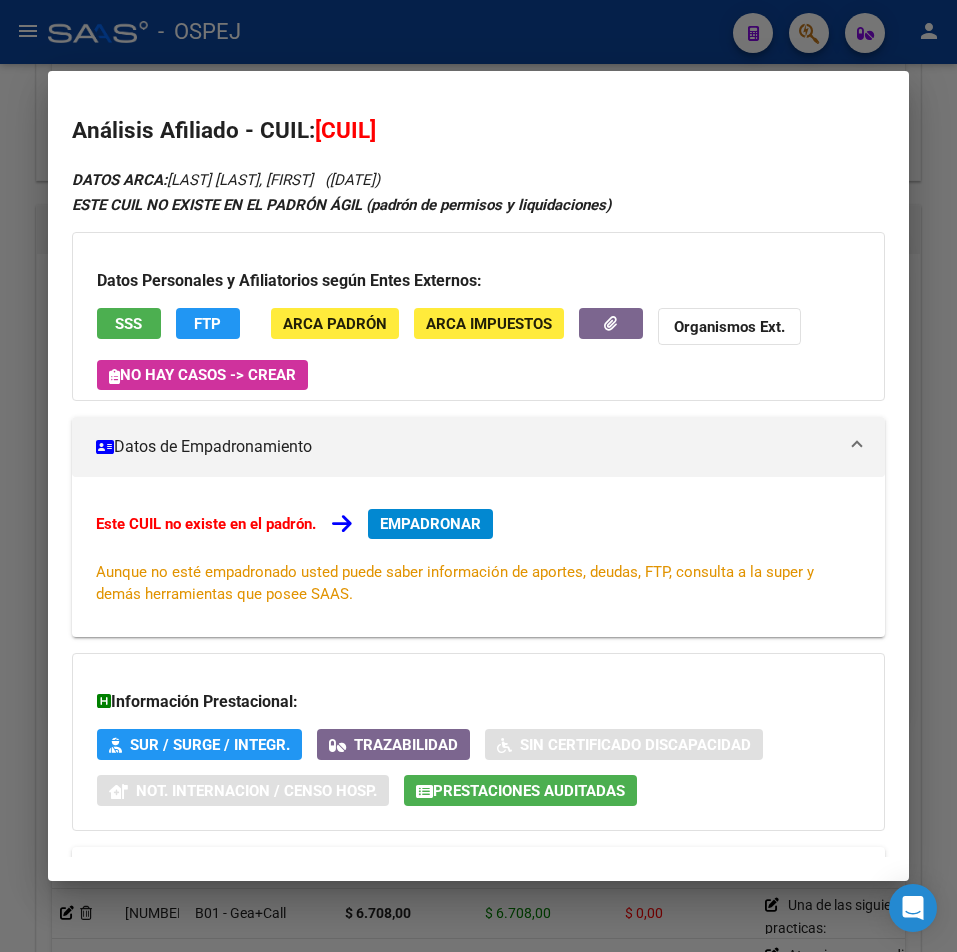 click on "EMPADRONAR" at bounding box center [430, 524] 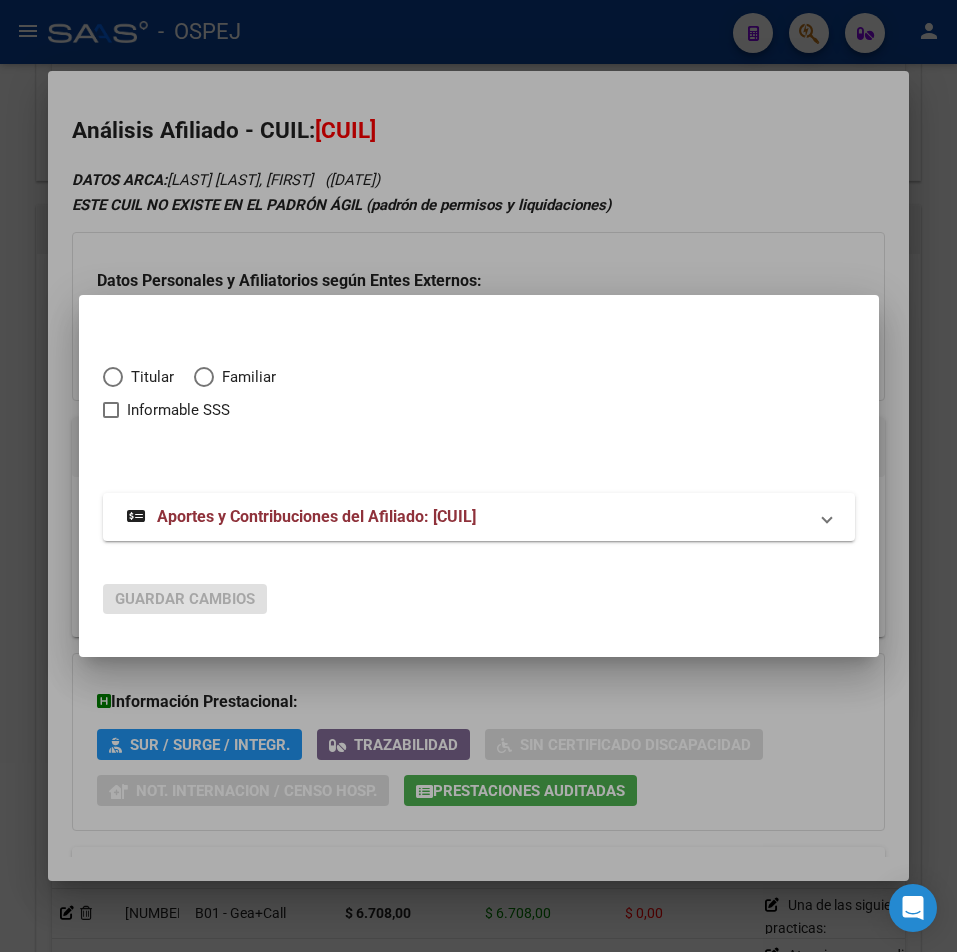 click at bounding box center [204, 377] 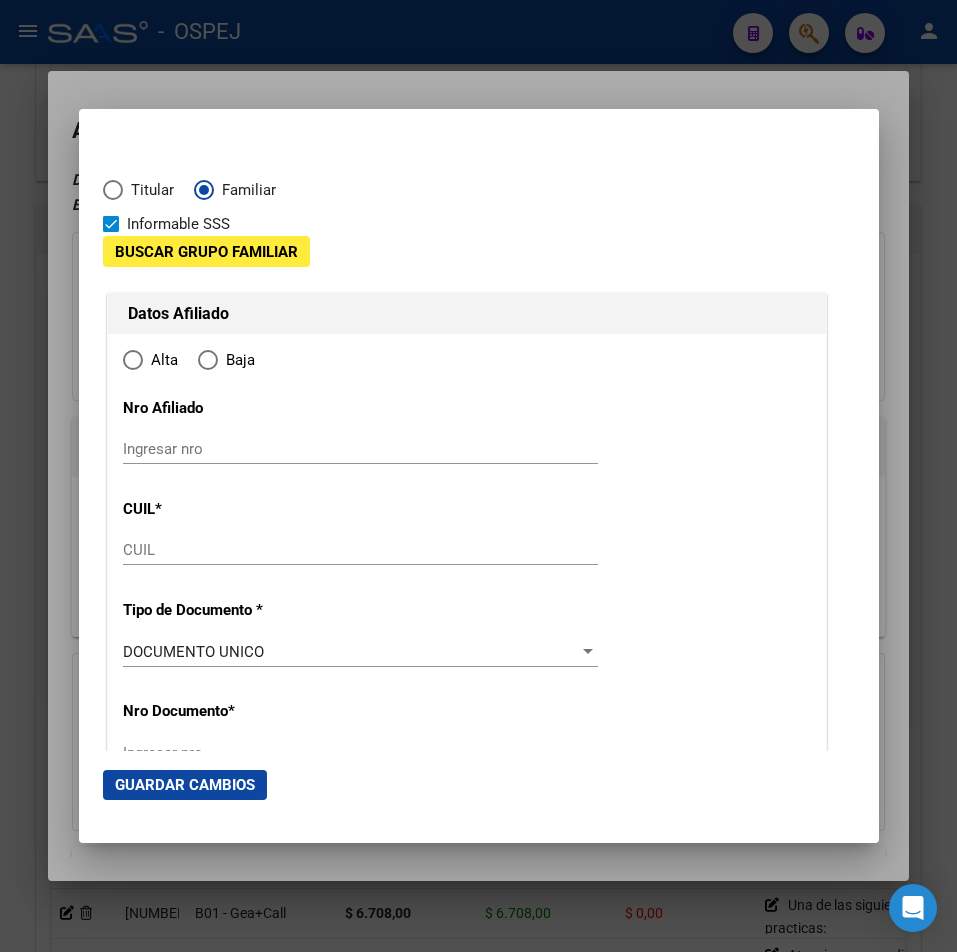 type on "[CUIL]" 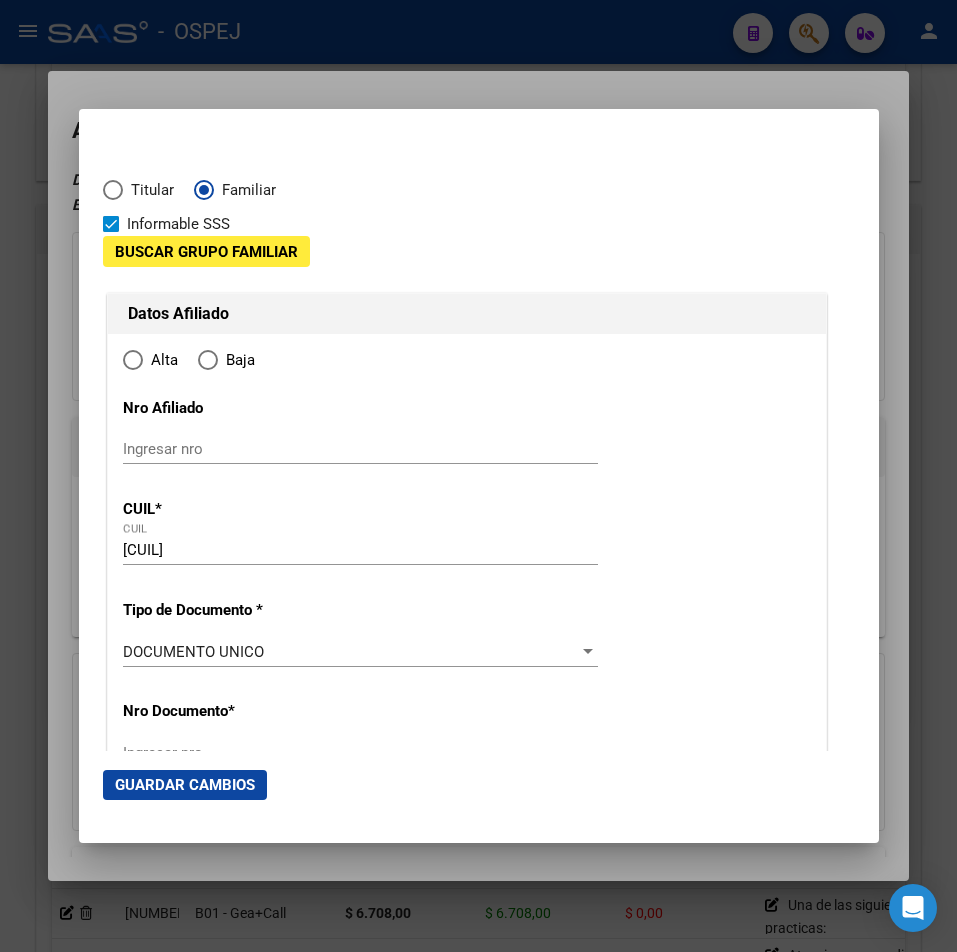 click on "Buscar Grupo Familiar" at bounding box center (206, 252) 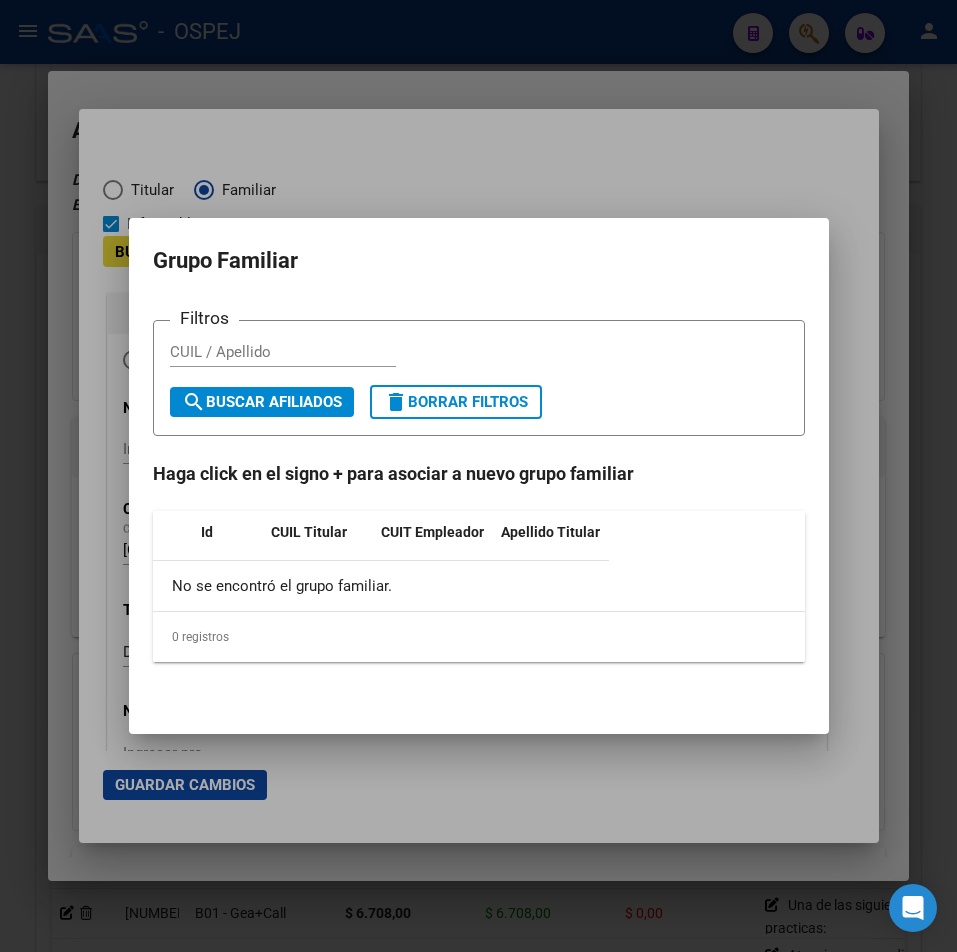 radio on "true" 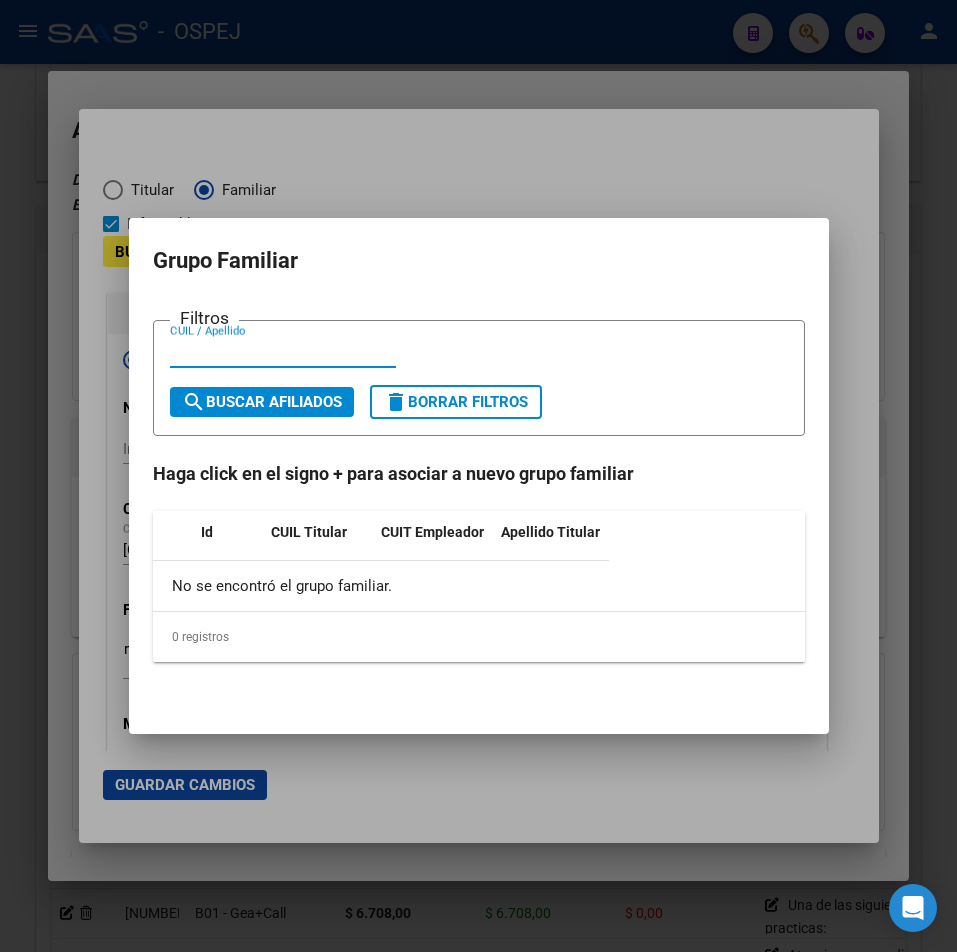 paste on "[NUMBER]" 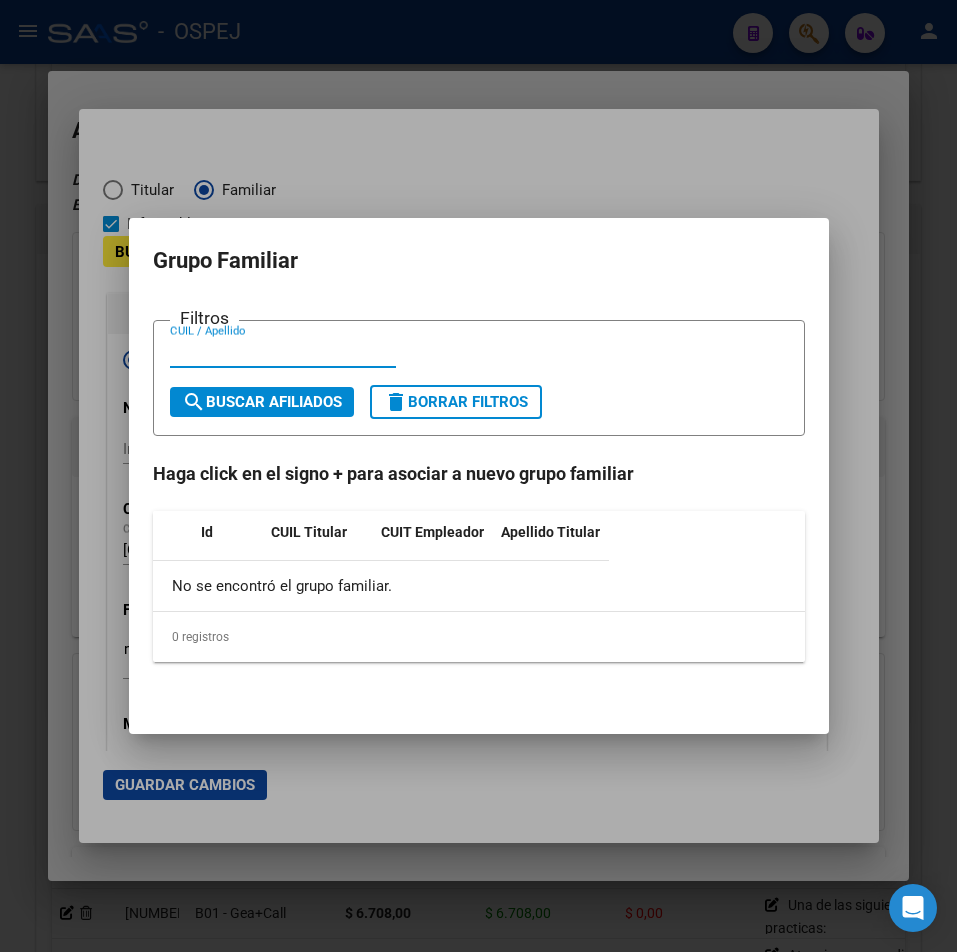 type on "5000" 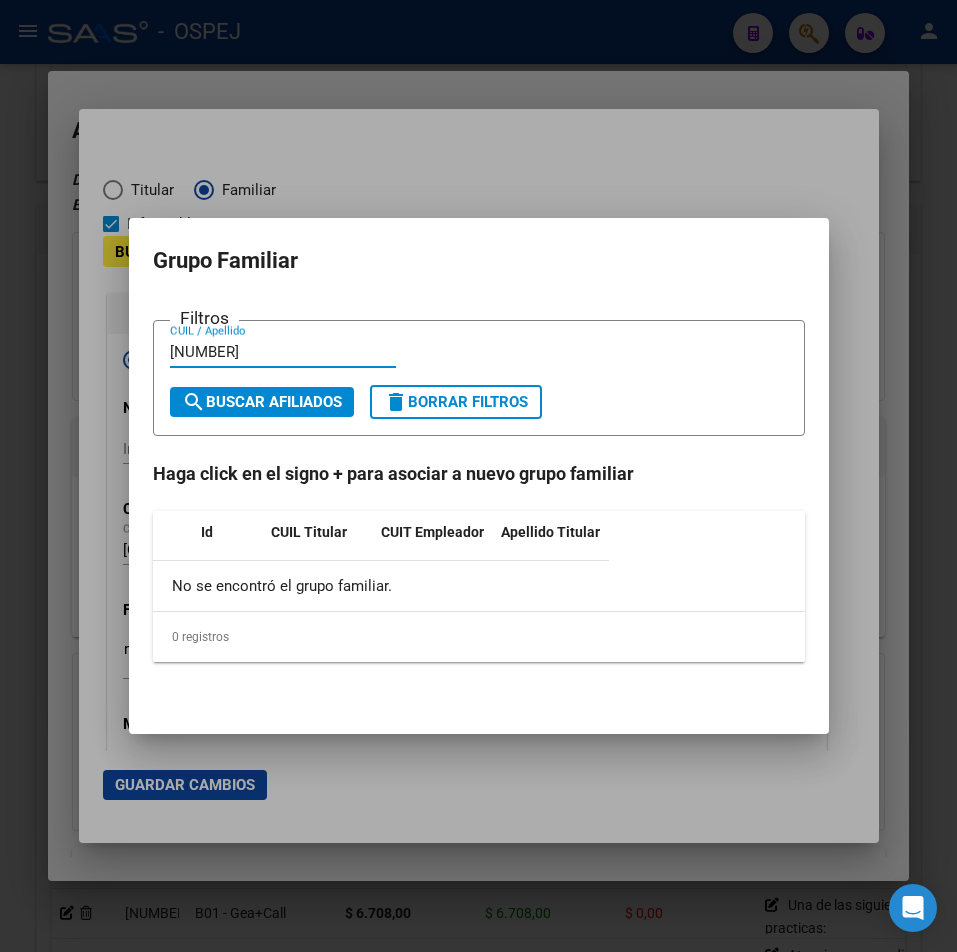 type on "[LAST] [FIRST]" 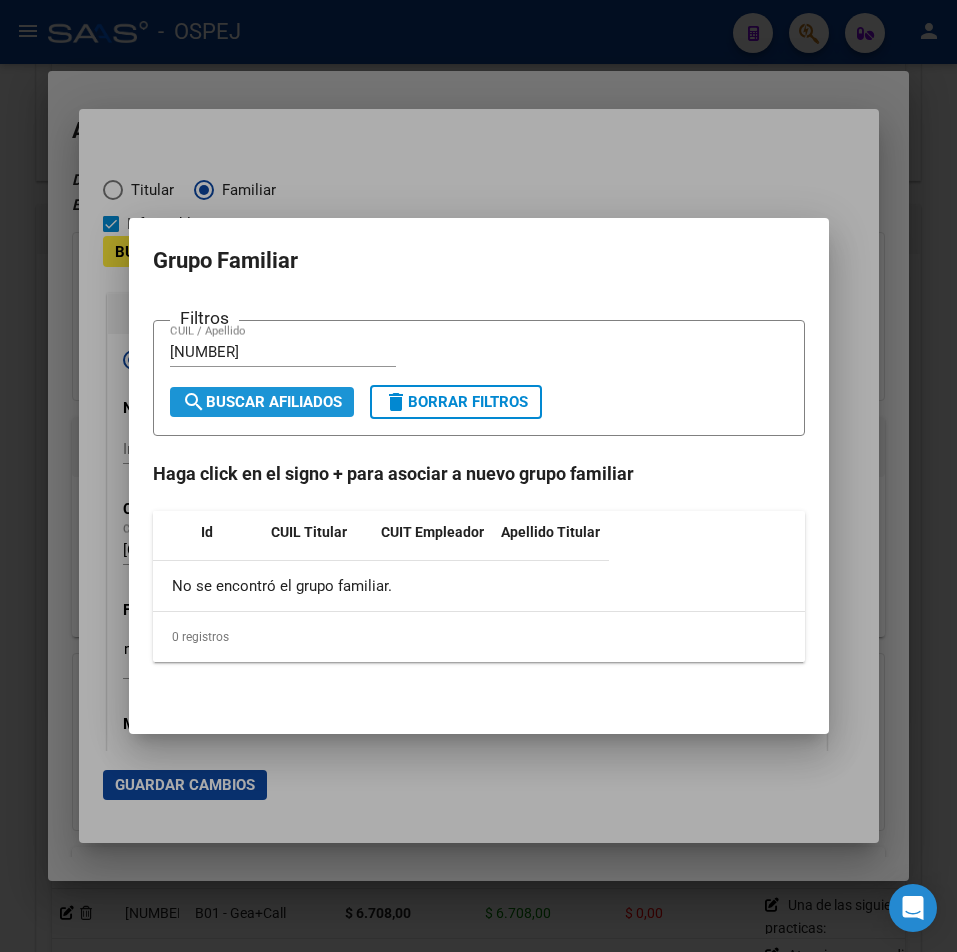 click on "search  Buscar Afiliados" at bounding box center (262, 402) 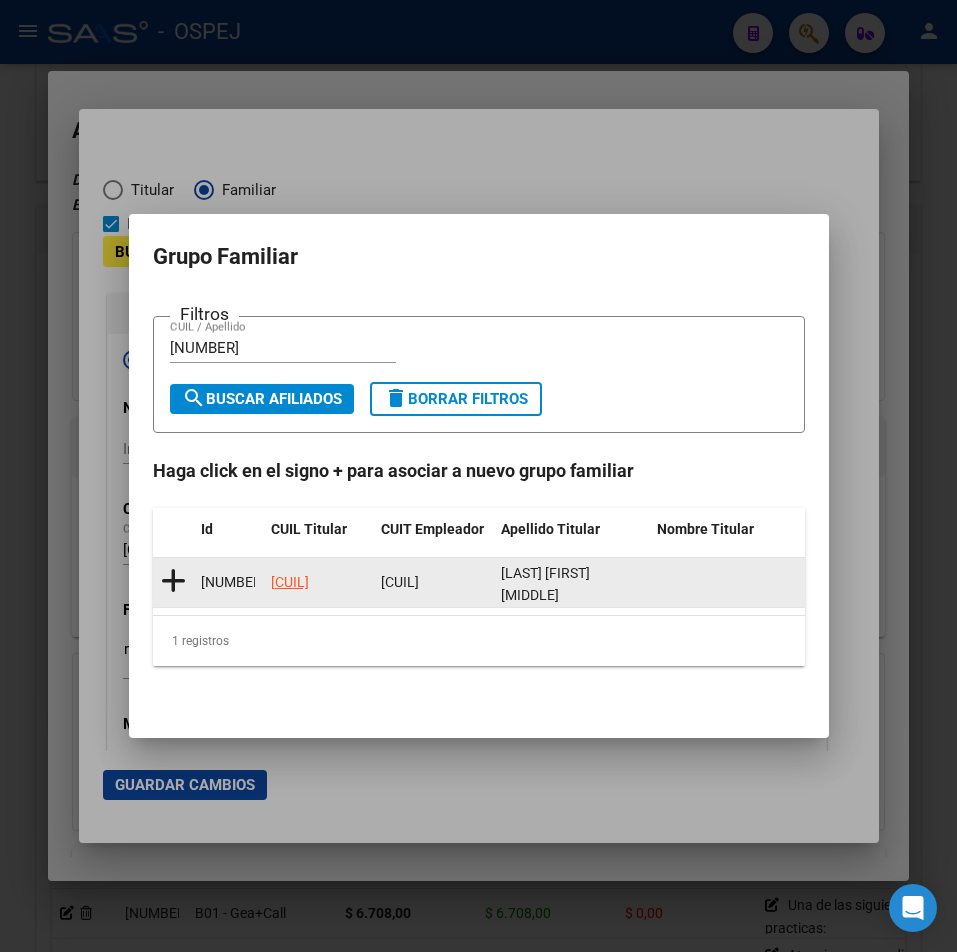 click 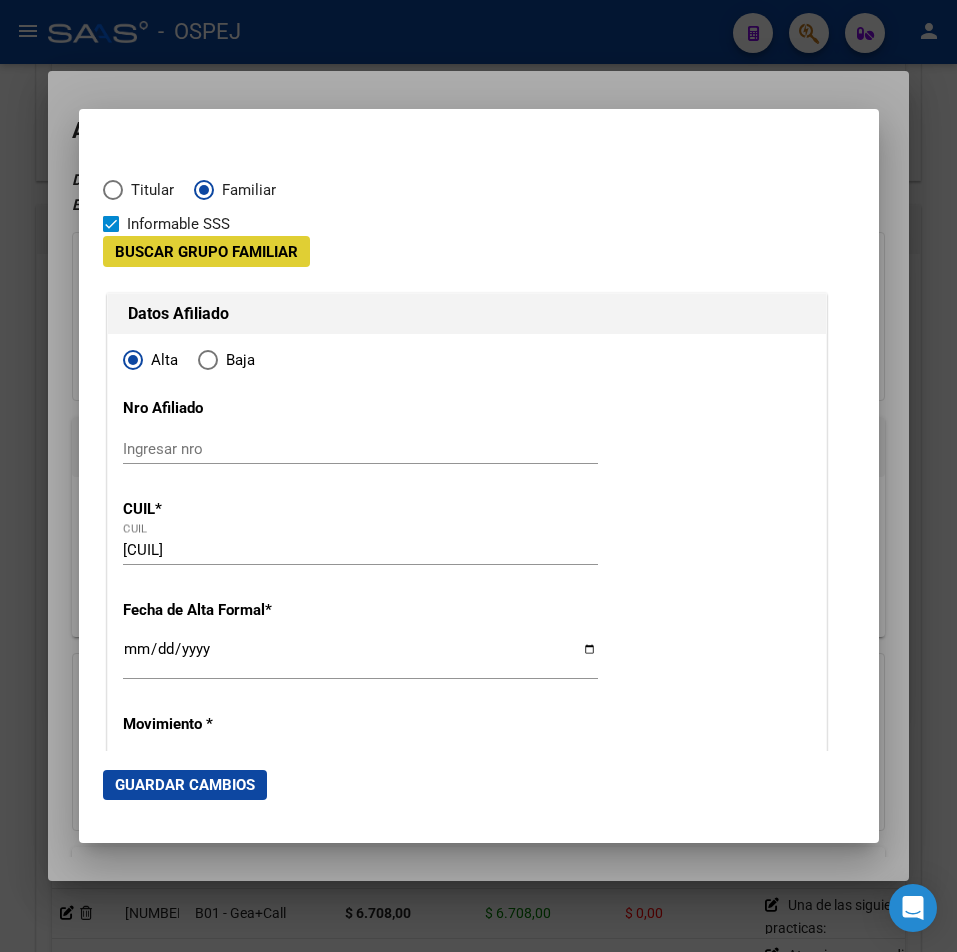 type on "[CUIL]" 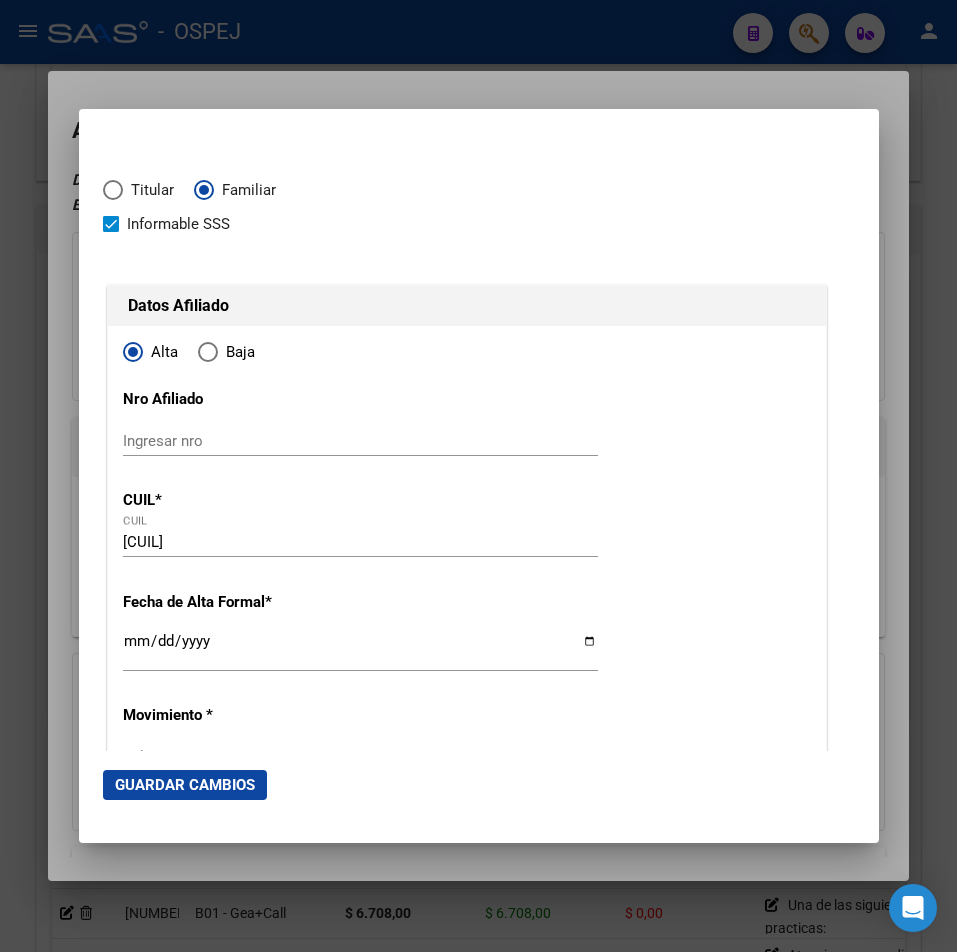 scroll, scrollTop: 100, scrollLeft: 0, axis: vertical 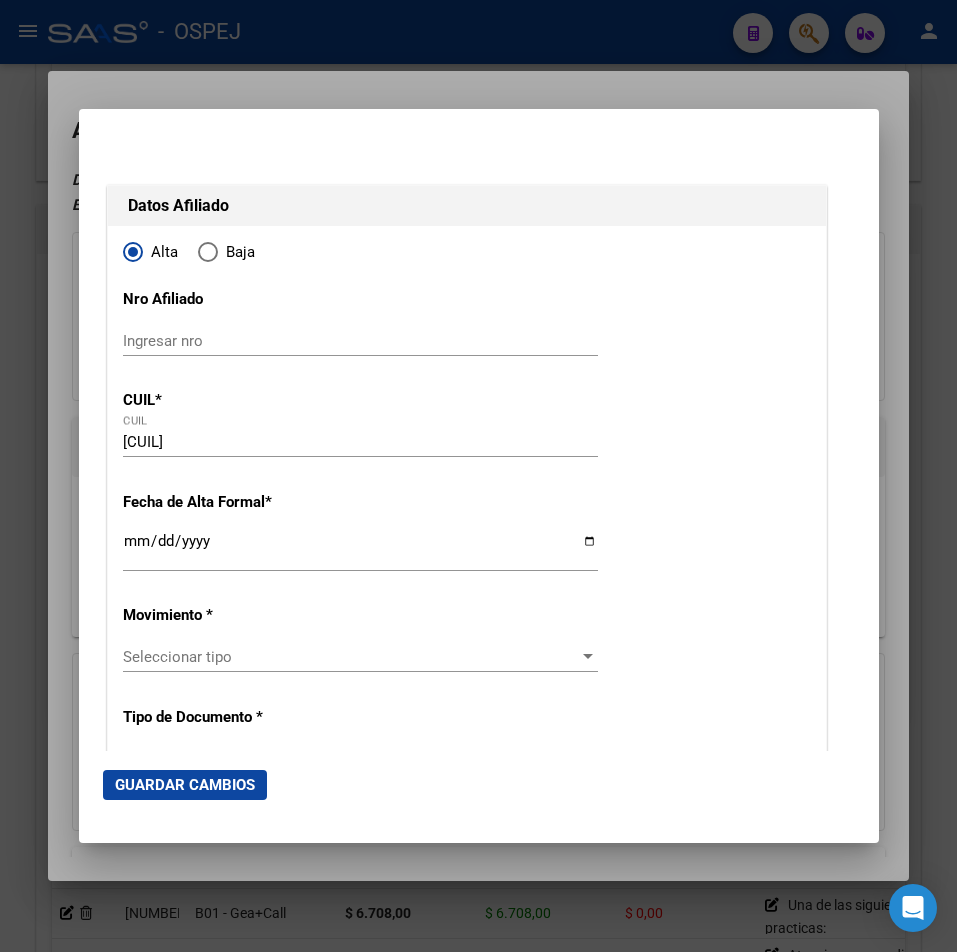 click on "Ingresar fecha" at bounding box center [360, 549] 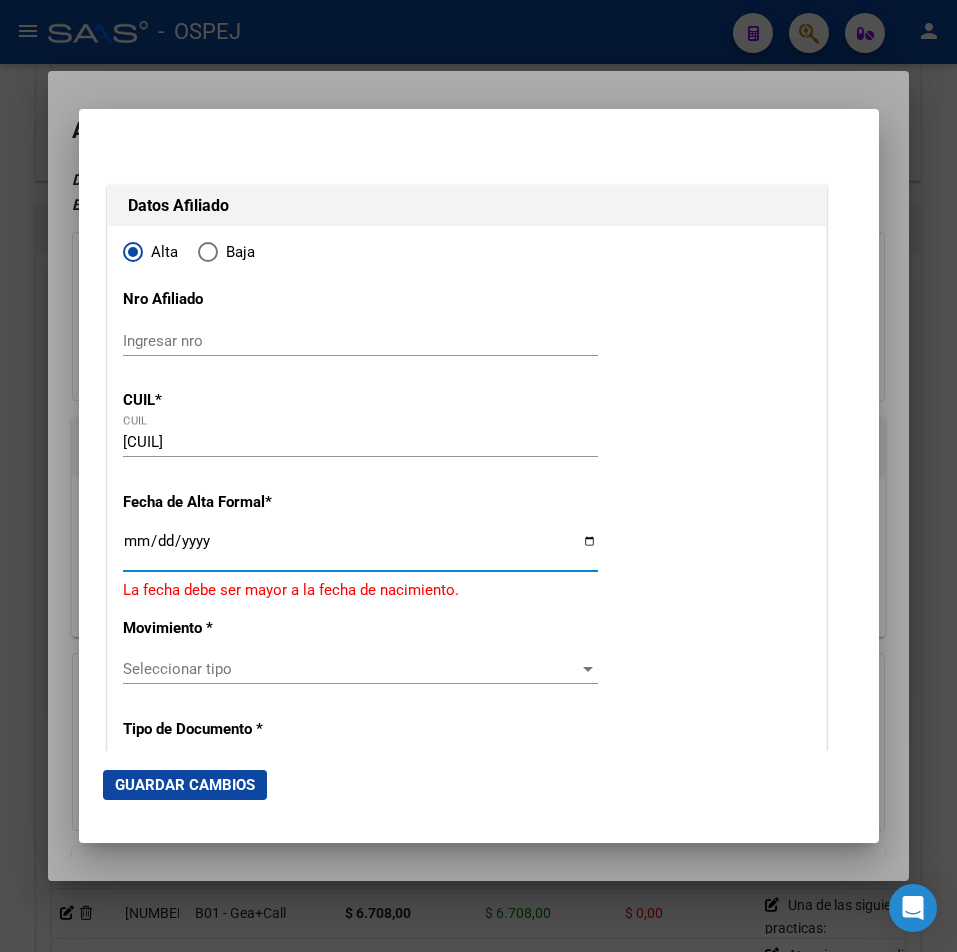type on "2025-08-06" 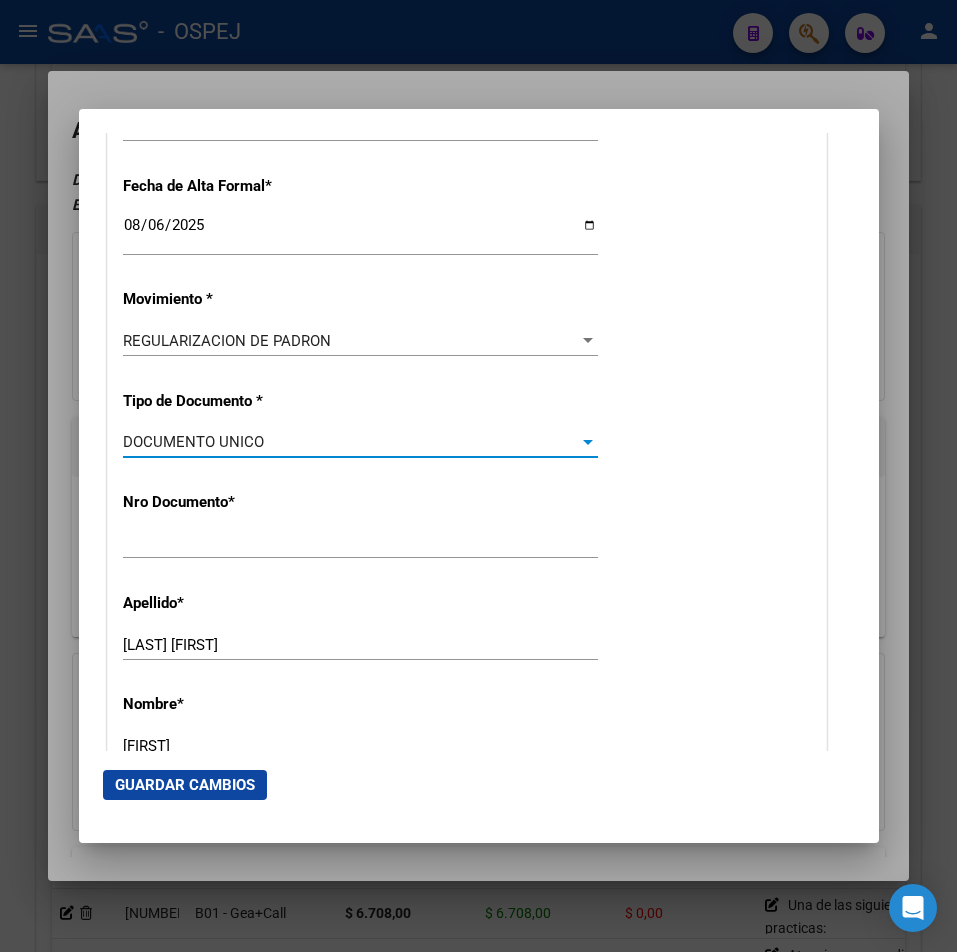 scroll, scrollTop: 616, scrollLeft: 0, axis: vertical 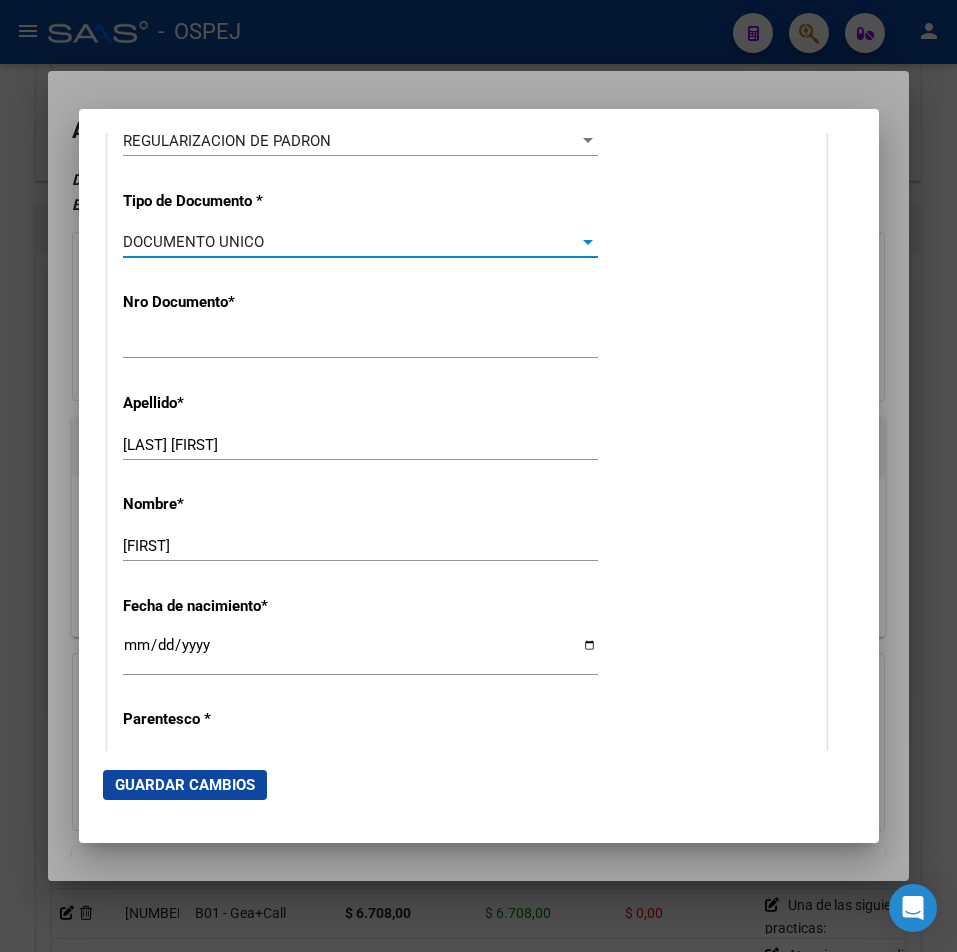 click on "Guardar Cambios" 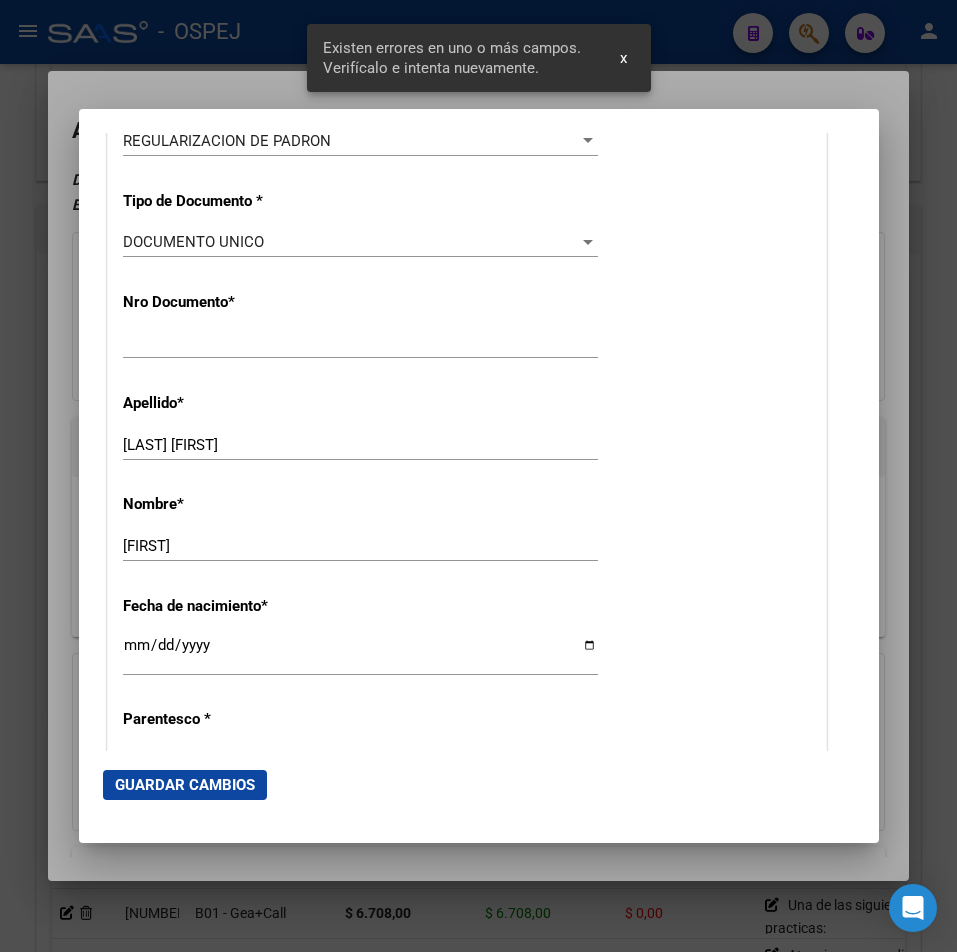 scroll, scrollTop: 816, scrollLeft: 0, axis: vertical 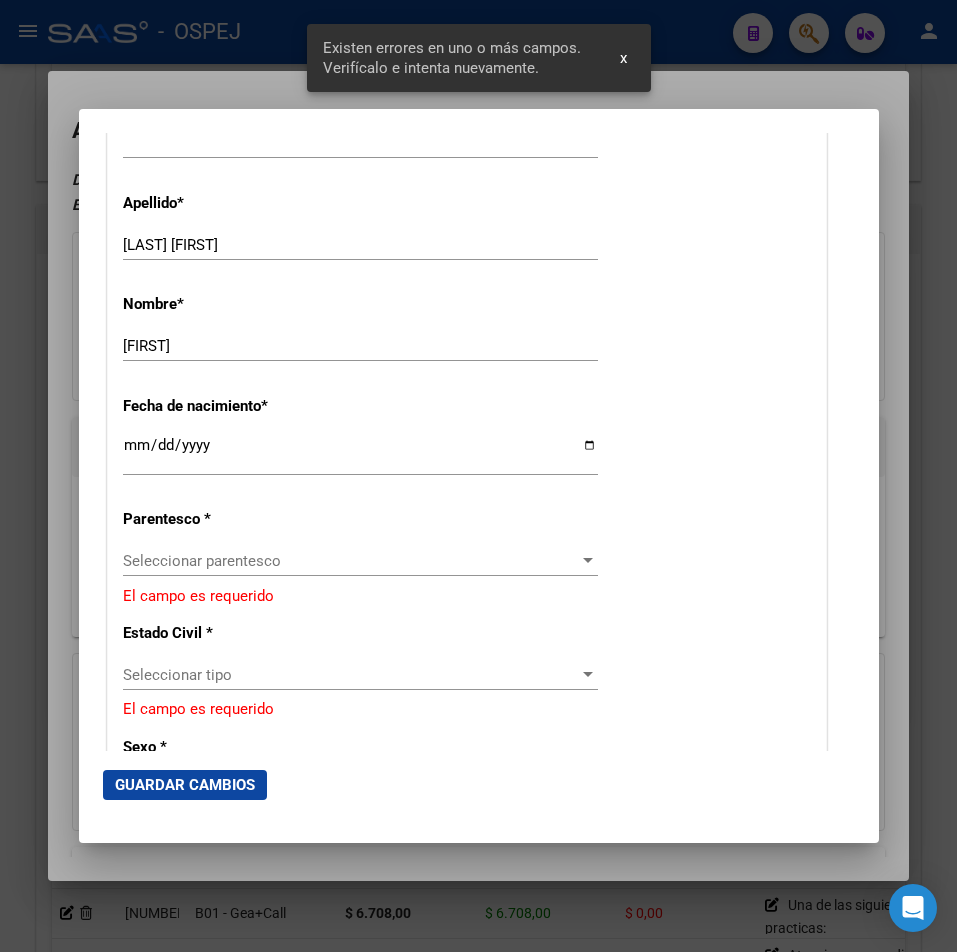 click on "Seleccionar parentesco" at bounding box center (351, 561) 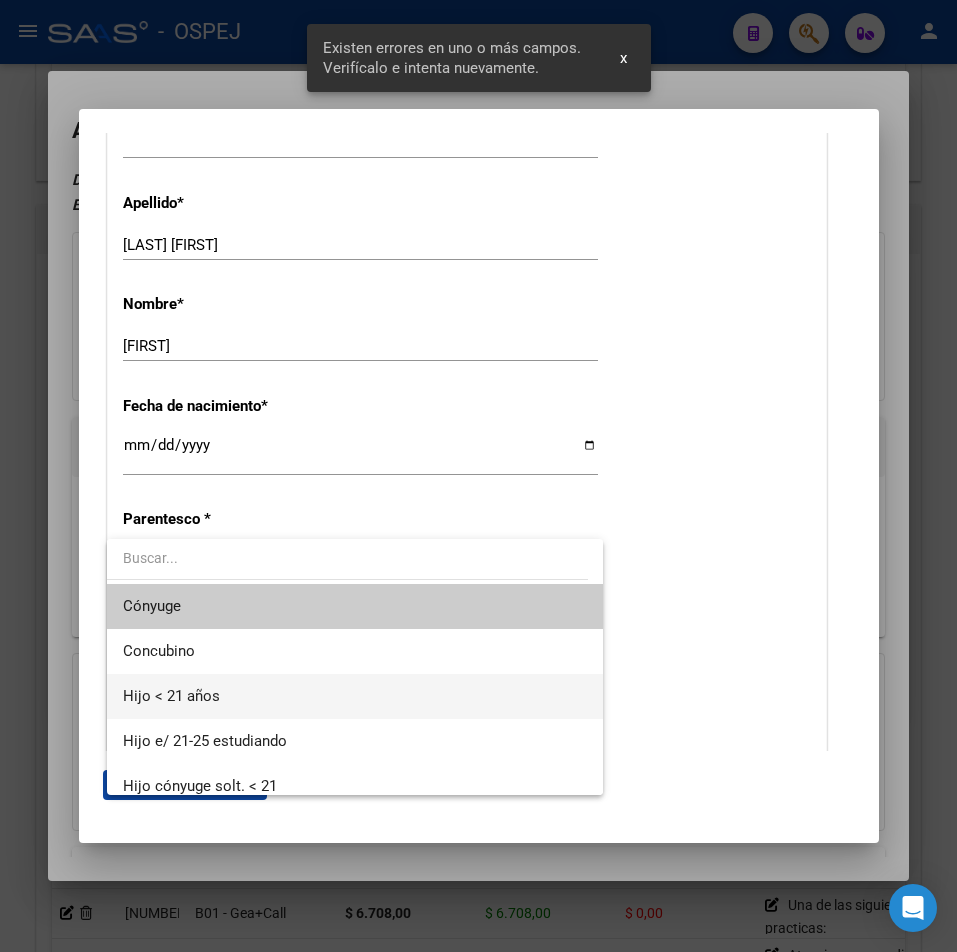 click on "Hijo < 21 años" at bounding box center (355, 696) 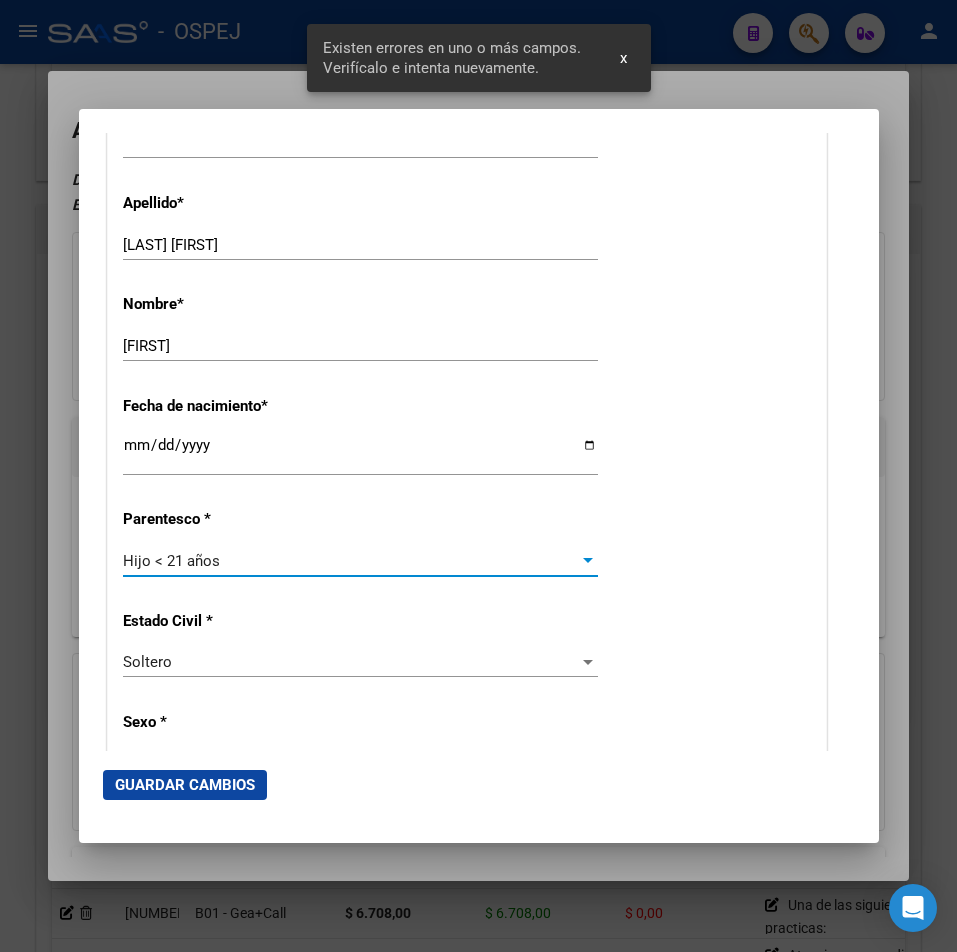 scroll, scrollTop: 1016, scrollLeft: 0, axis: vertical 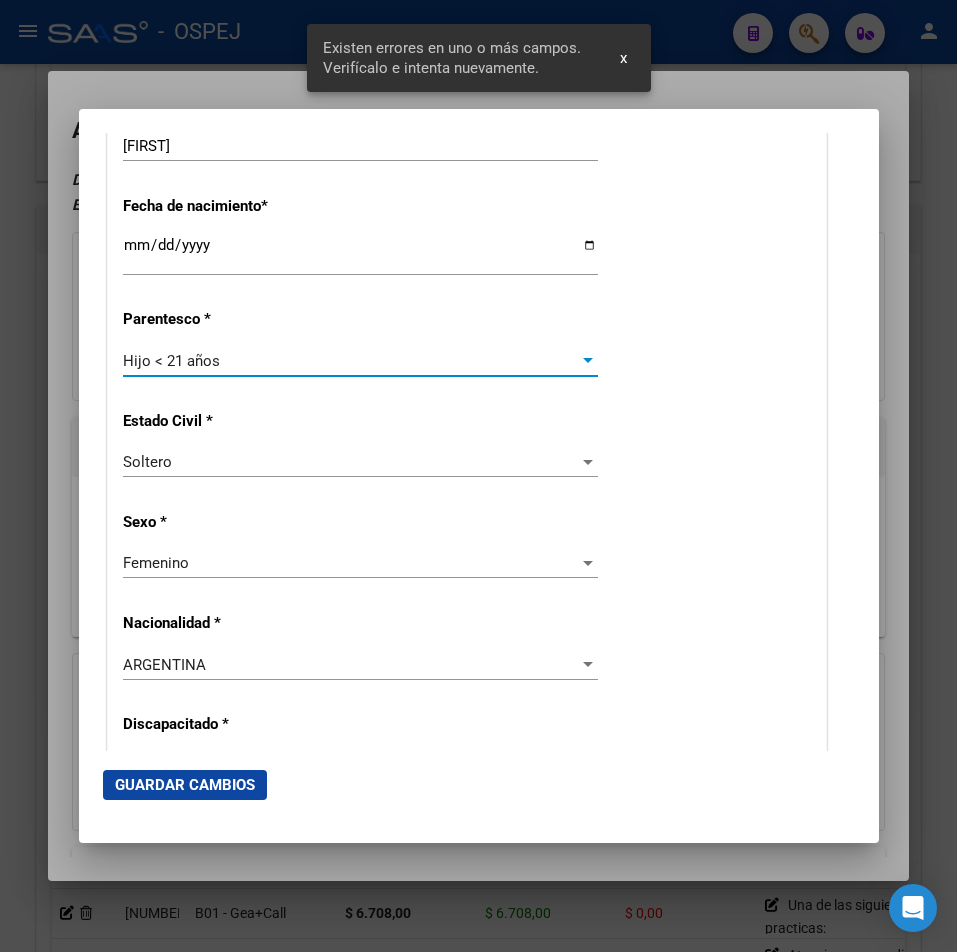 click on "Guardar Cambios" 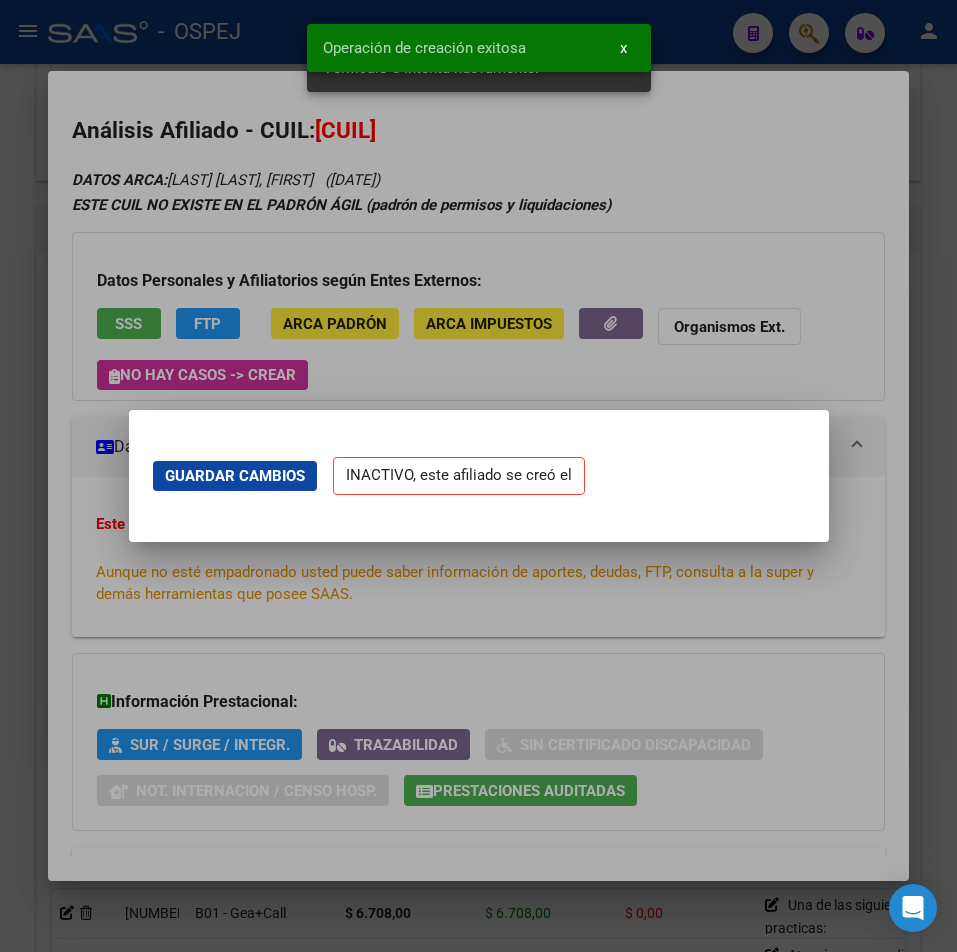scroll, scrollTop: 0, scrollLeft: 0, axis: both 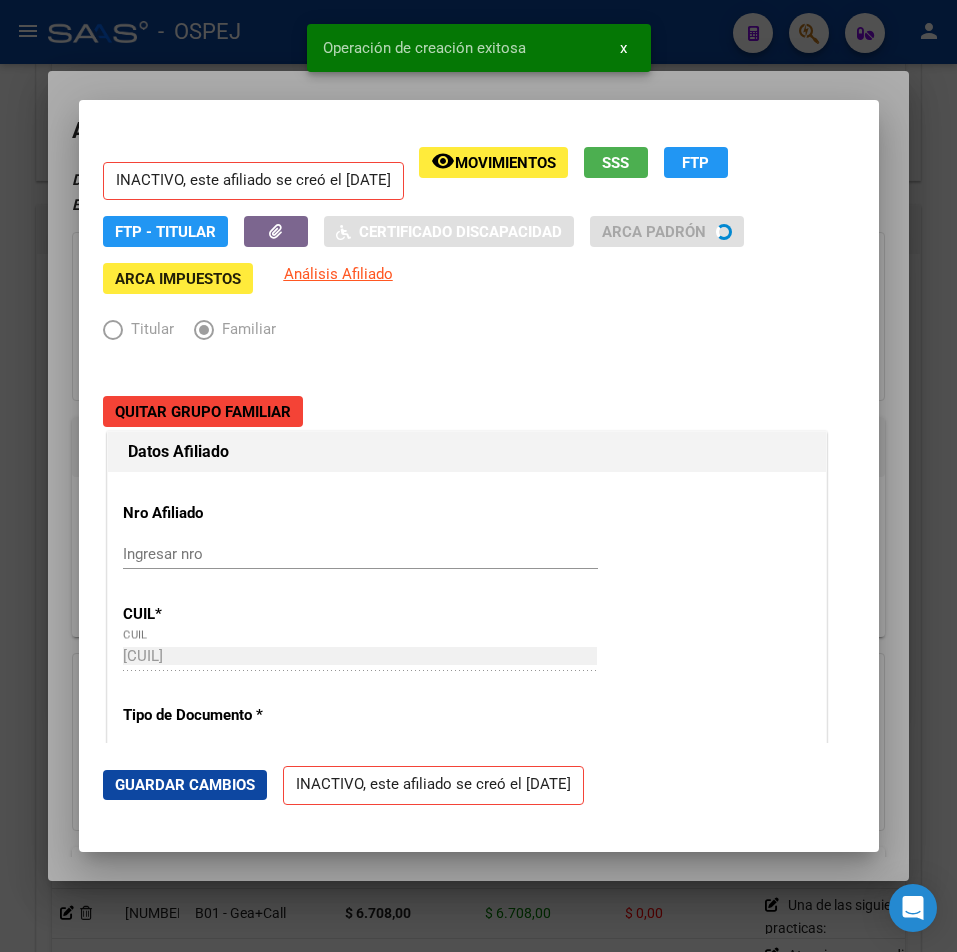click at bounding box center (478, 476) 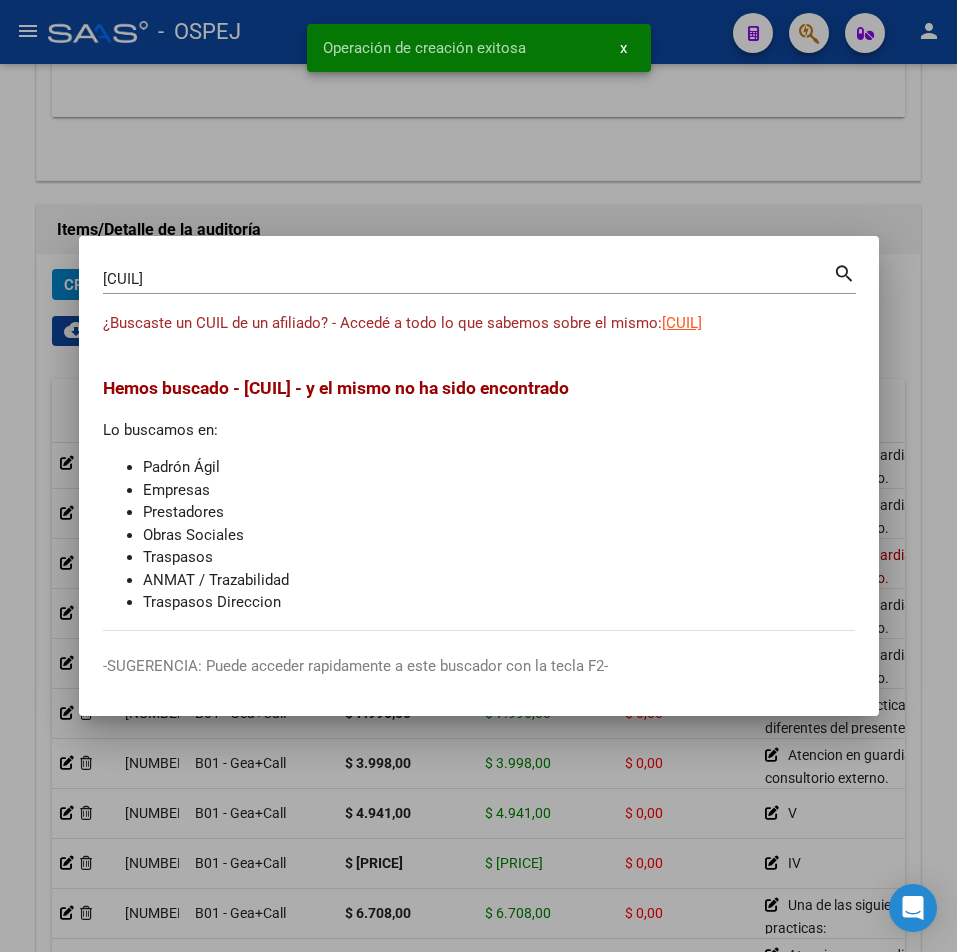 click on "¿Buscaste un CUIL de un afiliado? - Accedé a todo lo que sabemos sobre el mismo:" at bounding box center (382, 323) 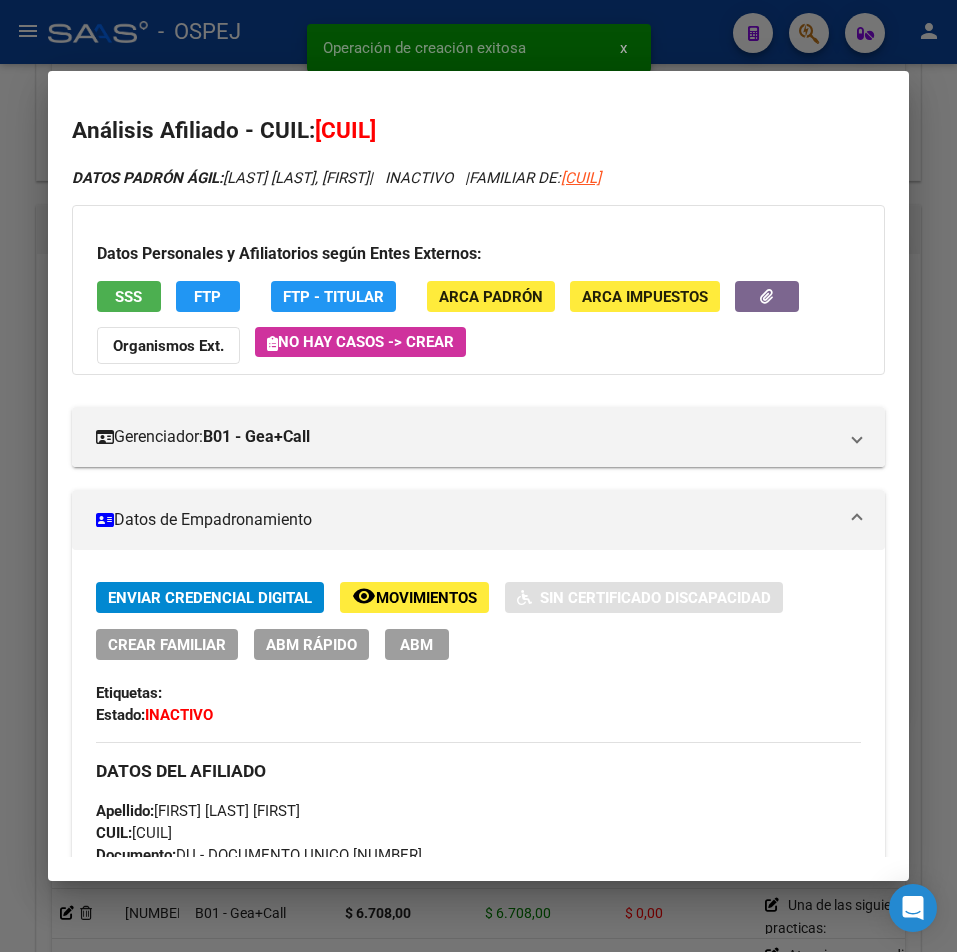 click on "[CUIL]" at bounding box center [345, 130] 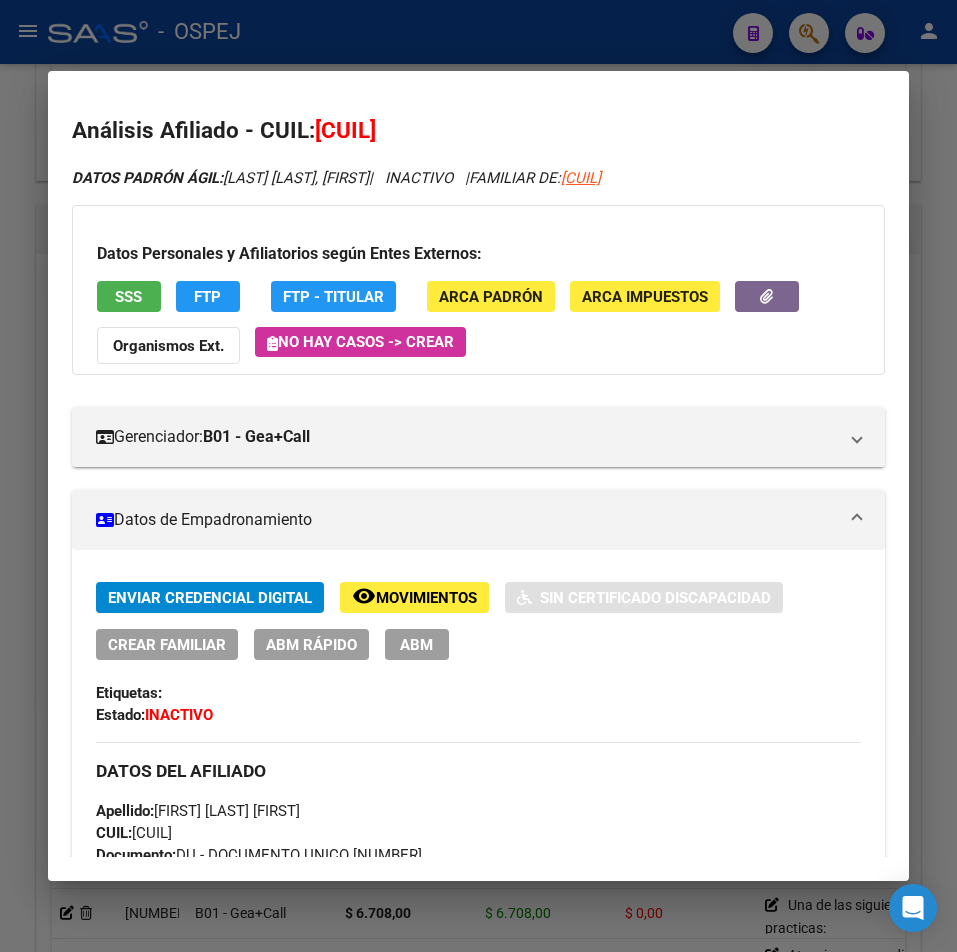 click at bounding box center (478, 476) 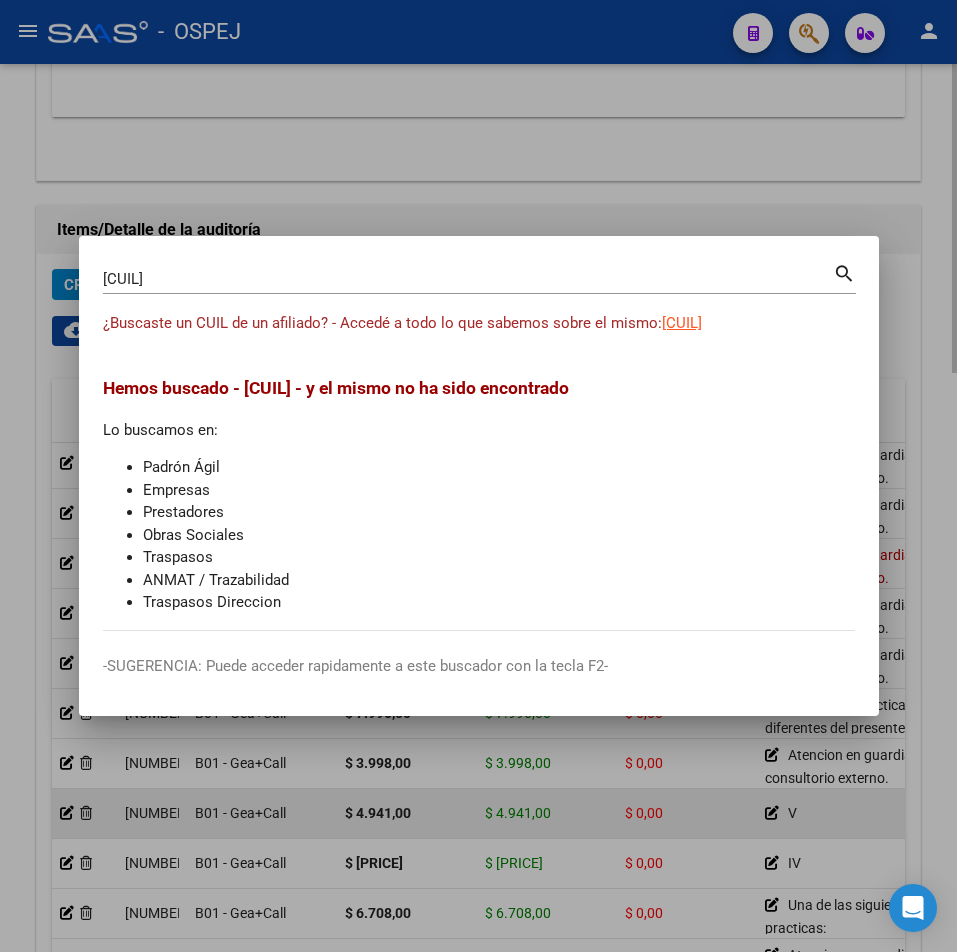 click at bounding box center (478, 476) 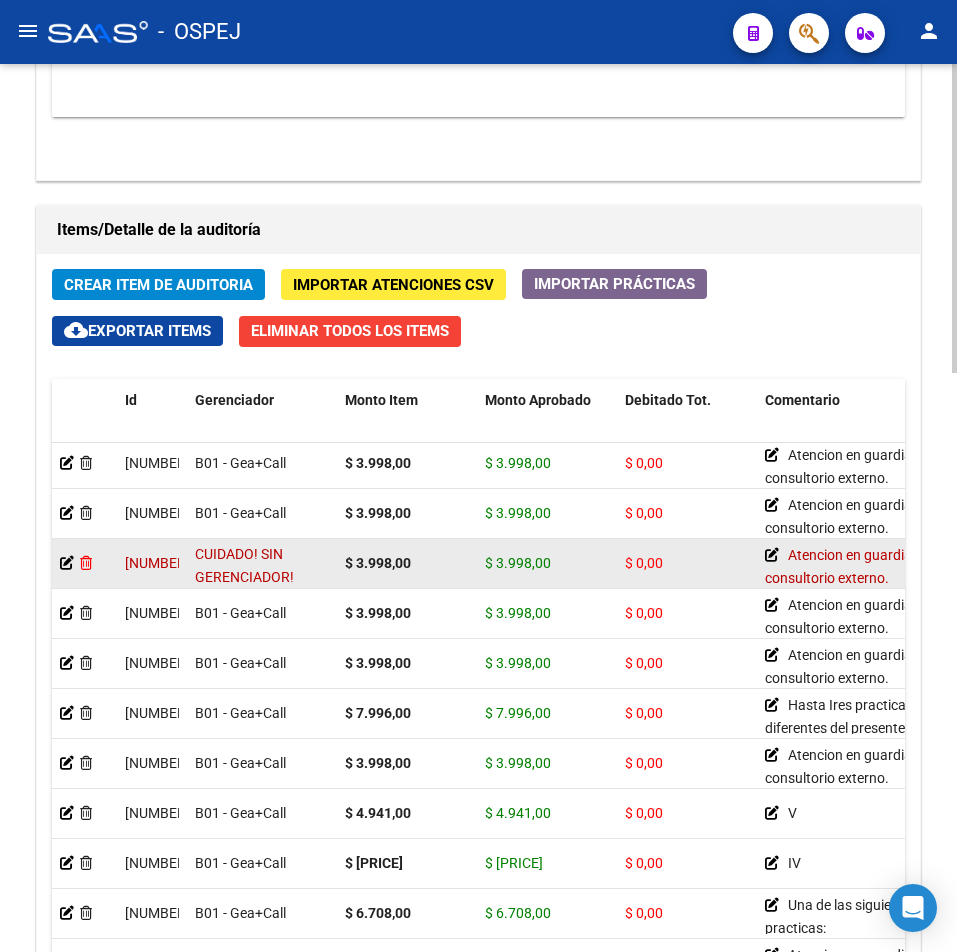 click 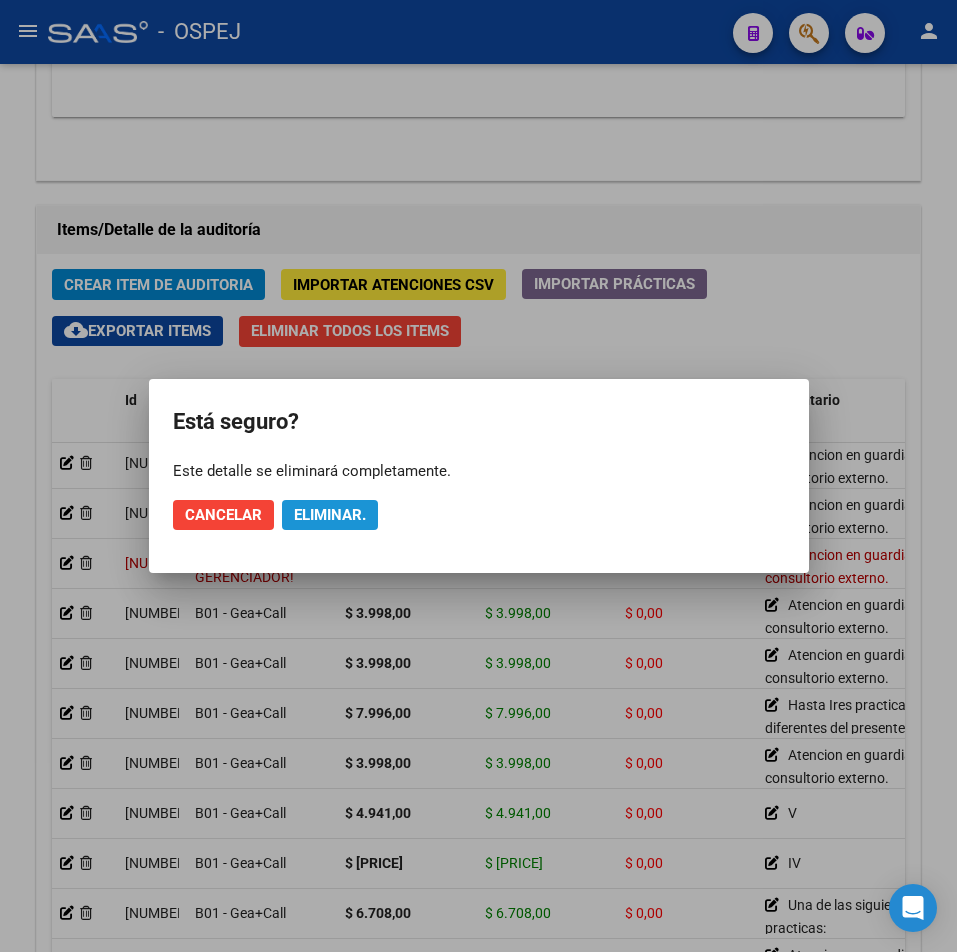 click on "Eliminar." 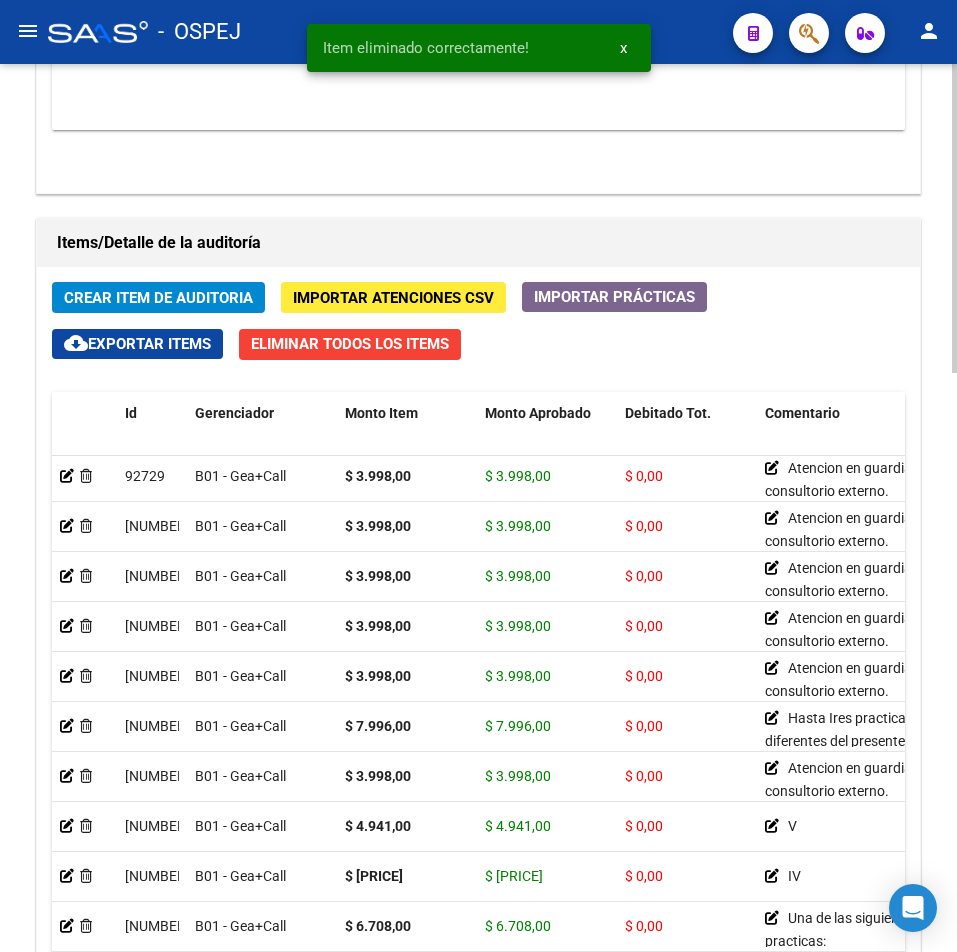 scroll, scrollTop: 1366, scrollLeft: 0, axis: vertical 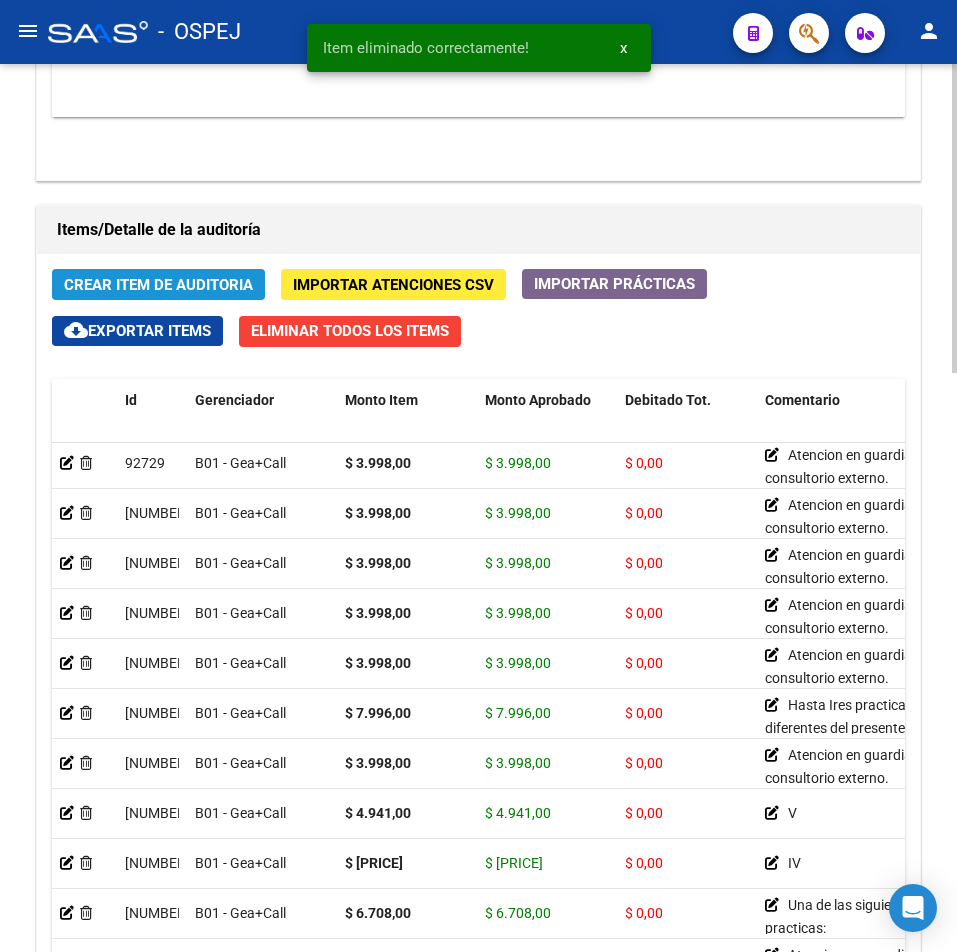 click on "Crear Item de Auditoria" 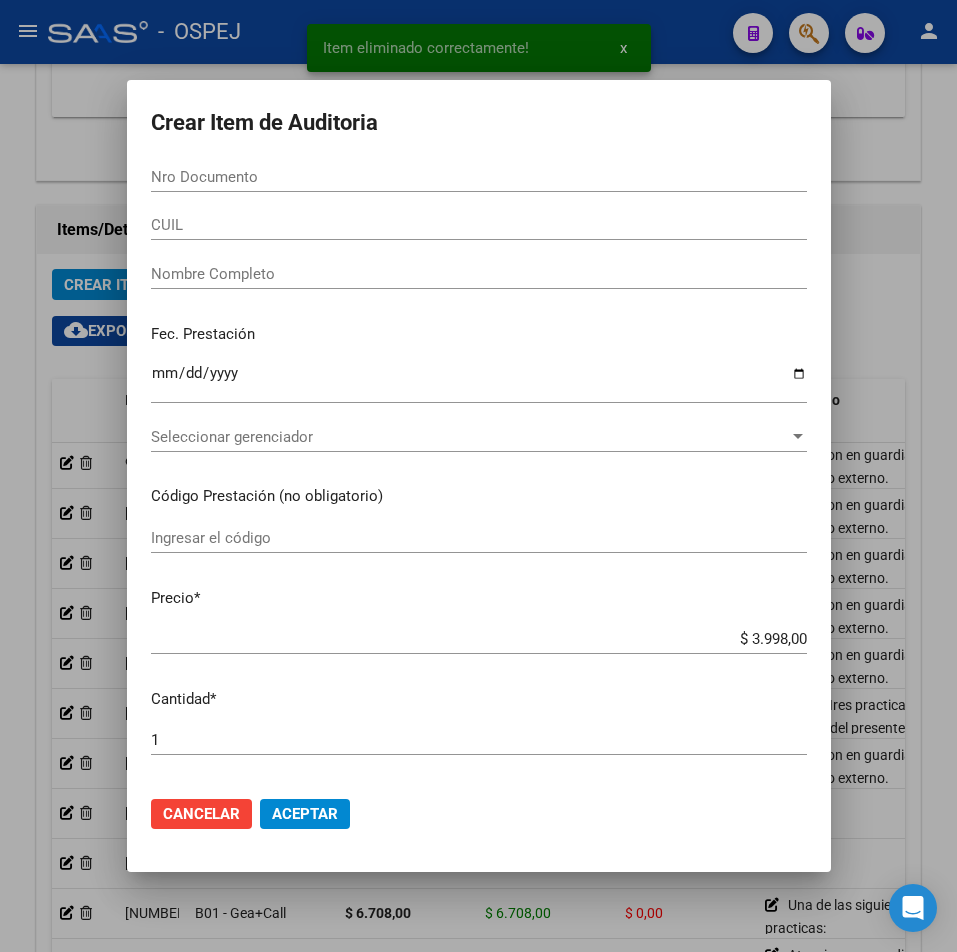 drag, startPoint x: 228, startPoint y: 245, endPoint x: 223, endPoint y: 229, distance: 16.763054 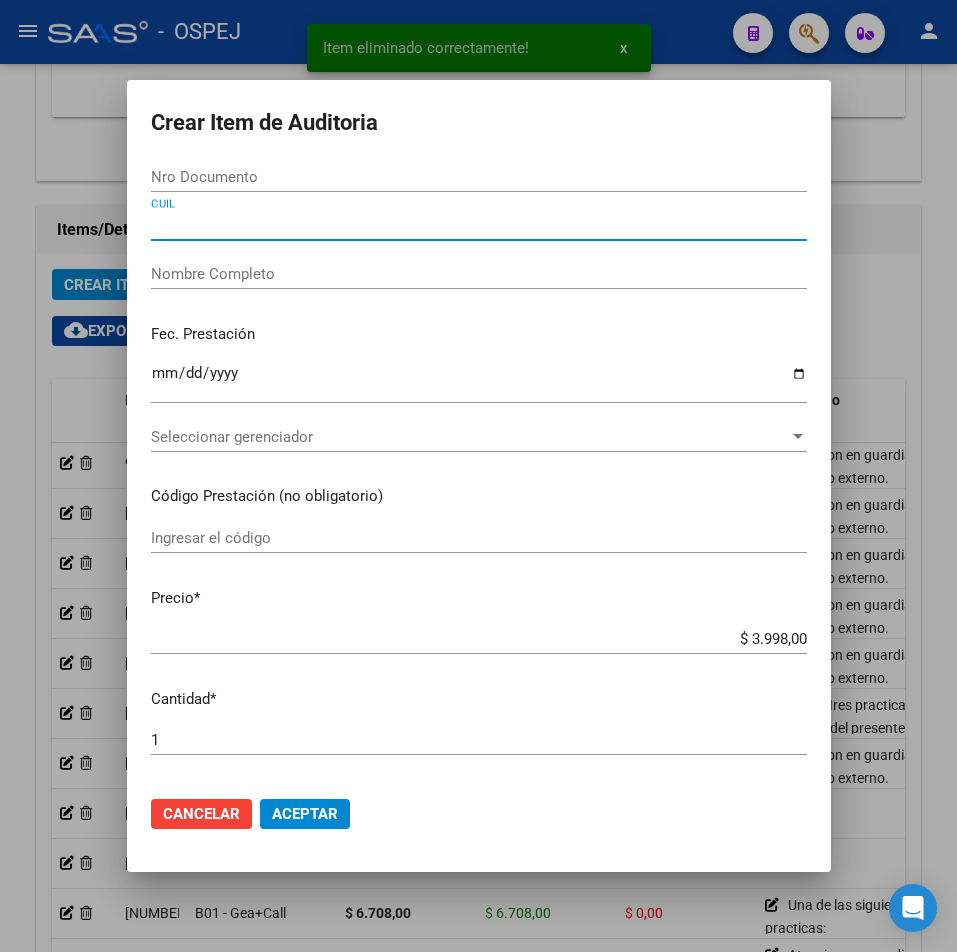 click on "CUIL" at bounding box center [479, 225] 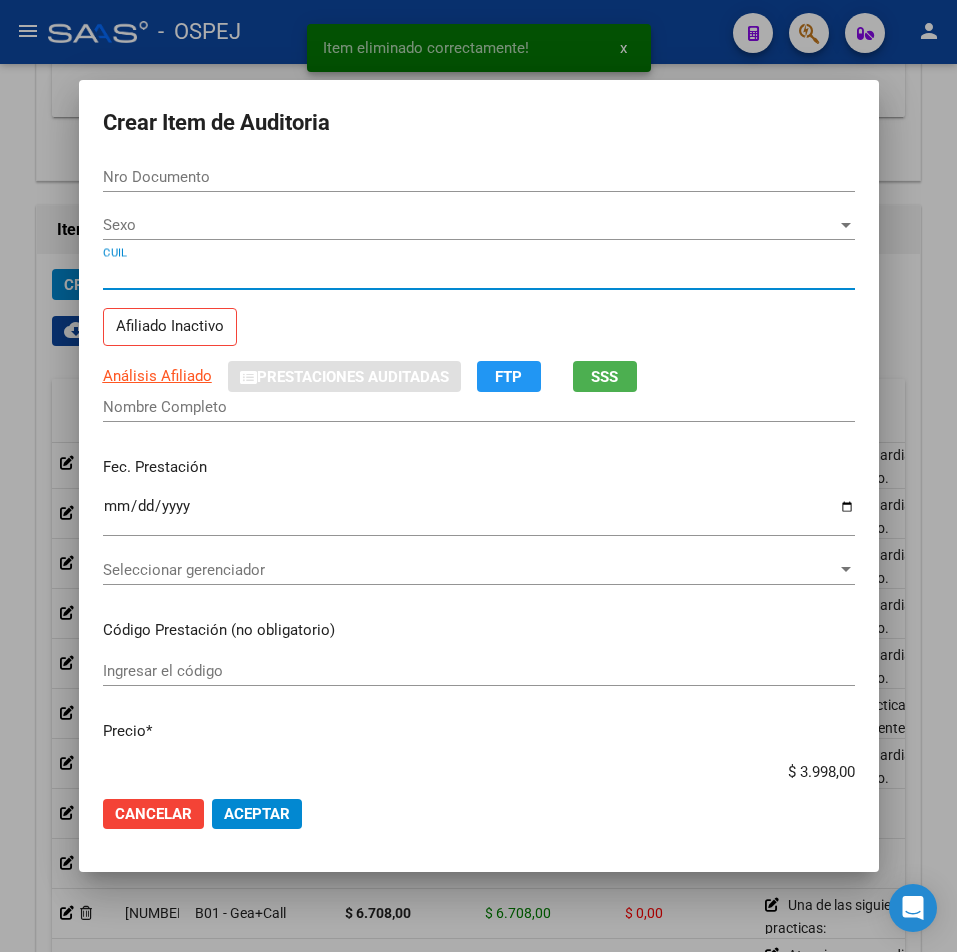type on "[NUMBER]" 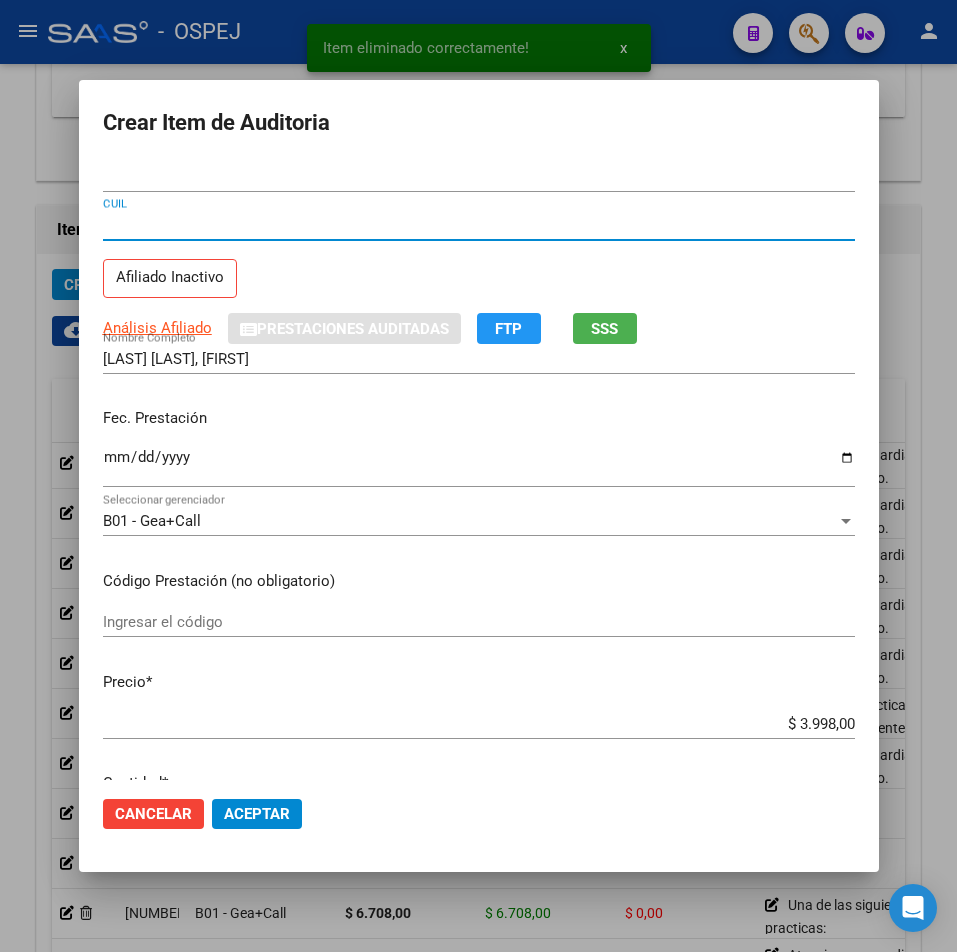 type on "[CUIL]" 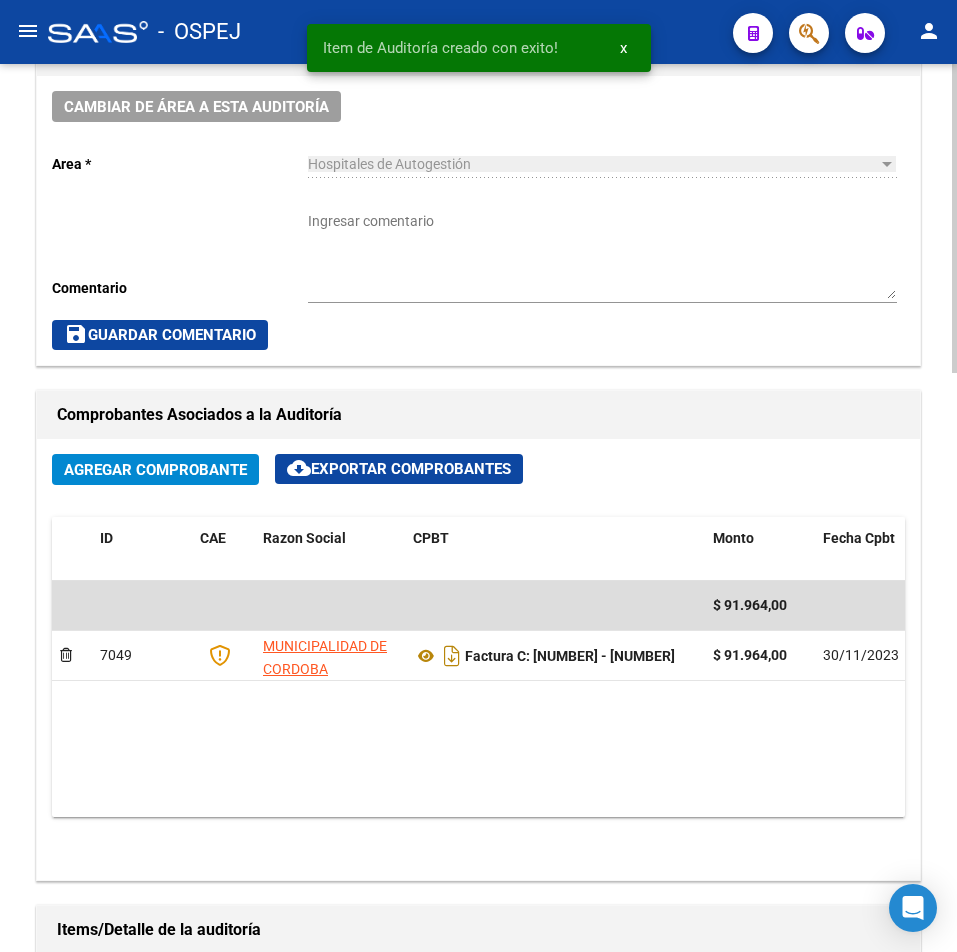 scroll, scrollTop: 0, scrollLeft: 0, axis: both 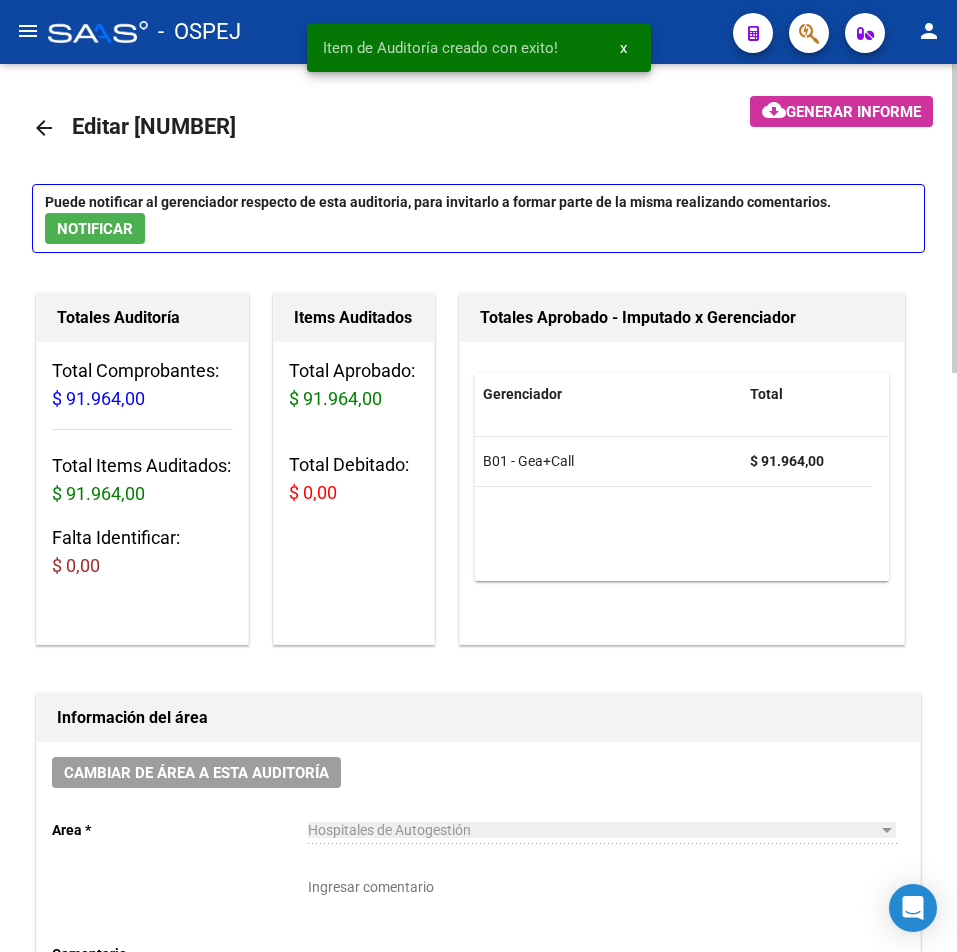 click on "arrow_back" 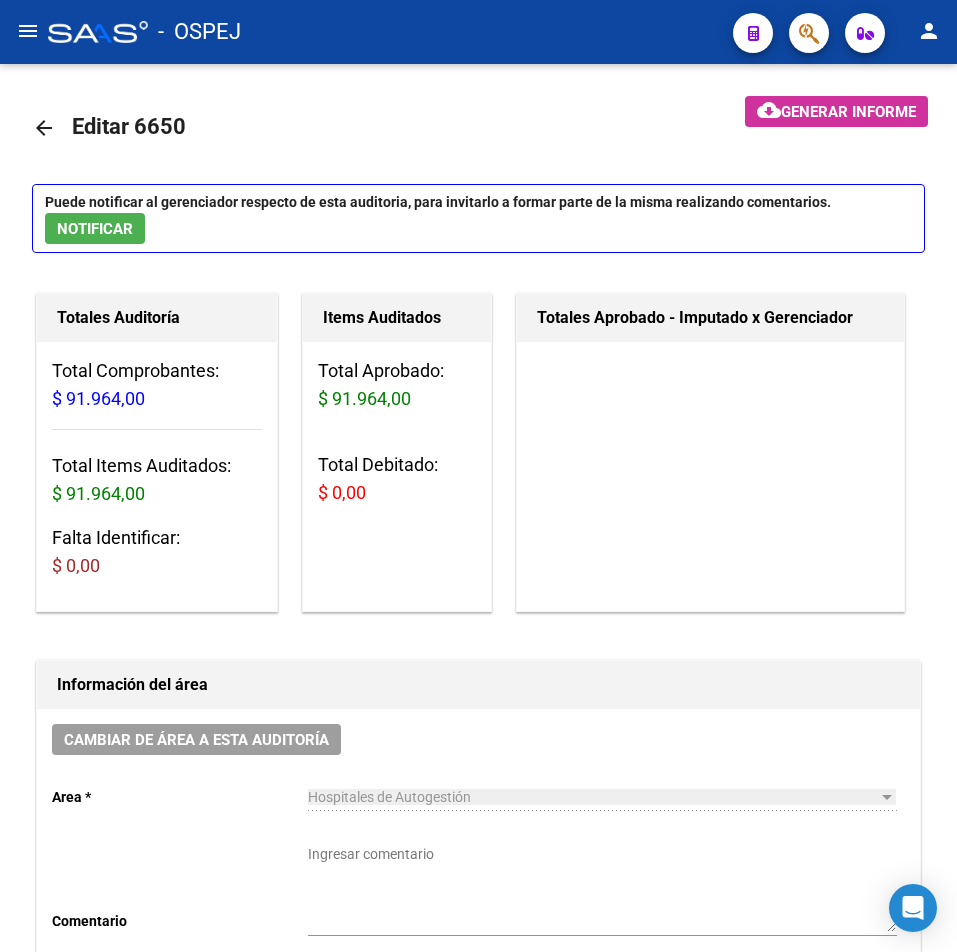 scroll, scrollTop: 0, scrollLeft: 0, axis: both 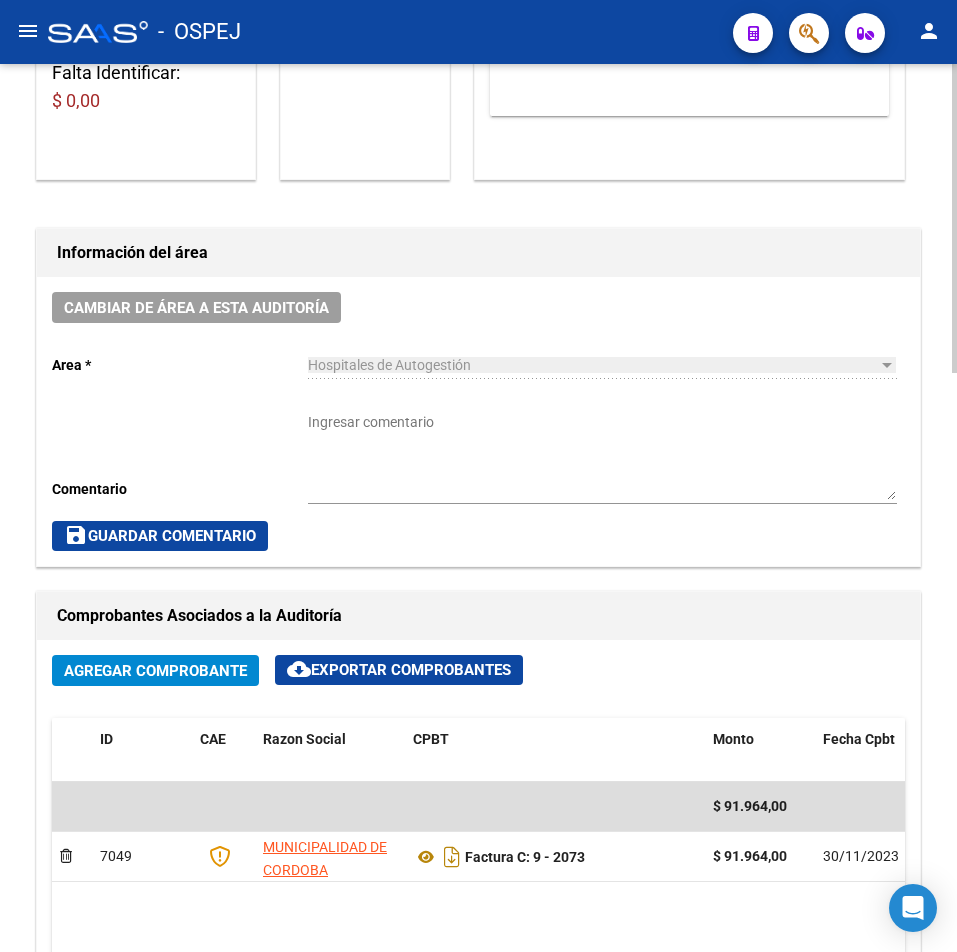 drag, startPoint x: 503, startPoint y: 441, endPoint x: 552, endPoint y: 429, distance: 50.447994 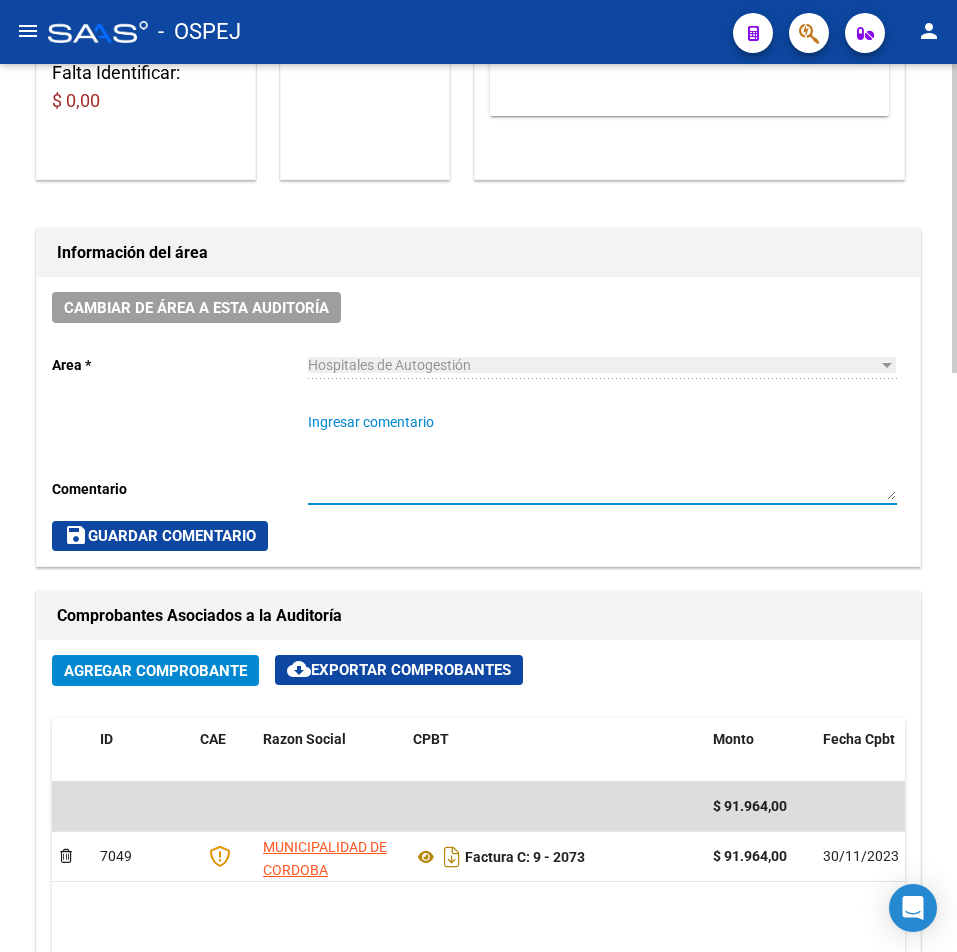 scroll, scrollTop: 60, scrollLeft: 0, axis: vertical 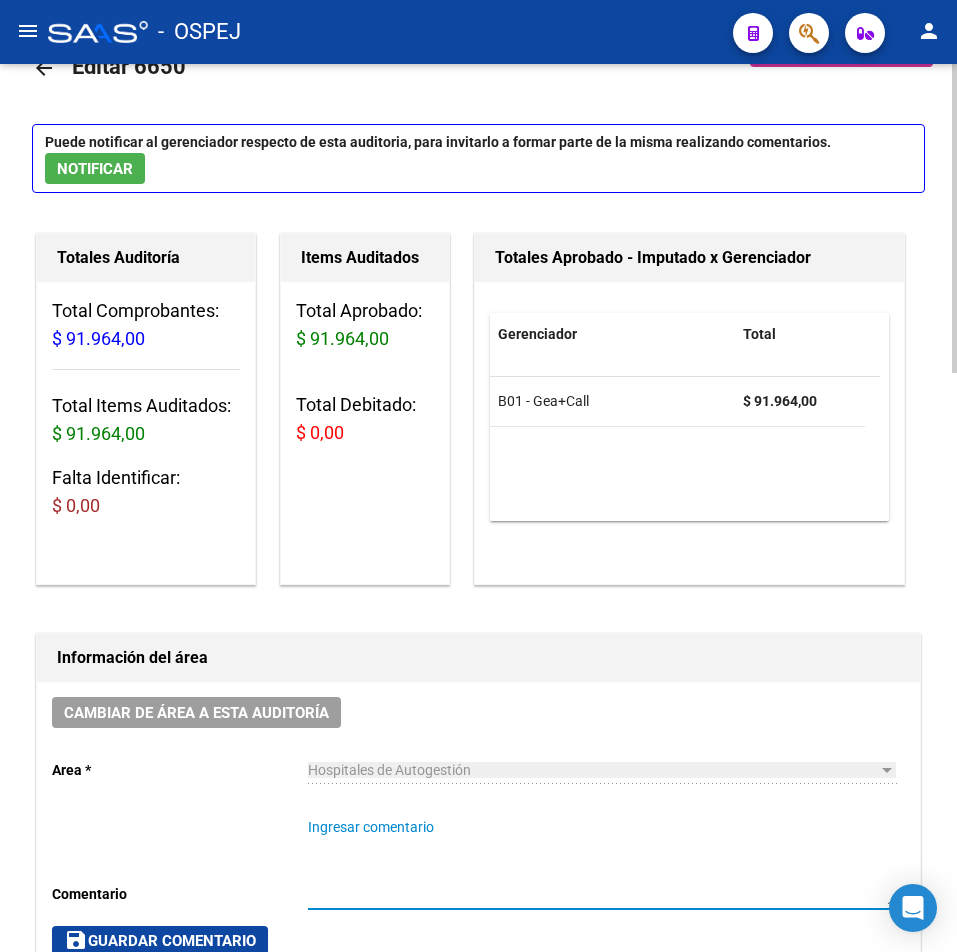 click on "Gerenciador Total B01 - Gea+Call  $ 91.964,00" 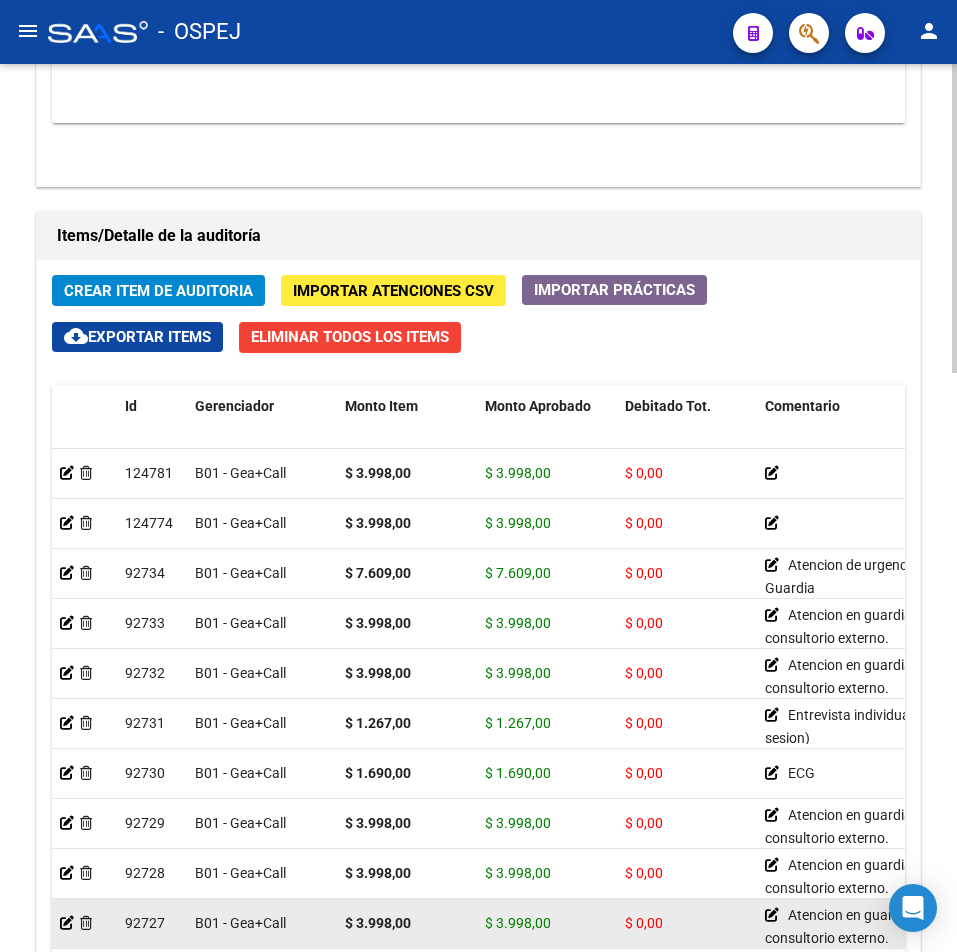 scroll, scrollTop: 1666, scrollLeft: 0, axis: vertical 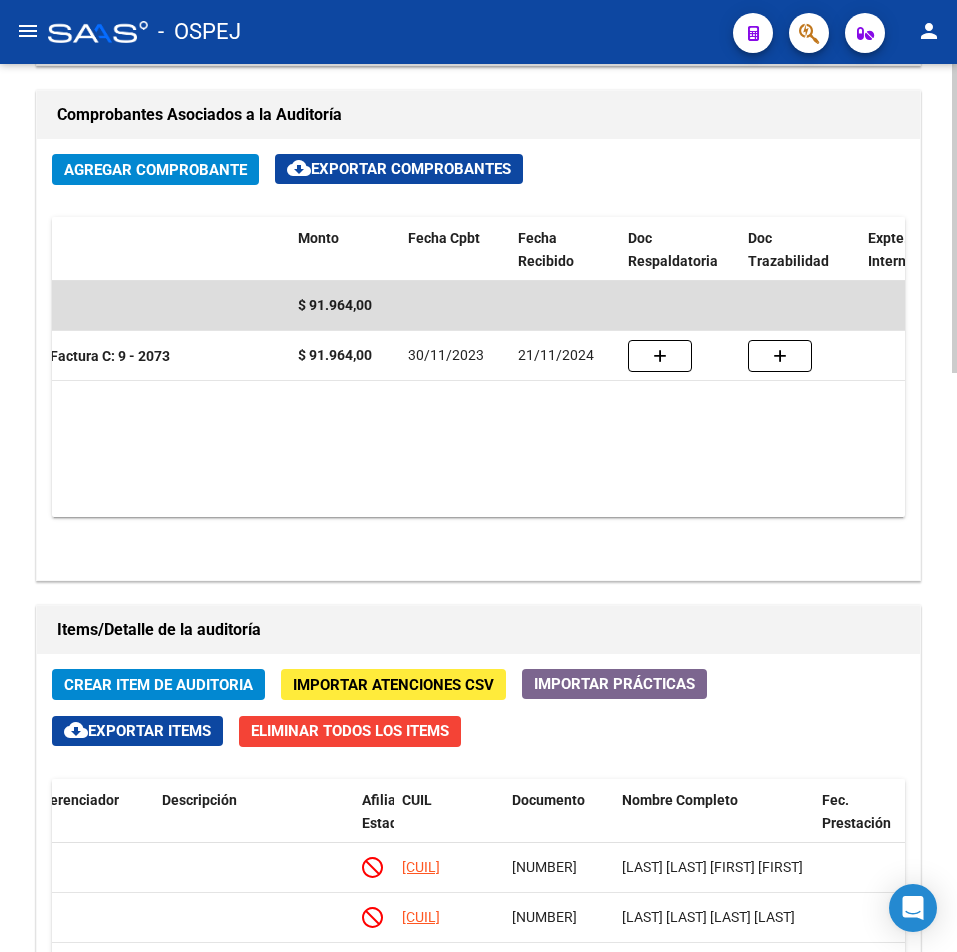 click on "$ 91.964,00 7049 MUNICIPALIDAD DE CORDOBA  Factura C: 9 - 2073  $ 91.964,00 30/11/2023 21/11/2024 21/11/2024 Enzo Toro - soyenzo6@gmail.com" 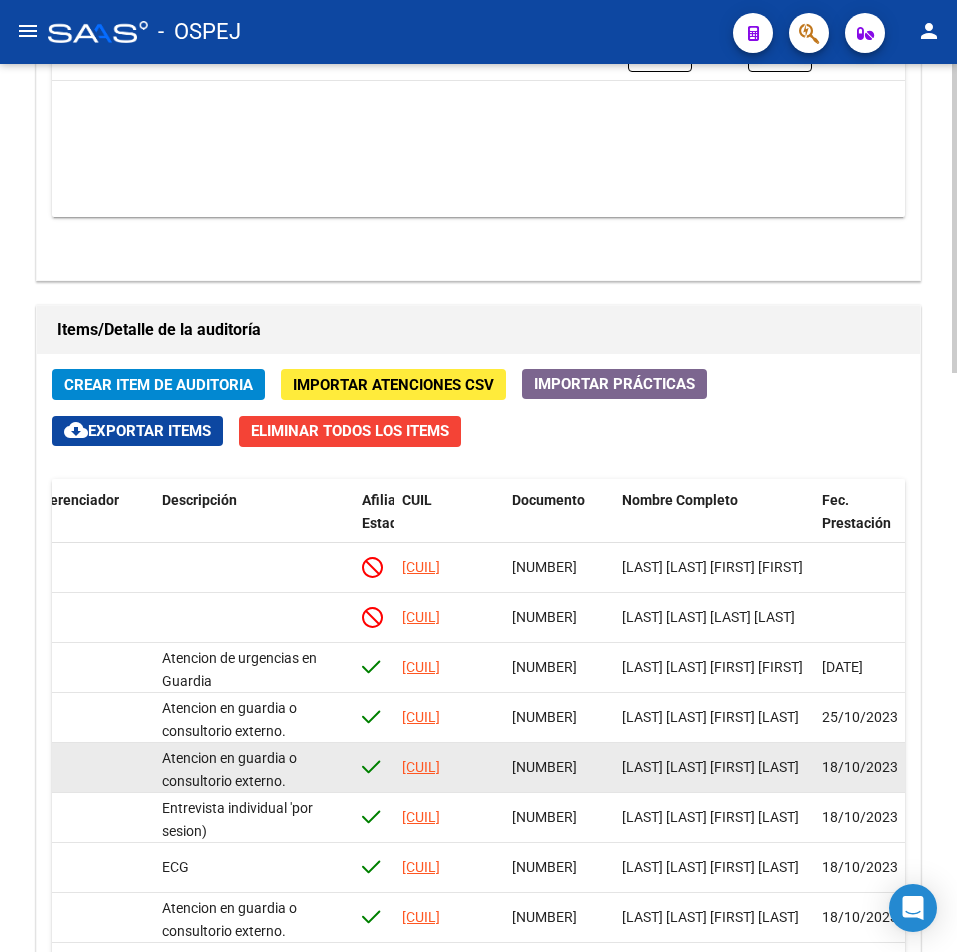 scroll, scrollTop: 1566, scrollLeft: 0, axis: vertical 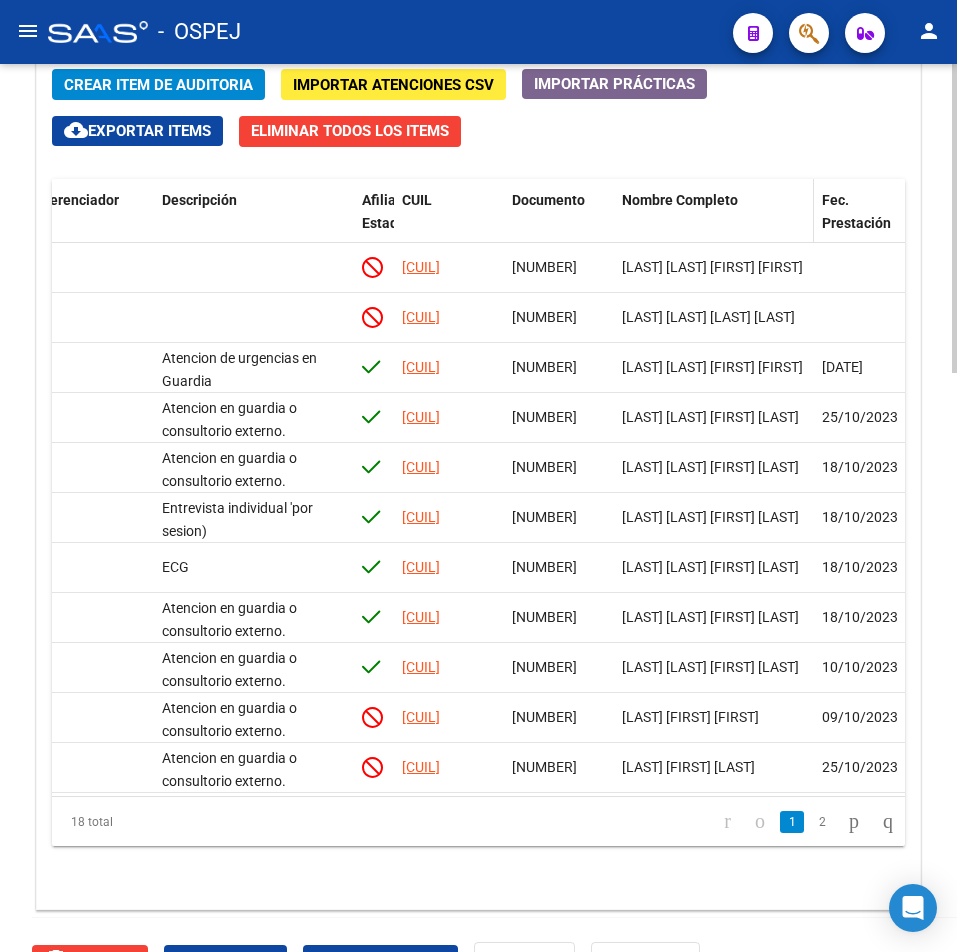 click on "Nombre Completo" 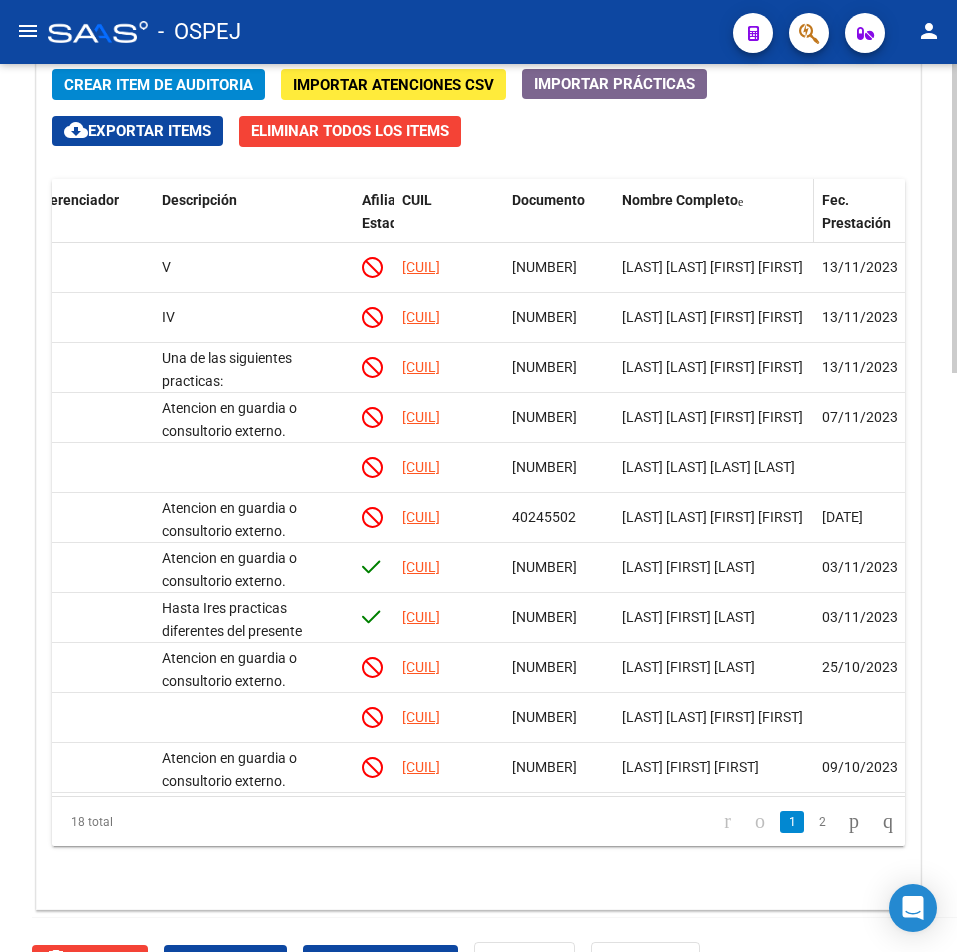 click 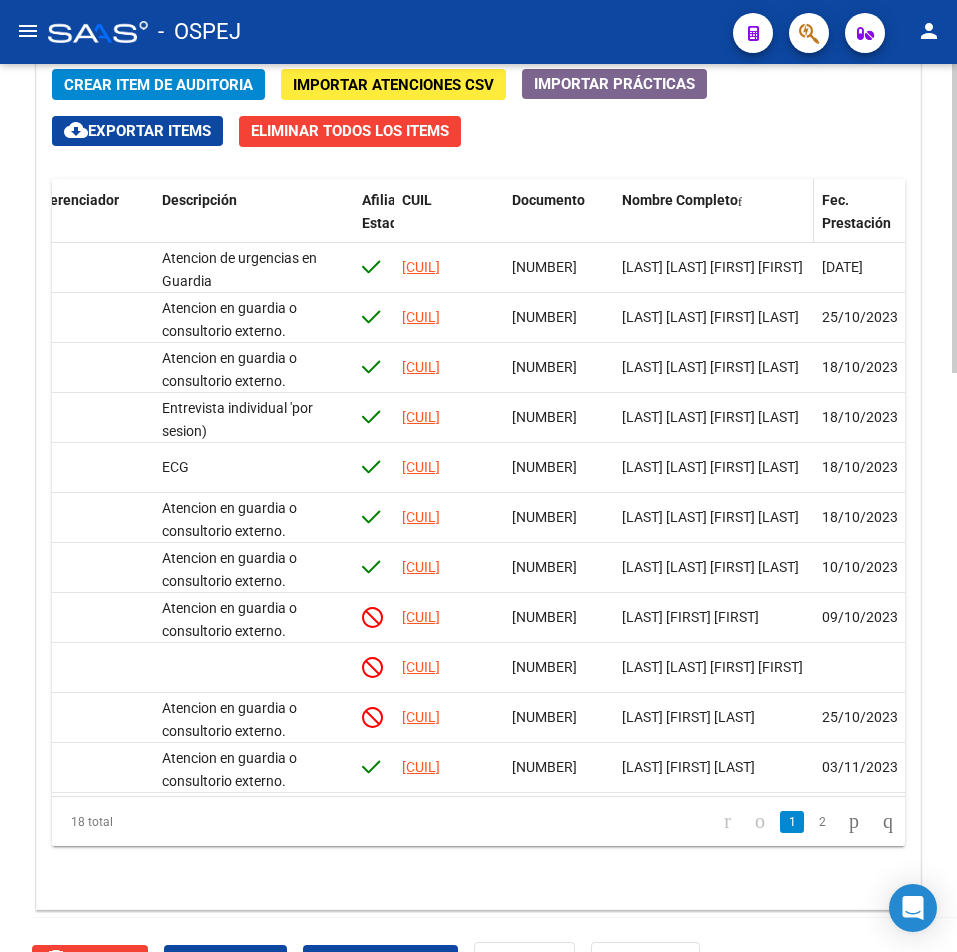 click 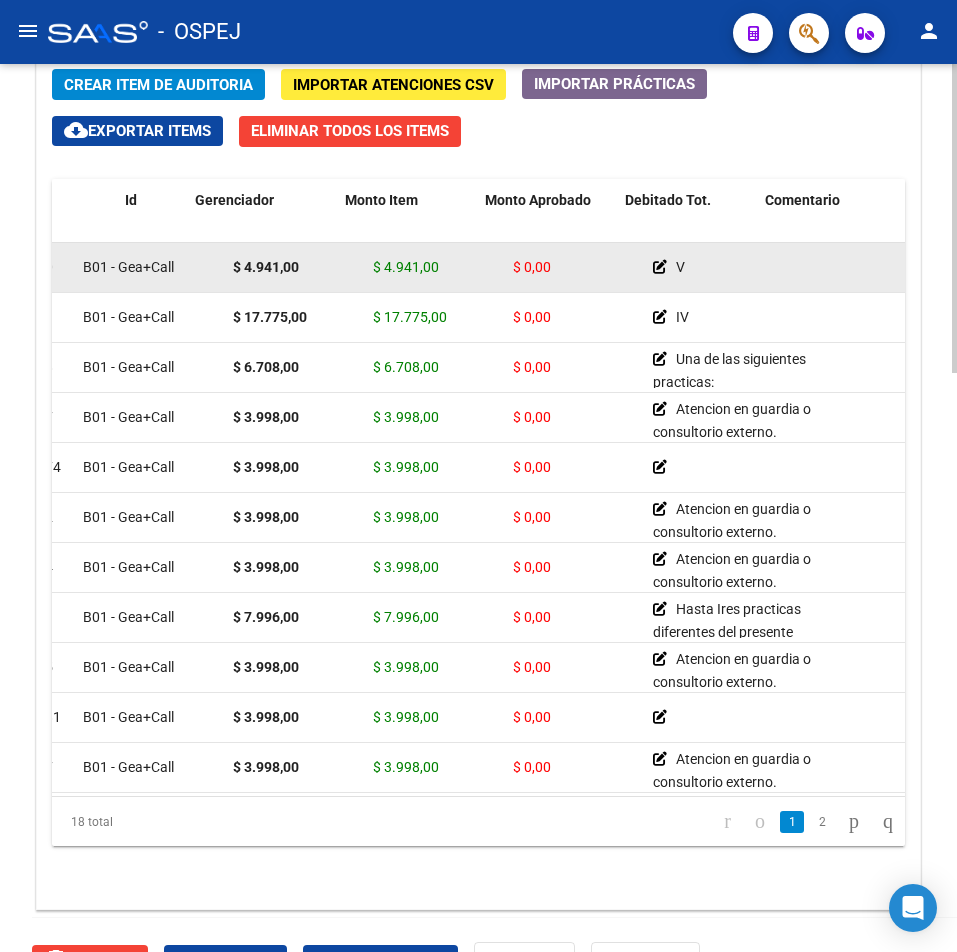 scroll, scrollTop: 0, scrollLeft: 0, axis: both 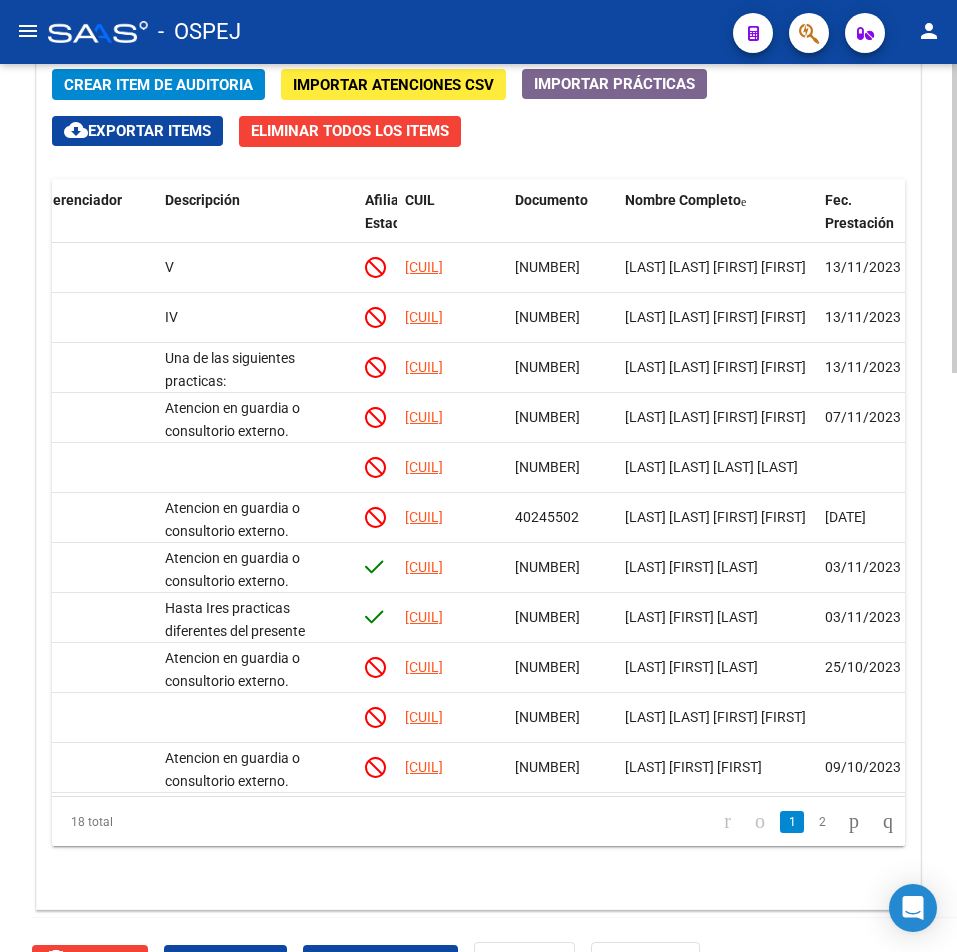drag, startPoint x: 717, startPoint y: 279, endPoint x: 901, endPoint y: 253, distance: 185.82788 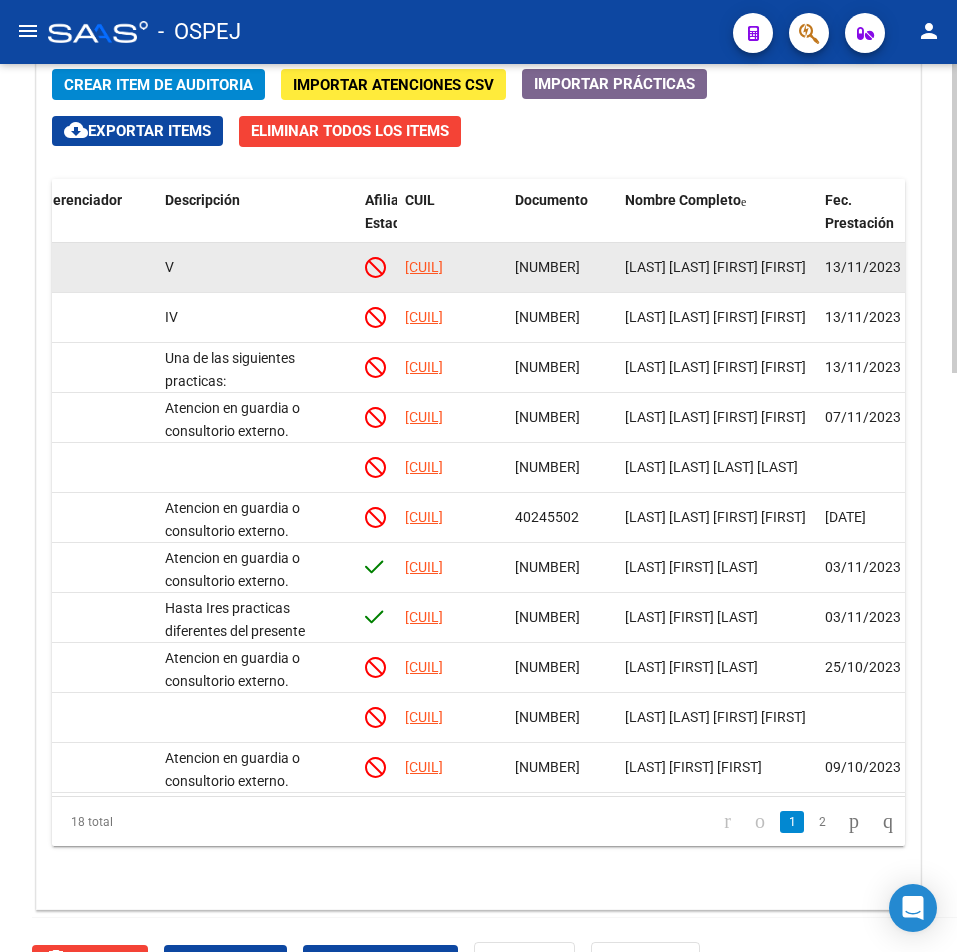 scroll, scrollTop: 0, scrollLeft: 1127, axis: horizontal 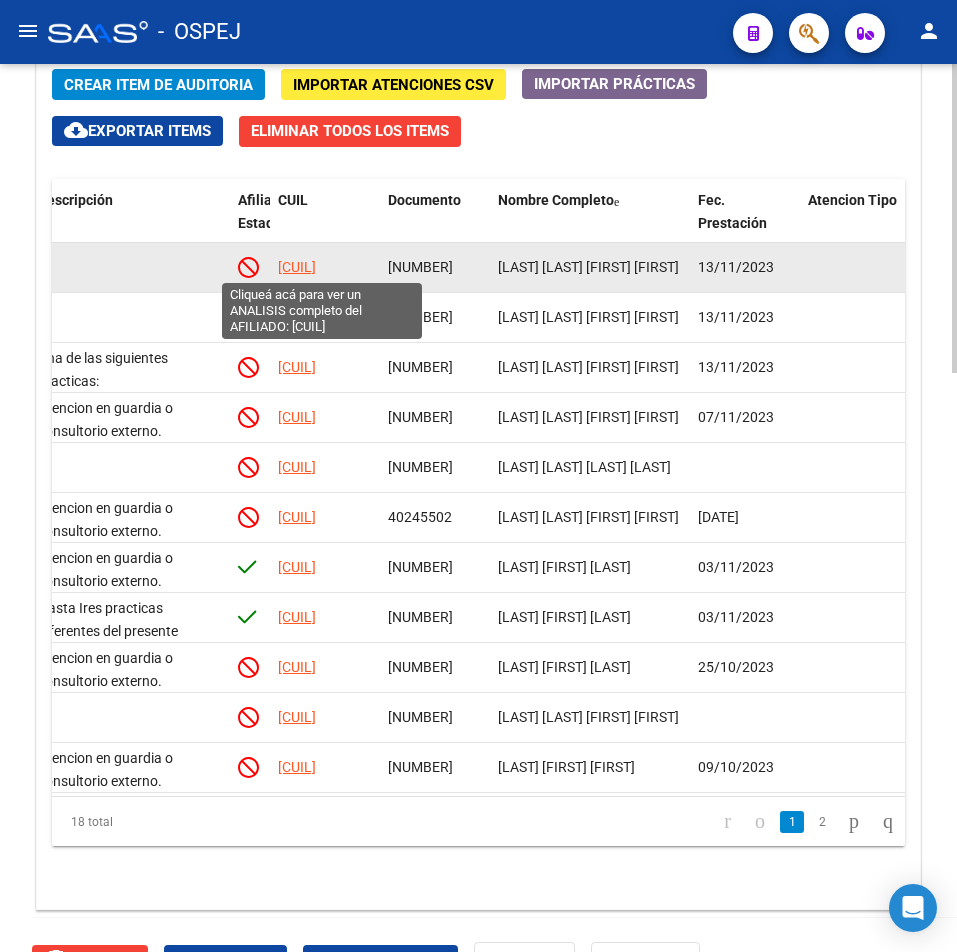 click on "[CUIL]" 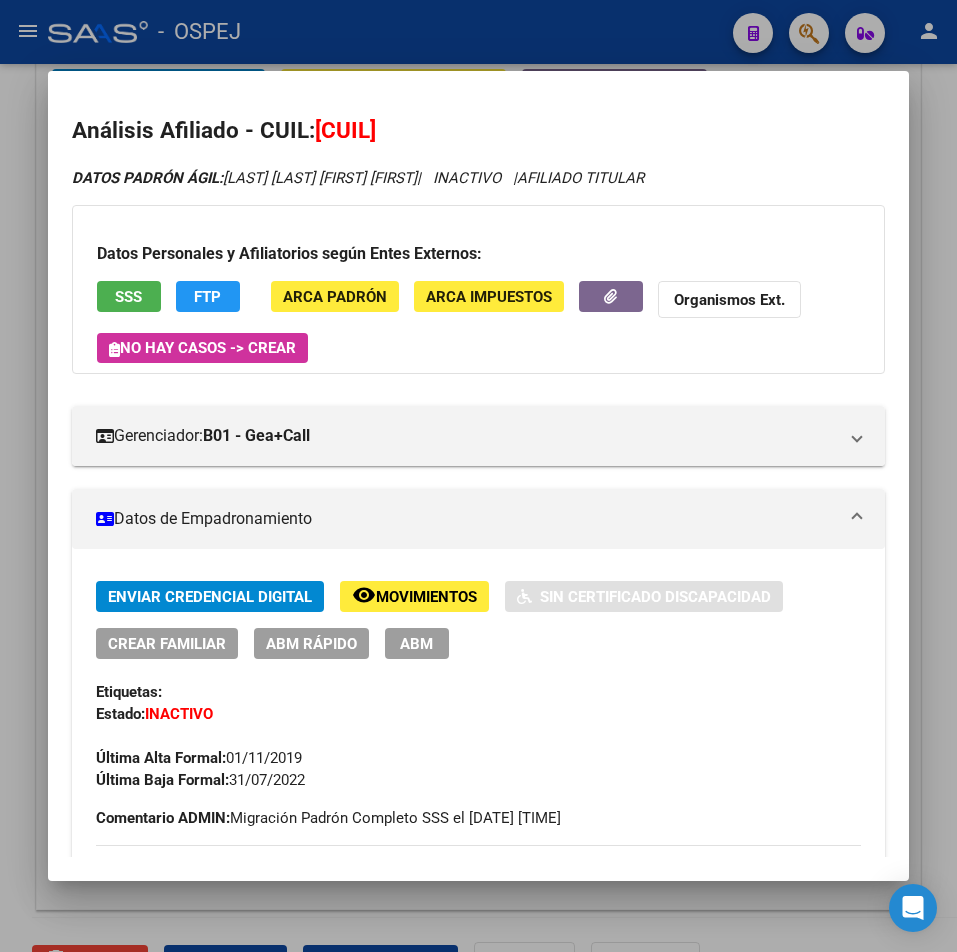 click on "SSS" at bounding box center (129, 296) 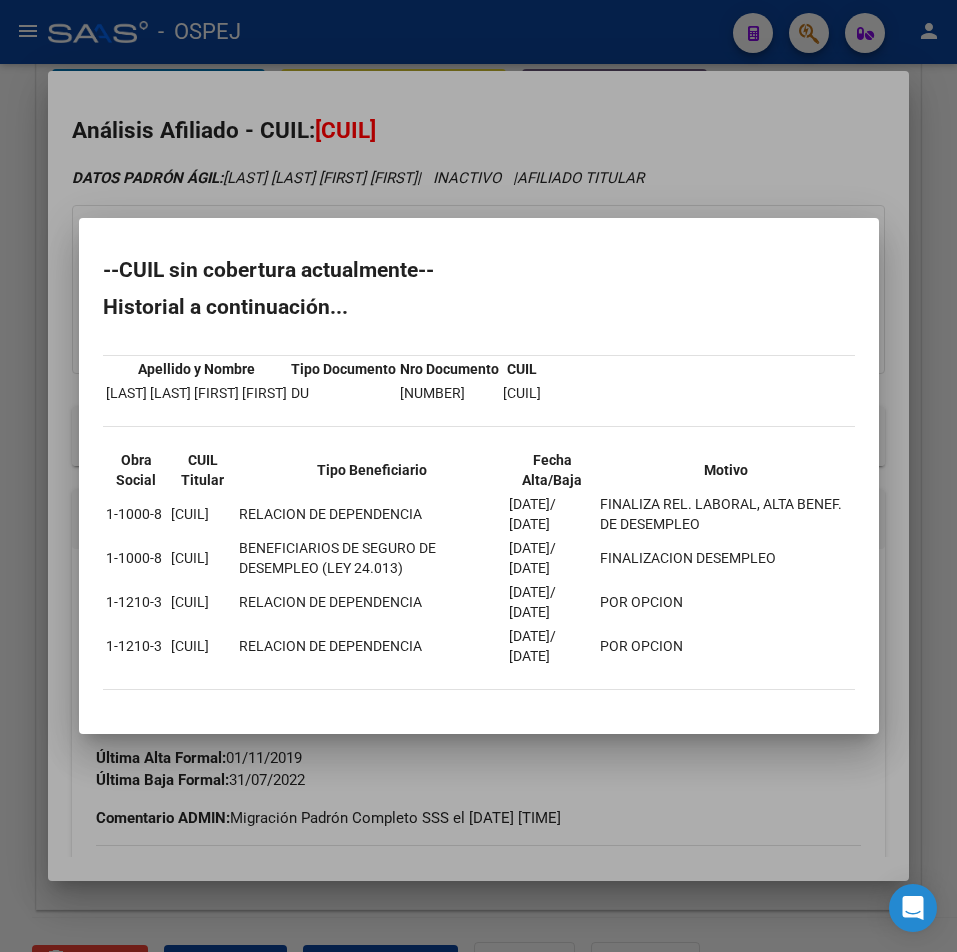 copy on "--CUIL sin cobertura actualmente-- Historial a continuación... Apellido y Nombre Tipo Documento Nro Documento CUIL BAZAN MOYA CARLOS MAURICIO DU 33201468 20332014685 Obra Social CUIL Titular Tipo Beneficiario Fecha Alta/Baja Motivo 1-1000-8 20-33201468-5 RELACION DE DEPENDENCIA                                      01--1-2-2013/ 31-10-2019 FINALIZA REL. LABORAL, ALTA BENEF. DE DESEMPLEO              1-1000-8 20-33201468-5 BENEFICIARIOS DE SEGURO DE DESEMPLEO (LEY 24.013)            01--1-1-2019/ 31-01-2022 FINALIZACION DESEMPLEO                                       1-1210-3 20-33201468-5 RELACION DE DEPENDENCIA                                      01--0-6-2013/ 28-02-2014 POR OPCION                                                   1-1210-3 20-33201468-5 RELACION DE DEPENDENCIA                                      01--0-6-2013/ 31-12-2013 POR OPCION" 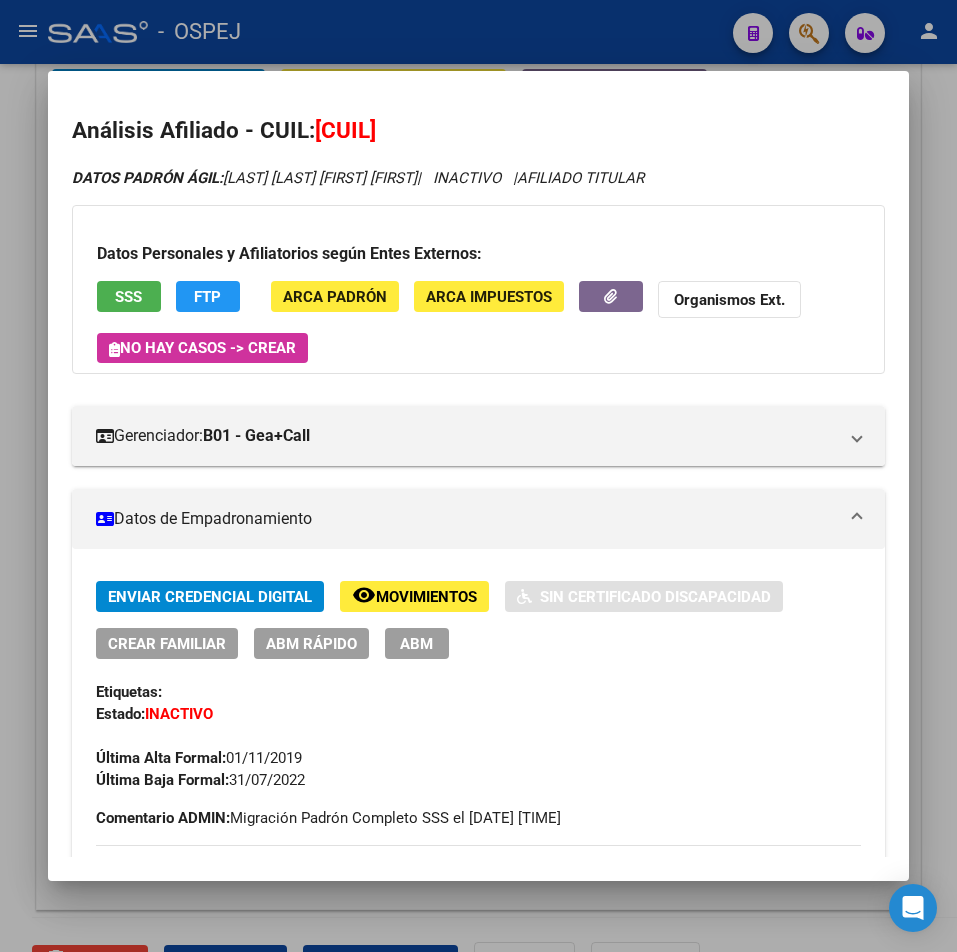 click at bounding box center [478, 476] 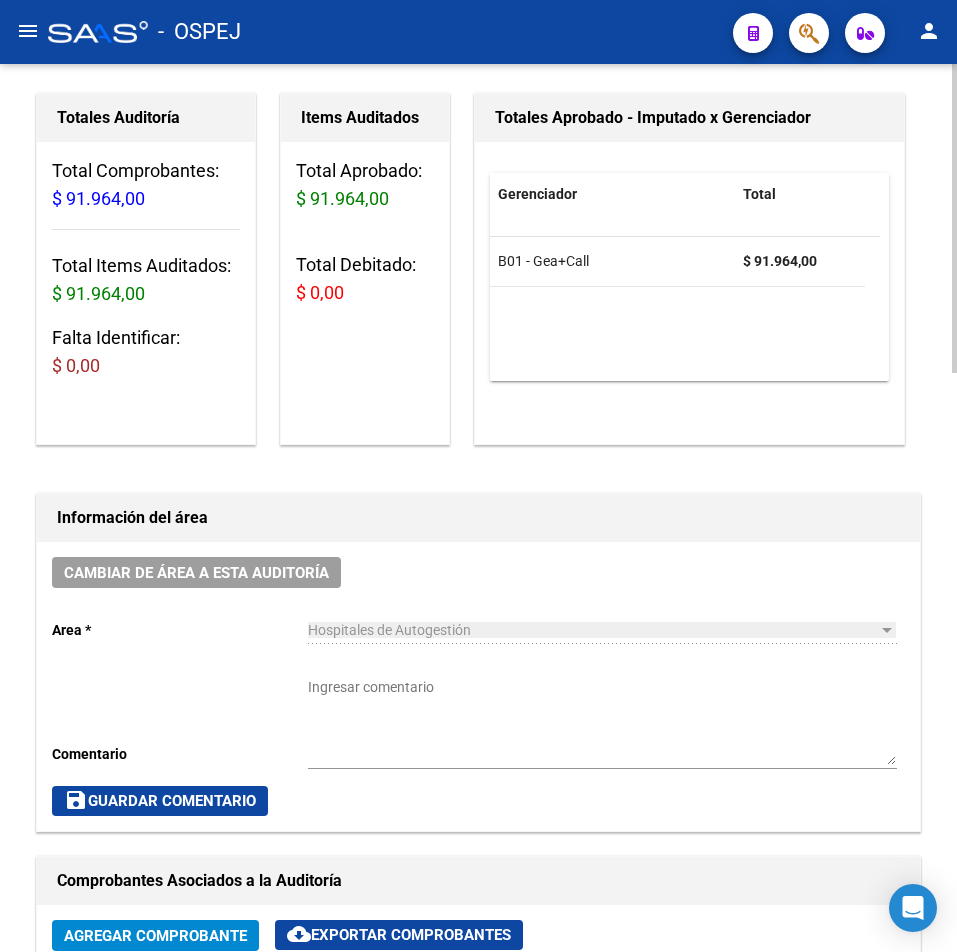 scroll, scrollTop: 900, scrollLeft: 0, axis: vertical 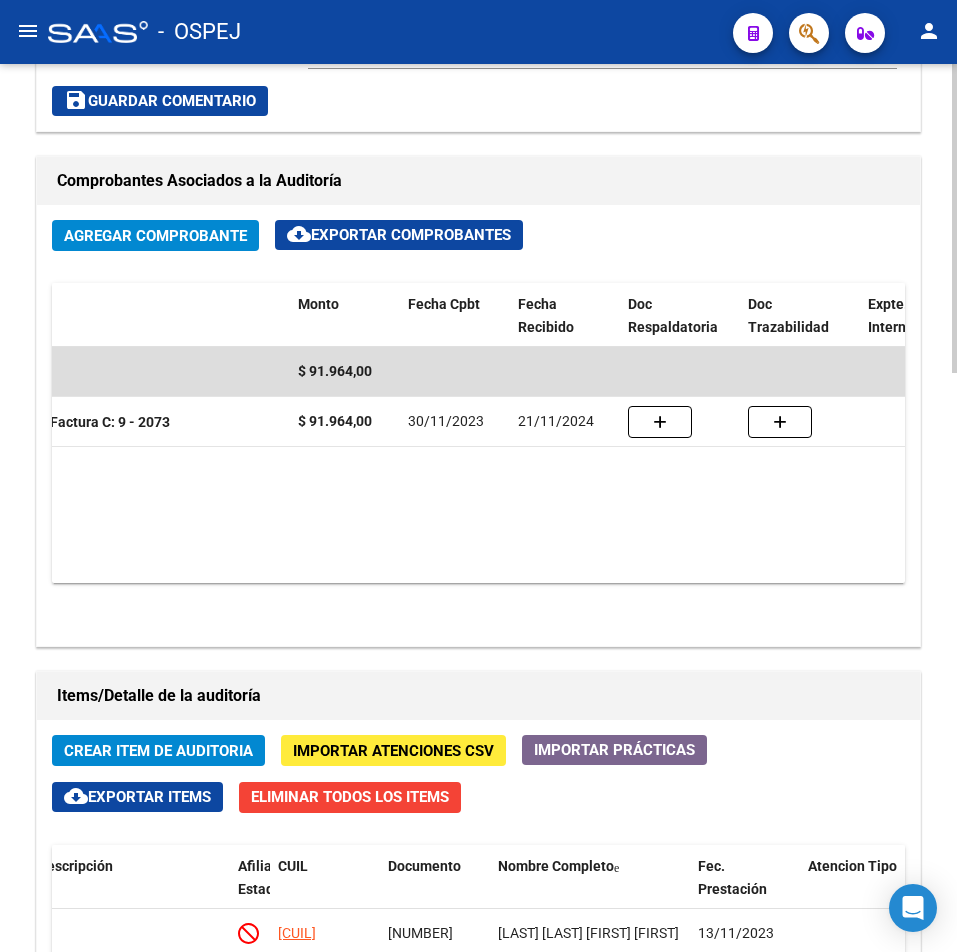 drag, startPoint x: 496, startPoint y: 583, endPoint x: 376, endPoint y: 588, distance: 120.10412 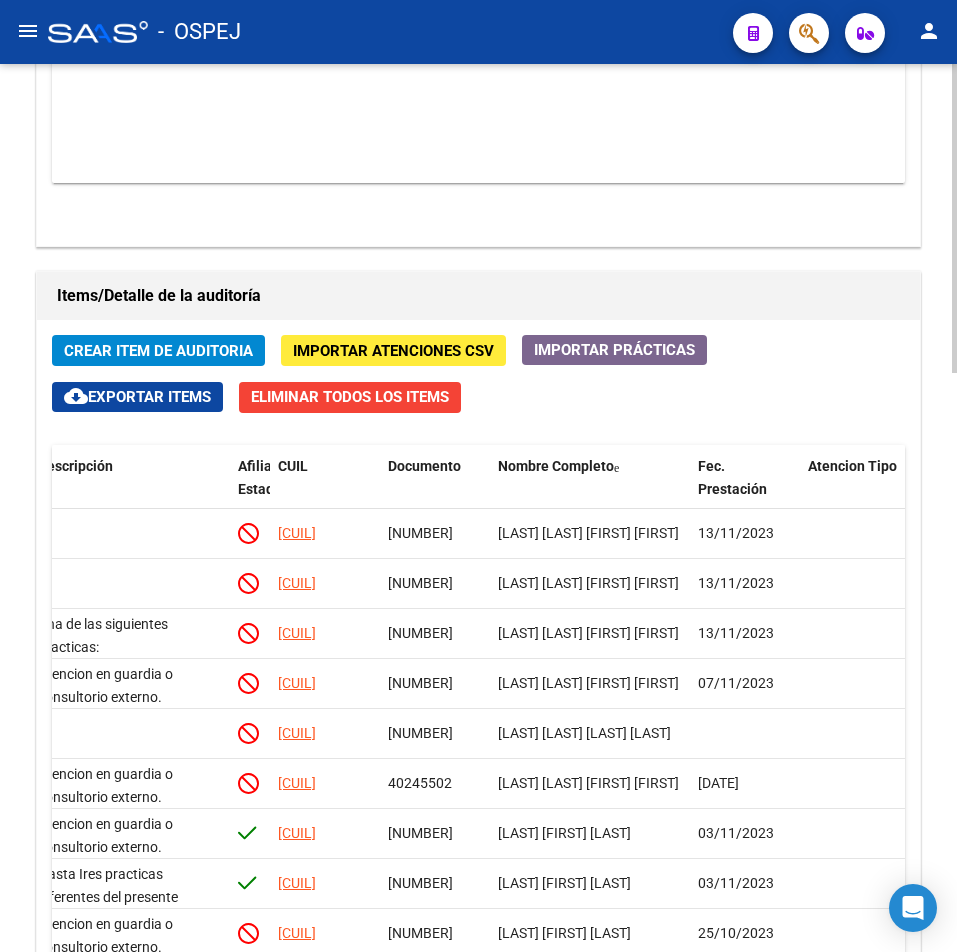 scroll, scrollTop: 1500, scrollLeft: 0, axis: vertical 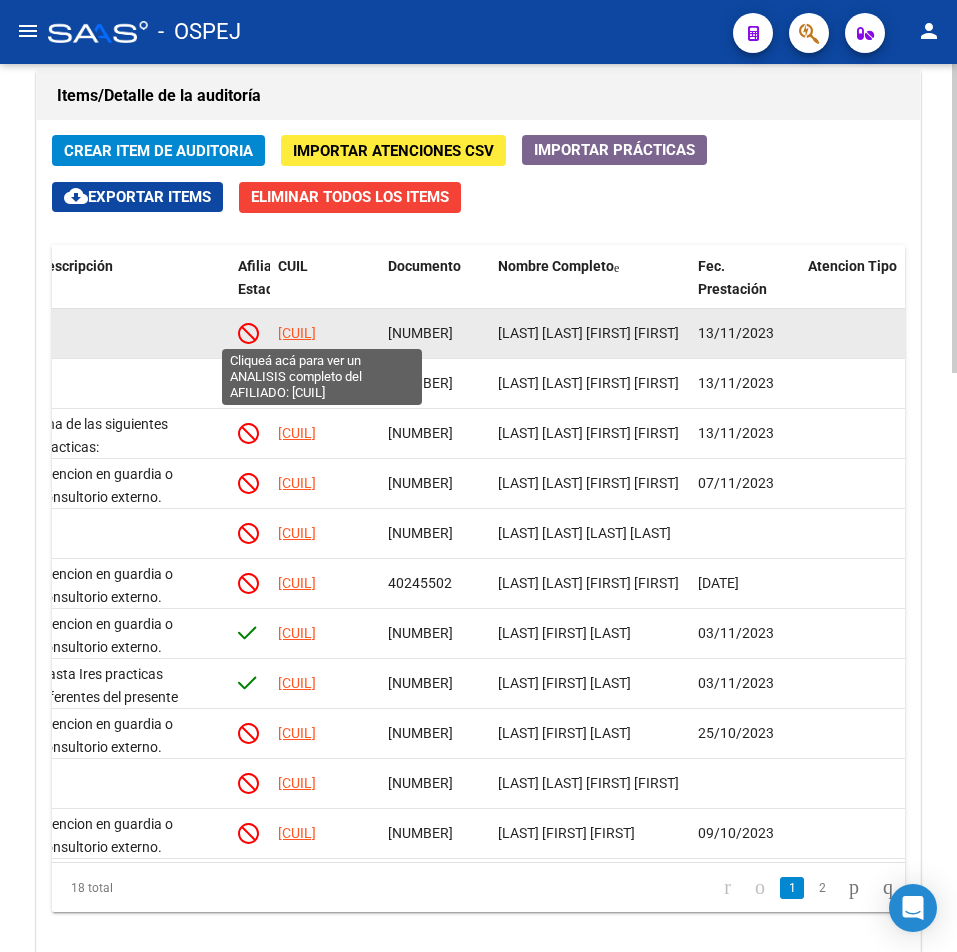 copy on "[CUIL]" 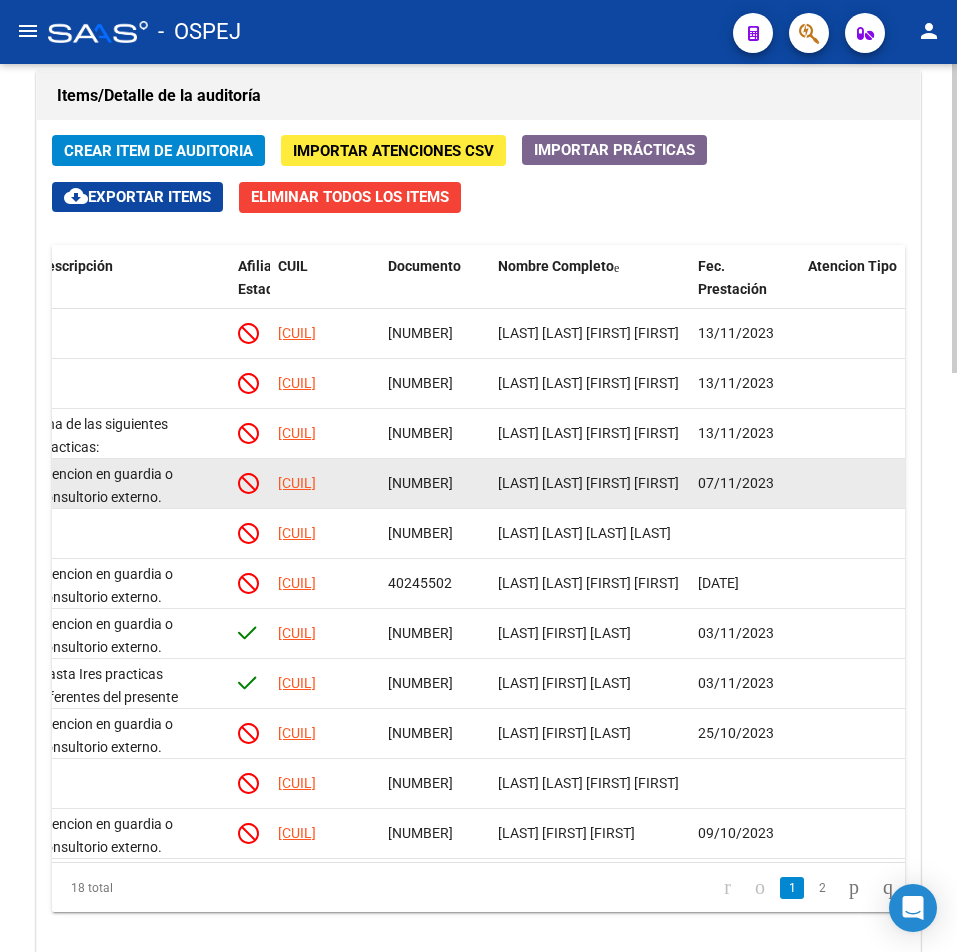 scroll, scrollTop: 0, scrollLeft: 1013, axis: horizontal 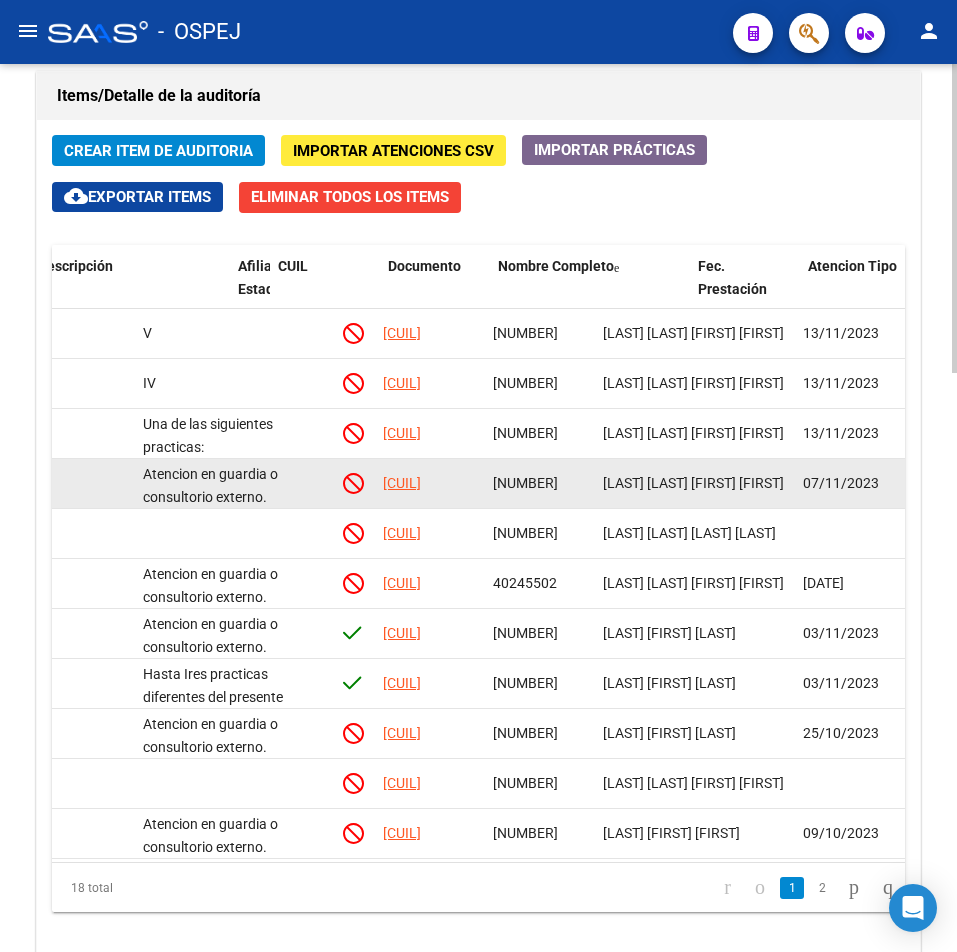 drag, startPoint x: 612, startPoint y: 464, endPoint x: 537, endPoint y: 466, distance: 75.026665 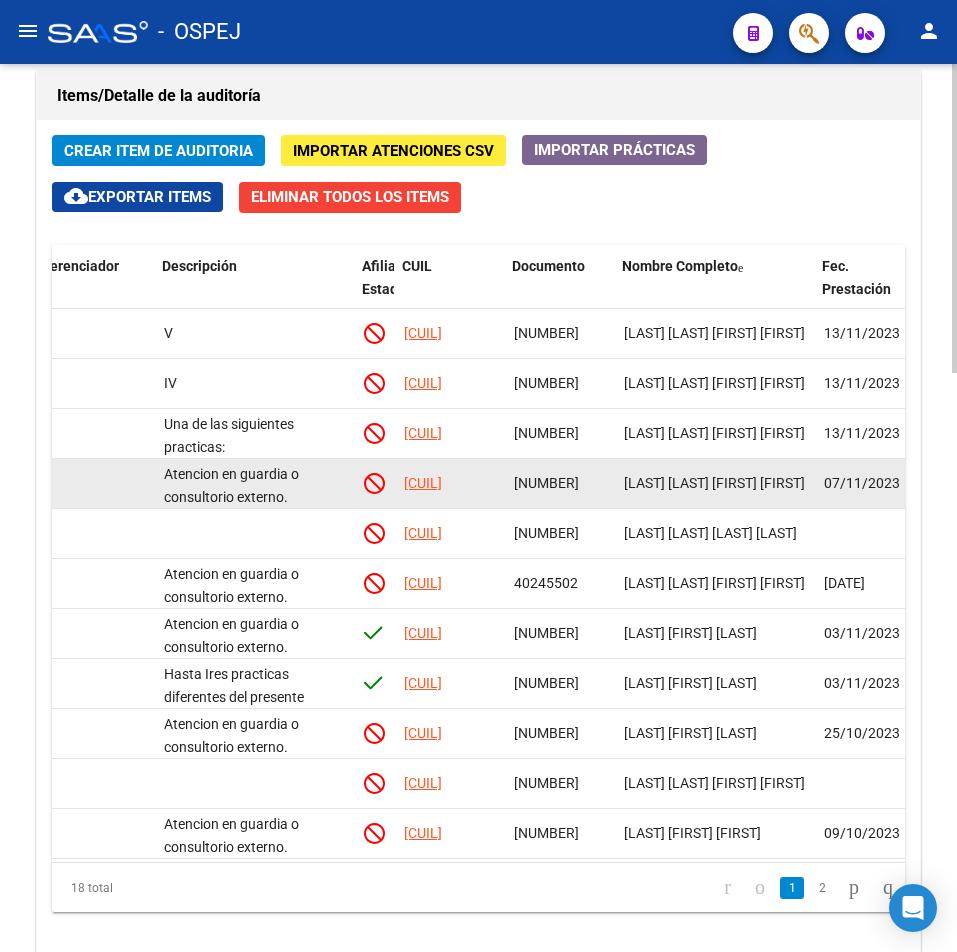 drag, startPoint x: 738, startPoint y: 489, endPoint x: 719, endPoint y: 484, distance: 19.646883 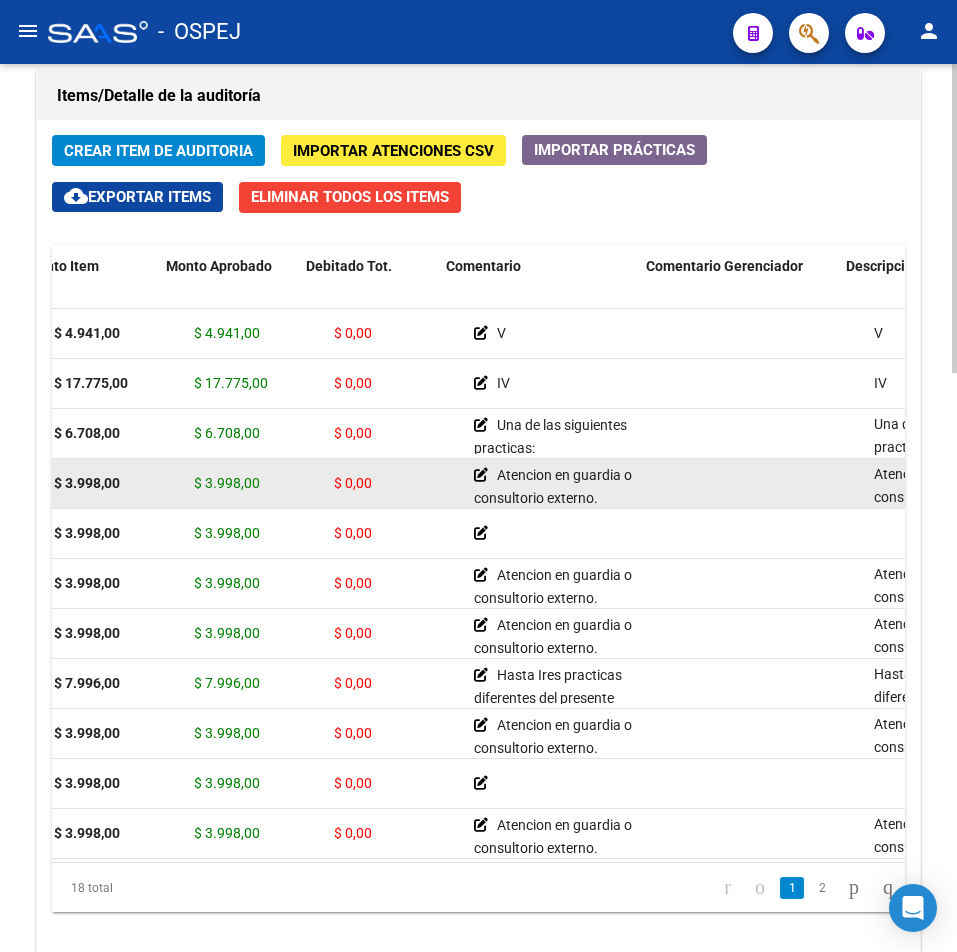 scroll, scrollTop: 0, scrollLeft: 0, axis: both 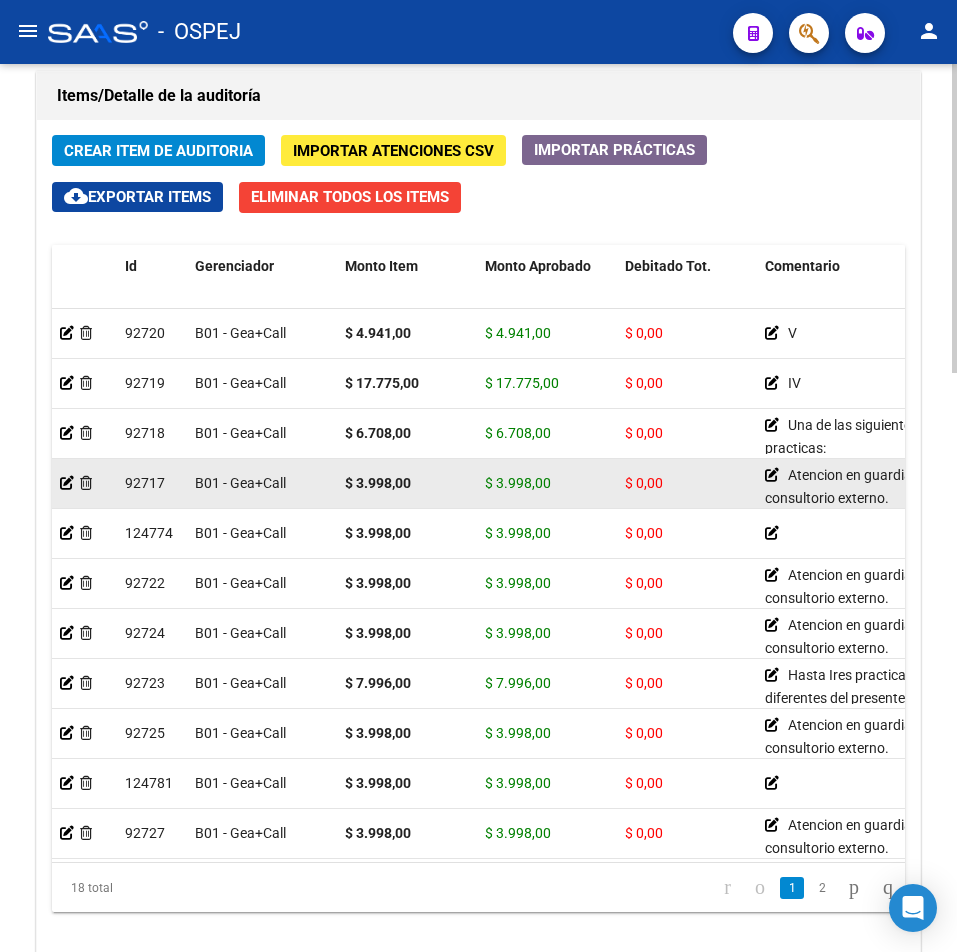 drag, startPoint x: 747, startPoint y: 475, endPoint x: 610, endPoint y: 473, distance: 137.0146 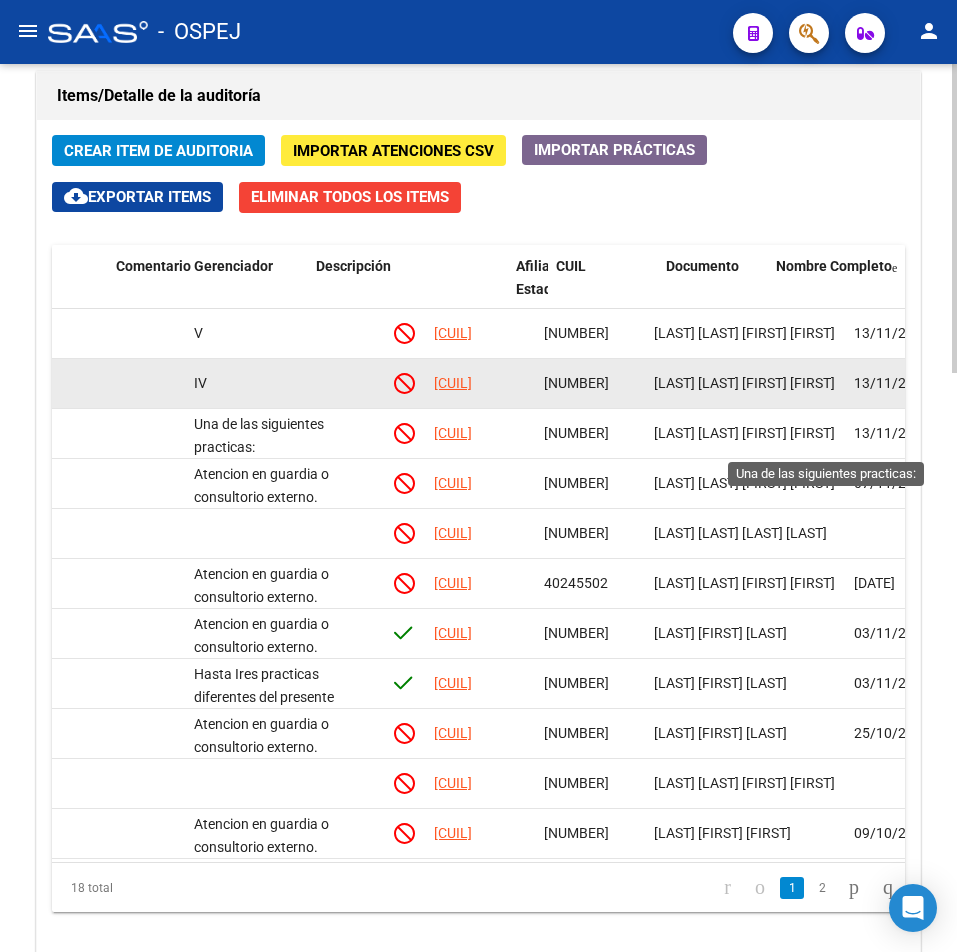 drag, startPoint x: 623, startPoint y: 417, endPoint x: 648, endPoint y: 375, distance: 48.8774 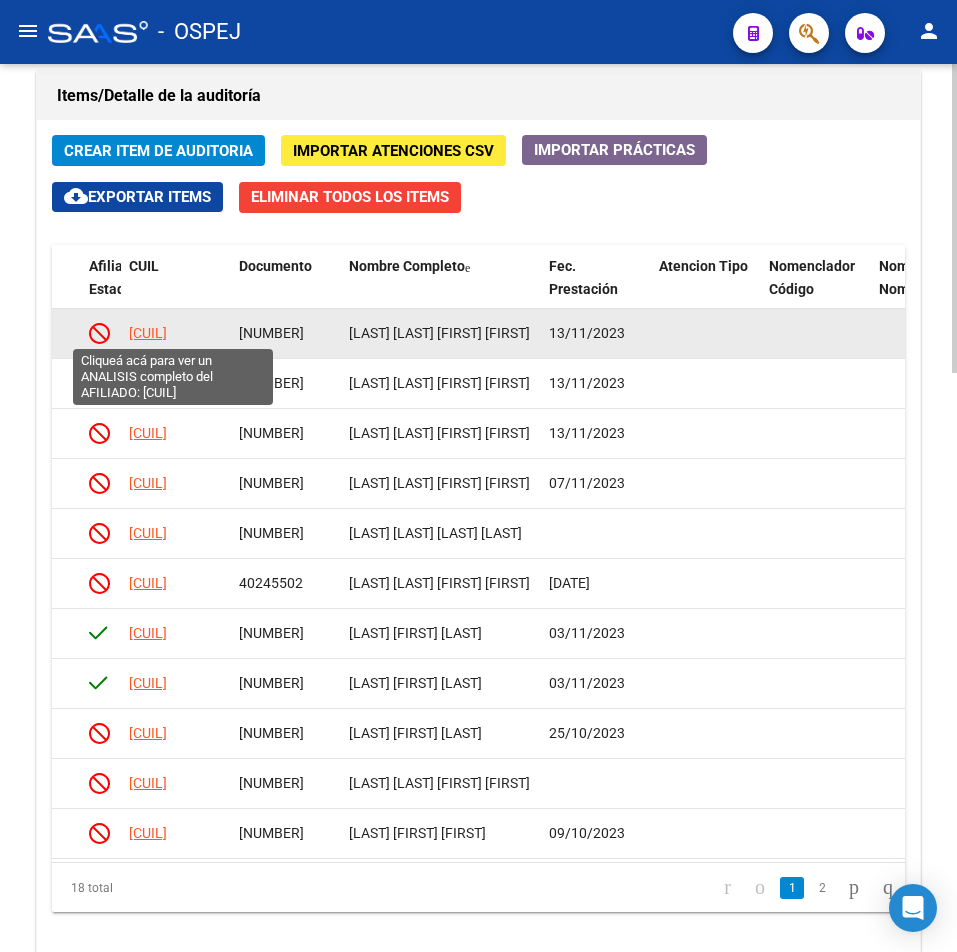 click on "[CUIL]" 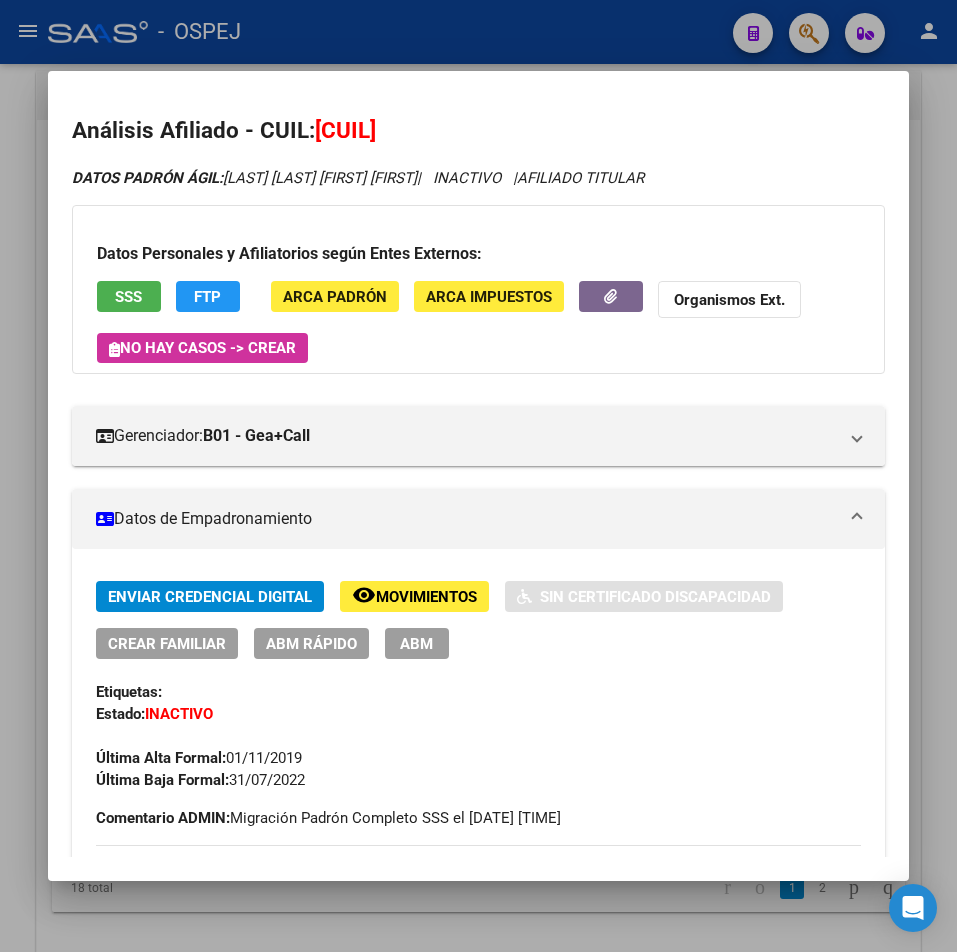 click on "SSS" at bounding box center (128, 297) 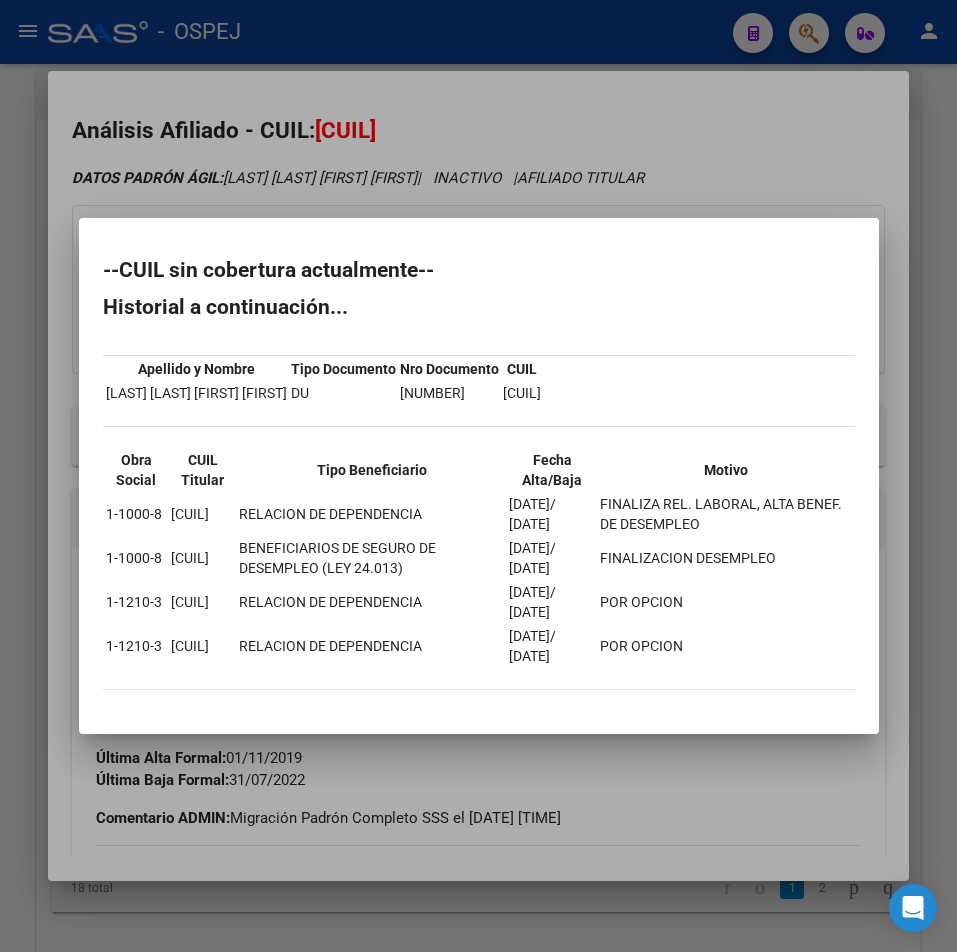 copy on "--CUIL sin cobertura actualmente-- Historial a continuación... Apellido y Nombre Tipo Documento Nro Documento CUIL BAZAN MOYA CARLOS MAURICIO DU 33201468 20332014685 Obra Social CUIL Titular Tipo Beneficiario Fecha Alta/Baja Motivo 1-1000-8 20-33201468-5 RELACION DE DEPENDENCIA                                      01--1-2-2013/ 31-10-2019 FINALIZA REL. LABORAL, ALTA BENEF. DE DESEMPLEO              1-1000-8 20-33201468-5 BENEFICIARIOS DE SEGURO DE DESEMPLEO (LEY 24.013)            01--1-1-2019/ 31-01-2022 FINALIZACION DESEMPLEO                                       1-1210-3 20-33201468-5 RELACION DE DEPENDENCIA                                      01--0-6-2013/ 28-02-2014 POR OPCION                                                   1-1210-3 20-33201468-5 RELACION DE DEPENDENCIA                                      01--0-6-2013/ 31-12-2013 POR OPCION" 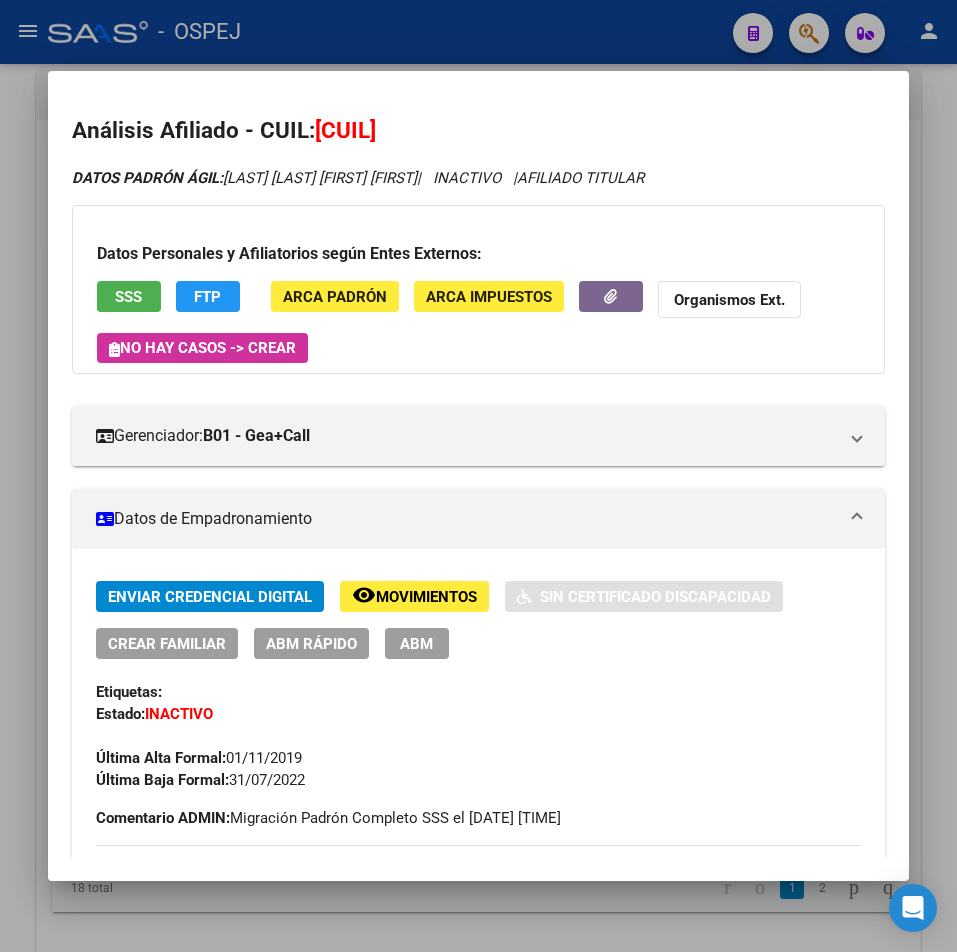click on "SSS" at bounding box center [129, 296] 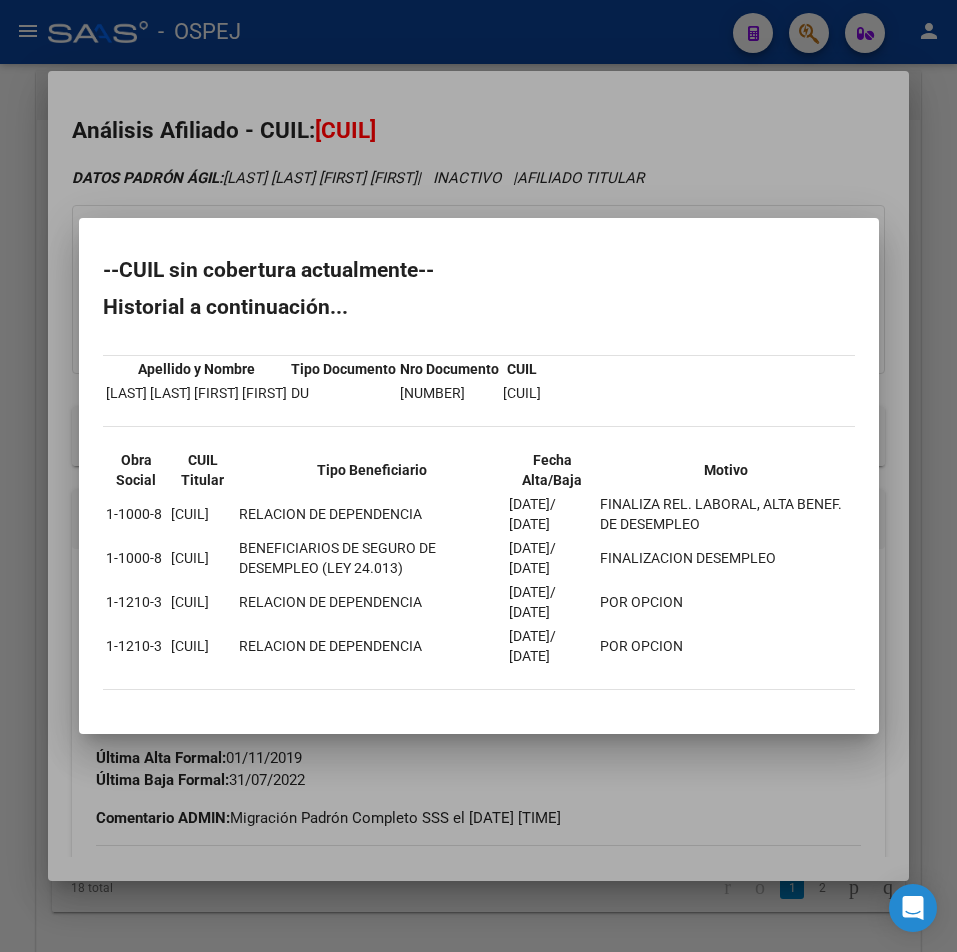 drag, startPoint x: 104, startPoint y: 266, endPoint x: 403, endPoint y: 722, distance: 545.2862 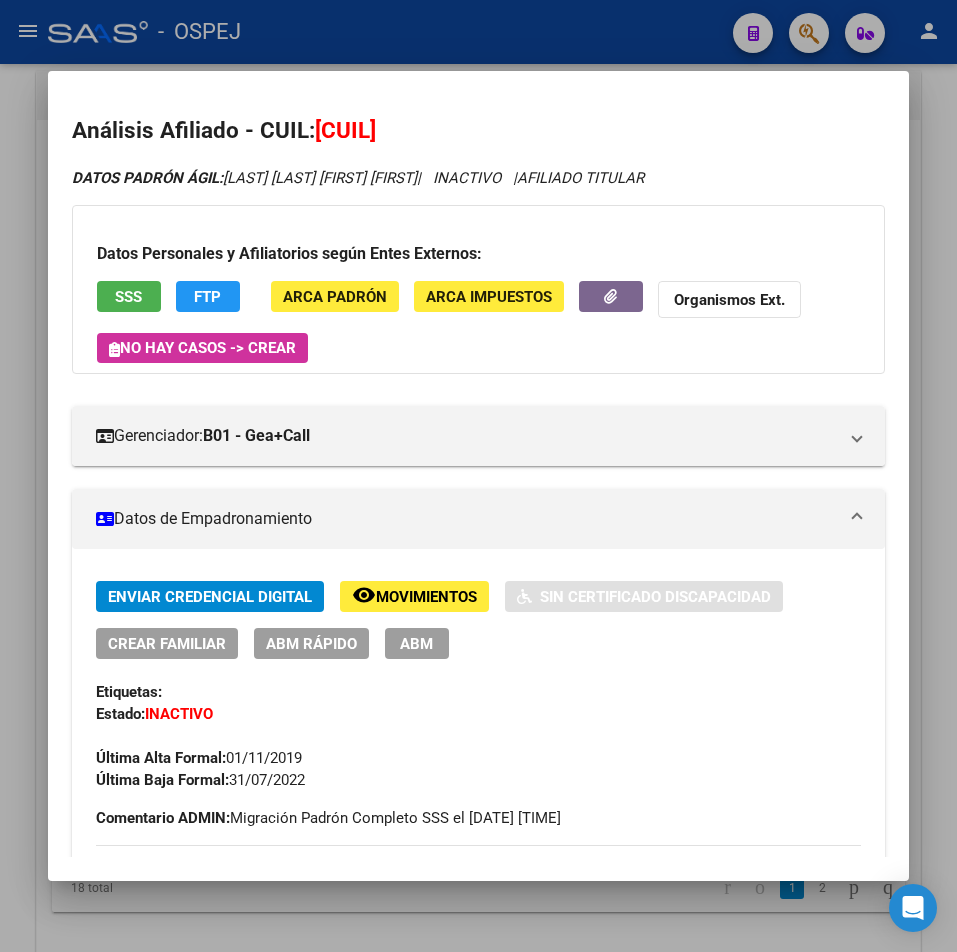 drag, startPoint x: 131, startPoint y: 277, endPoint x: 140, endPoint y: 286, distance: 12.727922 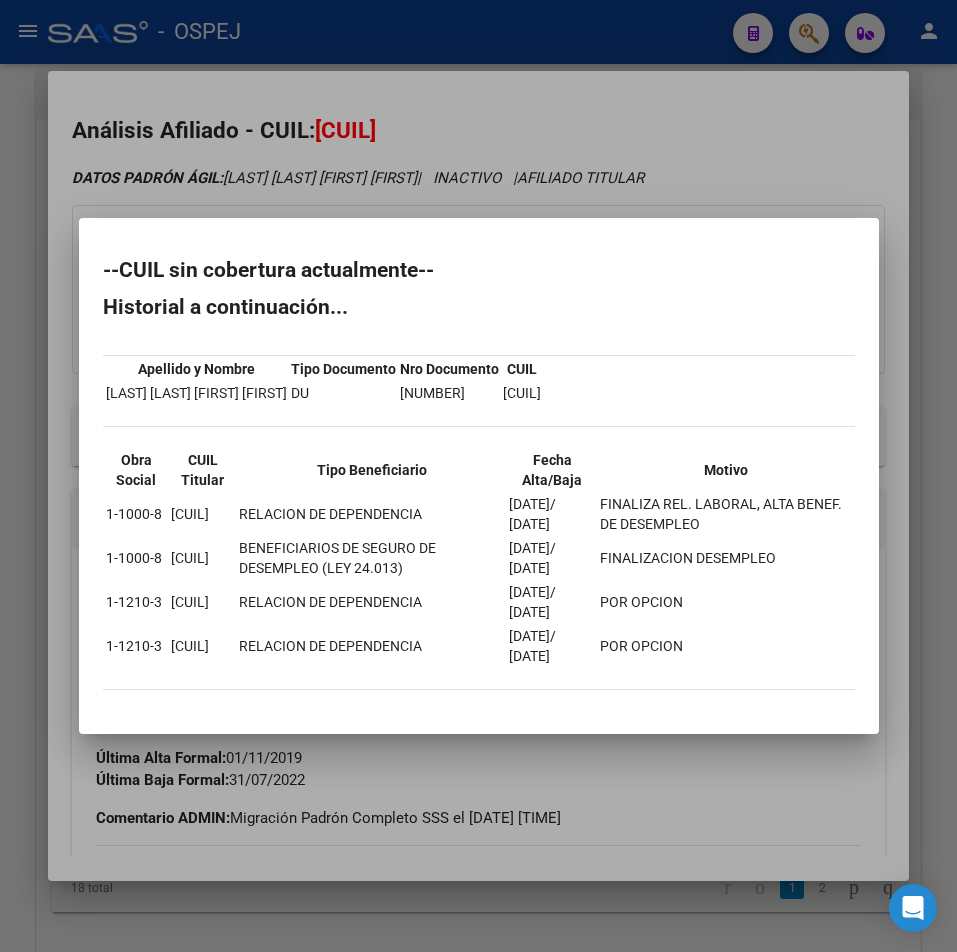 drag, startPoint x: 175, startPoint y: 702, endPoint x: 103, endPoint y: 276, distance: 432.04166 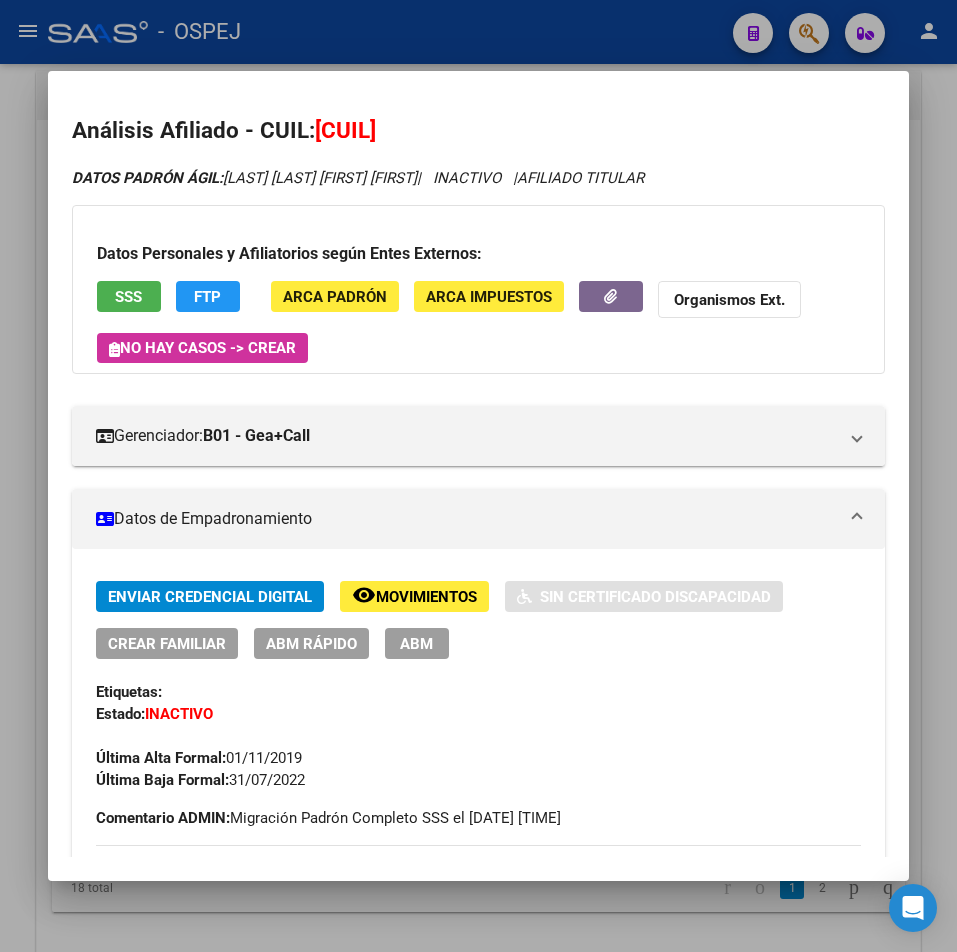 click at bounding box center [478, 476] 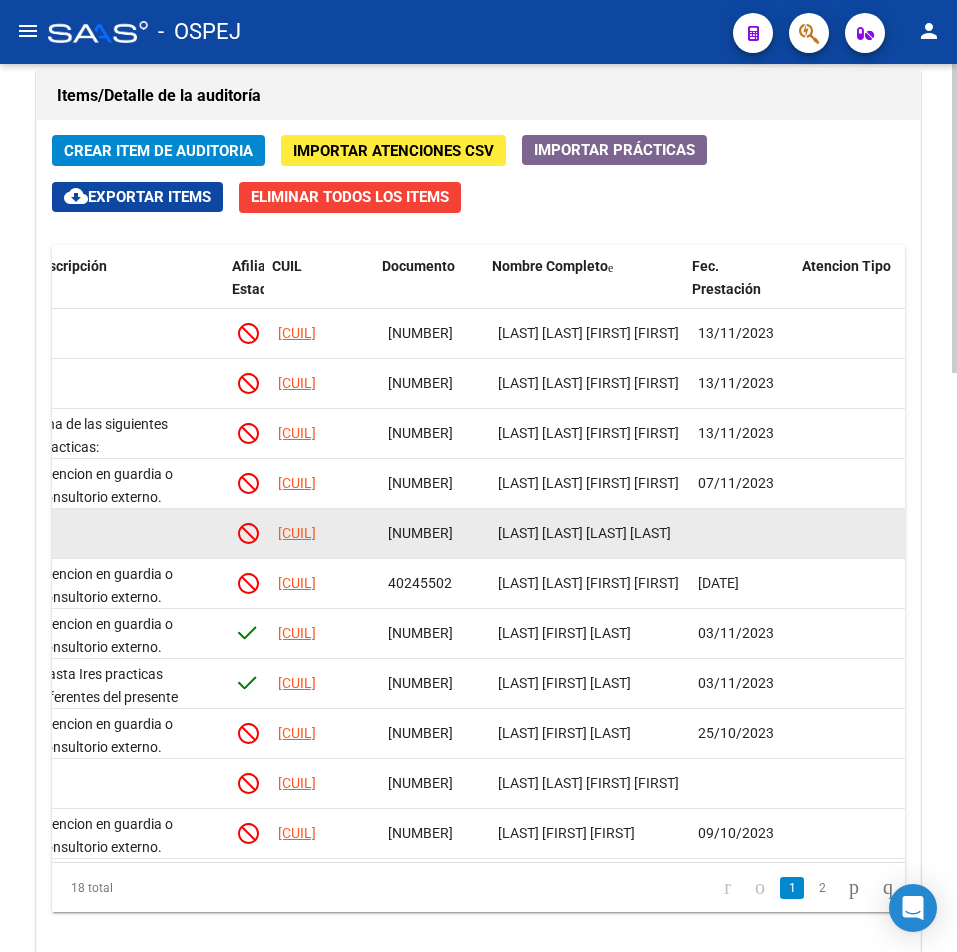 drag, startPoint x: 381, startPoint y: 538, endPoint x: 359, endPoint y: 542, distance: 22.36068 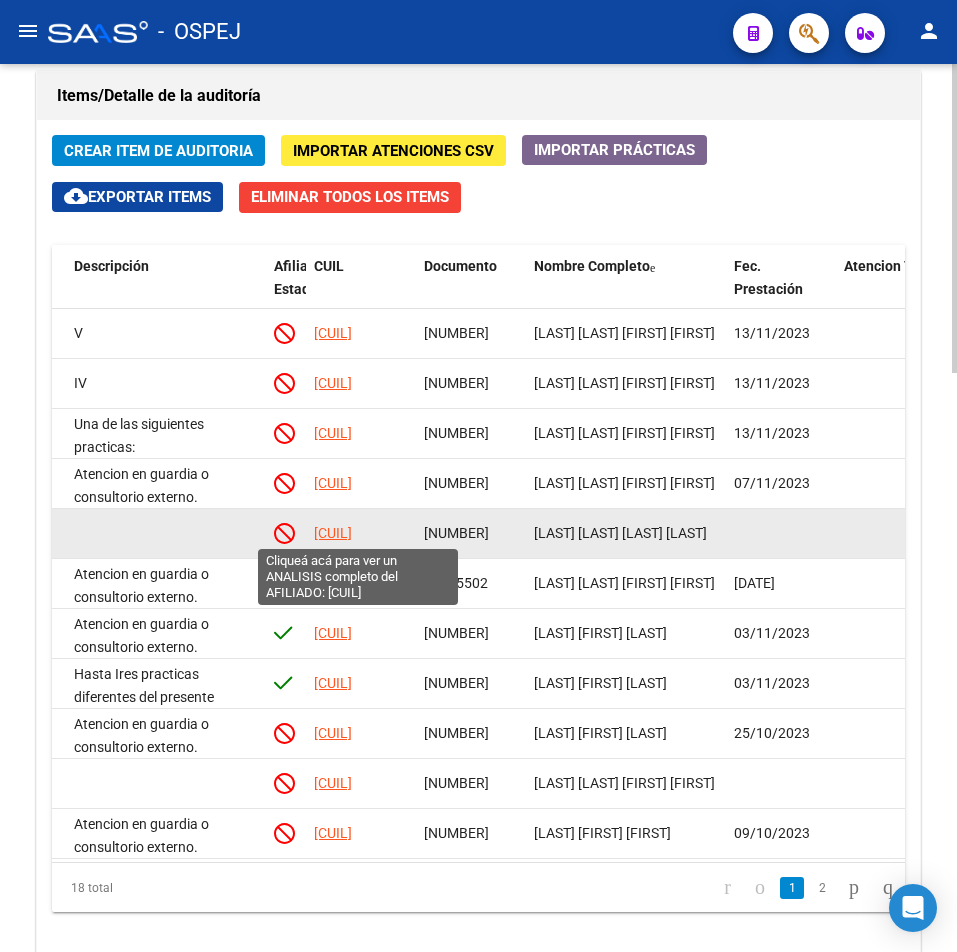 click on "[CUIL]" 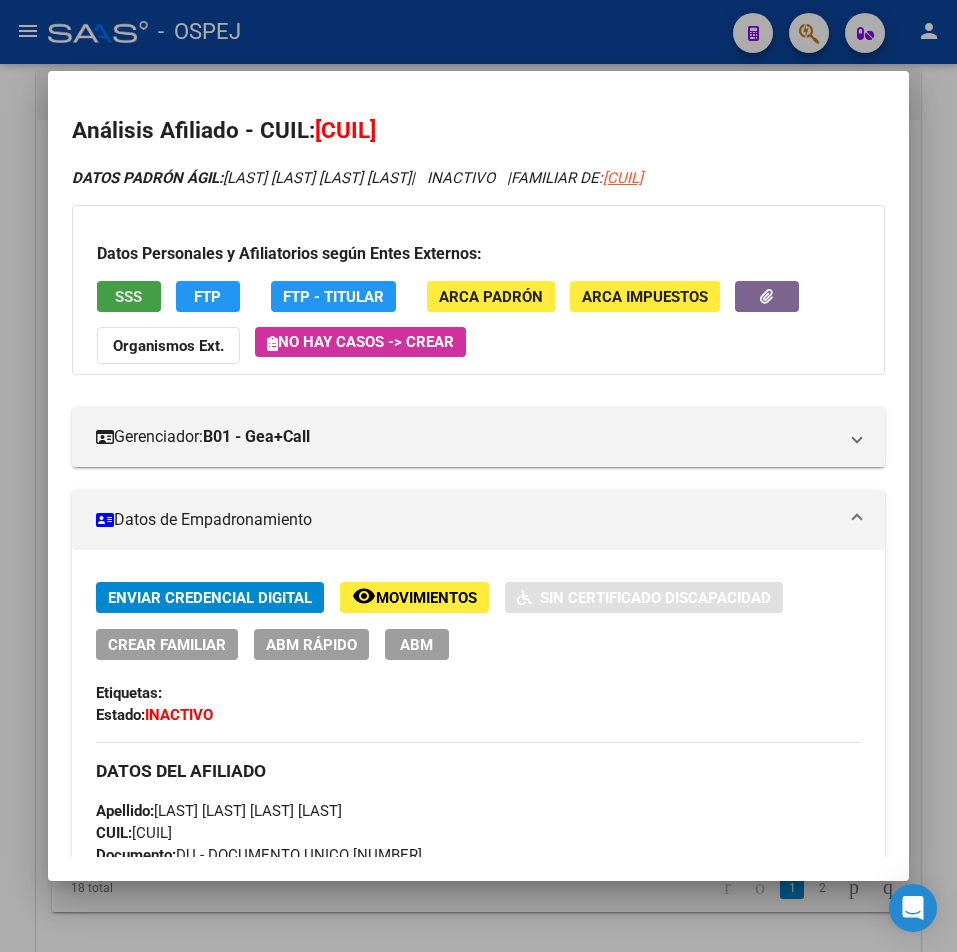 click on "SSS" at bounding box center [129, 296] 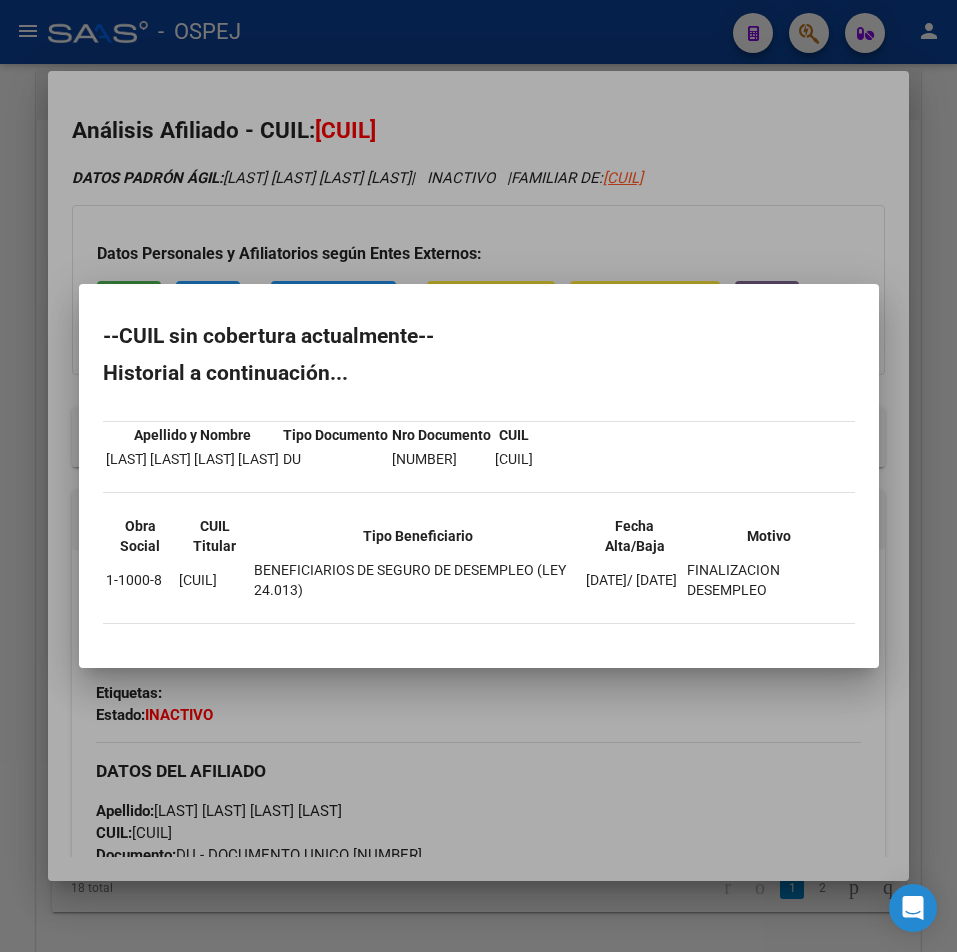 click at bounding box center (478, 476) 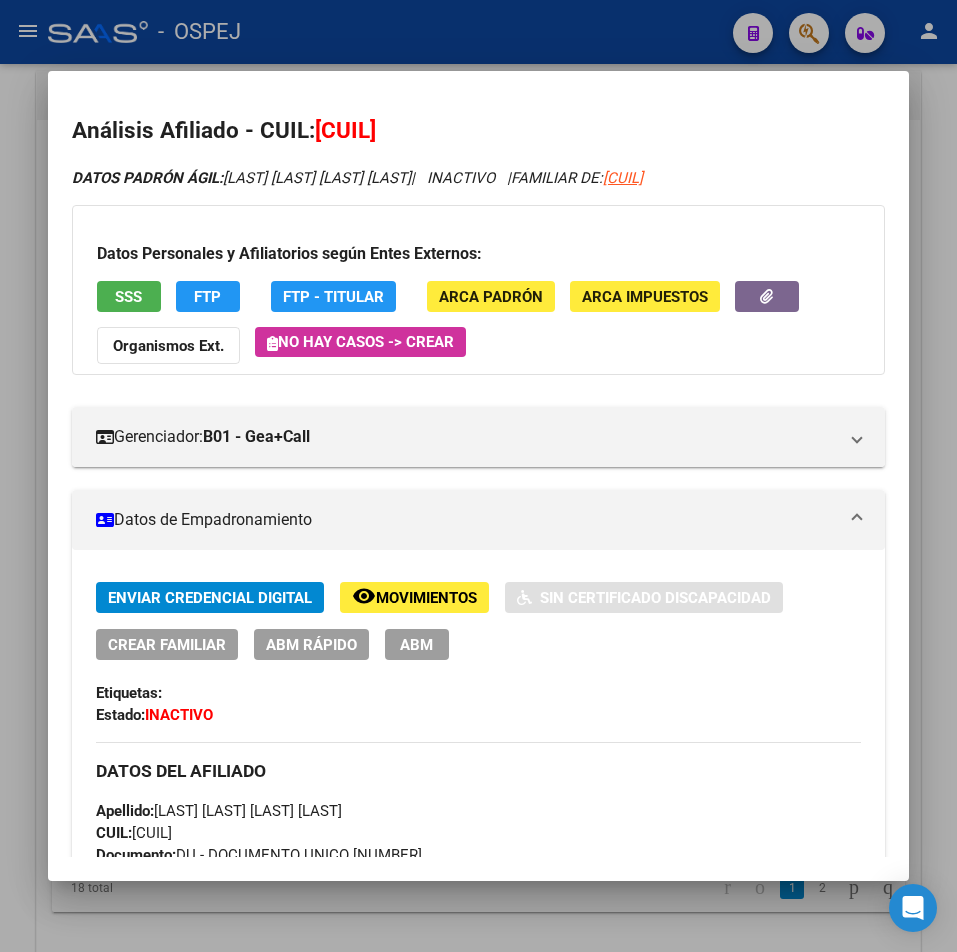 click on "SSS" at bounding box center (129, 296) 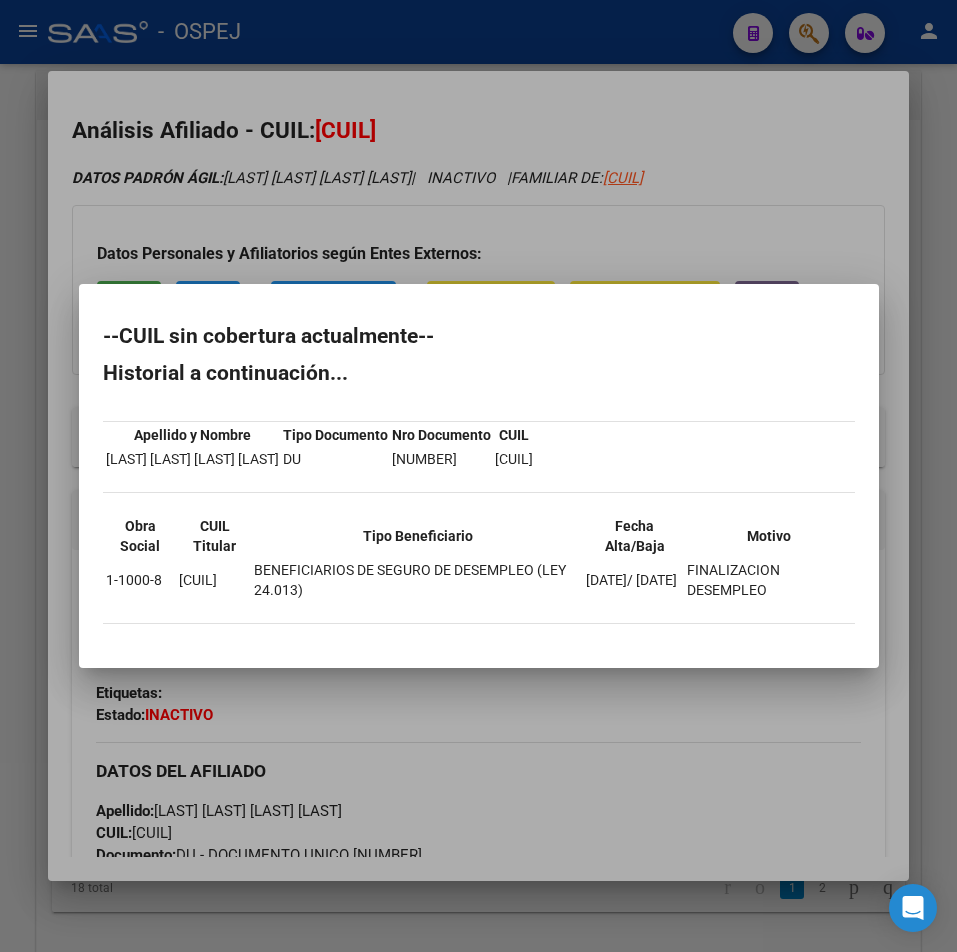 click at bounding box center (478, 476) 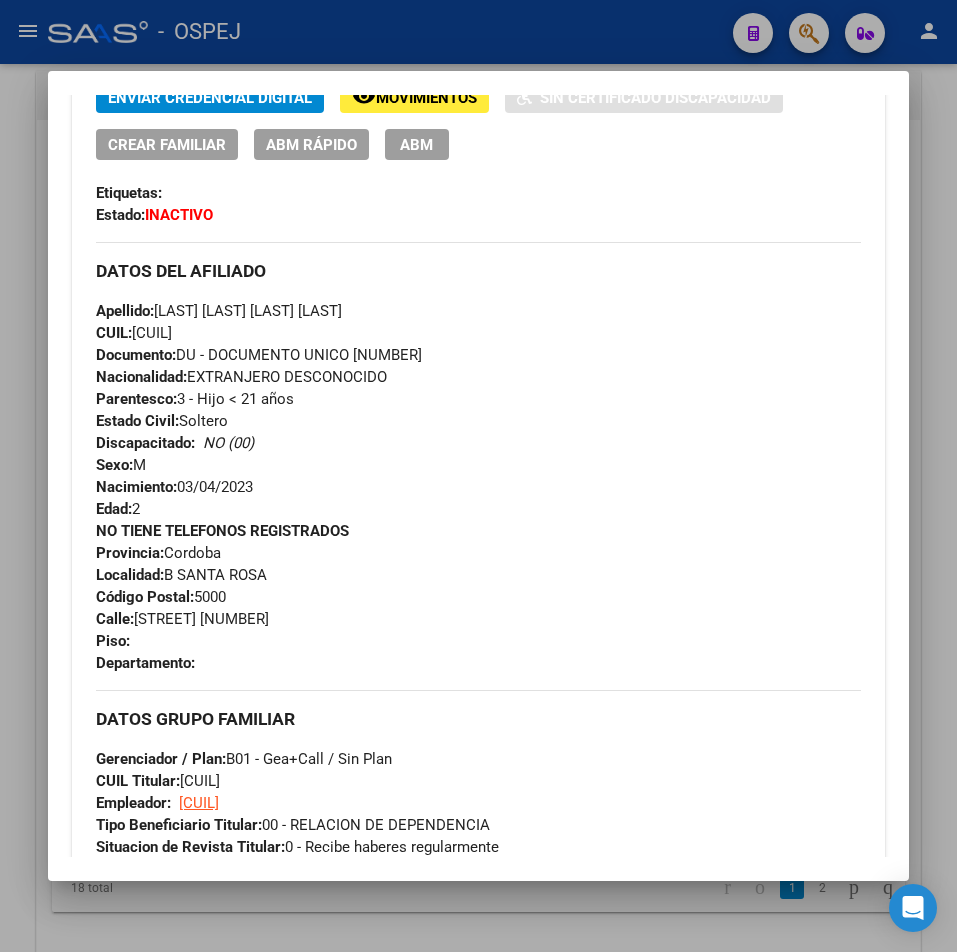 scroll, scrollTop: 1000, scrollLeft: 0, axis: vertical 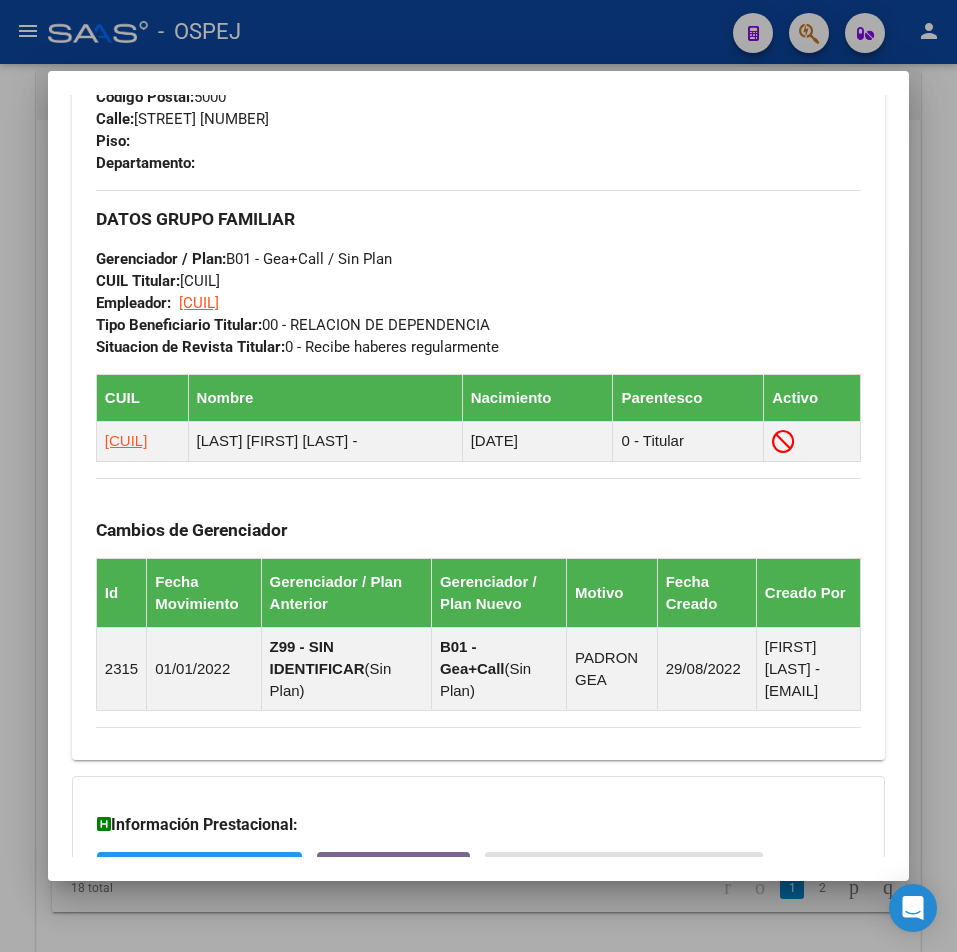 click at bounding box center [478, 476] 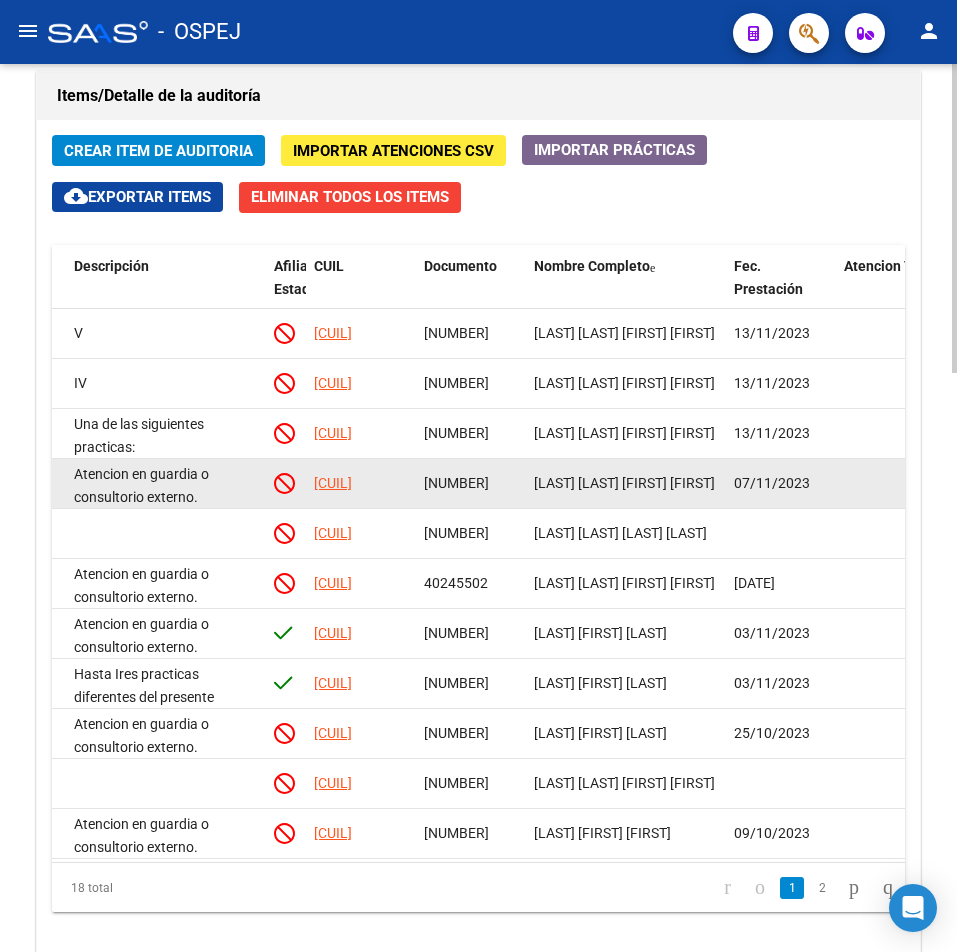 scroll, scrollTop: 3, scrollLeft: 0, axis: vertical 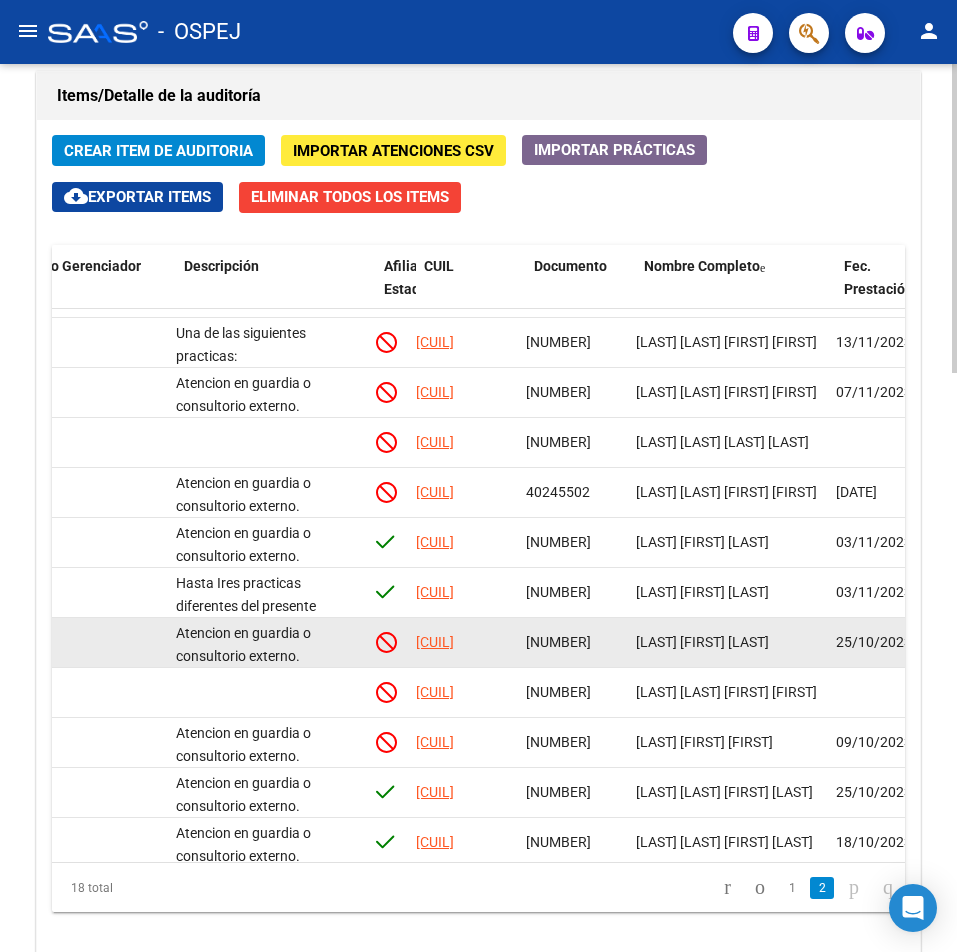 drag, startPoint x: 594, startPoint y: 665, endPoint x: 541, endPoint y: 663, distance: 53.037724 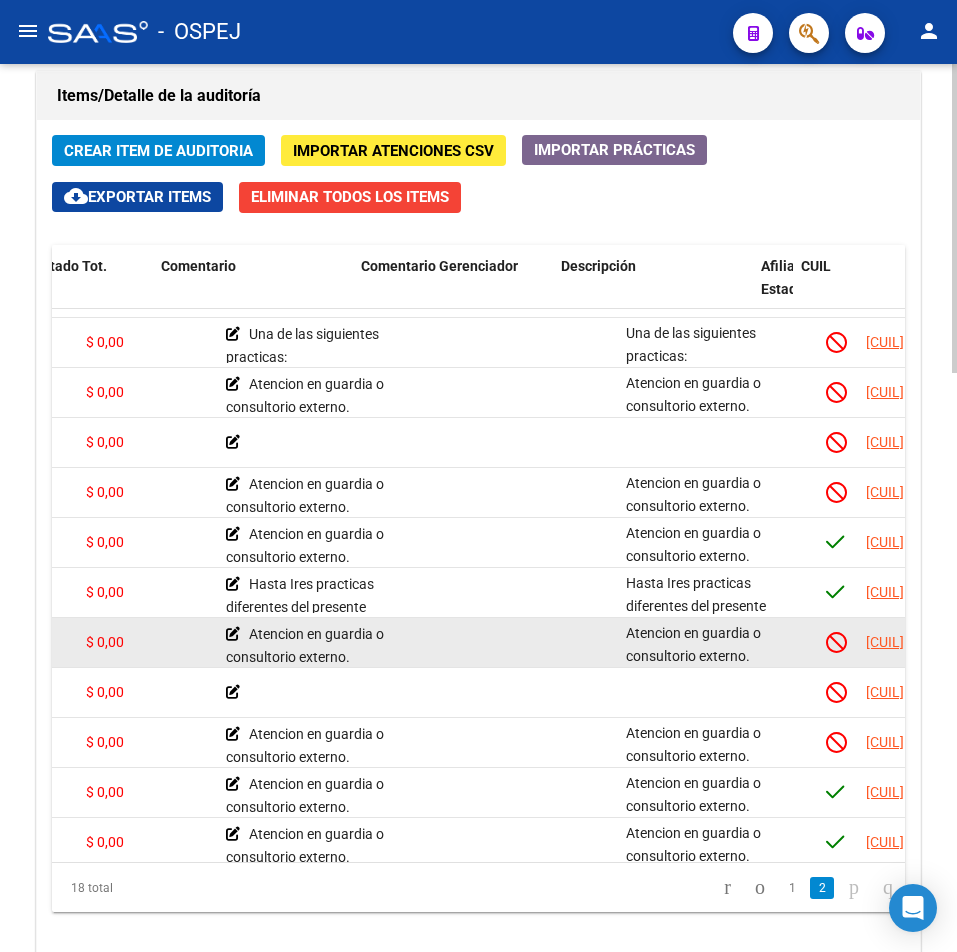 drag, startPoint x: 654, startPoint y: 637, endPoint x: 537, endPoint y: 643, distance: 117.15375 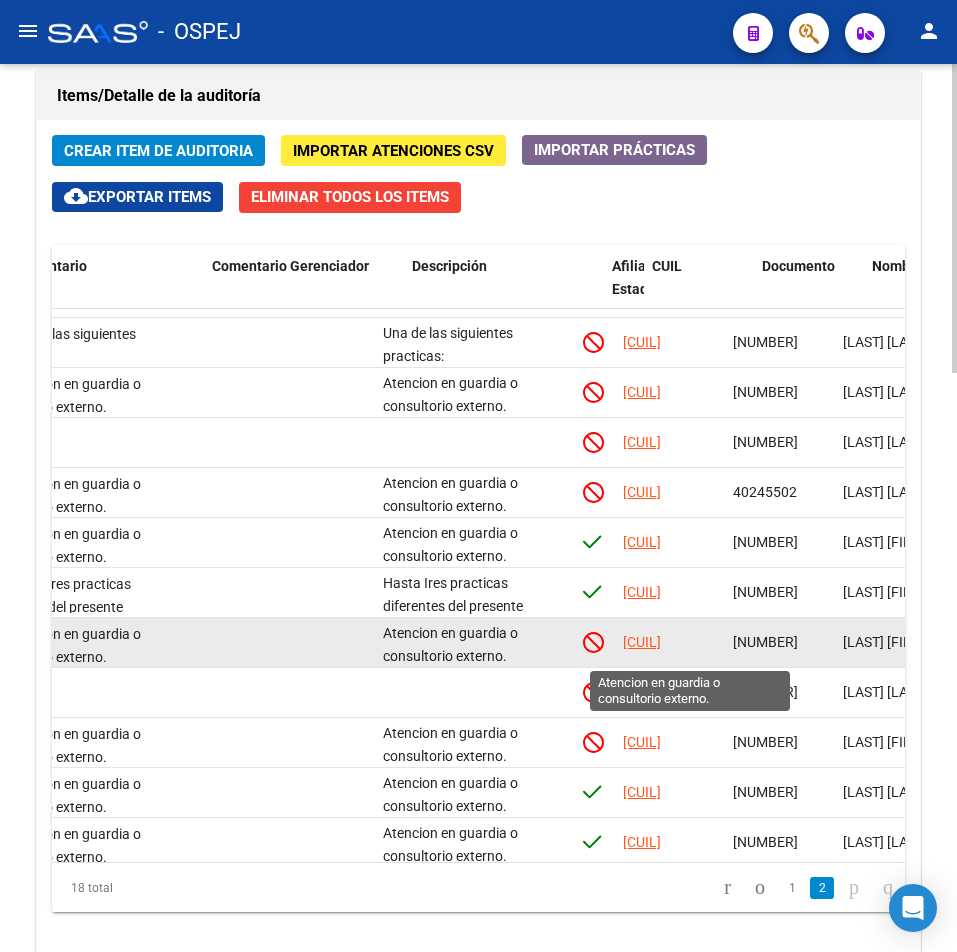 drag, startPoint x: 545, startPoint y: 639, endPoint x: 640, endPoint y: 648, distance: 95.42536 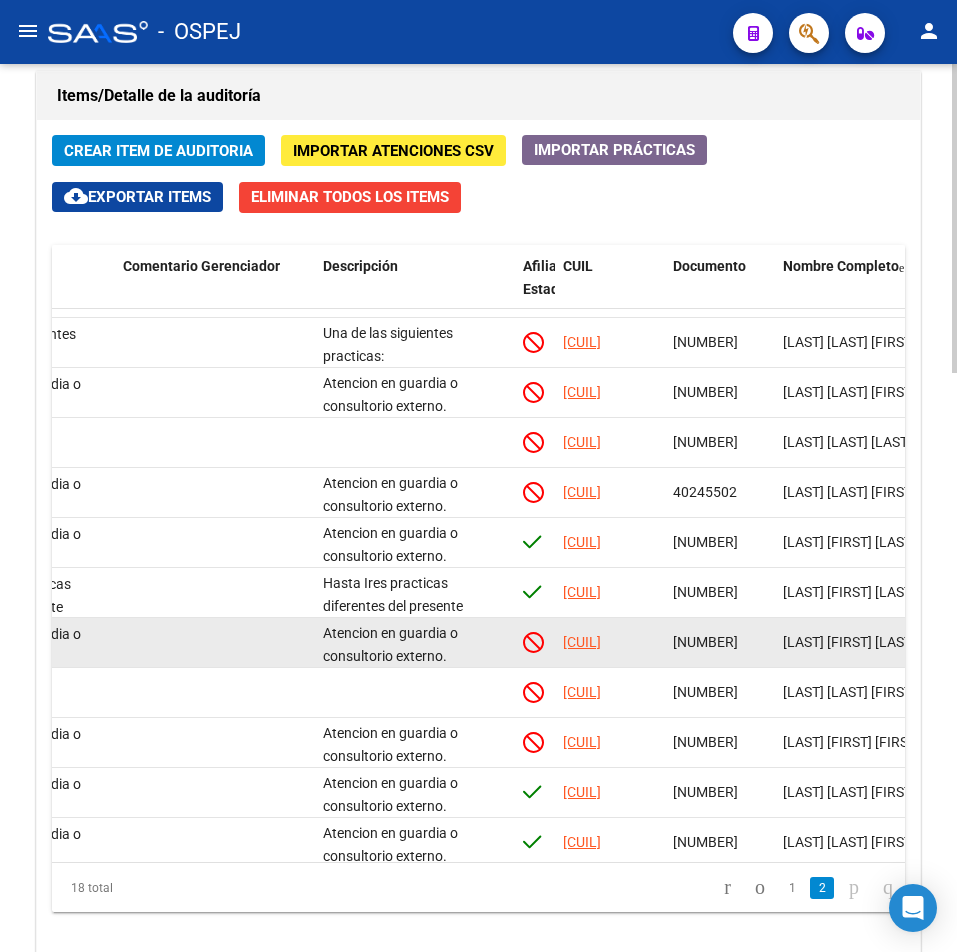 click on "[CUIL]" 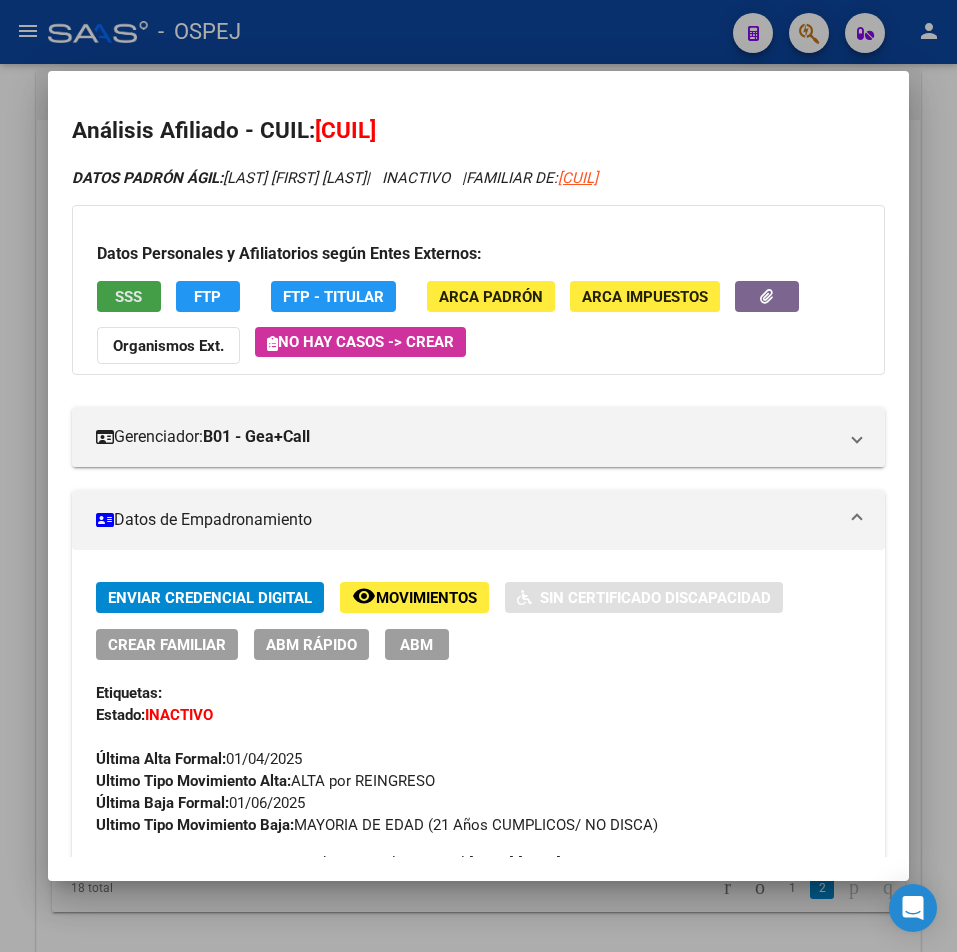 click on "SSS" at bounding box center [128, 297] 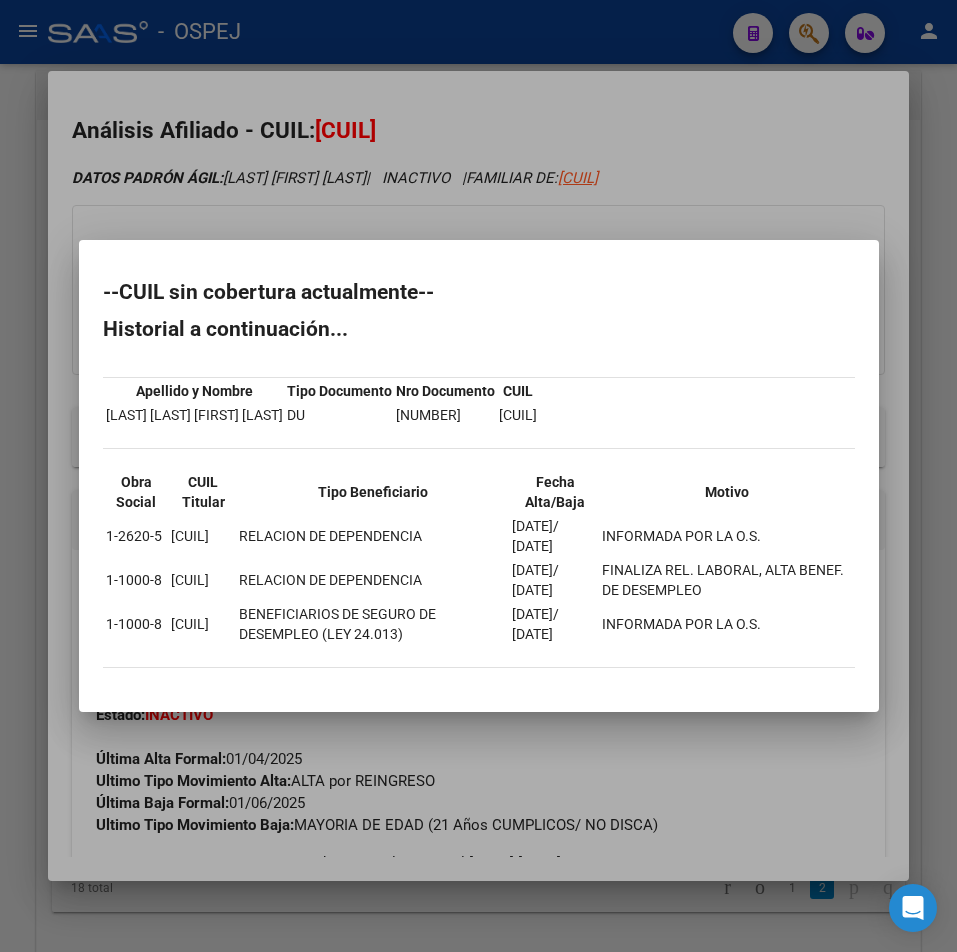 click on "--CUIL sin cobertura actualmente-- Historial a continuación... Apellido y Nombre Tipo Documento Nro Documento CUIL LUNA AGOSTINA MICAELA DU 44194294 27441942945 Obra Social CUIL Titular Tipo Beneficiario Fecha Alta/Baja Motivo 1-2620-5 20-28432805-2 RELACION DE DEPENDENCIA                                      20--0-9-2004/ 30-06-2009 INFORMADA POR LA O.S.                                        1-1000-8 20-28432805-2 RELACION DE DEPENDENCIA                                      11--1-2-2009/ 30-11-2021 FINALIZA REL. LABORAL, ALTA BENEF. DE DESEMPLEO              1-1000-8 20-28432805-2 BENEFICIARIOS DE SEGURO DE DESEMPLEO (LEY 24.013)            01--1-2-2021/ 31-12-2022 INFORMADA POR LA O.S." at bounding box center (479, 485) 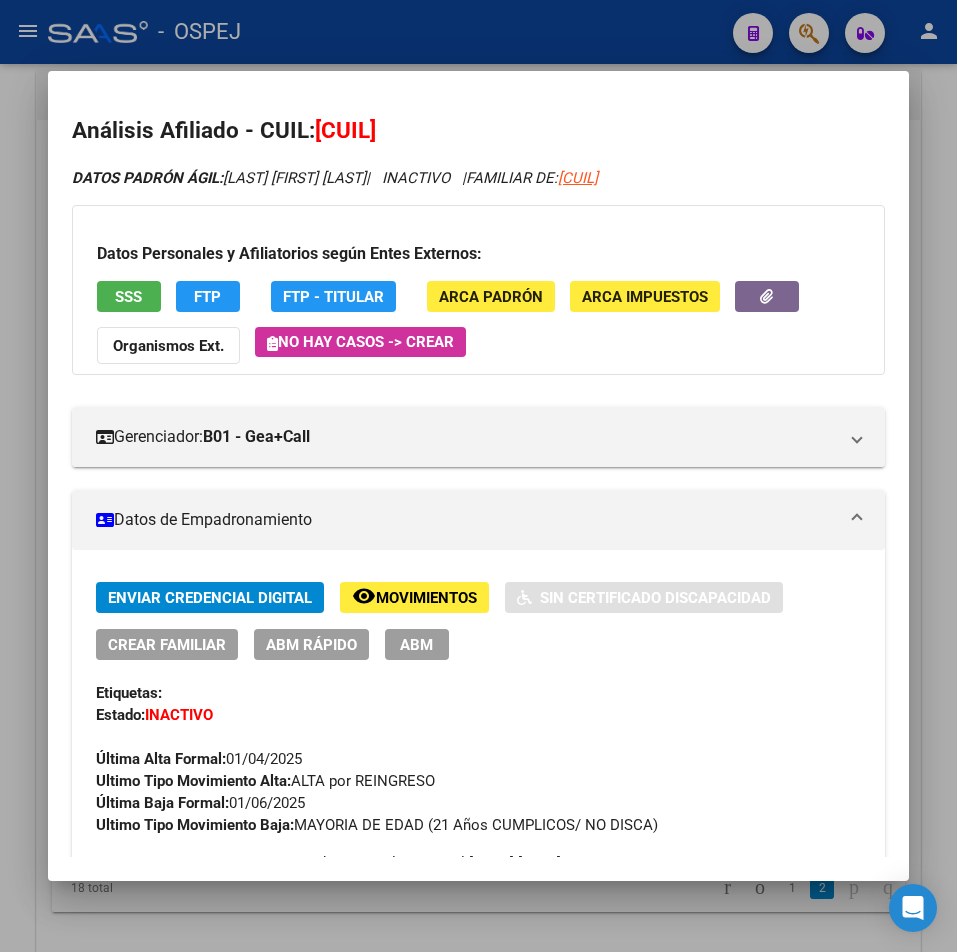 click on "SSS" at bounding box center [128, 297] 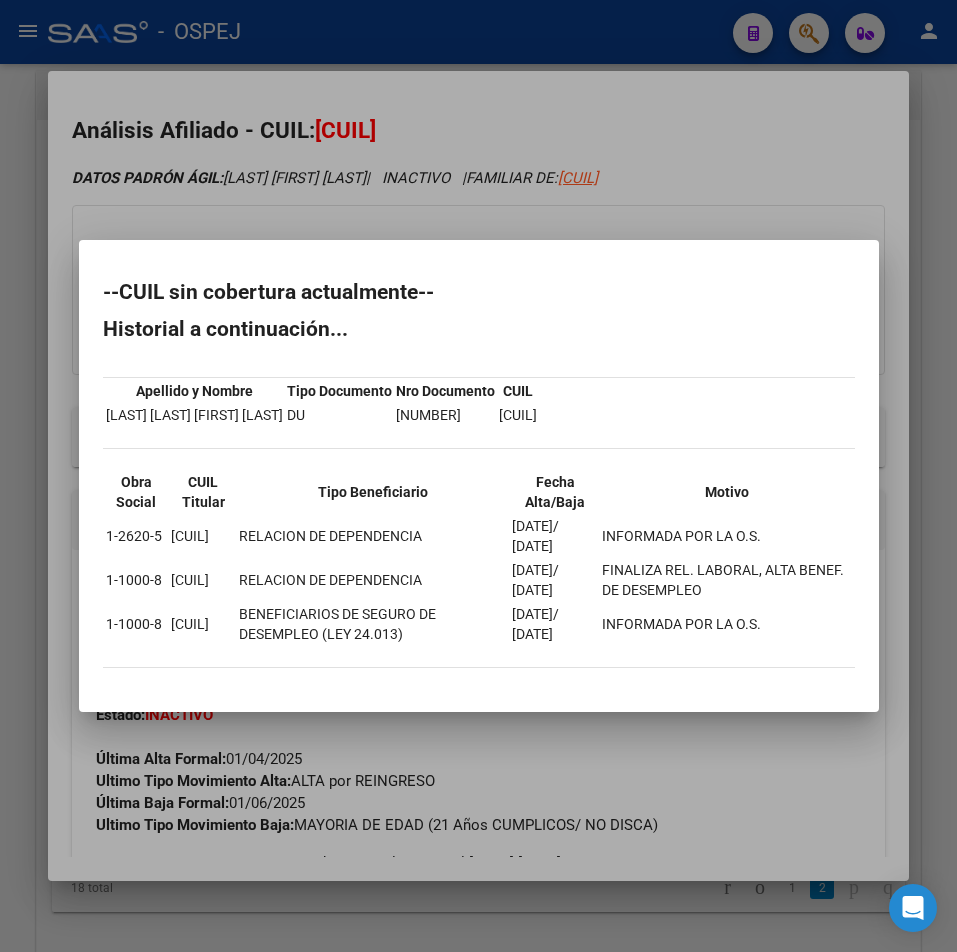 click at bounding box center [478, 476] 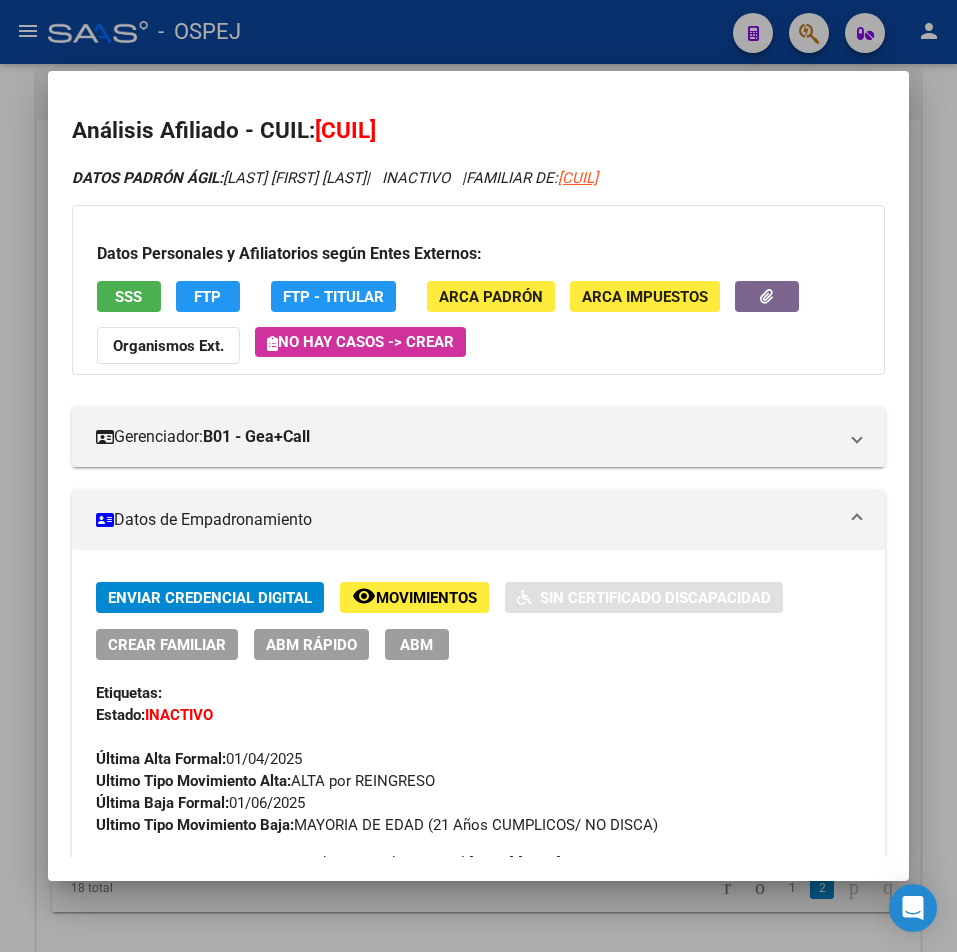 click on "[CUIL]" at bounding box center [345, 130] 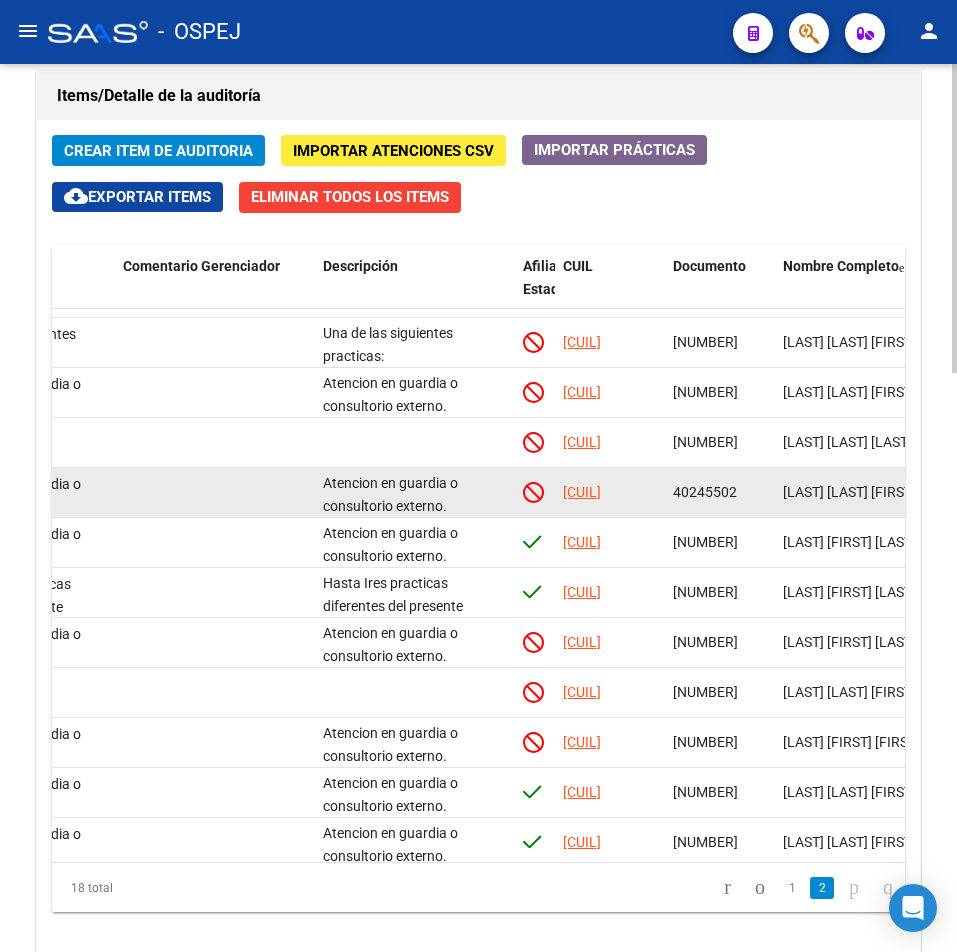 scroll, scrollTop: 0, scrollLeft: 842, axis: horizontal 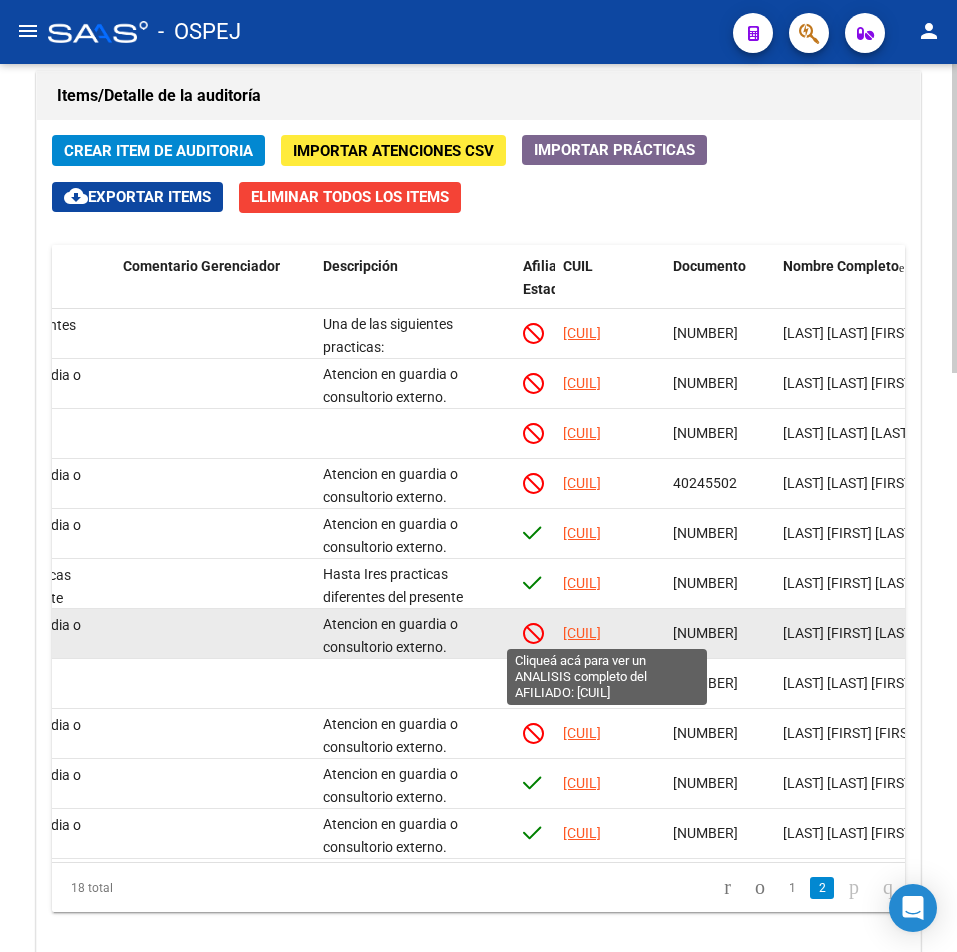 click on "[CUIL]" 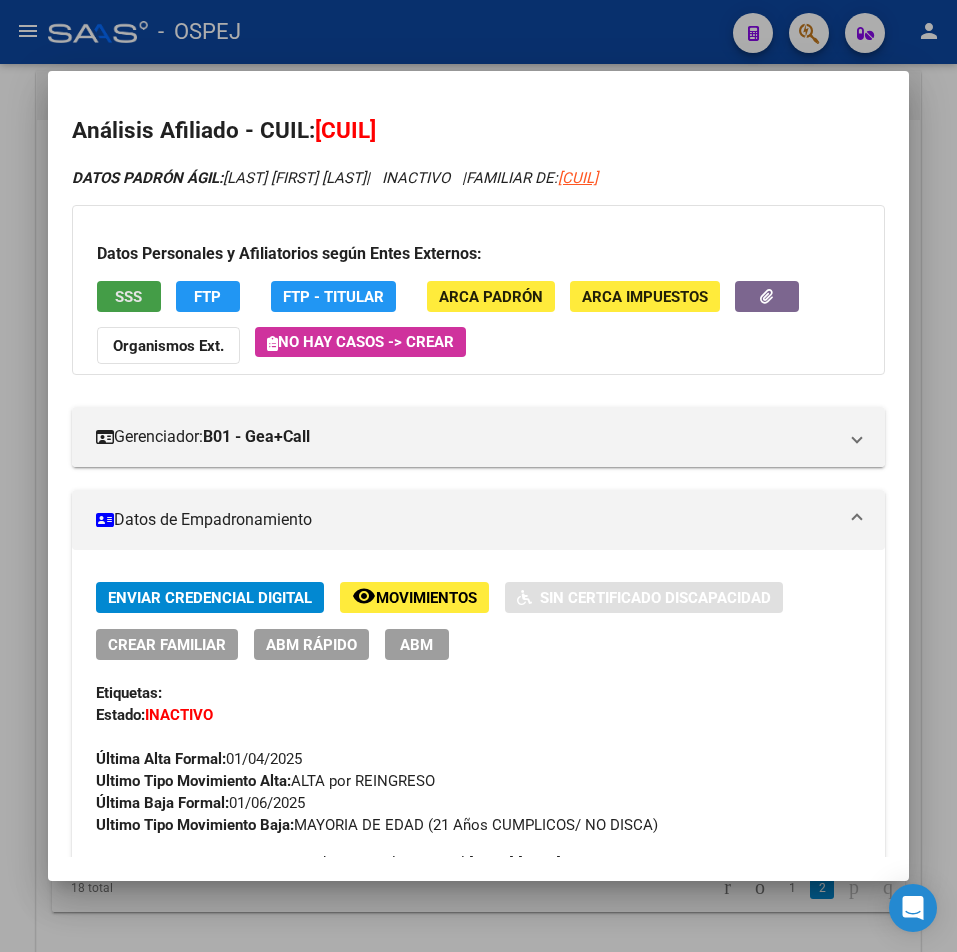 click on "SSS" at bounding box center [128, 297] 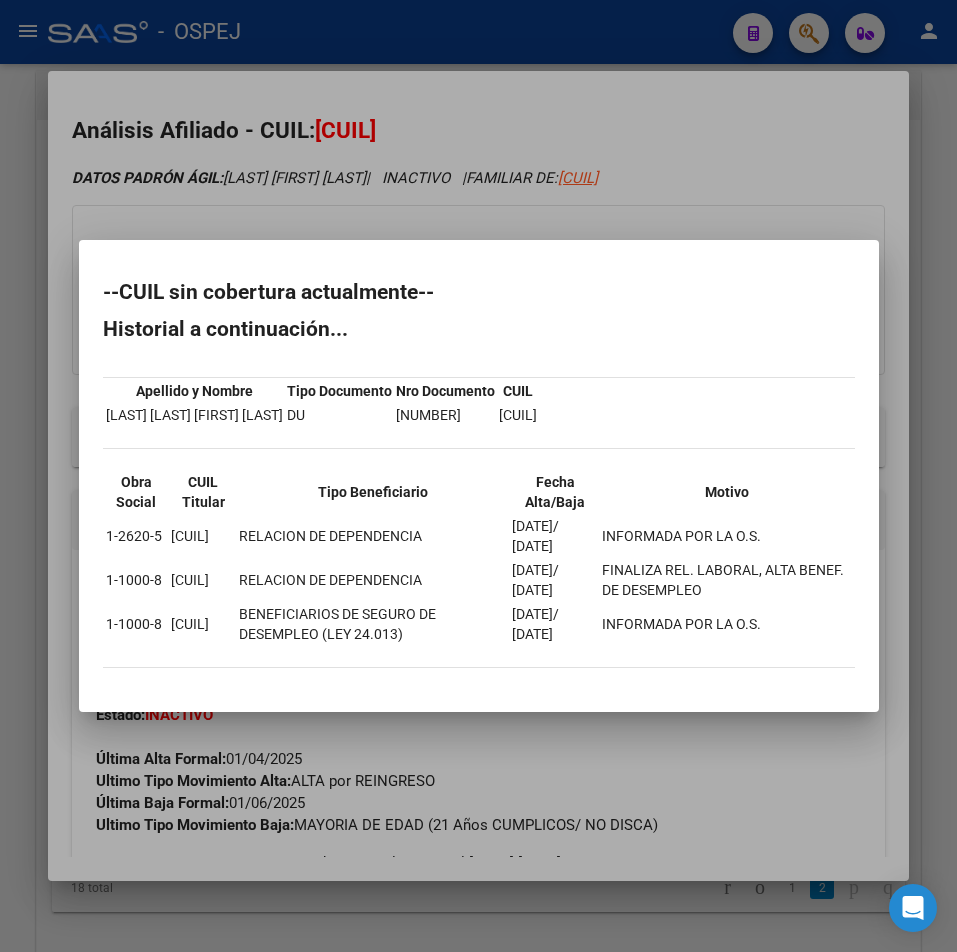 drag, startPoint x: 105, startPoint y: 287, endPoint x: 217, endPoint y: 683, distance: 411.53372 